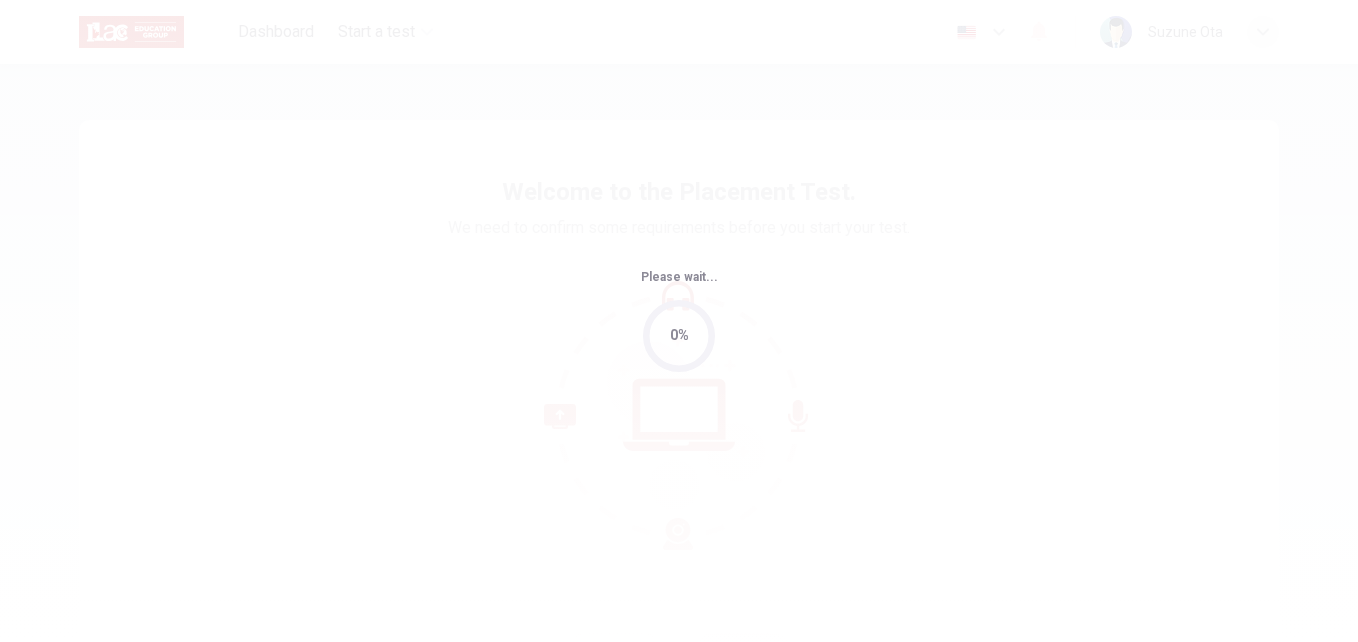 scroll, scrollTop: 0, scrollLeft: 0, axis: both 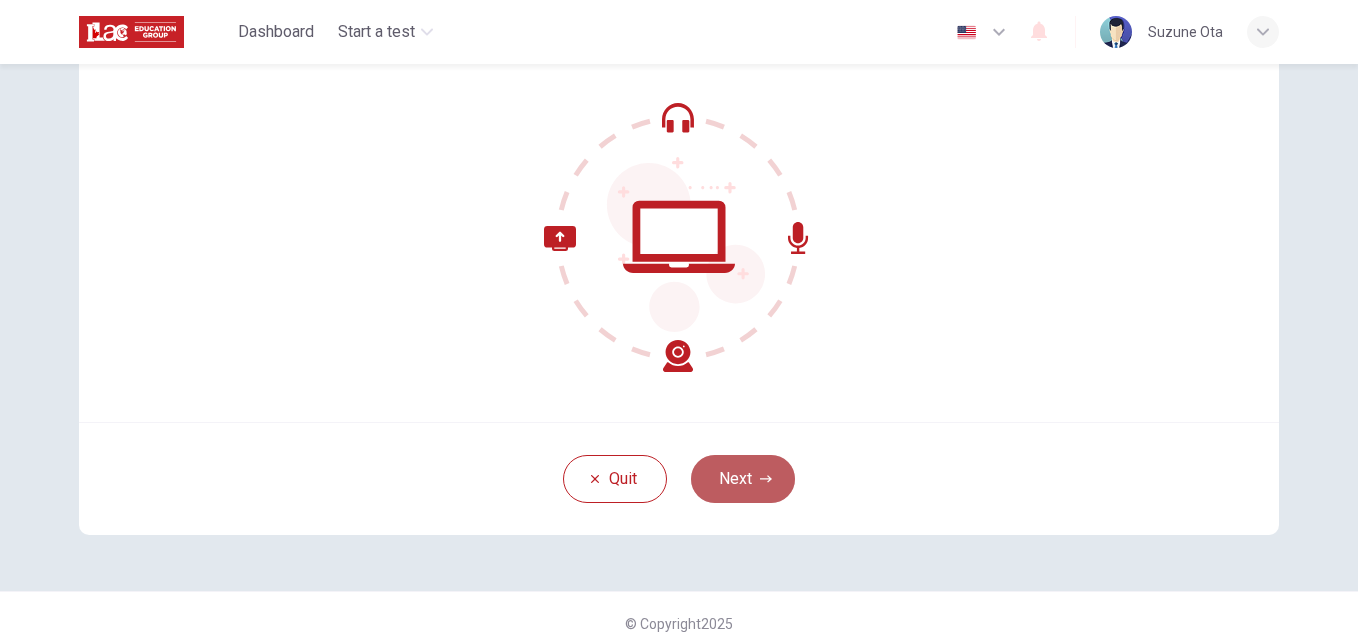 click on "Next" at bounding box center [743, 479] 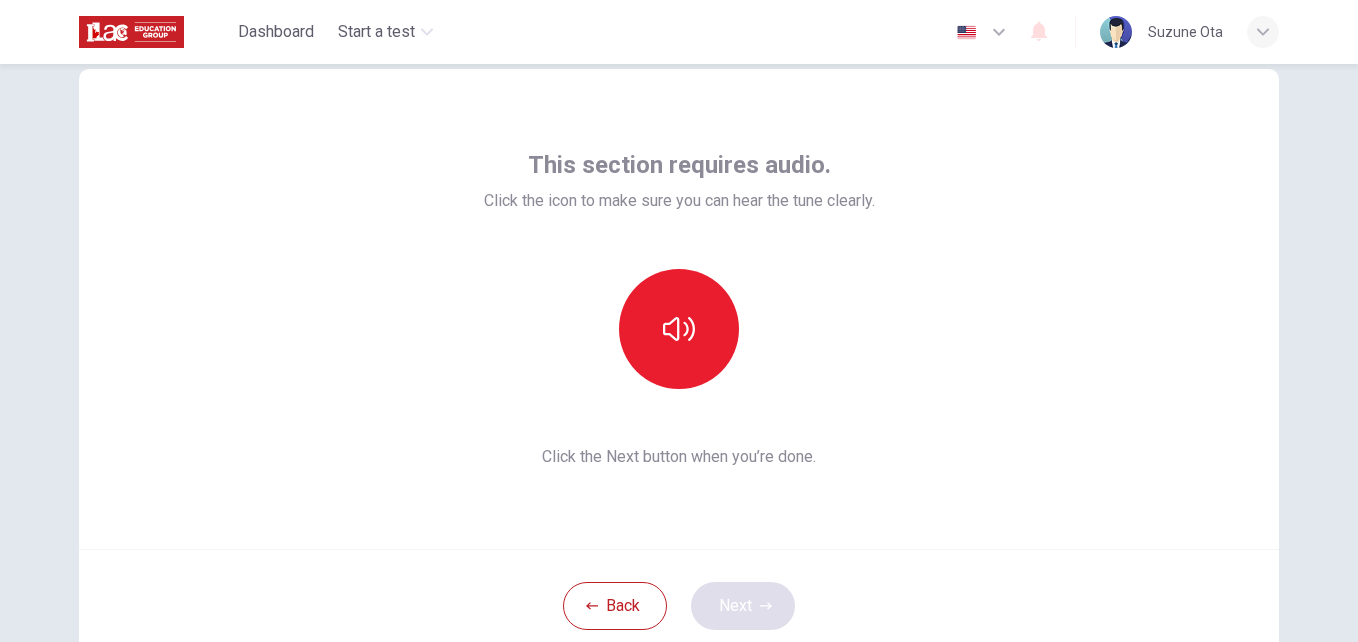 scroll, scrollTop: 49, scrollLeft: 0, axis: vertical 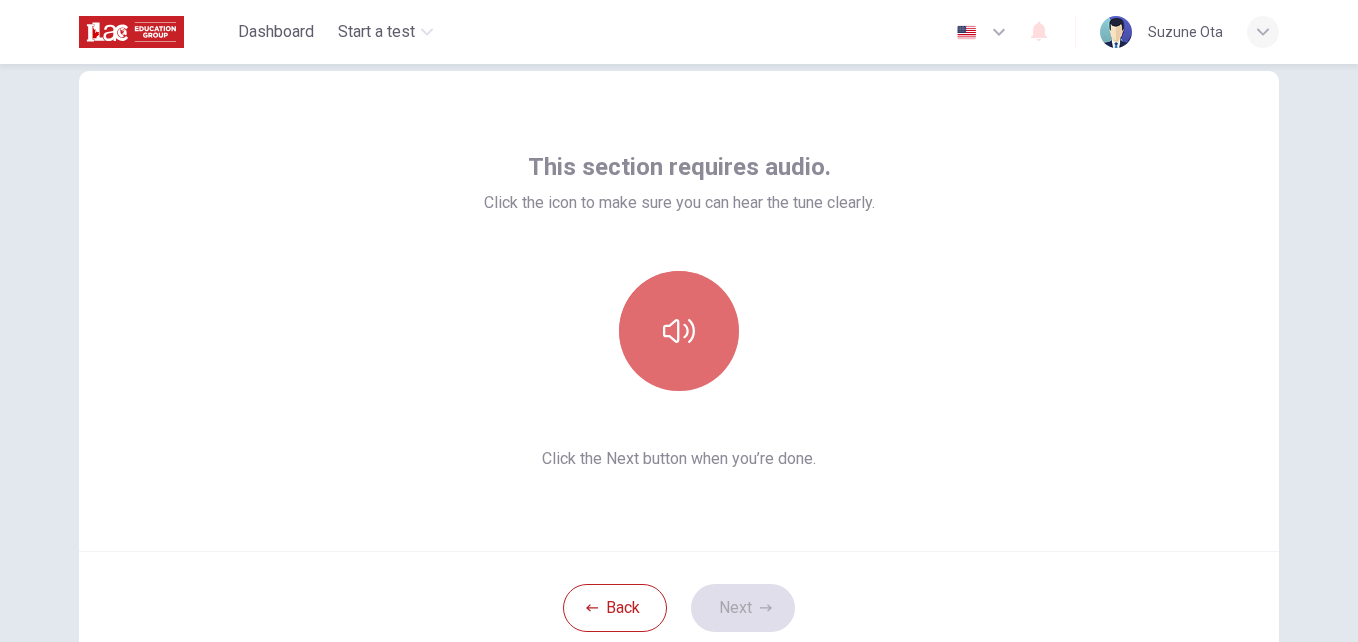 click 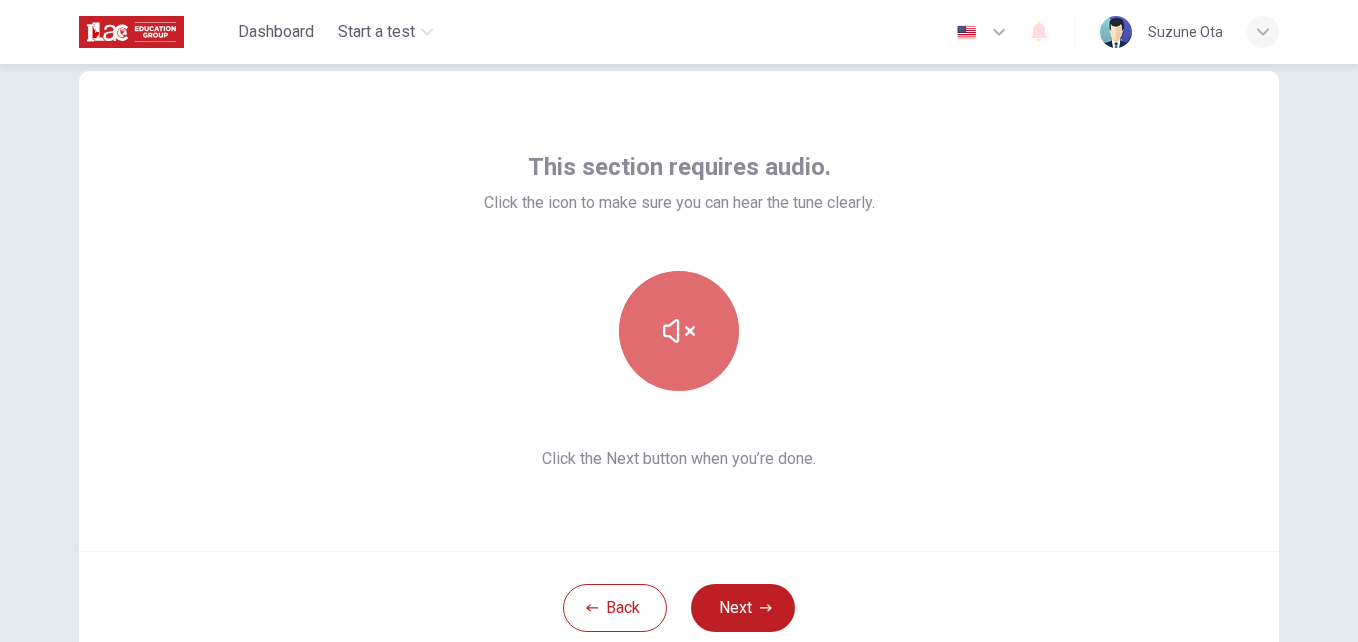 click 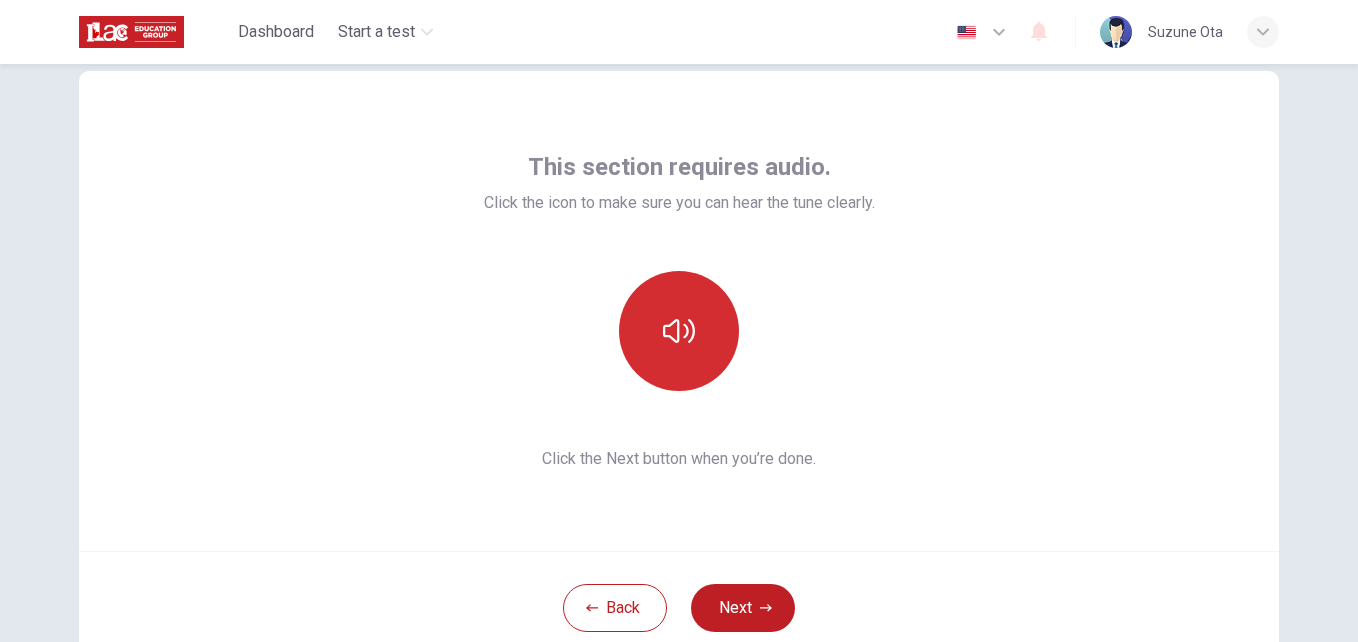 click at bounding box center (679, 331) 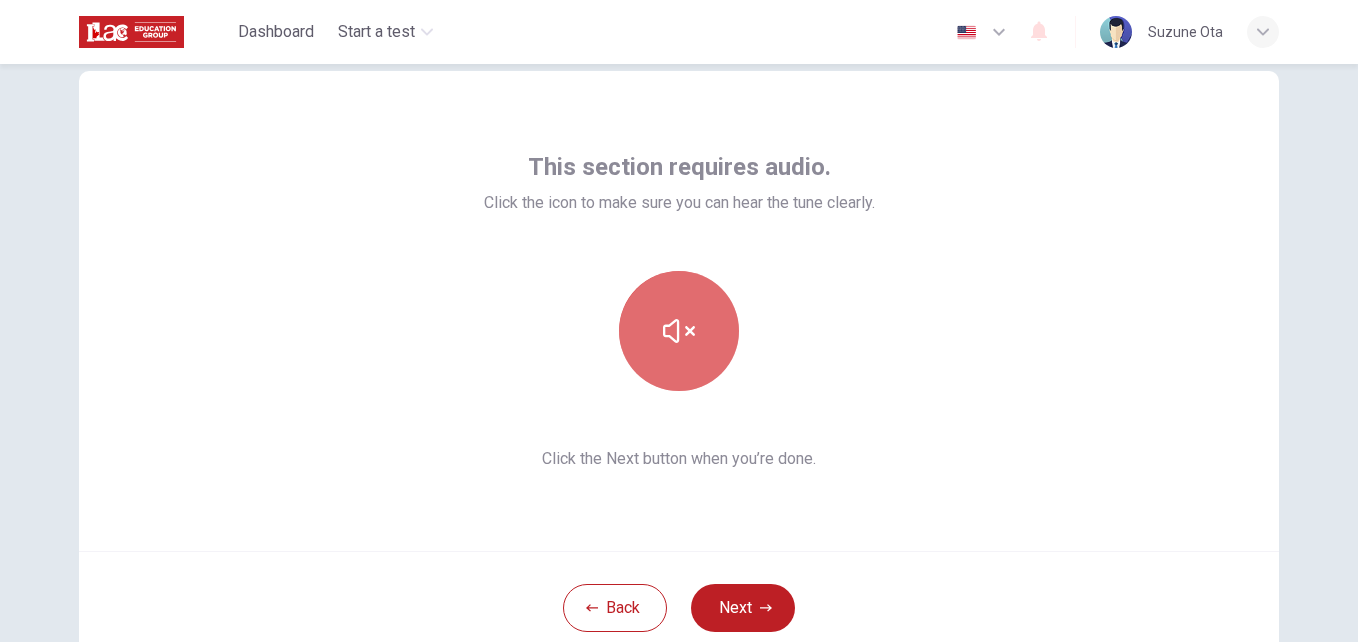 click at bounding box center (679, 331) 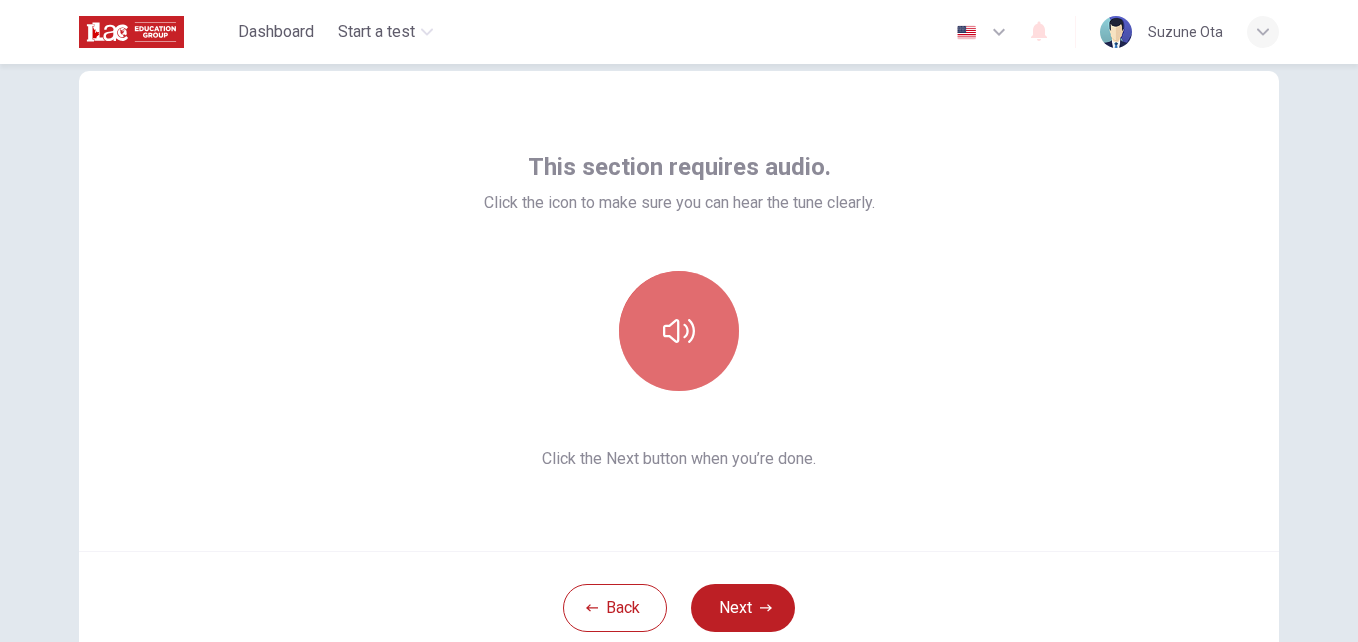 click at bounding box center (679, 331) 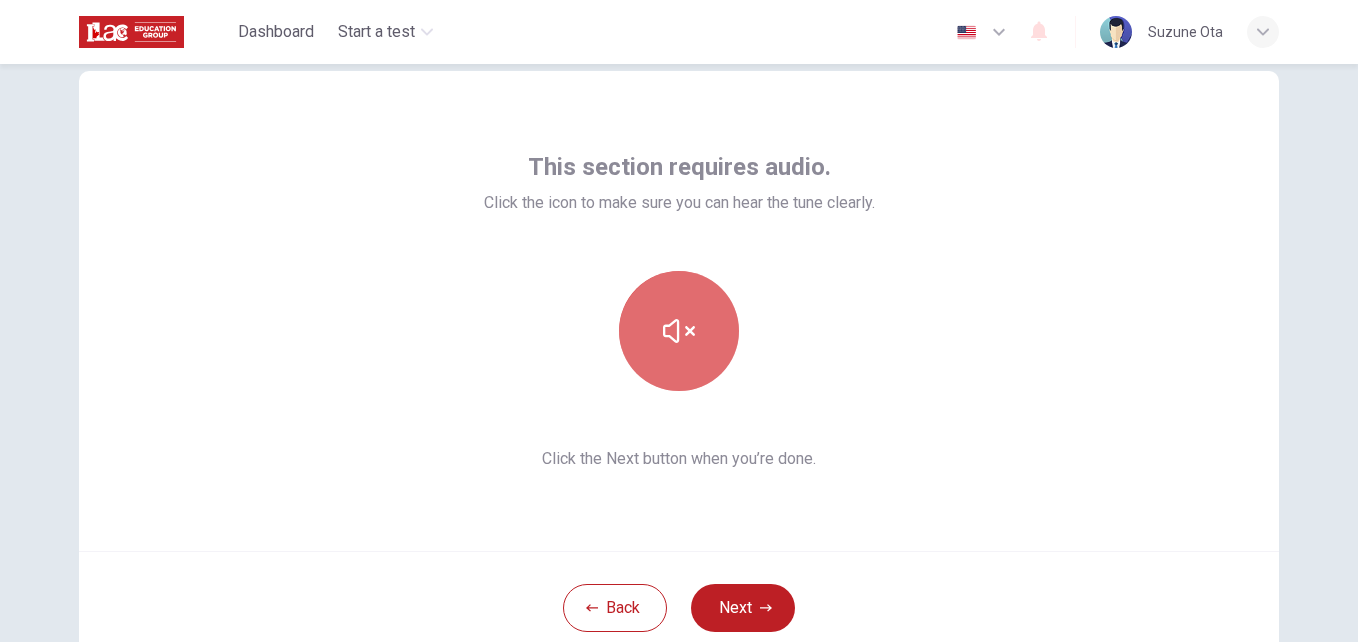 click at bounding box center [679, 331] 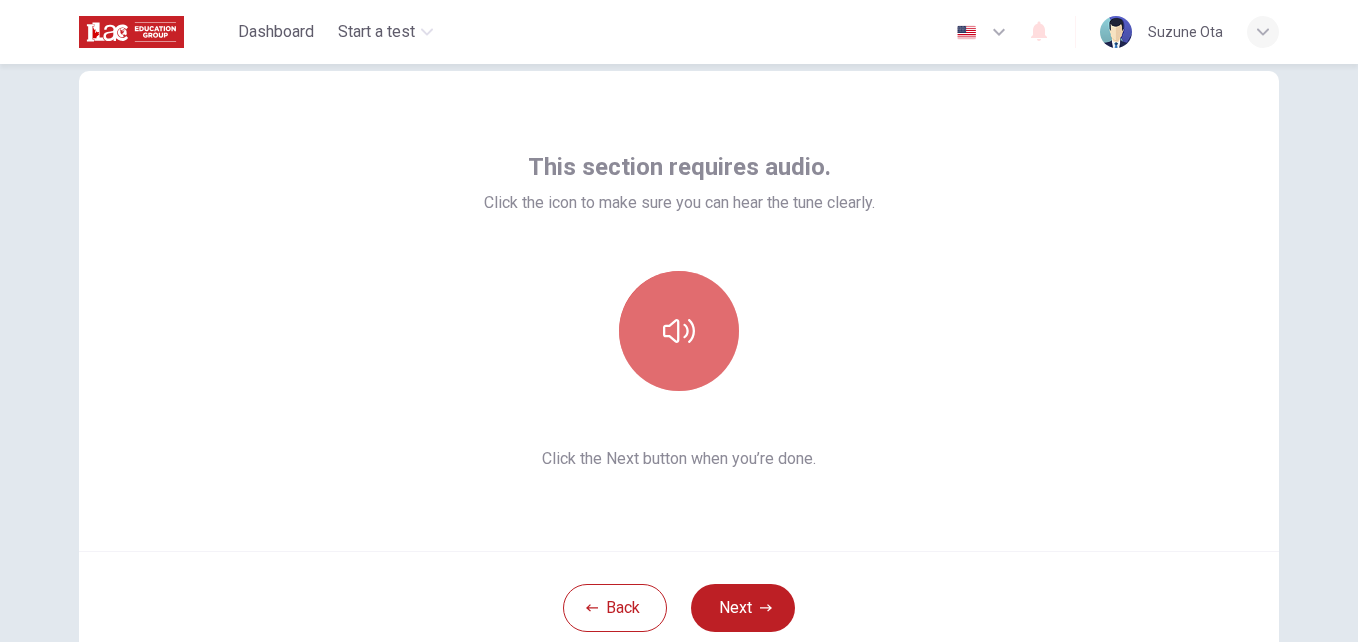 click at bounding box center [679, 331] 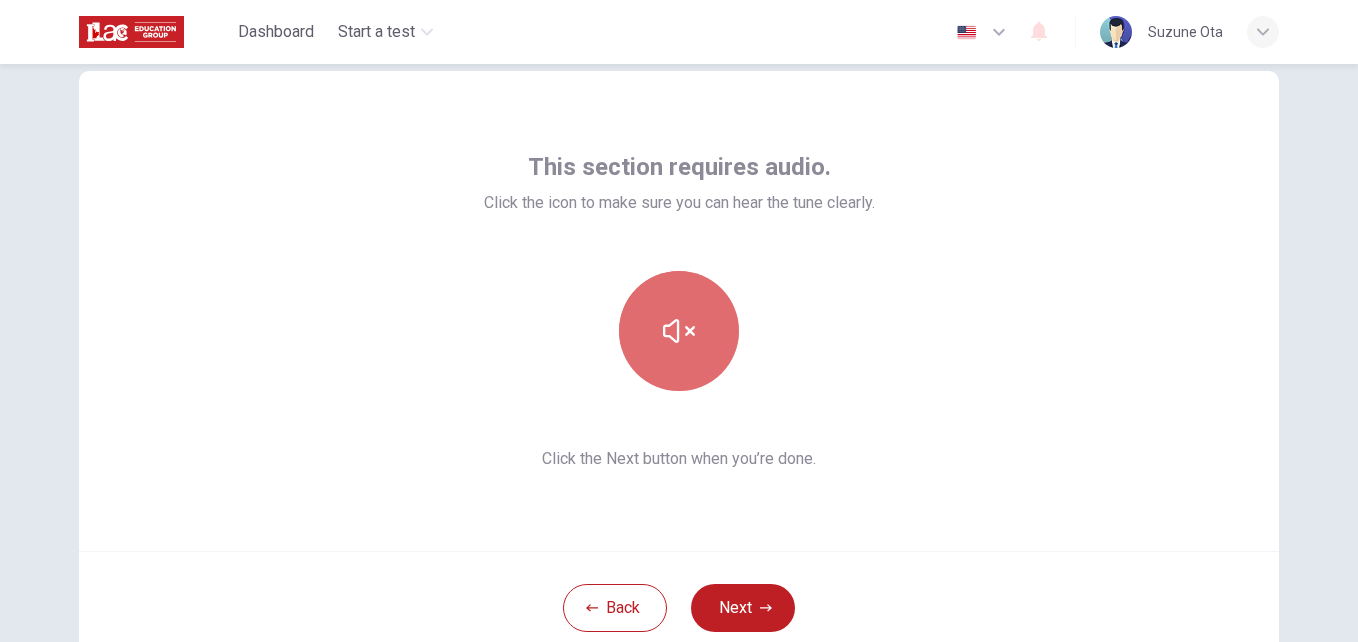 click at bounding box center [679, 331] 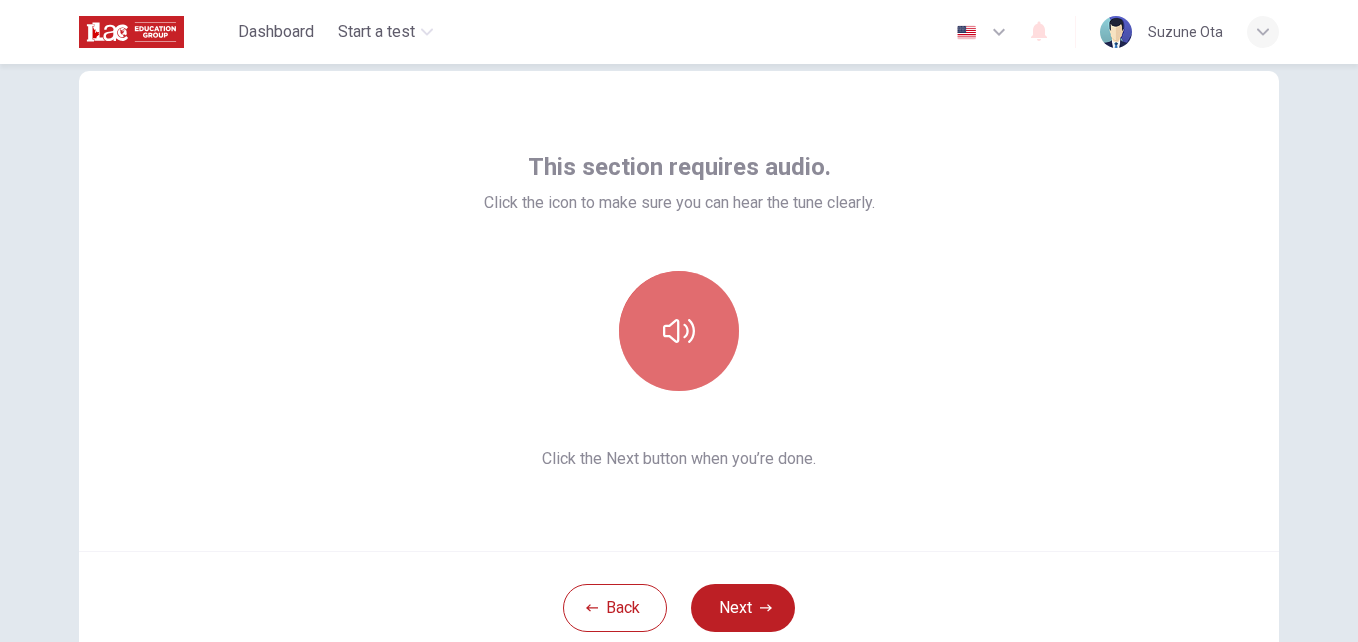 click at bounding box center (679, 331) 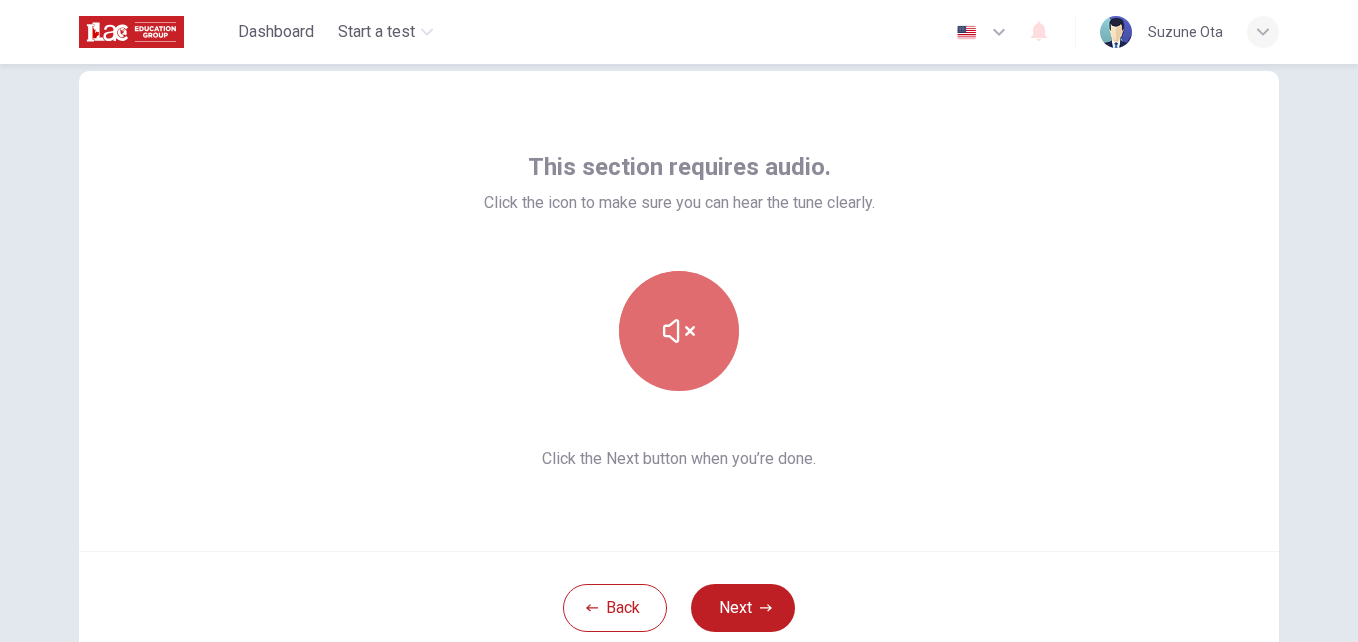 click at bounding box center (679, 331) 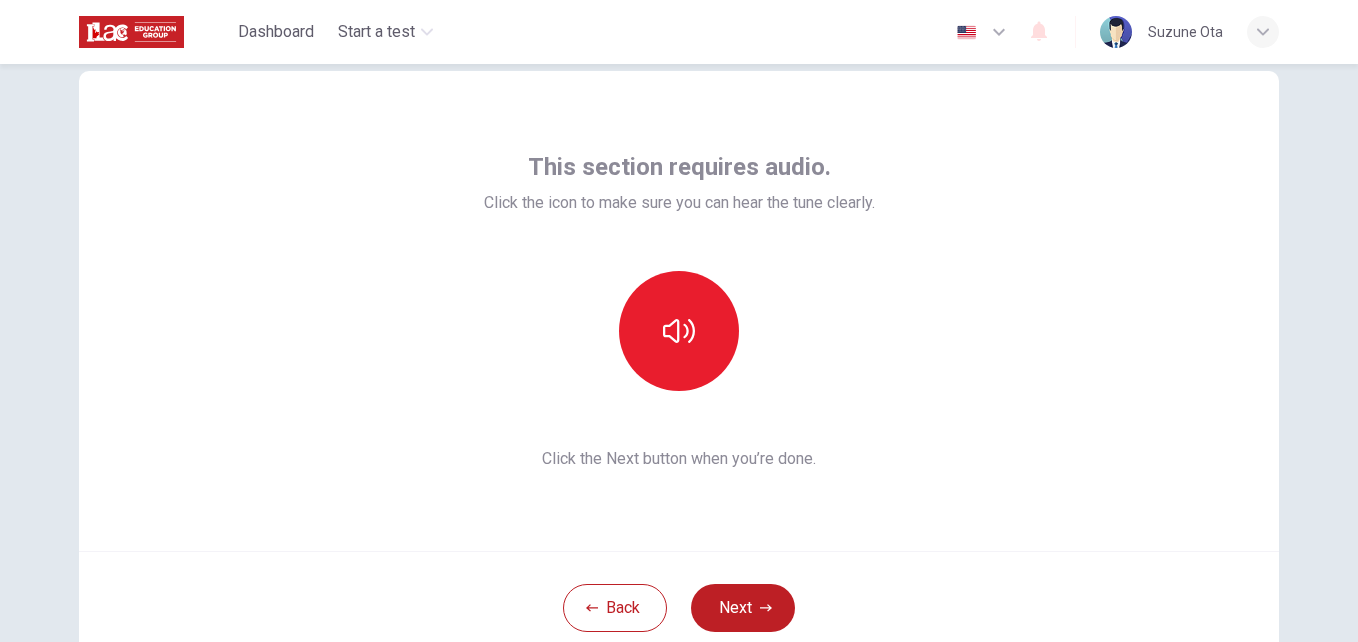 type 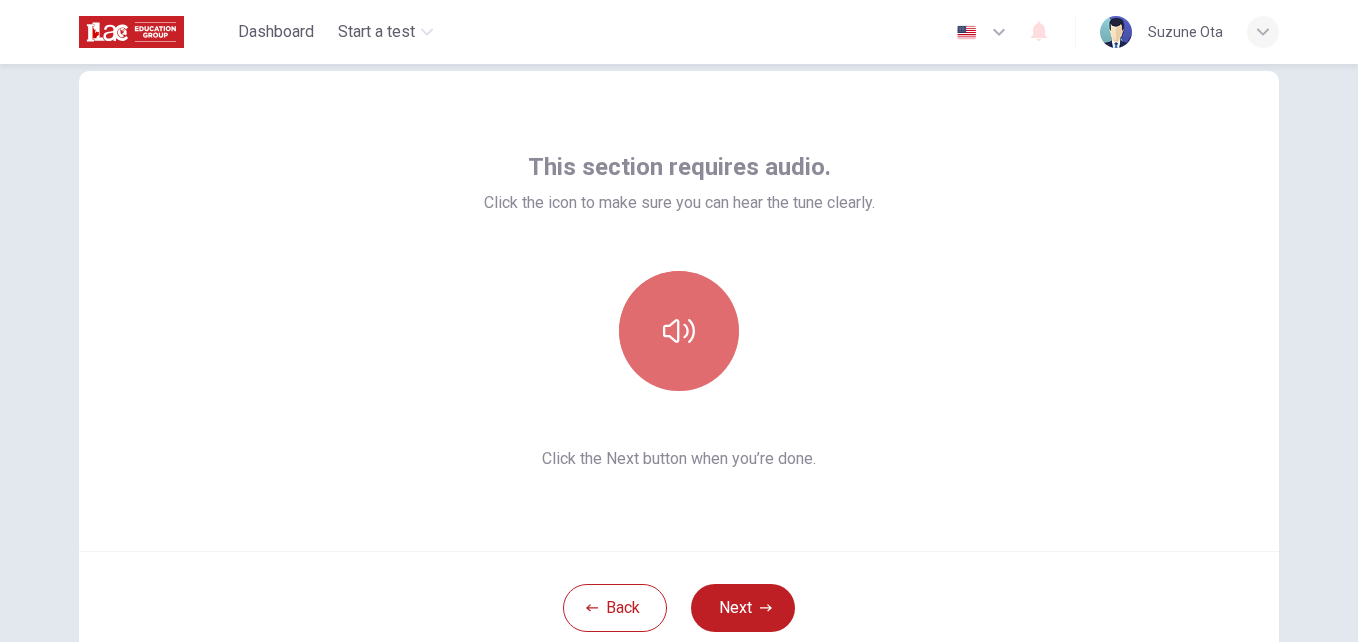 click 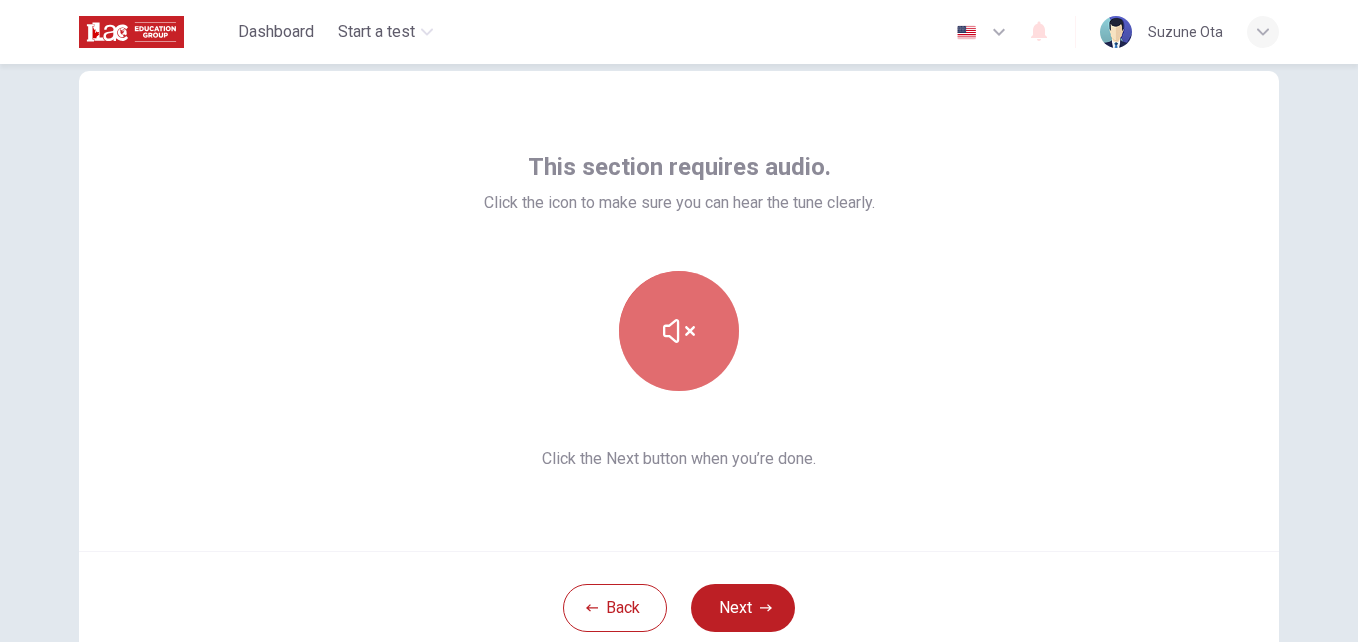 click 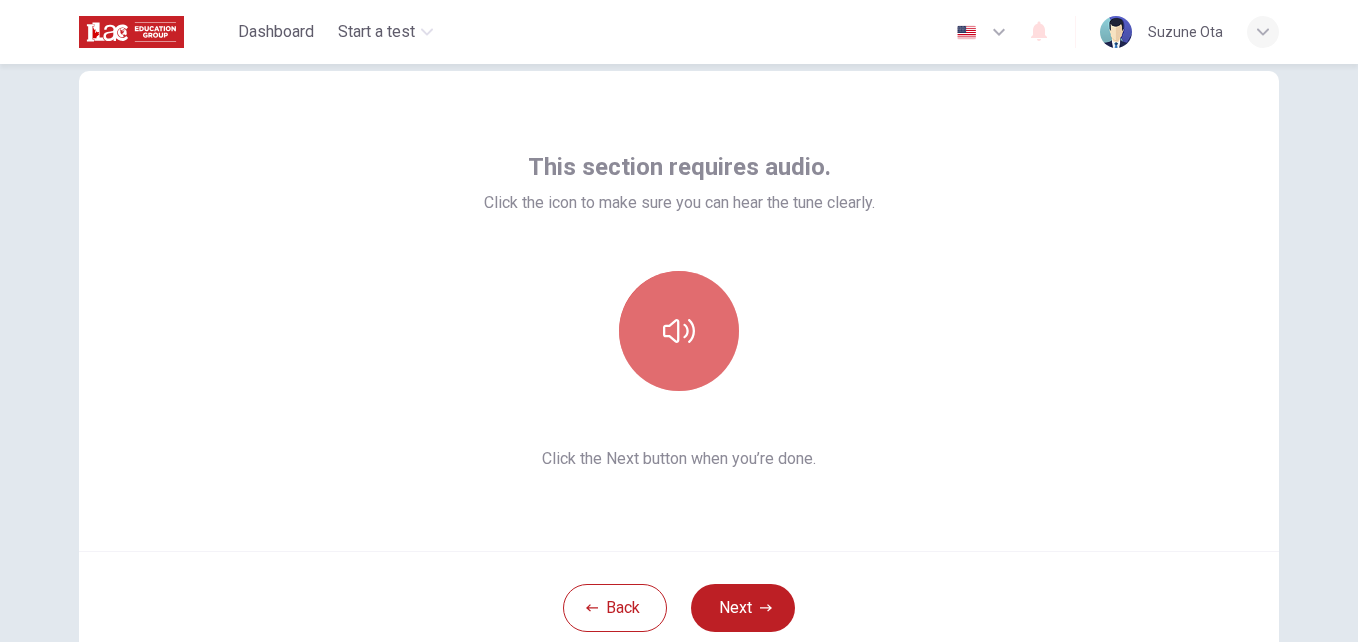 click 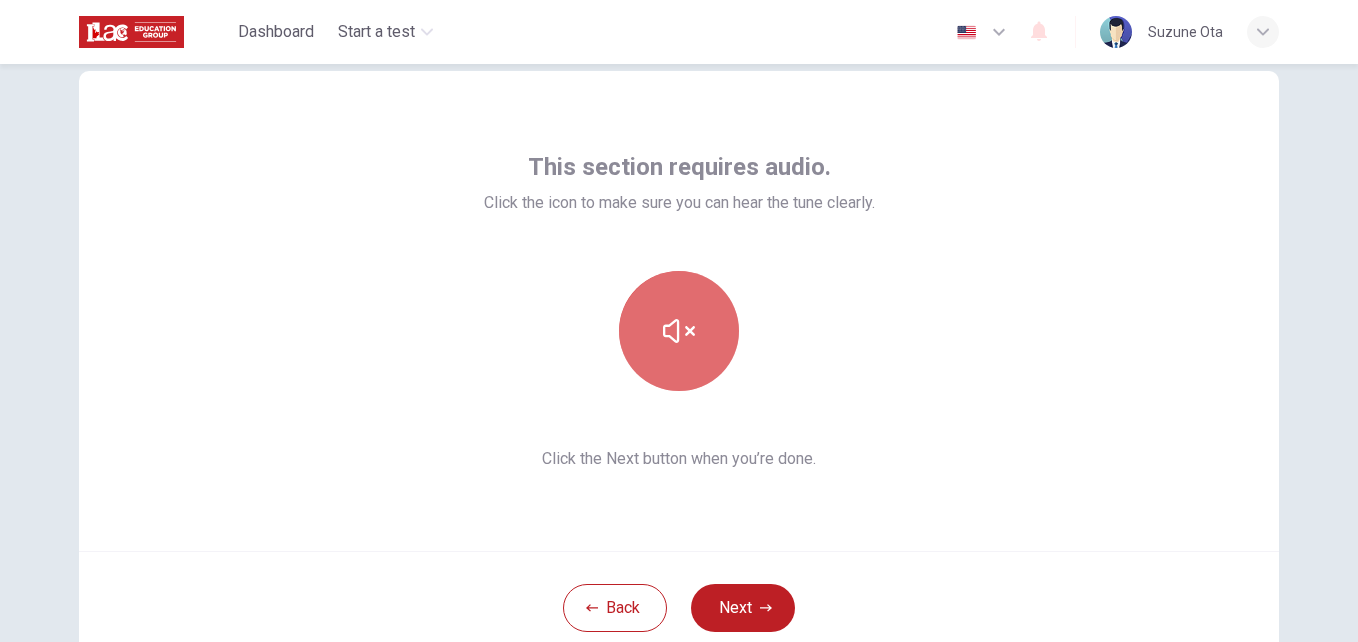 click 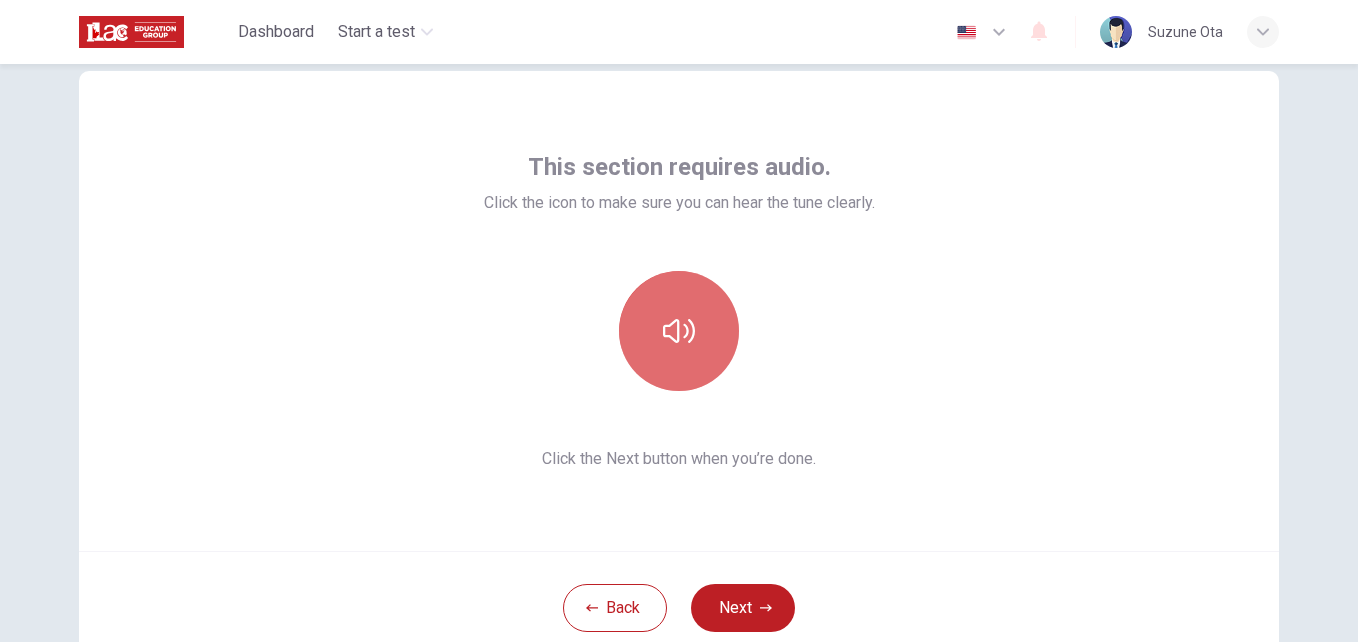 click 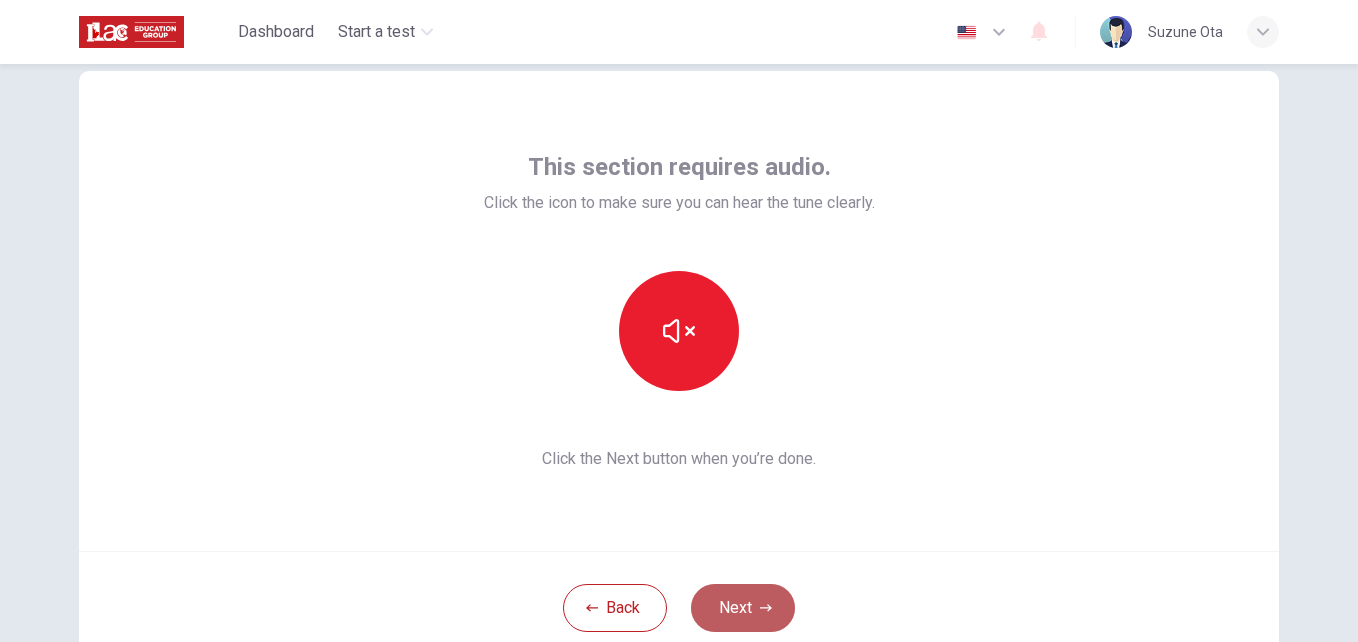 click on "Next" at bounding box center [743, 608] 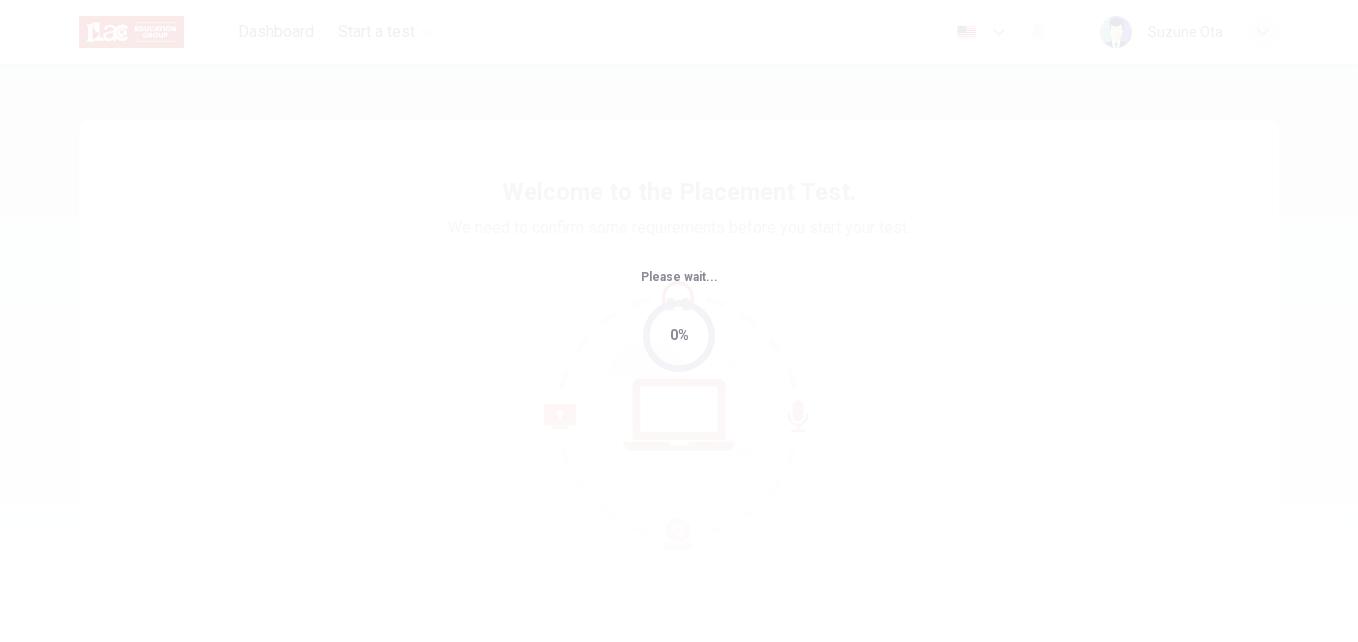 scroll, scrollTop: 0, scrollLeft: 0, axis: both 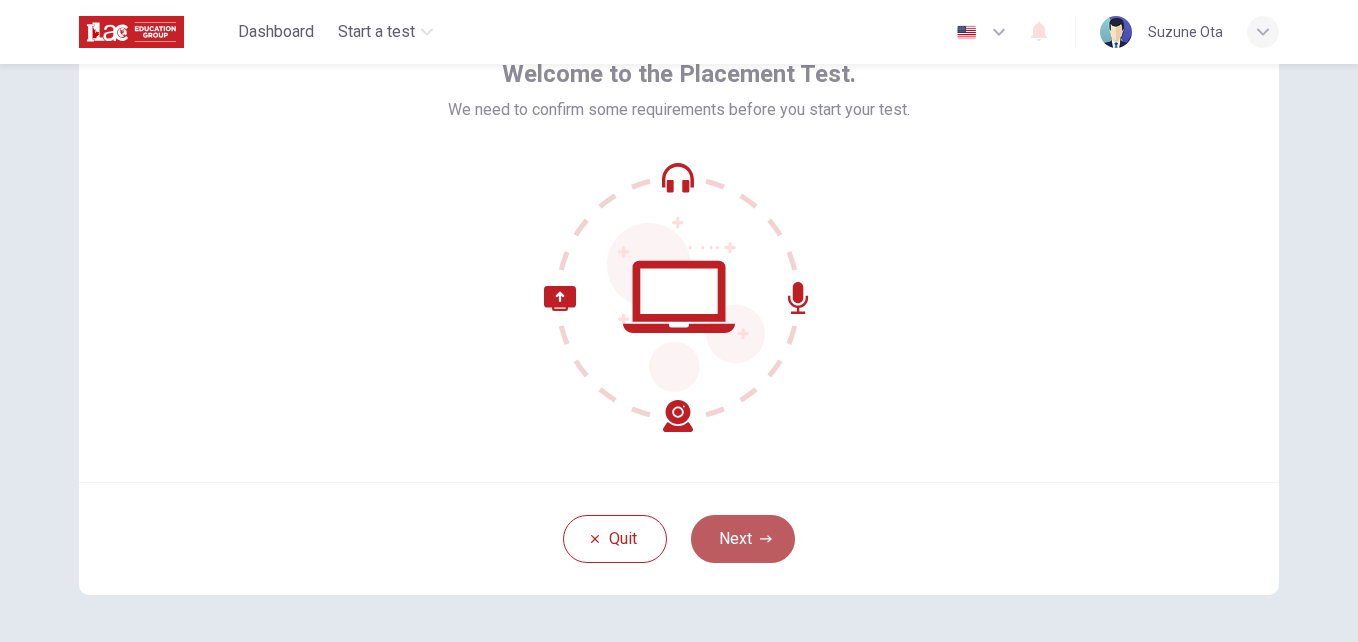 click on "Next" at bounding box center [743, 539] 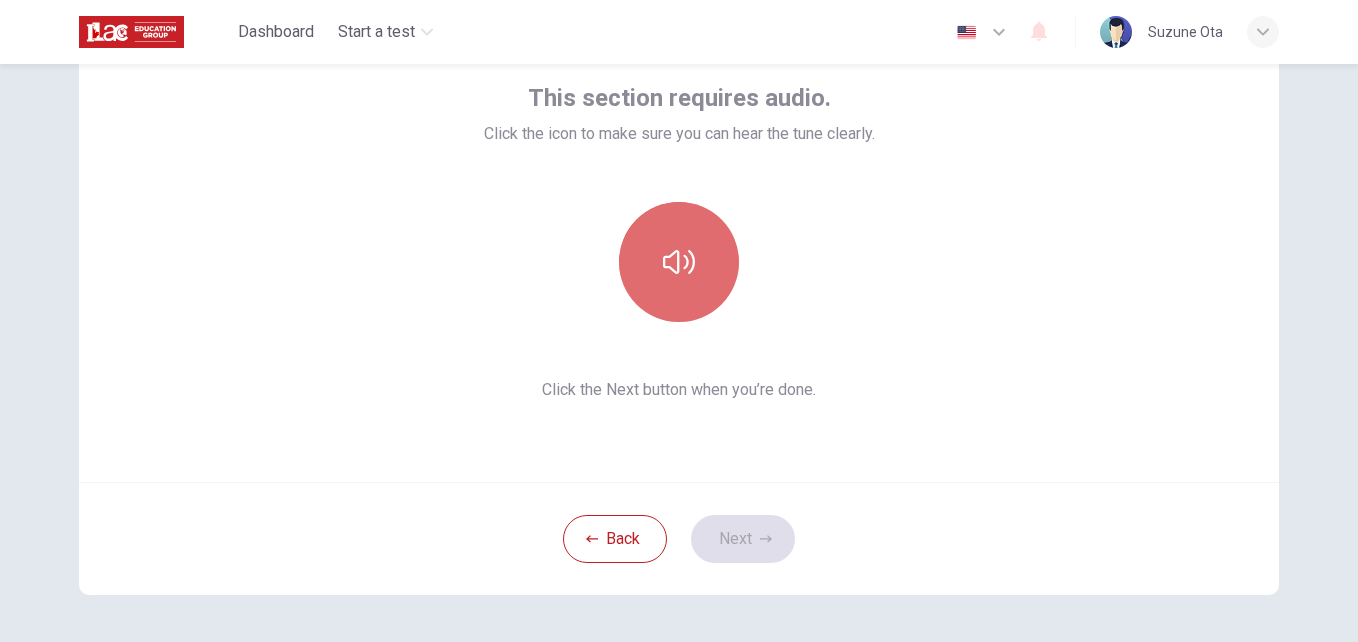 click at bounding box center [679, 262] 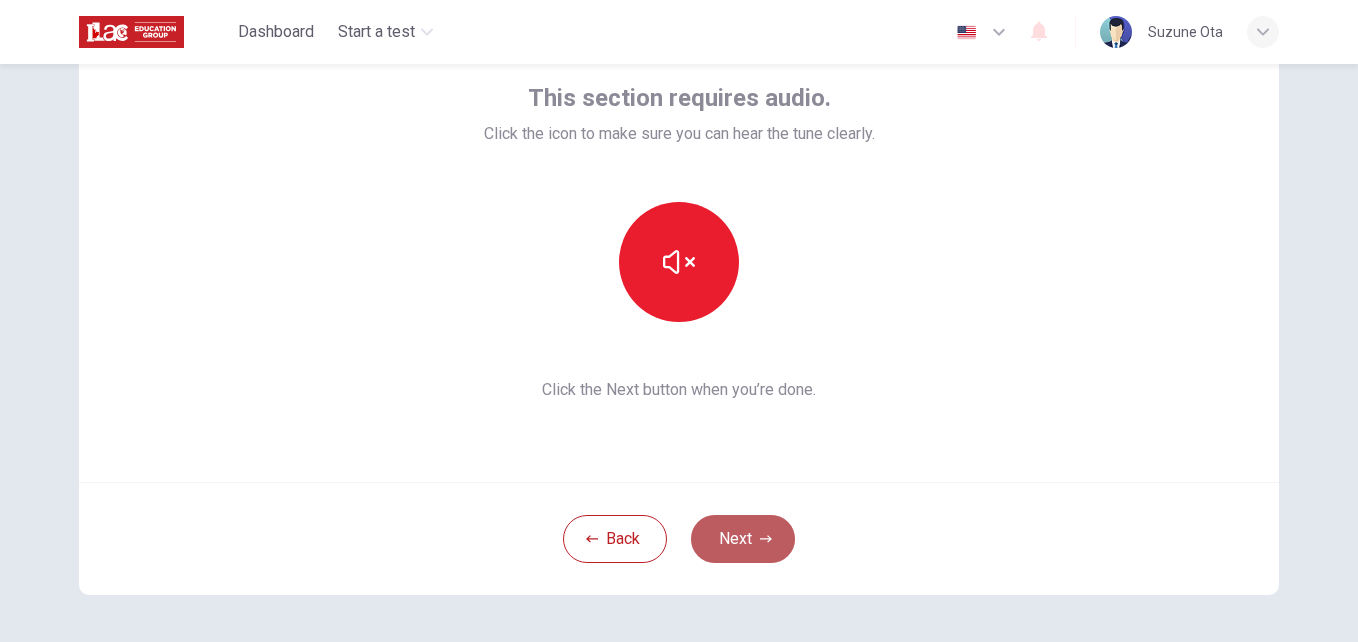 click on "Next" at bounding box center (743, 539) 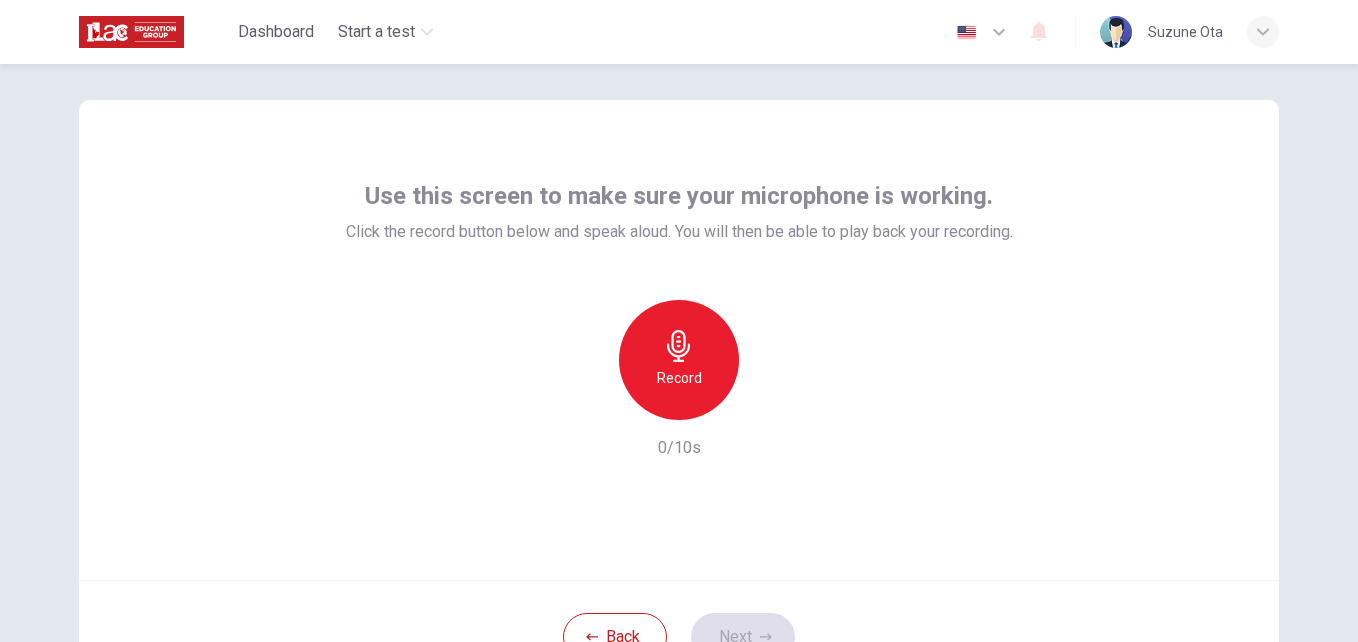 scroll, scrollTop: 19, scrollLeft: 0, axis: vertical 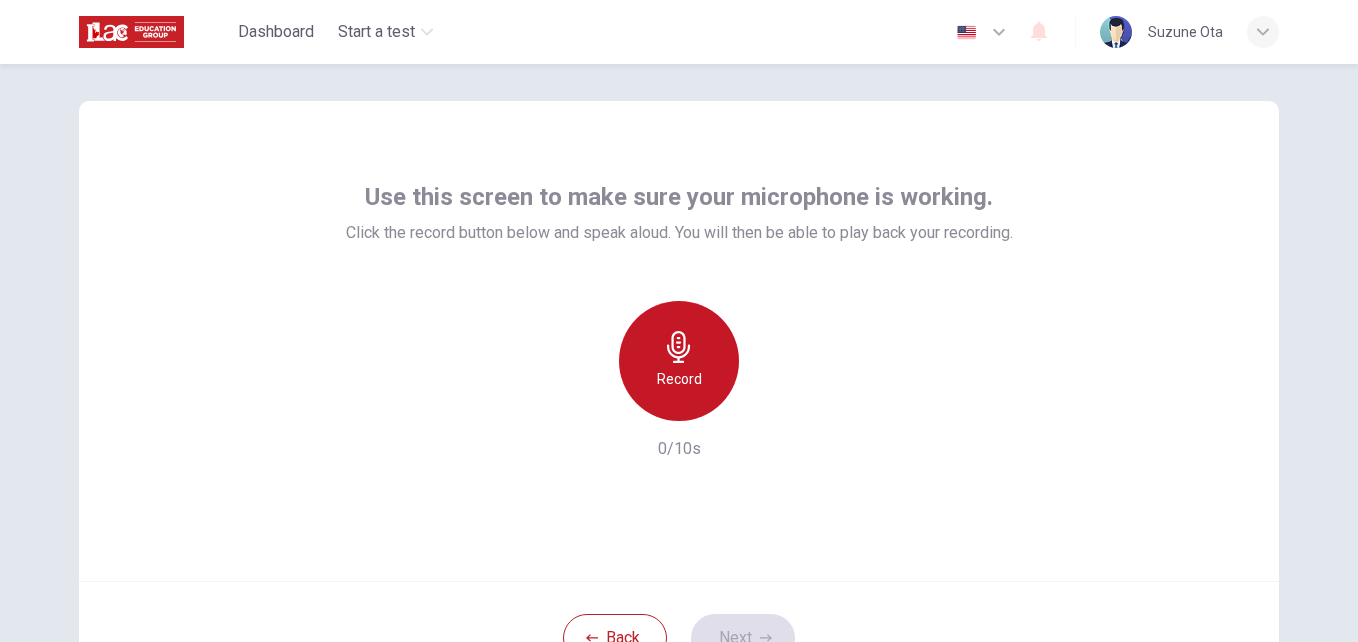click 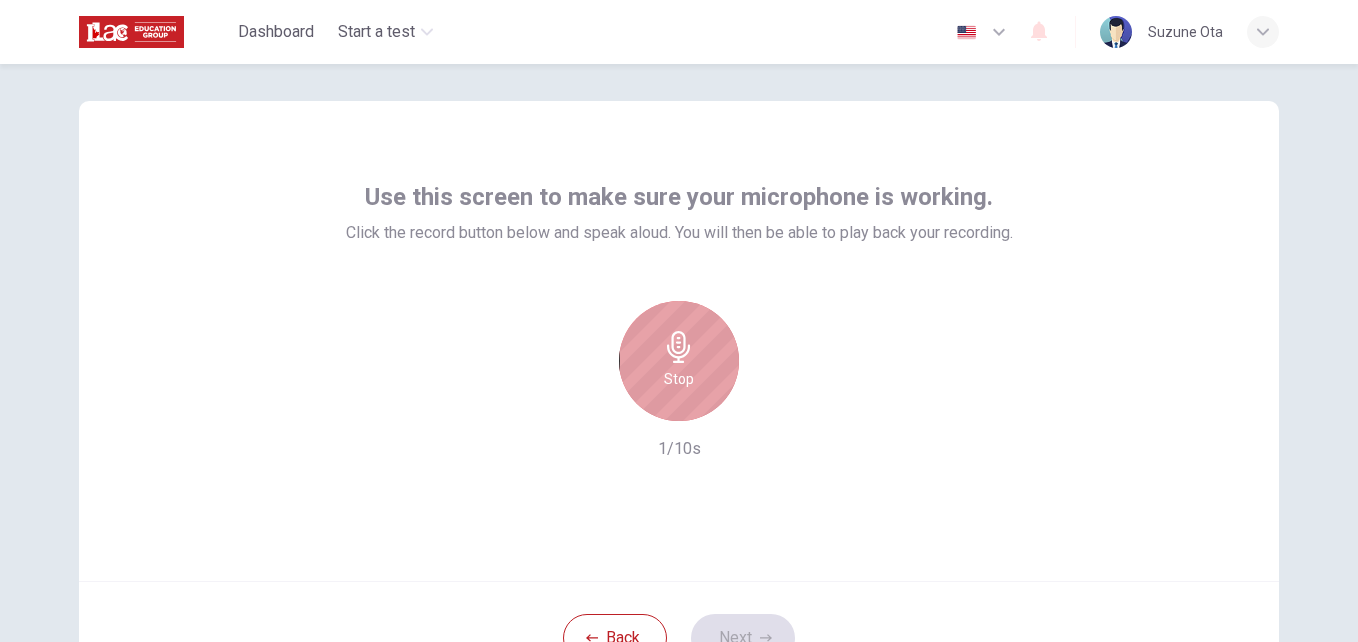 click 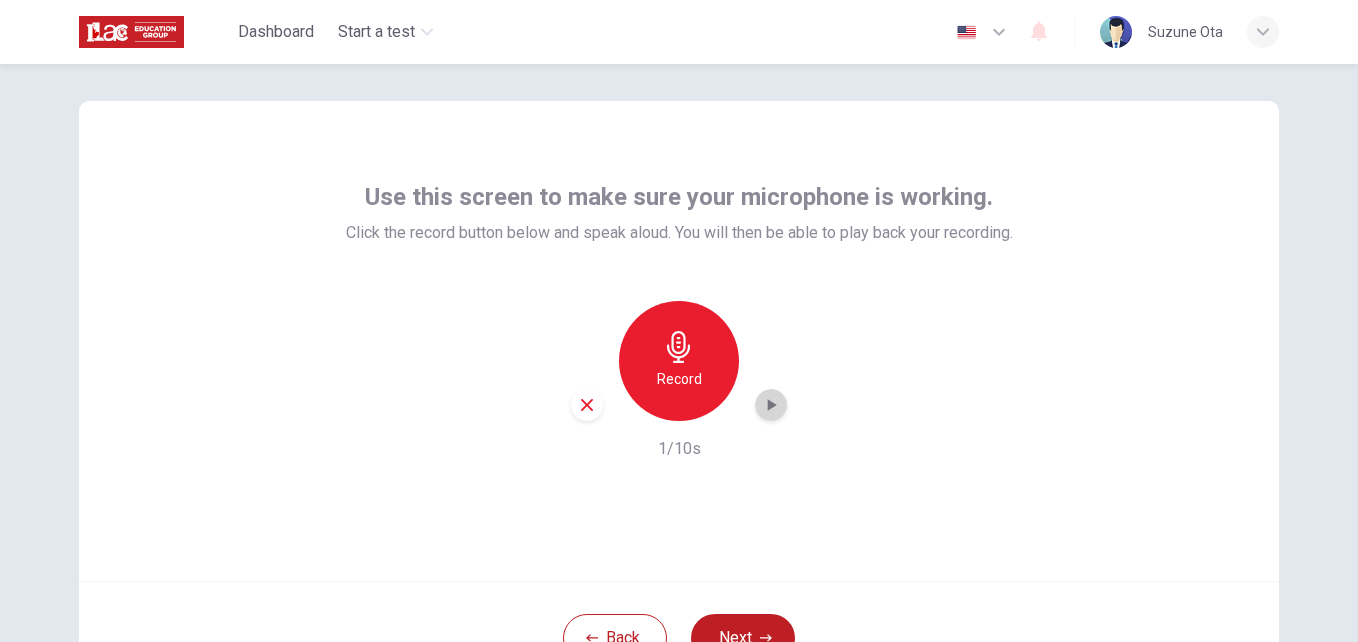 click 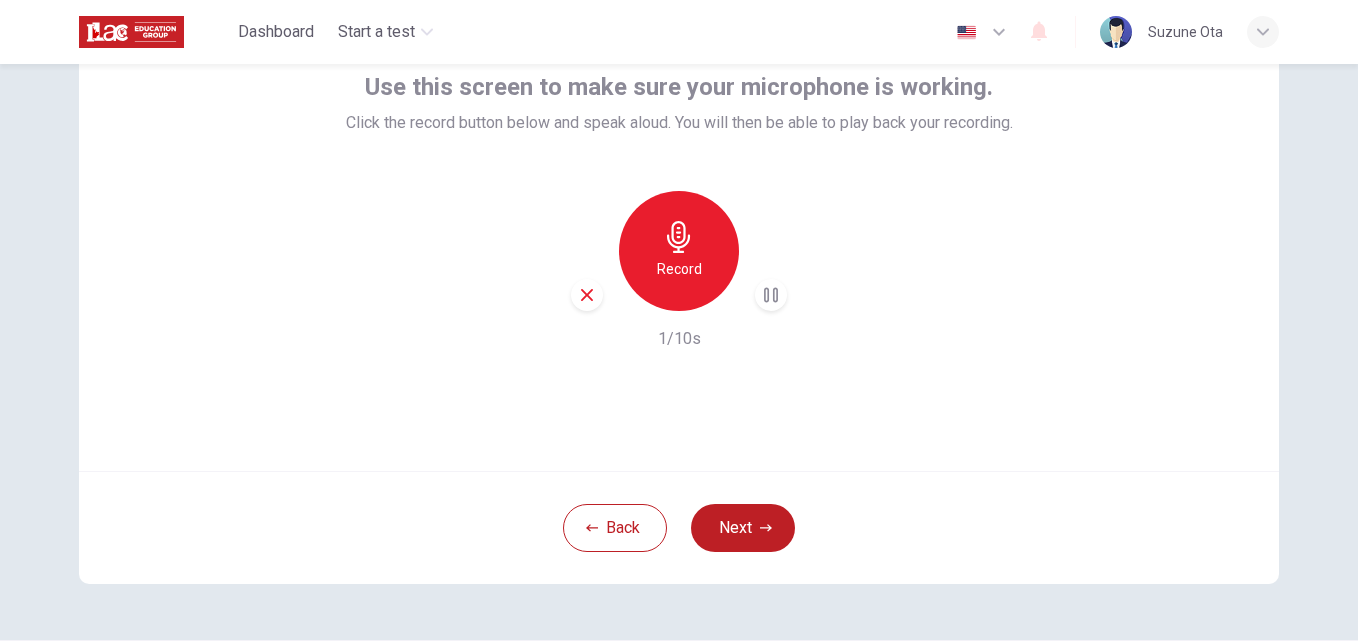 scroll, scrollTop: 137, scrollLeft: 0, axis: vertical 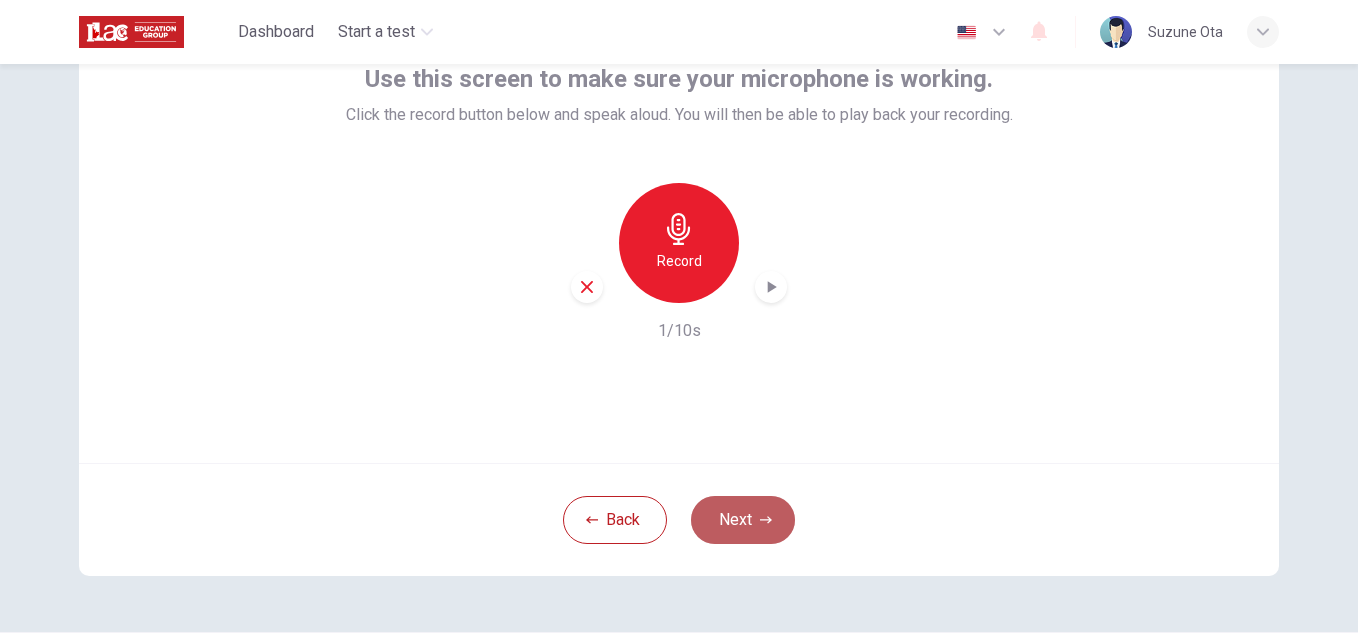 click on "Next" at bounding box center [743, 520] 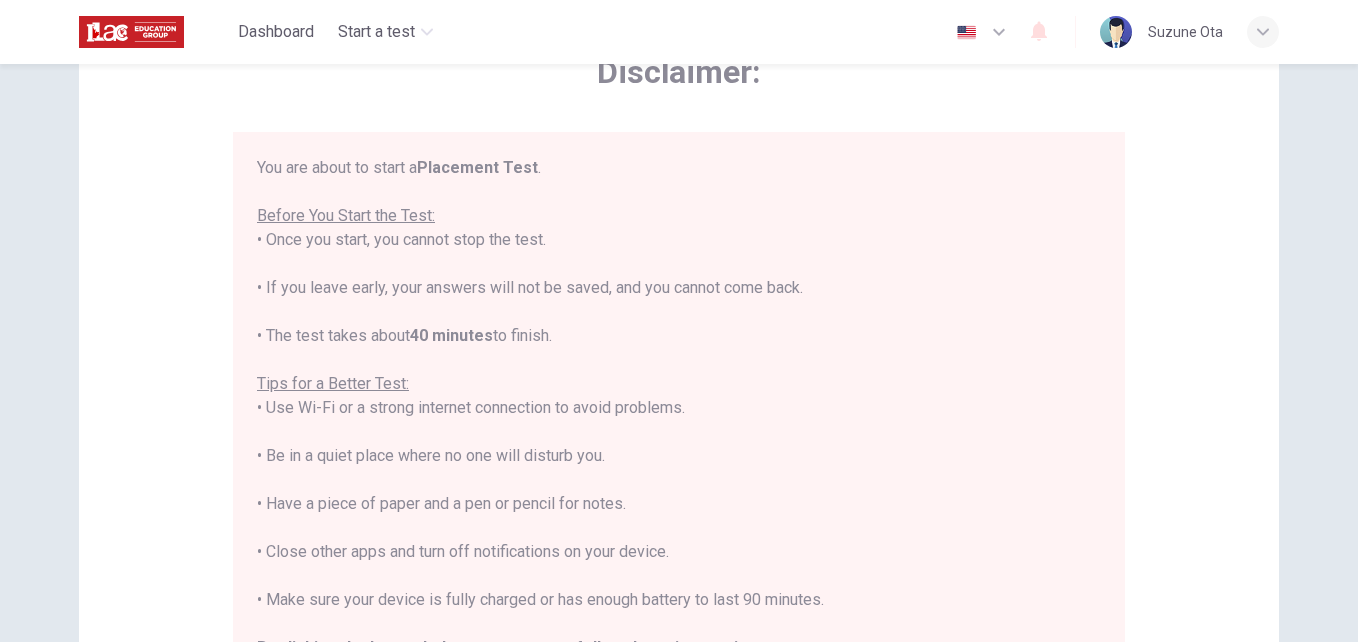 scroll, scrollTop: 156, scrollLeft: 0, axis: vertical 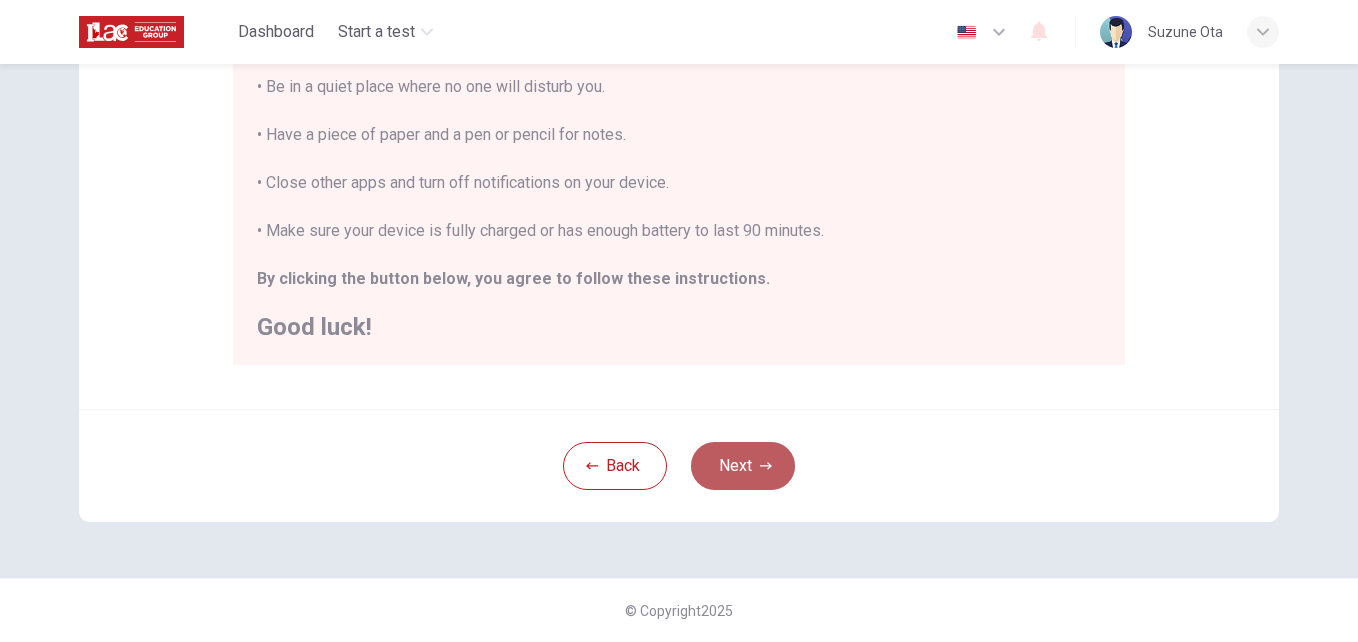 click on "Next" at bounding box center [743, 466] 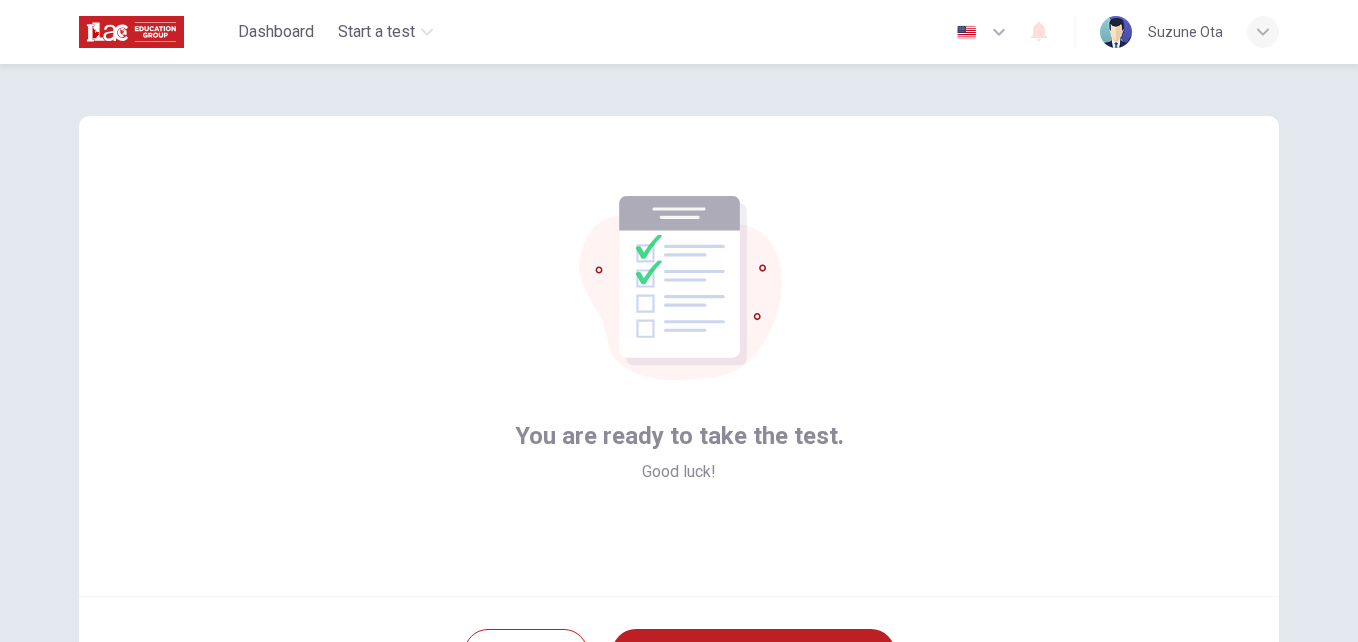 scroll, scrollTop: 90, scrollLeft: 0, axis: vertical 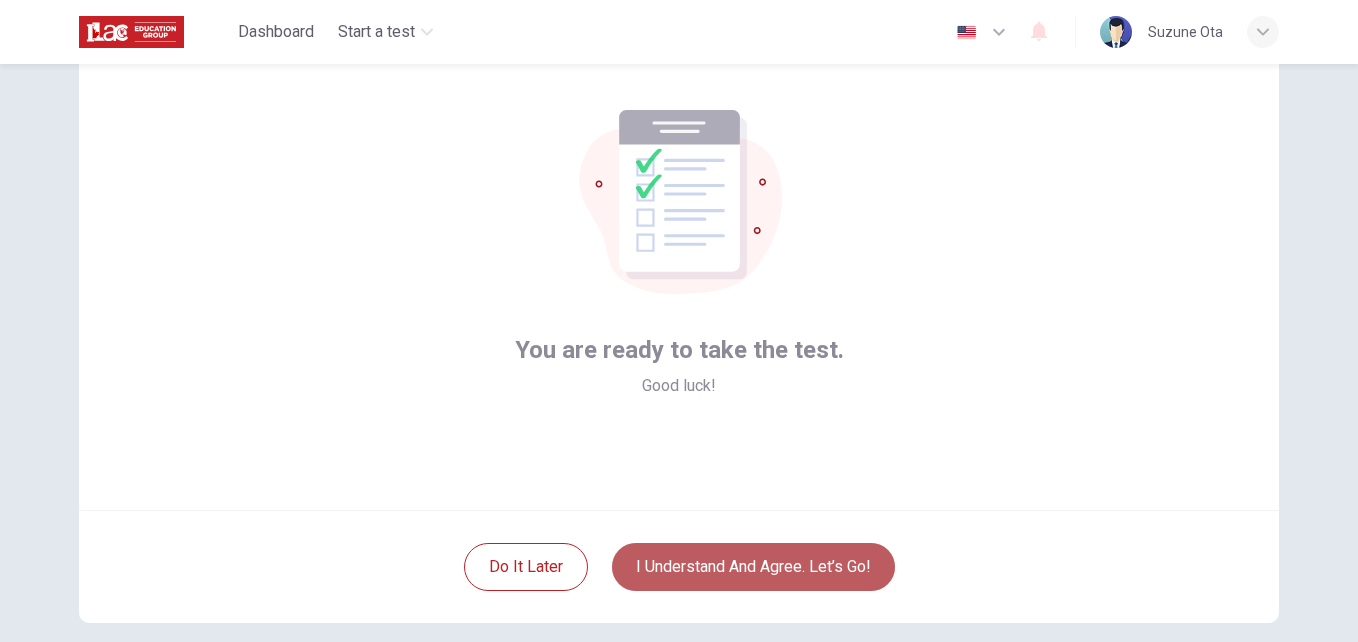 click on "I understand and agree. Let’s go!" at bounding box center (753, 567) 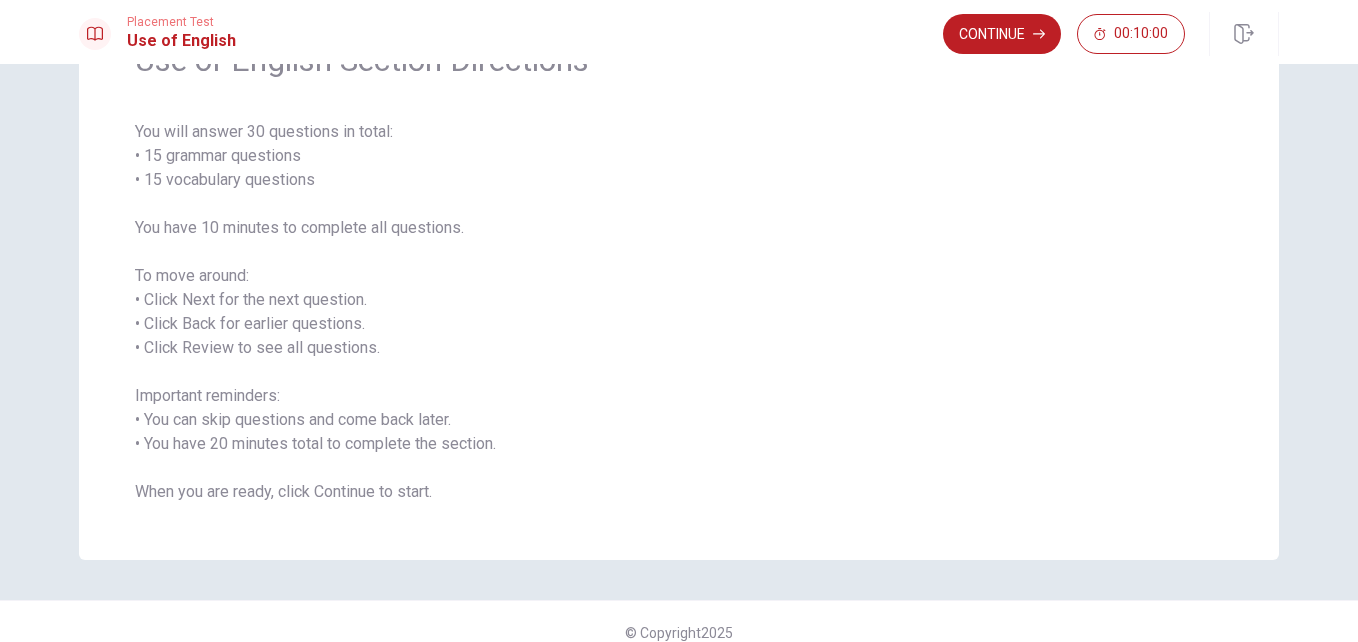 scroll, scrollTop: 0, scrollLeft: 0, axis: both 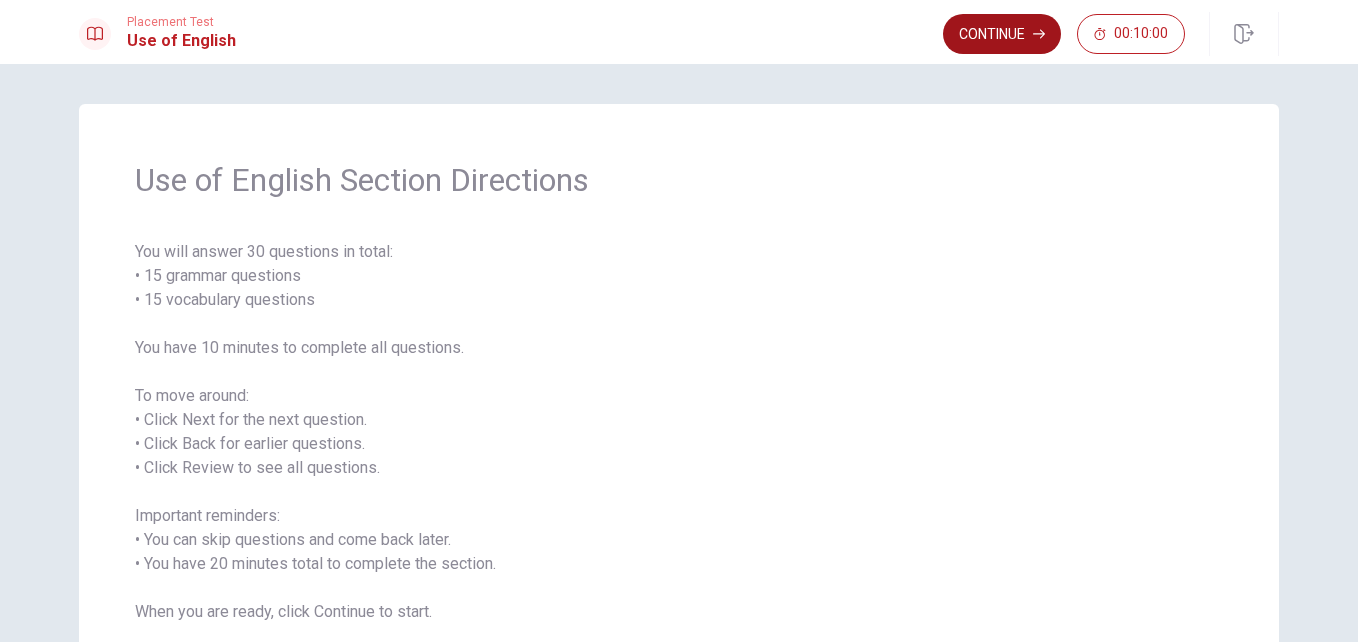 click on "Continue" at bounding box center [1002, 34] 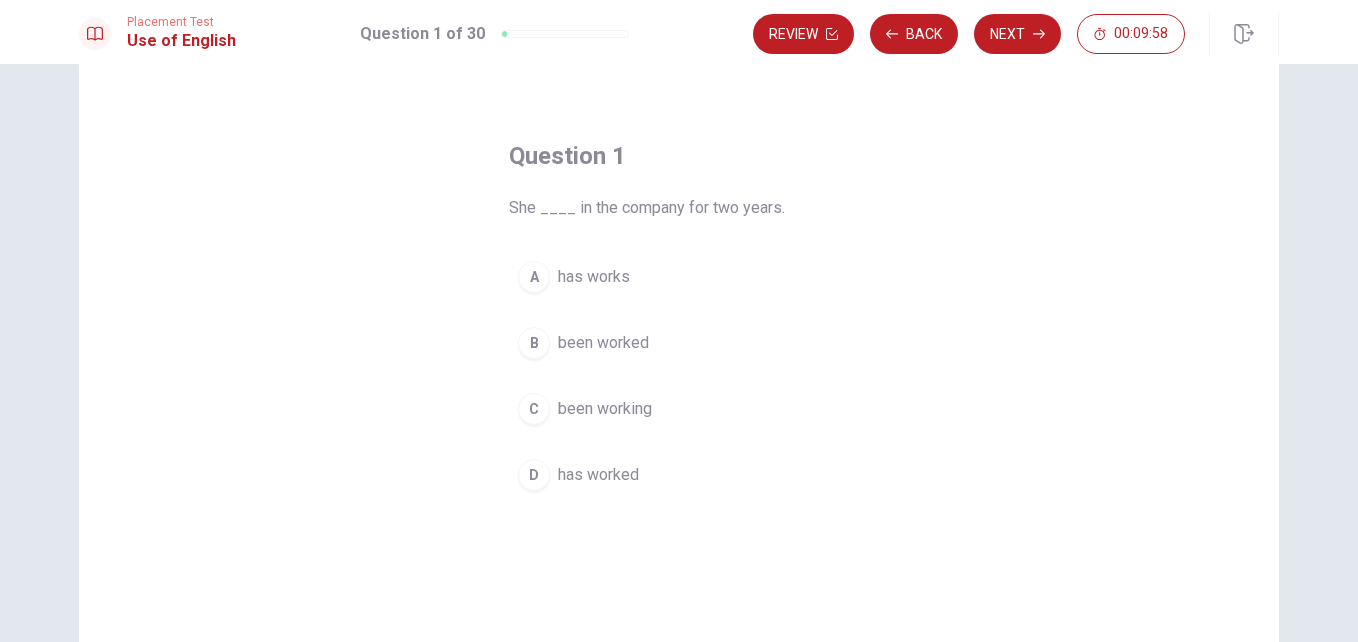 scroll, scrollTop: 47, scrollLeft: 0, axis: vertical 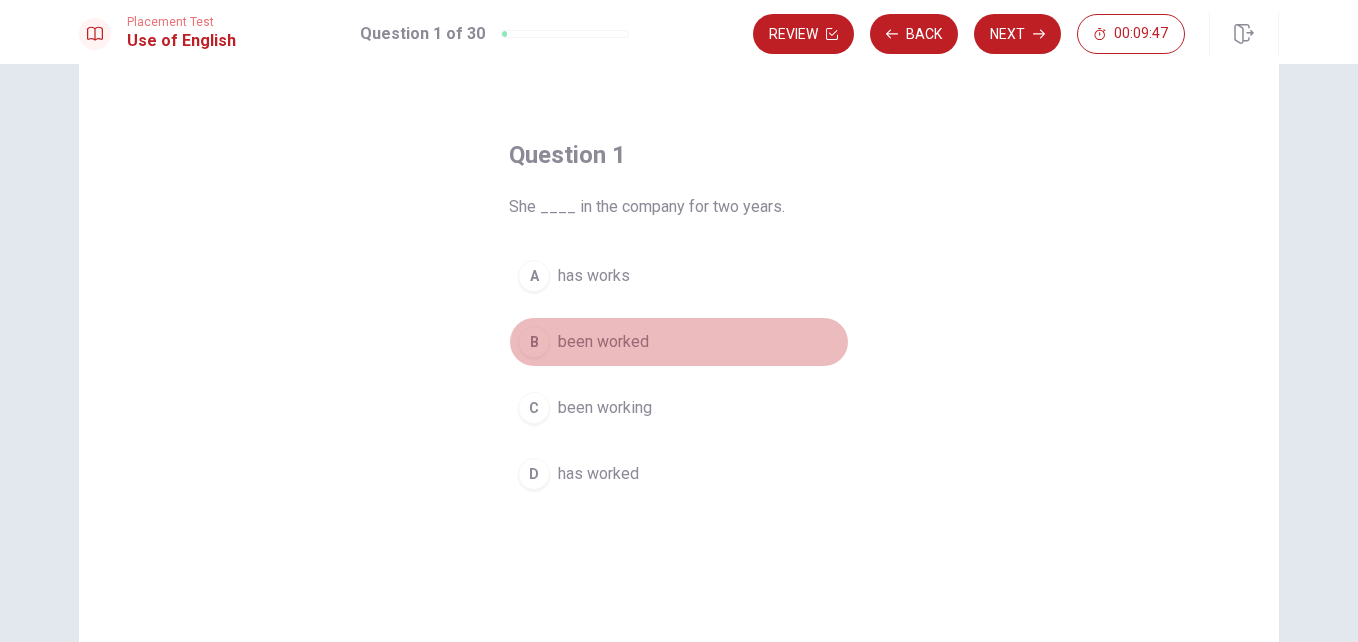 click on "B" at bounding box center (534, 342) 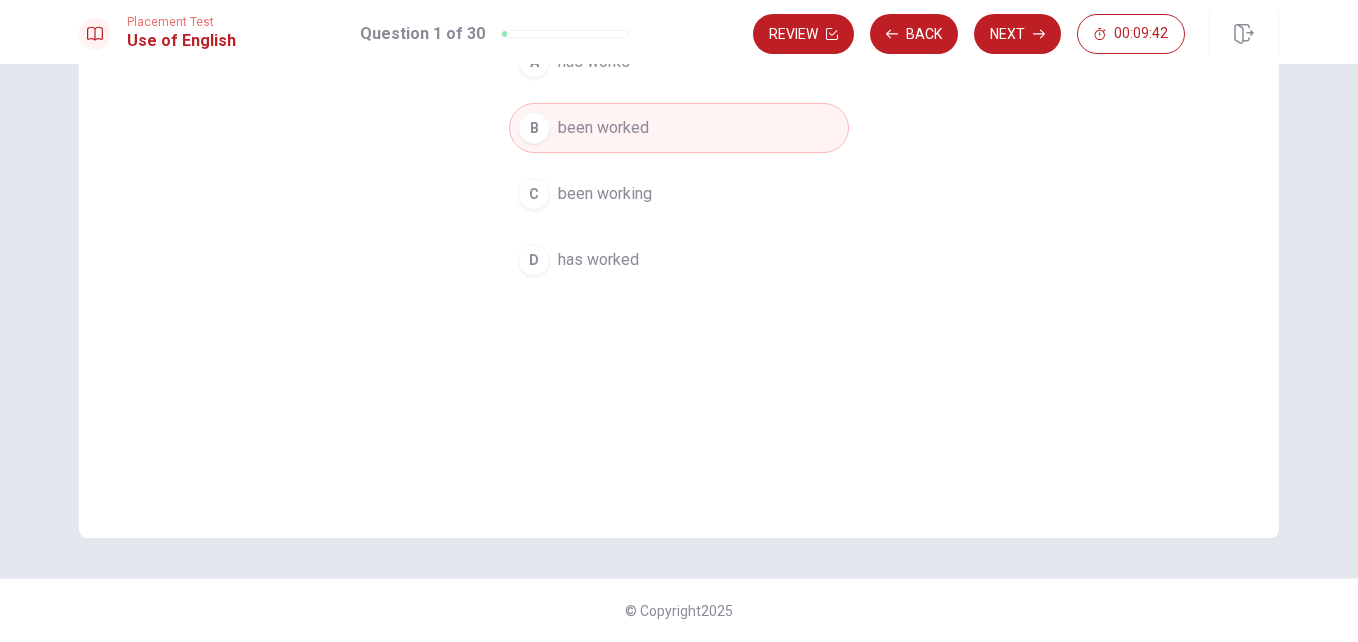 scroll, scrollTop: 0, scrollLeft: 0, axis: both 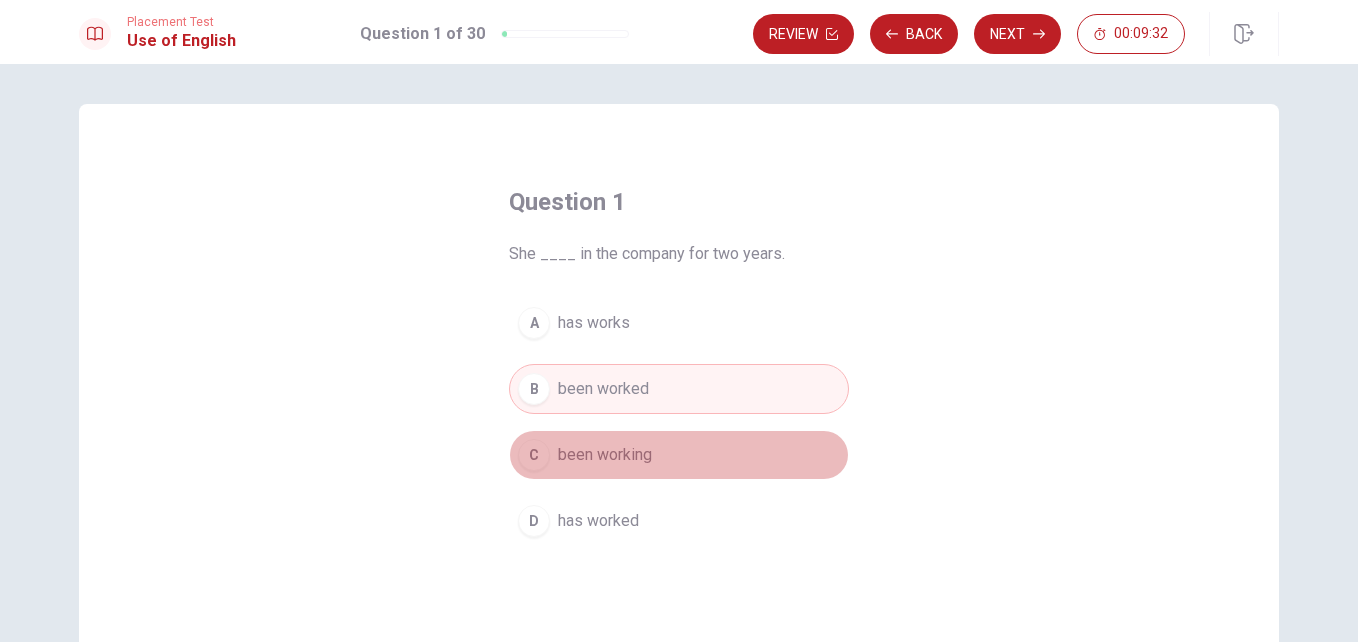 click on "been working" at bounding box center [605, 455] 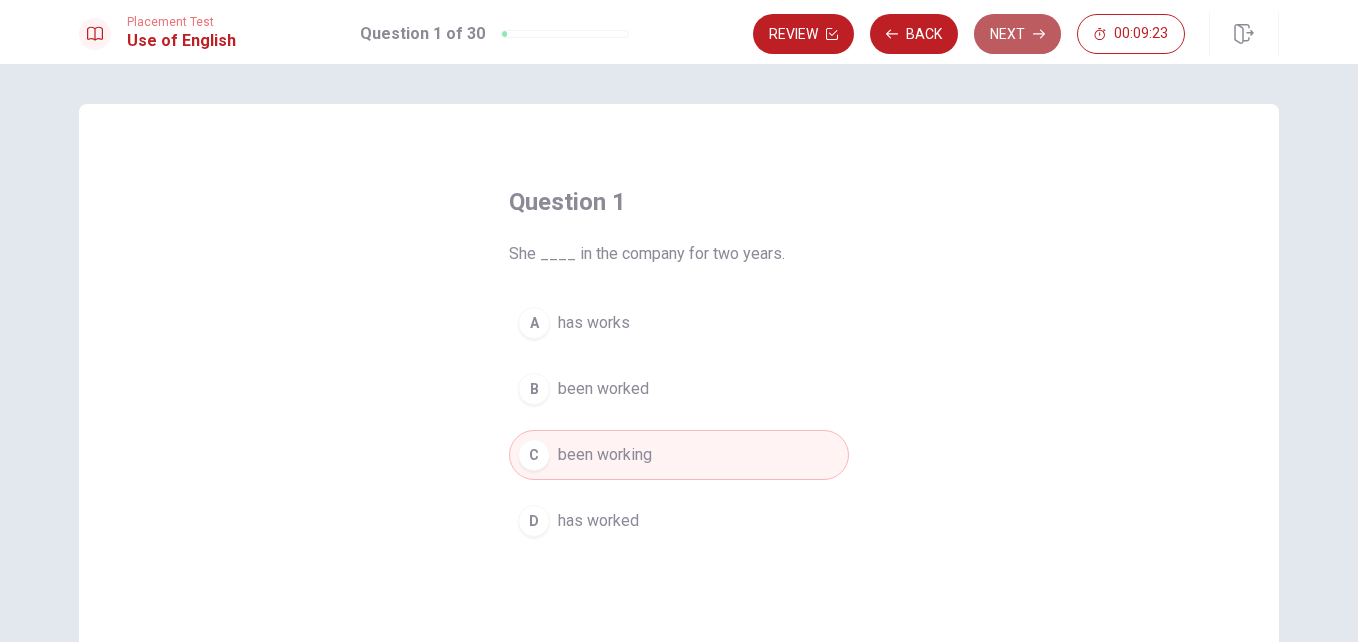 click on "Next" at bounding box center [1017, 34] 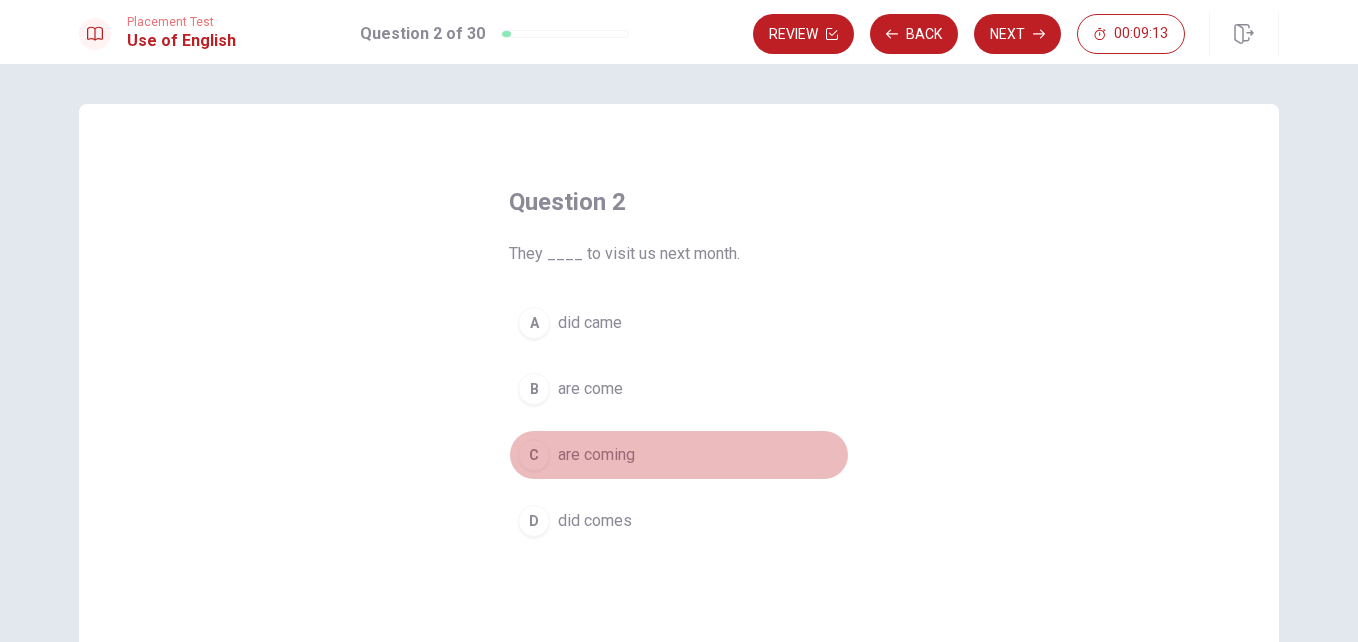 click on "C" at bounding box center (534, 455) 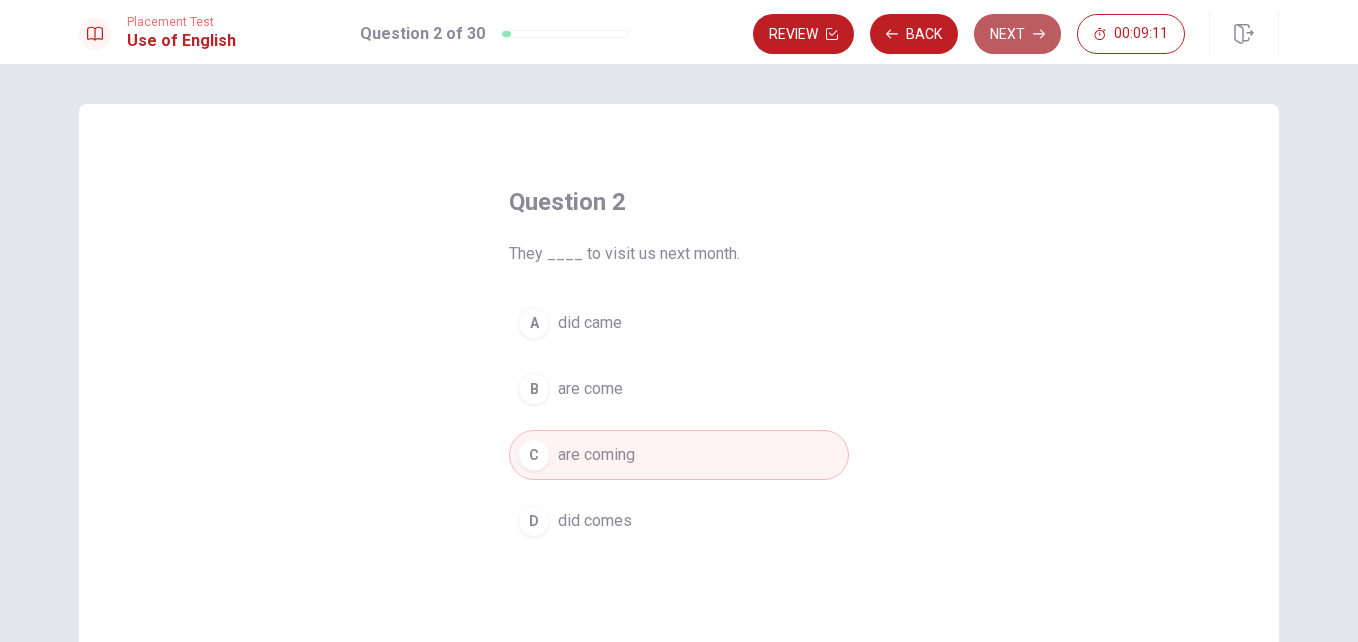 click on "Next" at bounding box center [1017, 34] 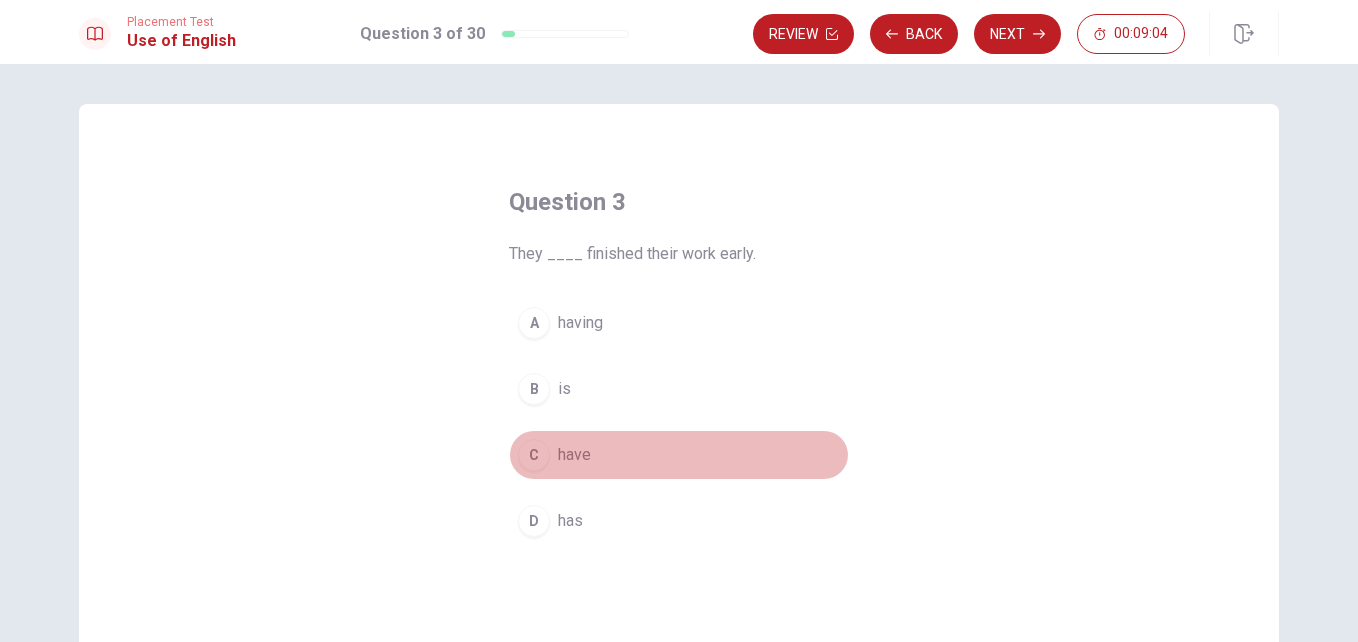 click on "C" at bounding box center (534, 455) 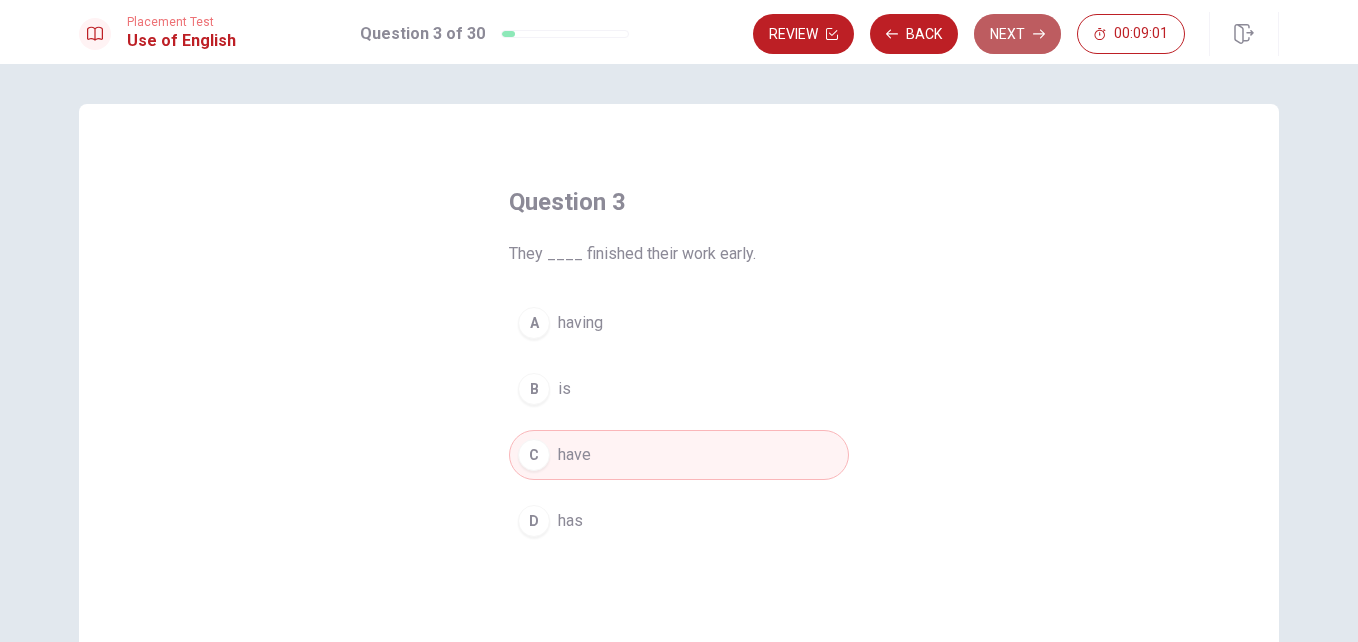 click on "Next" at bounding box center (1017, 34) 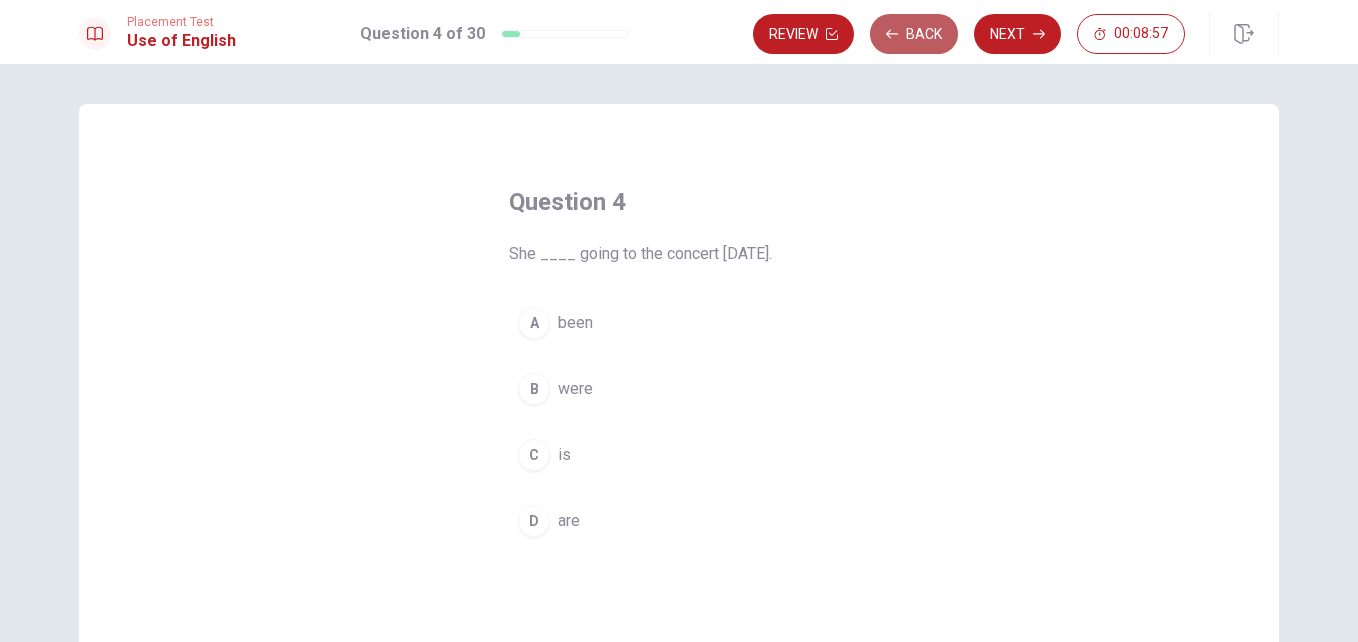 click on "Back" at bounding box center (914, 34) 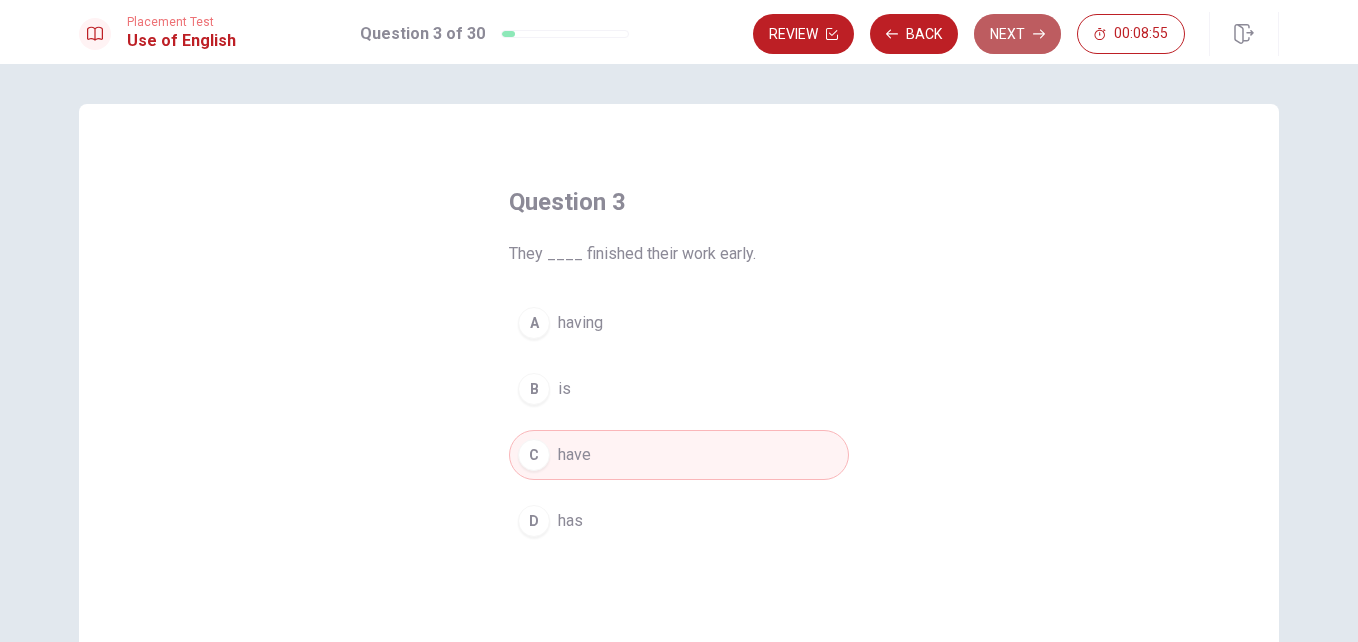 click on "Next" at bounding box center [1017, 34] 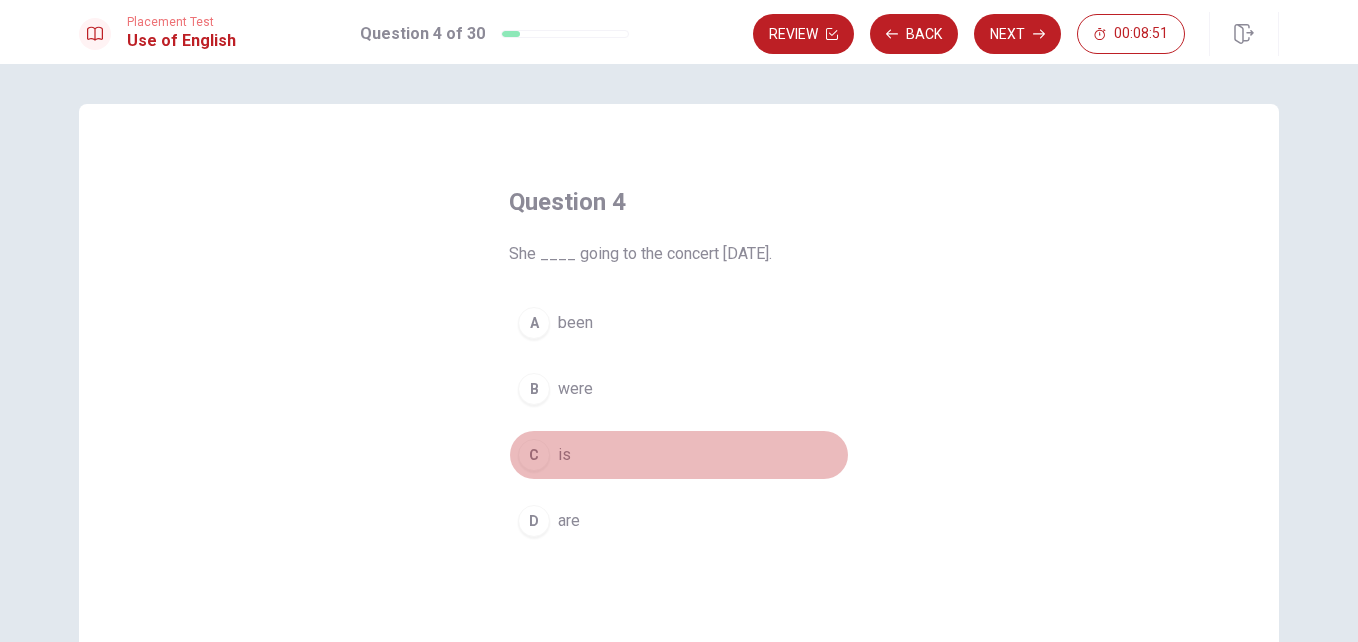 click on "C is" at bounding box center [679, 455] 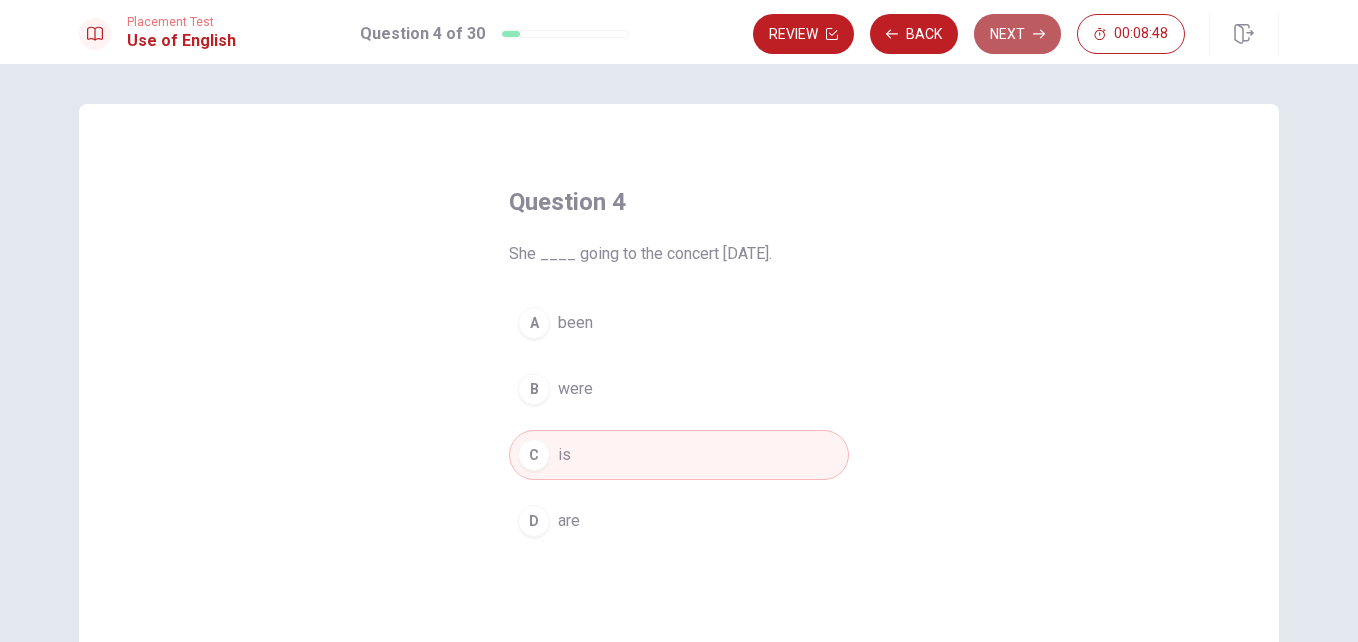 click 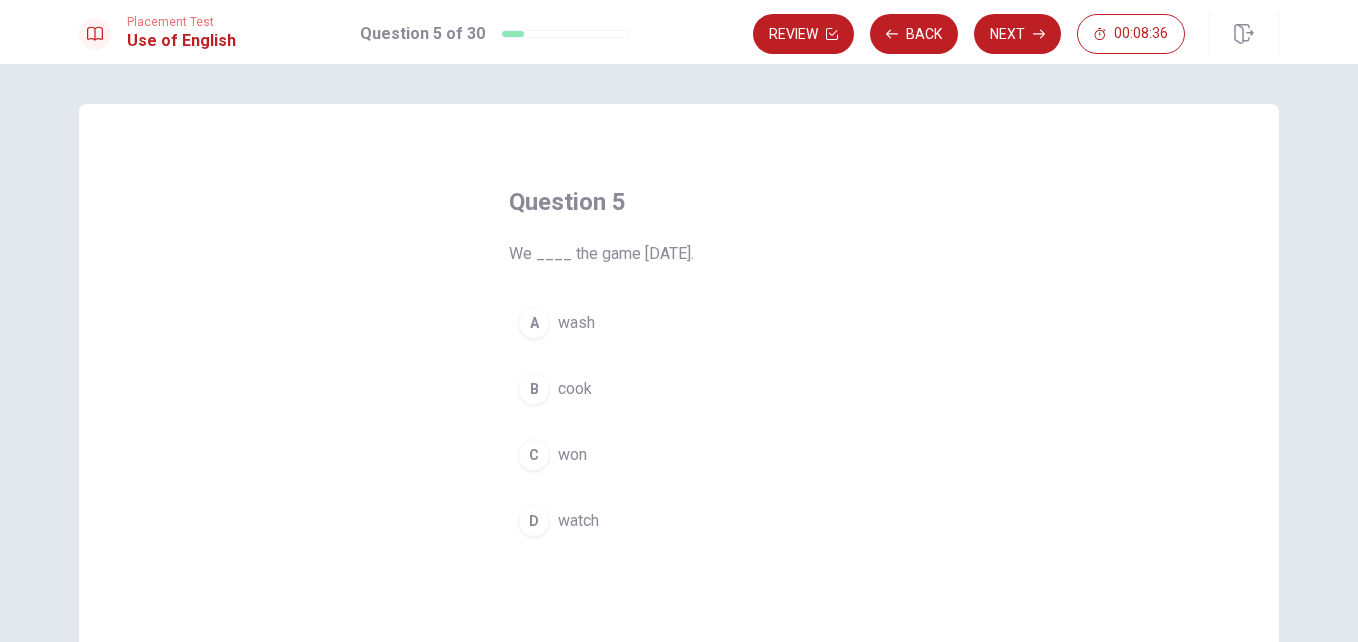 click on "C" at bounding box center (534, 455) 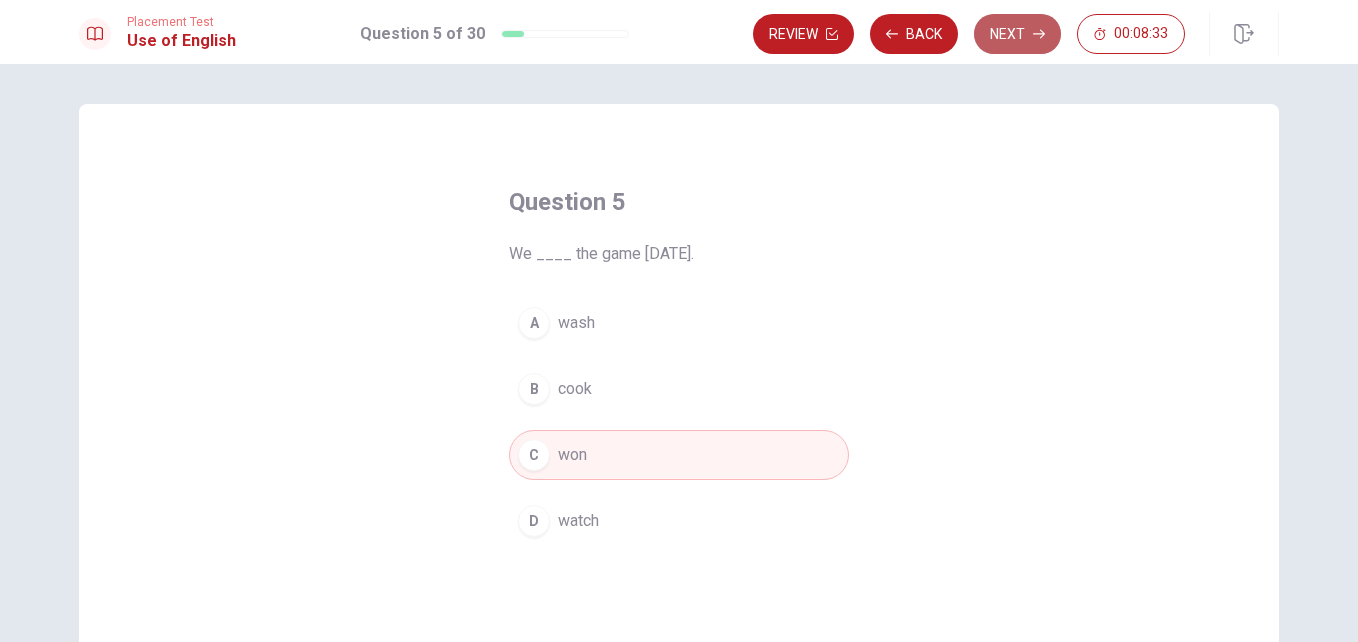 click on "Next" at bounding box center [1017, 34] 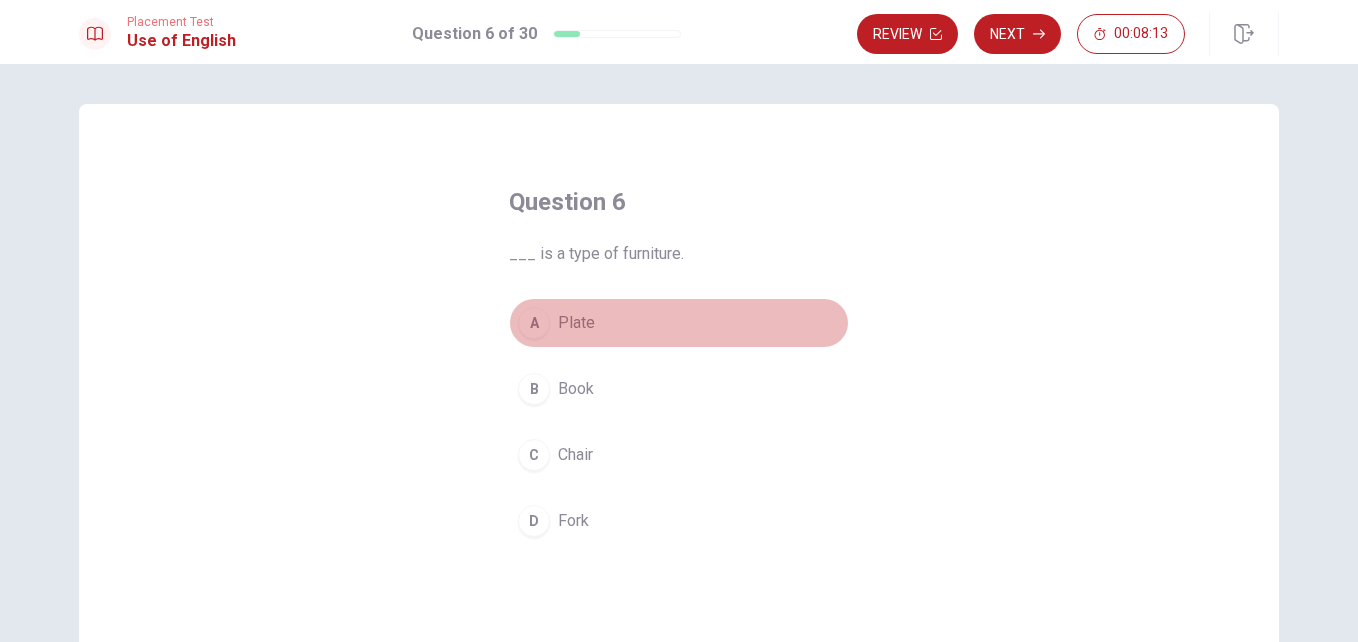 click on "A" at bounding box center (534, 323) 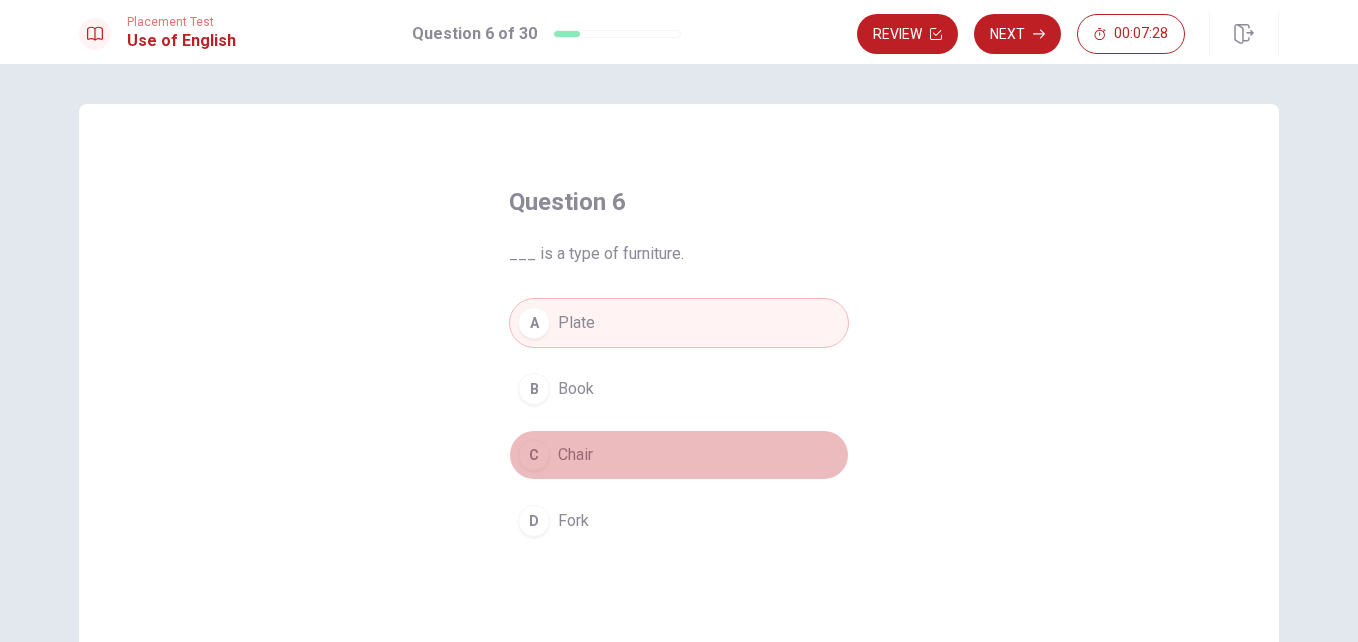 click on "C Chair" at bounding box center (679, 455) 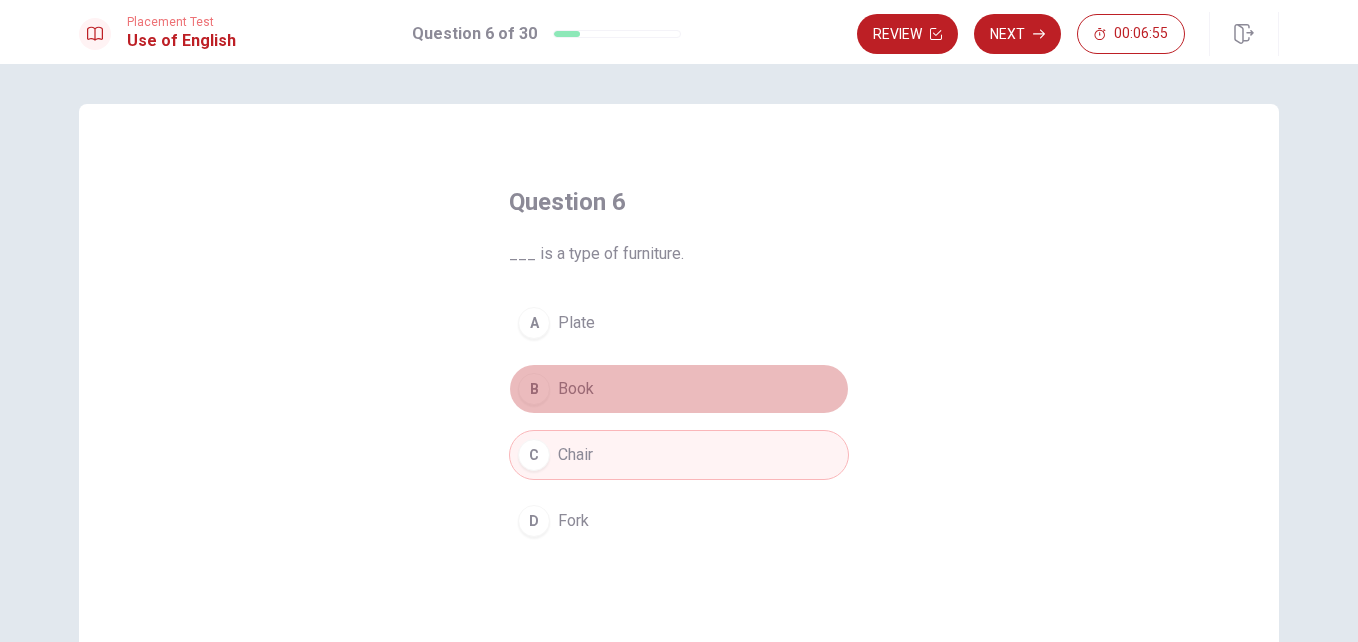click on "B Book" at bounding box center [679, 389] 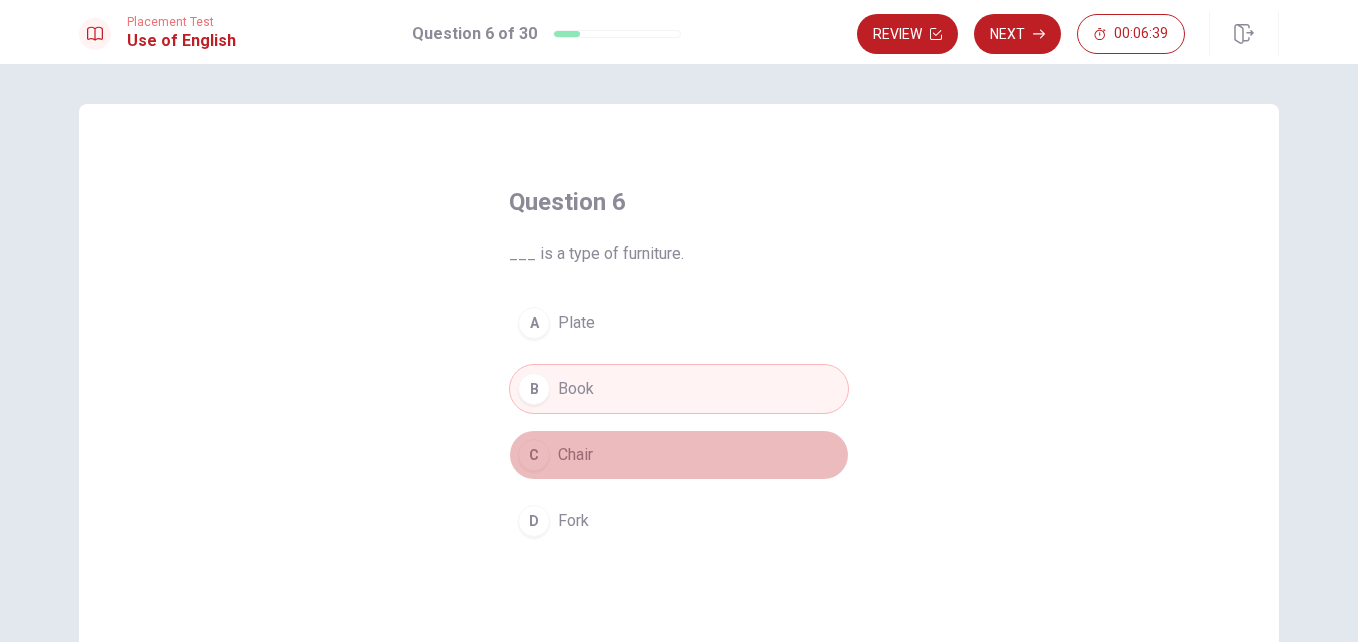 click on "C Chair" at bounding box center [679, 455] 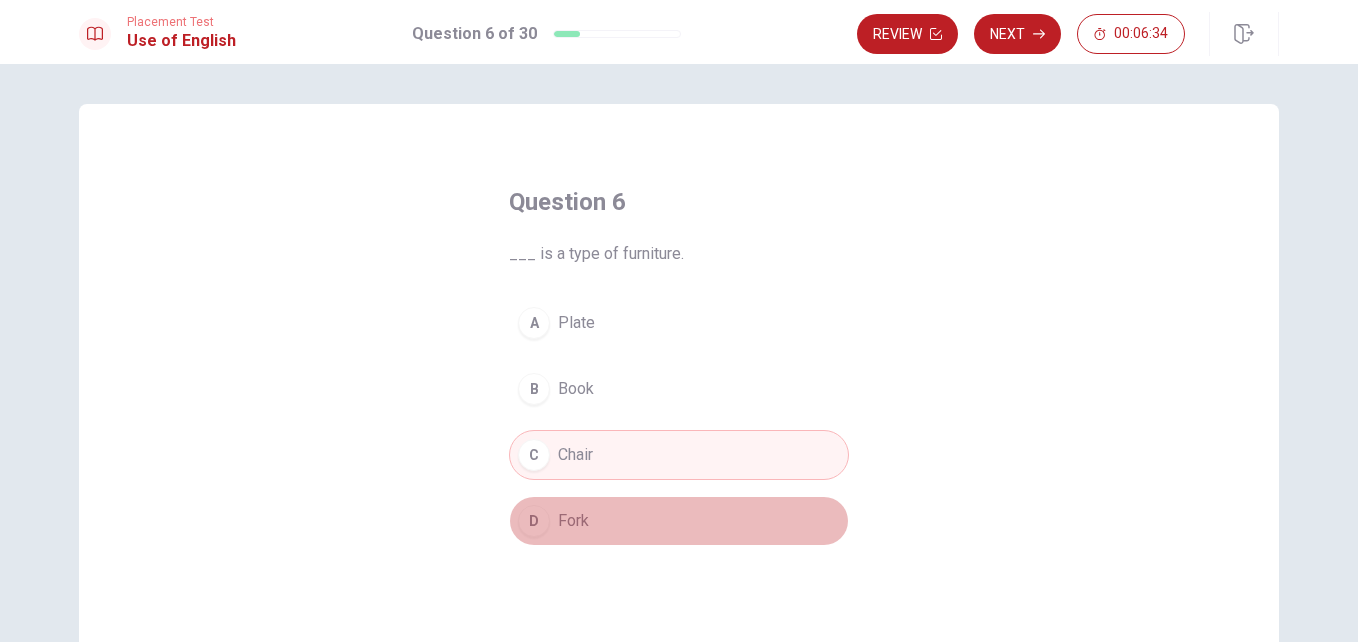 click on "D Fork" at bounding box center (679, 521) 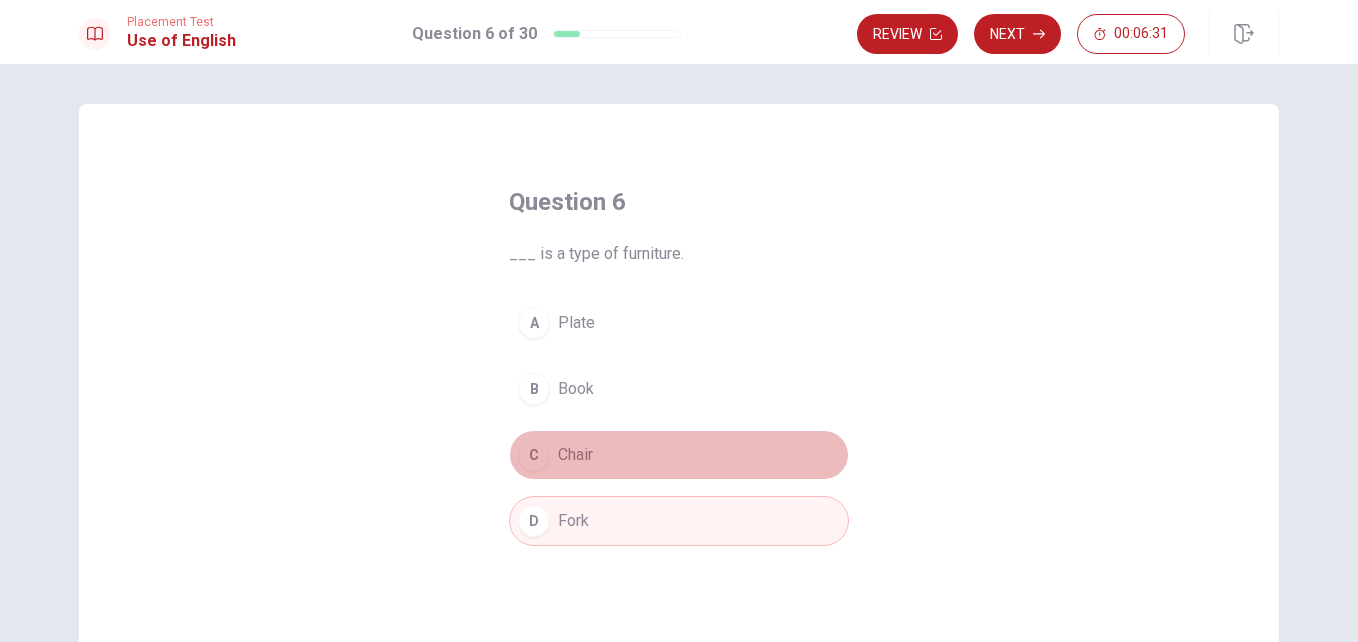 click on "C Chair" at bounding box center [679, 455] 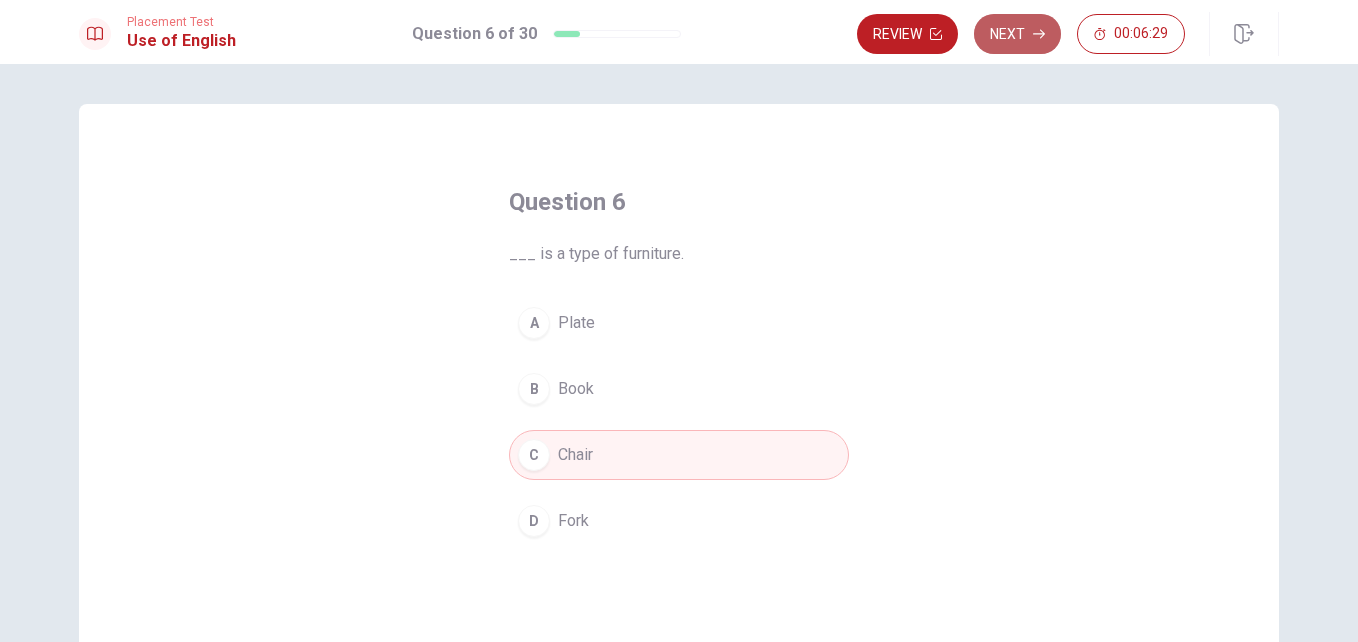 click on "Next" at bounding box center (1017, 34) 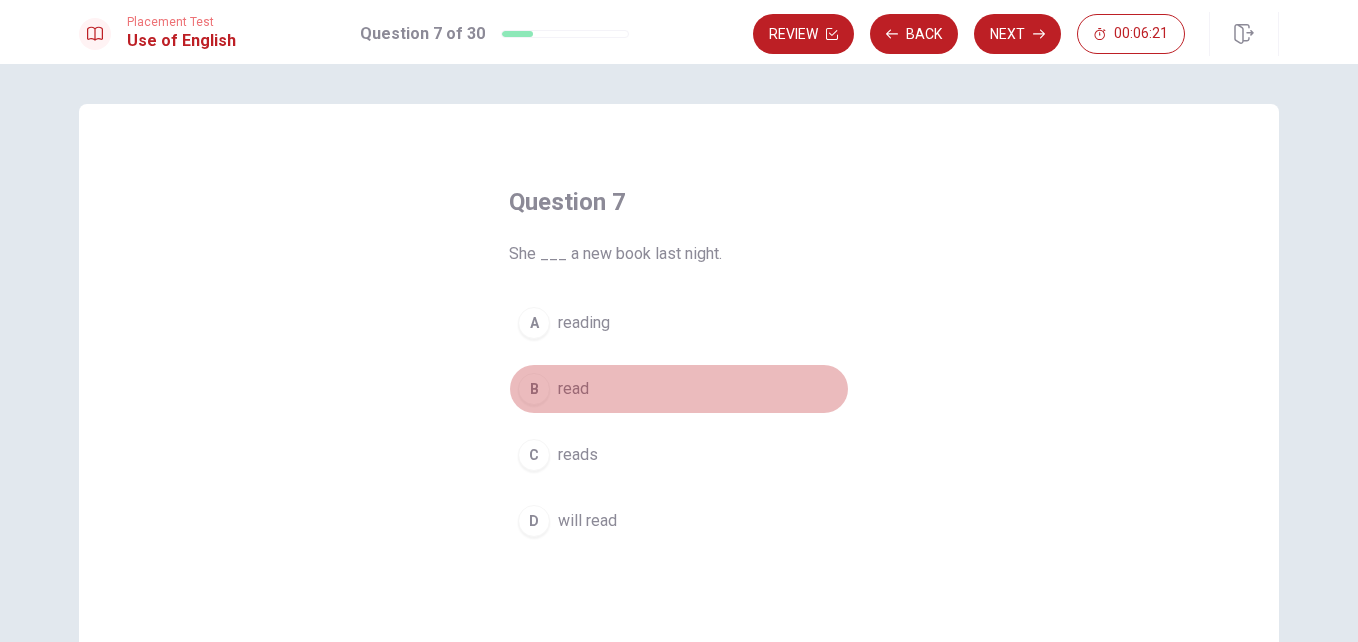 click on "B" at bounding box center [534, 389] 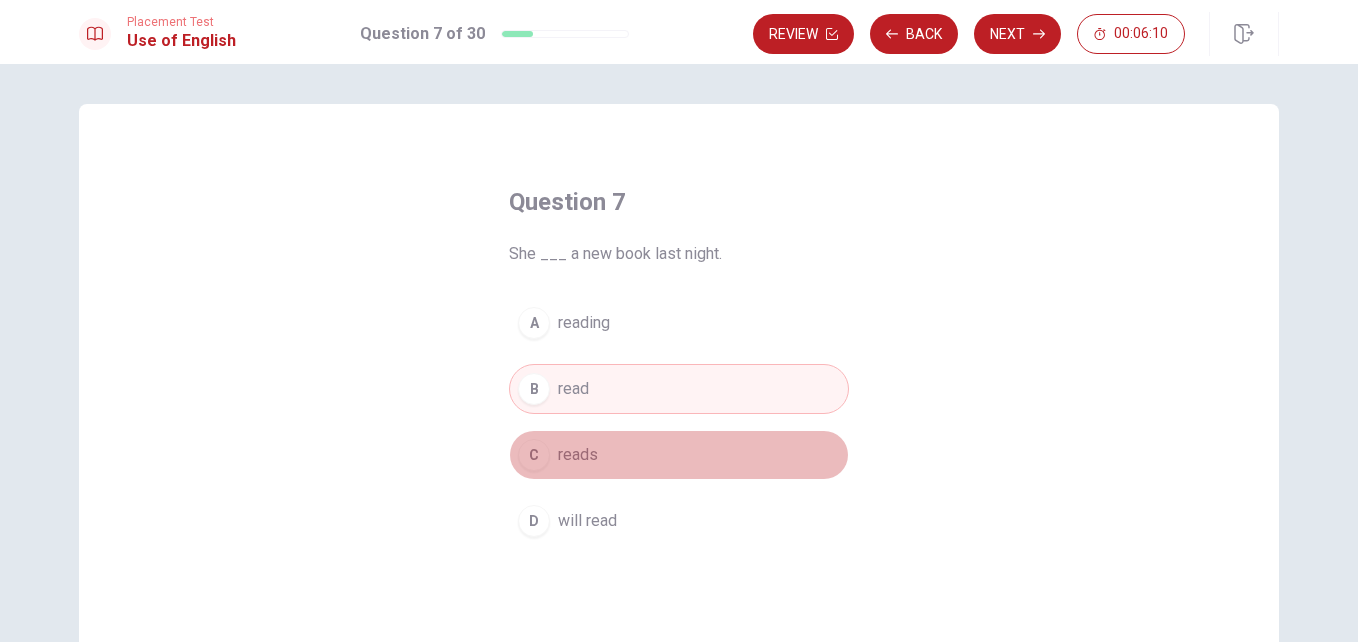 click on "reads" at bounding box center [578, 455] 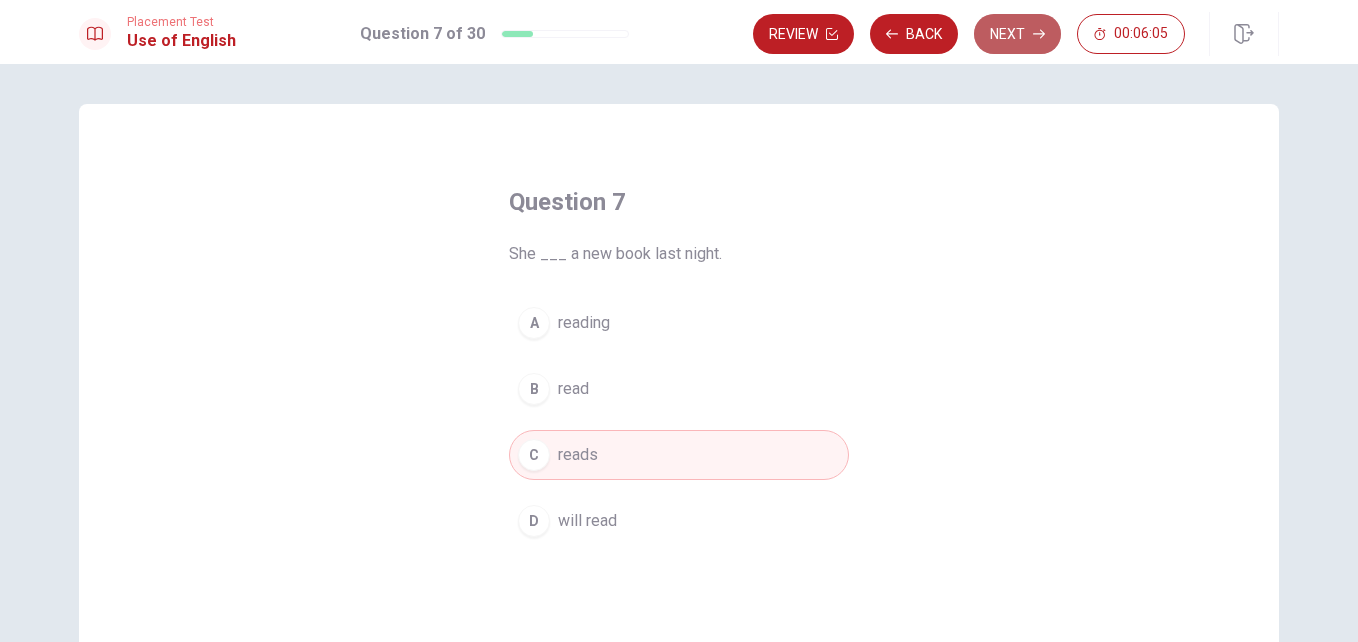 click on "Next" at bounding box center (1017, 34) 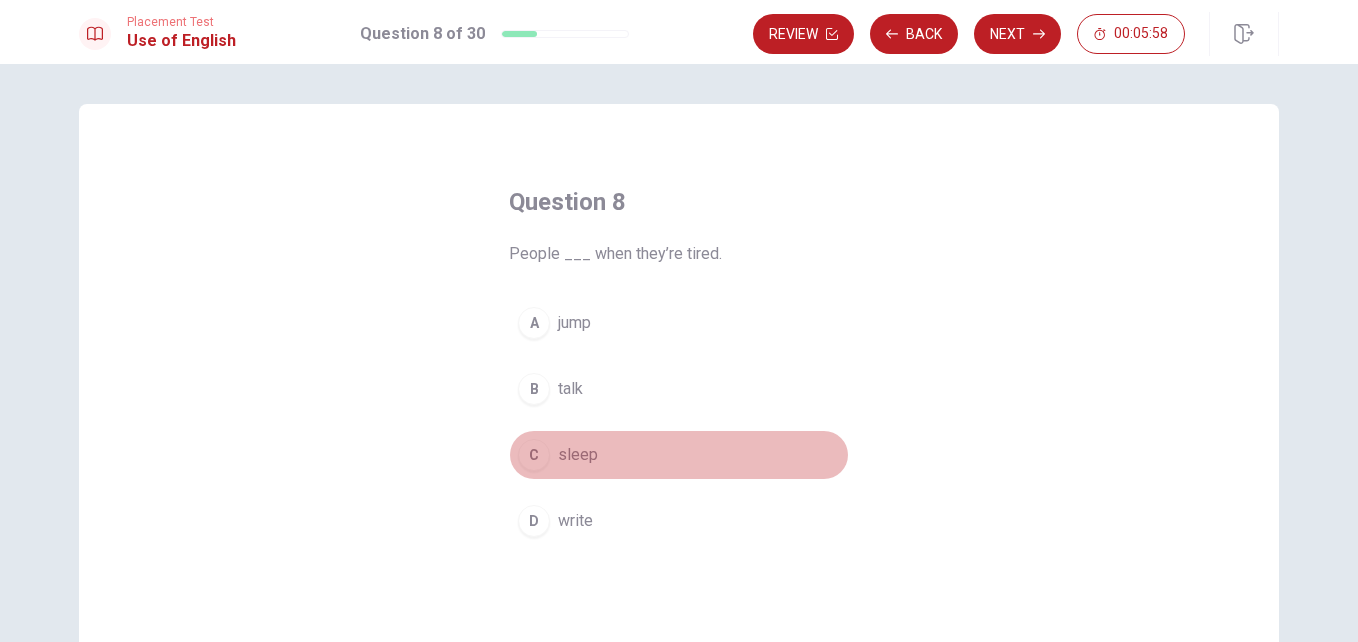 click on "C" at bounding box center (534, 455) 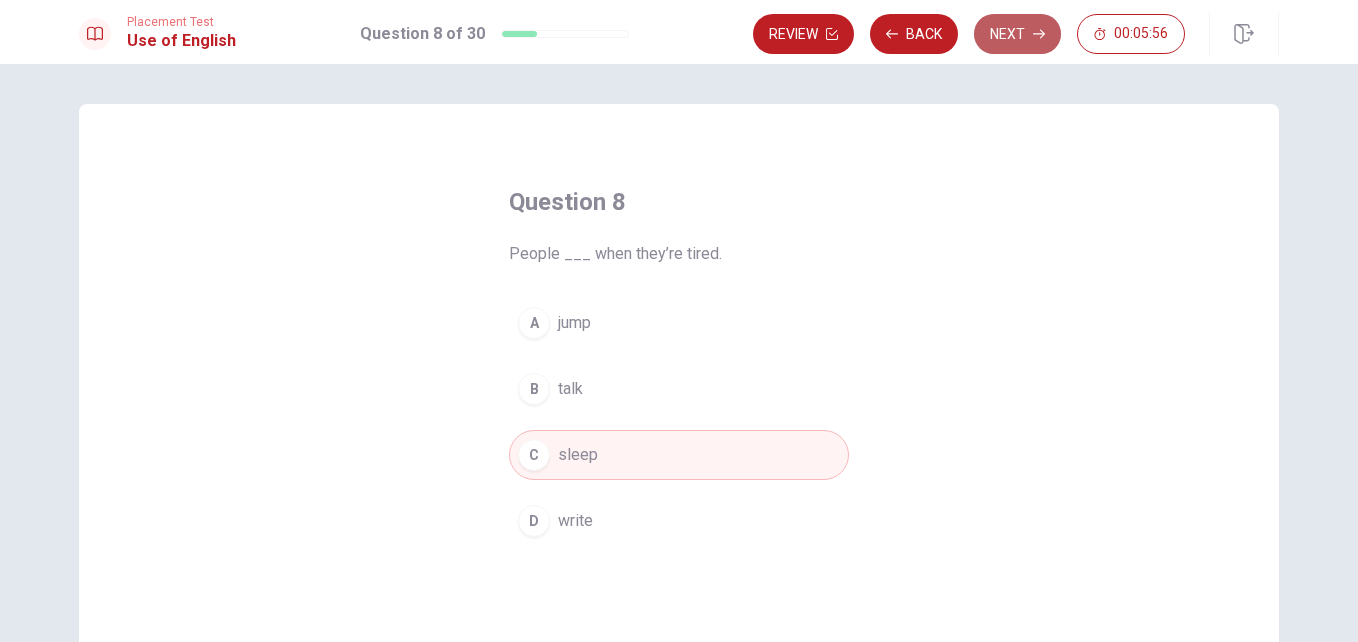 click on "Next" at bounding box center [1017, 34] 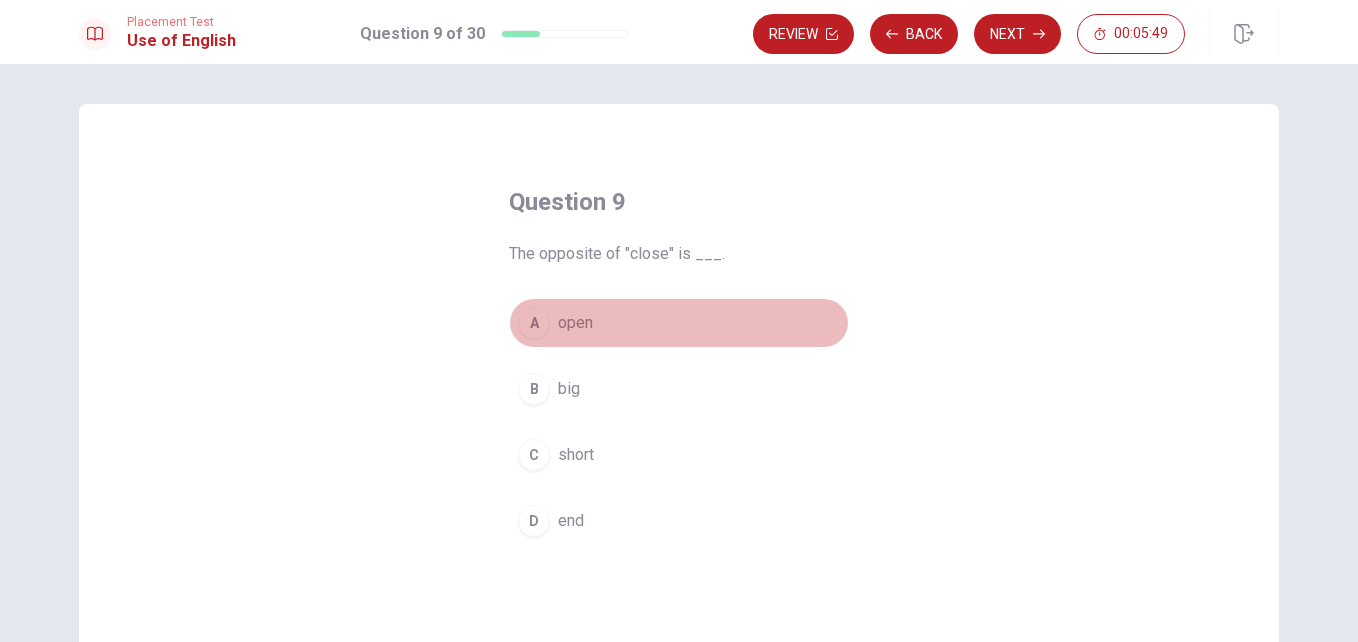 click on "A" at bounding box center [534, 323] 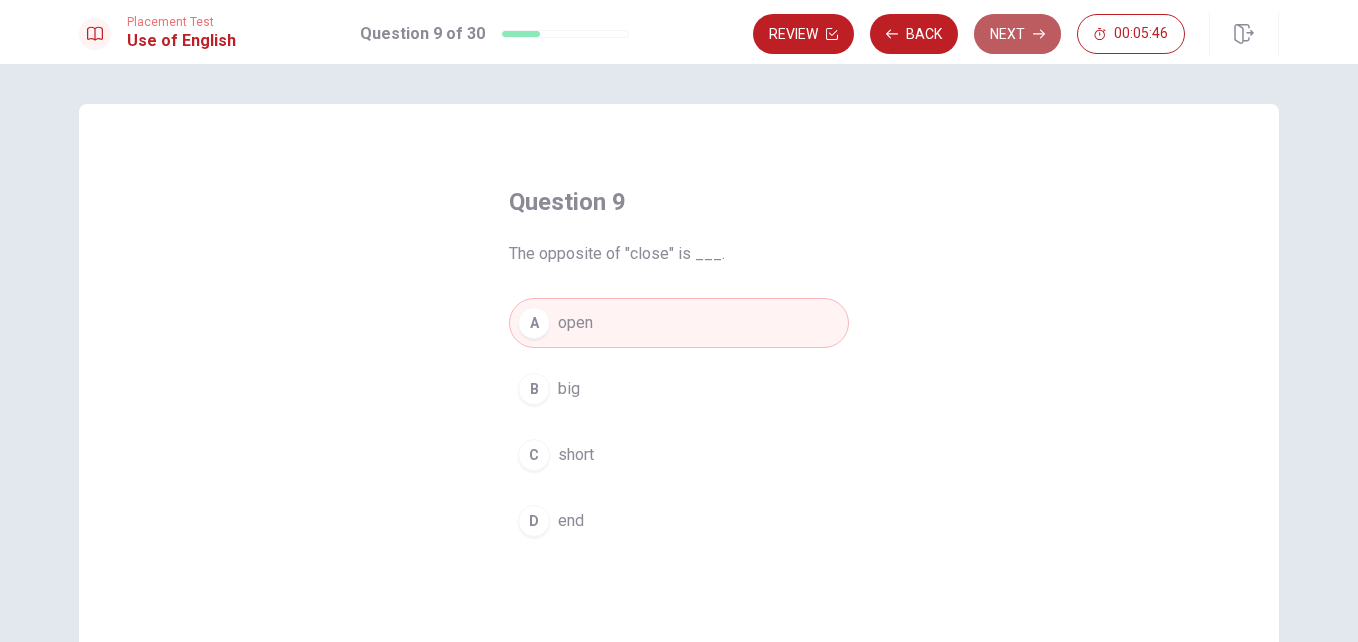click on "Next" at bounding box center (1017, 34) 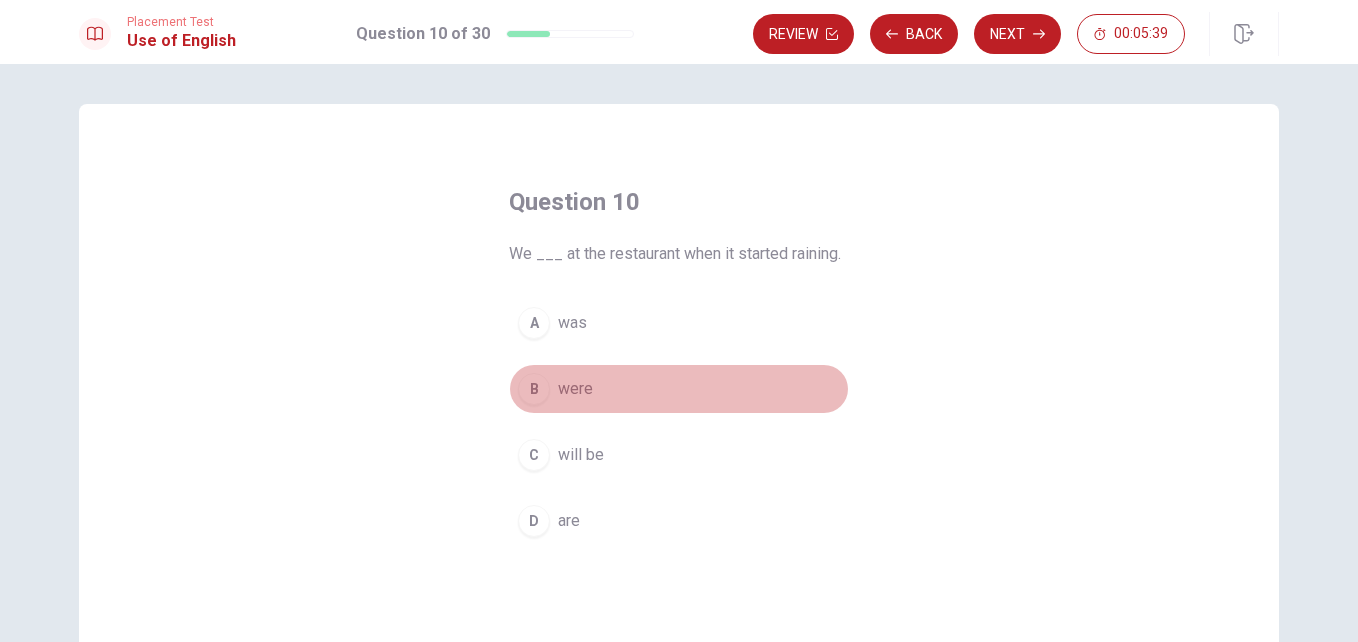 click on "B" at bounding box center (534, 389) 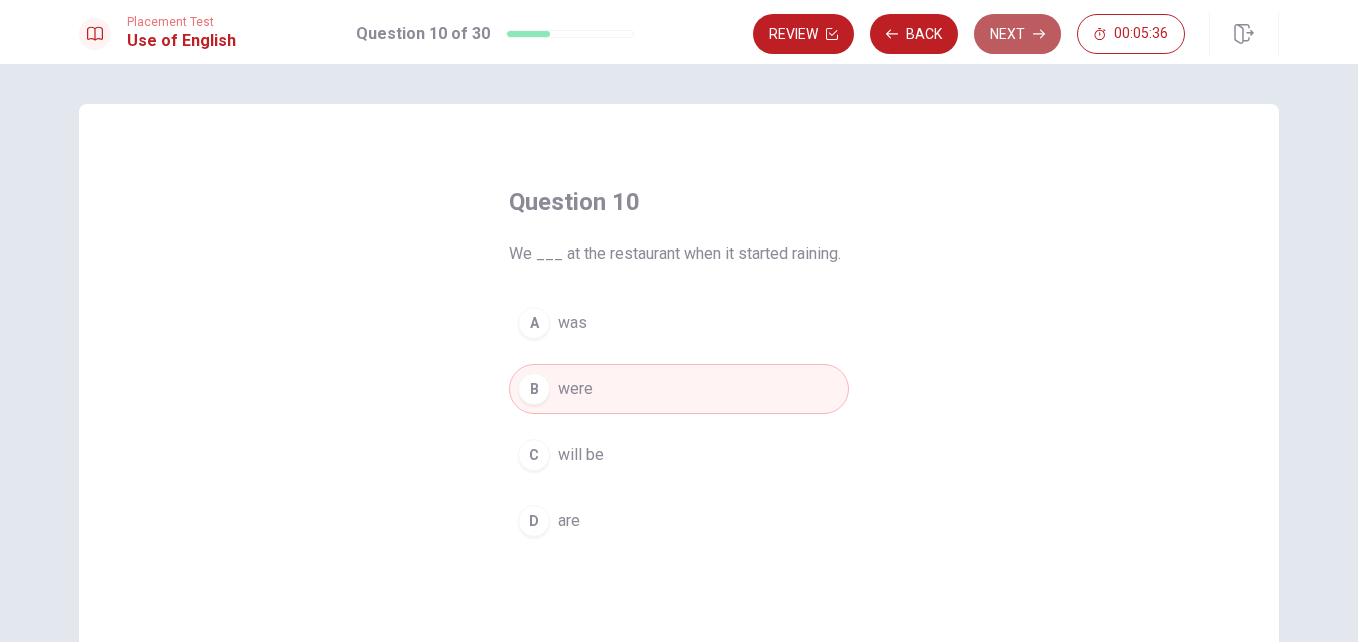 click on "Next" at bounding box center [1017, 34] 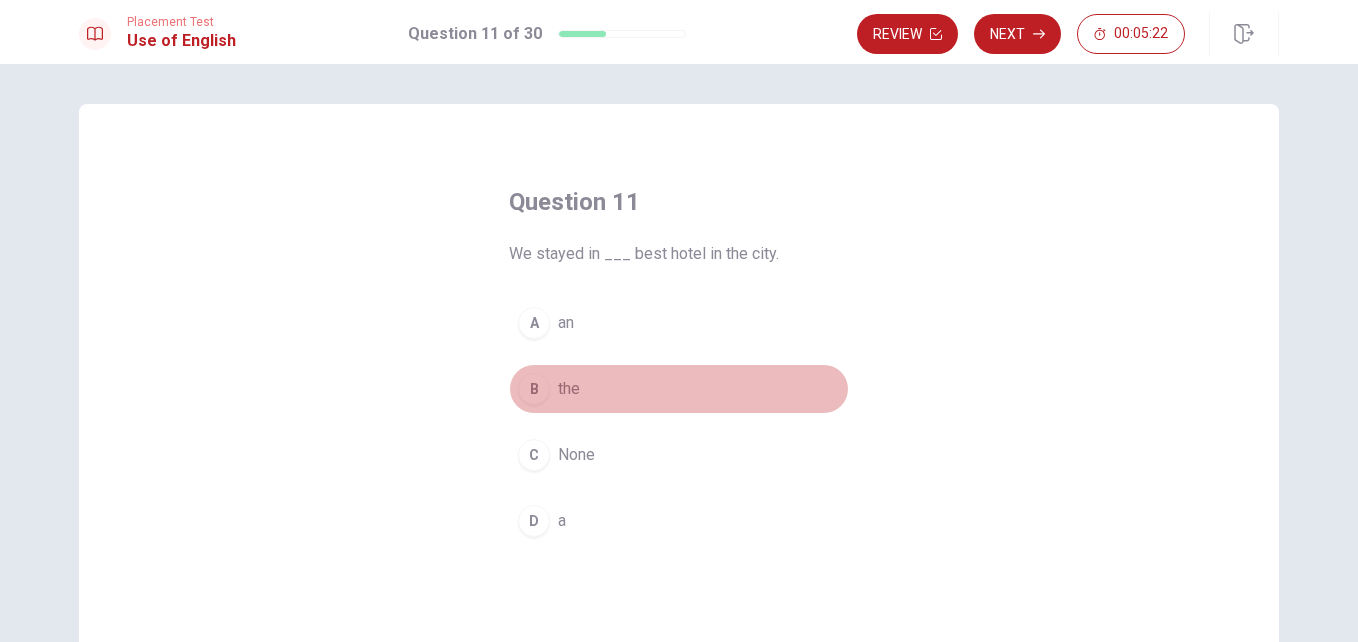 click on "B the" at bounding box center (679, 389) 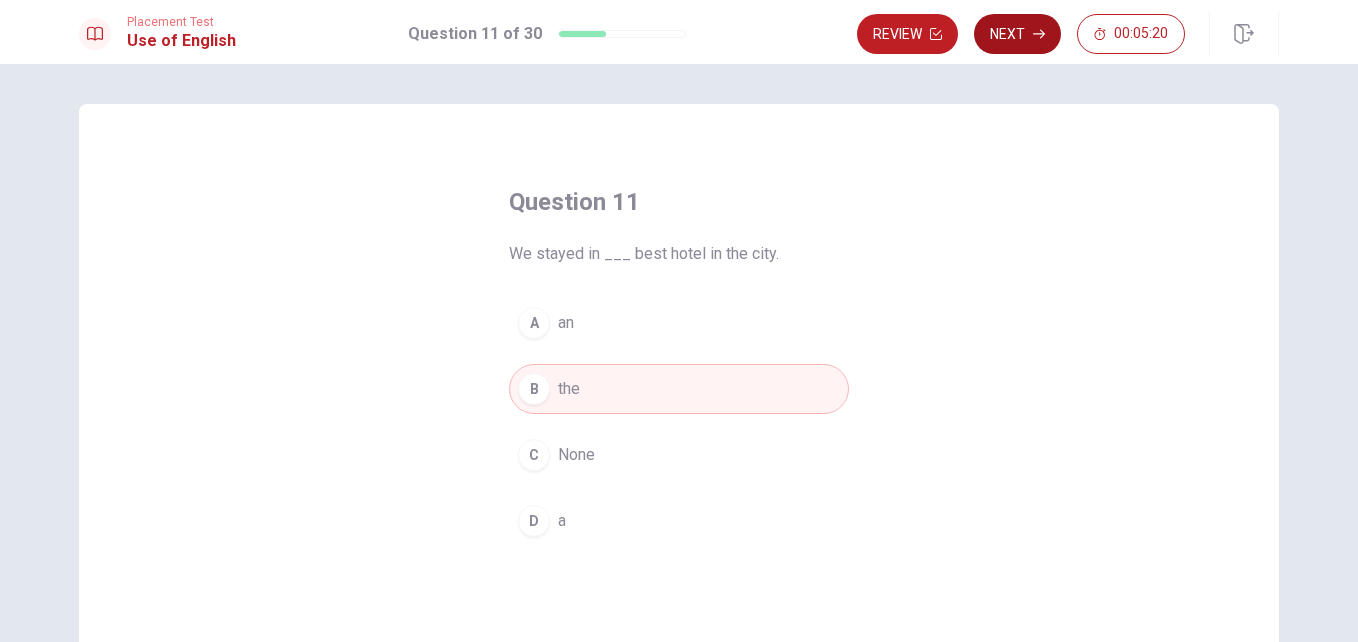 click on "Next" at bounding box center [1017, 34] 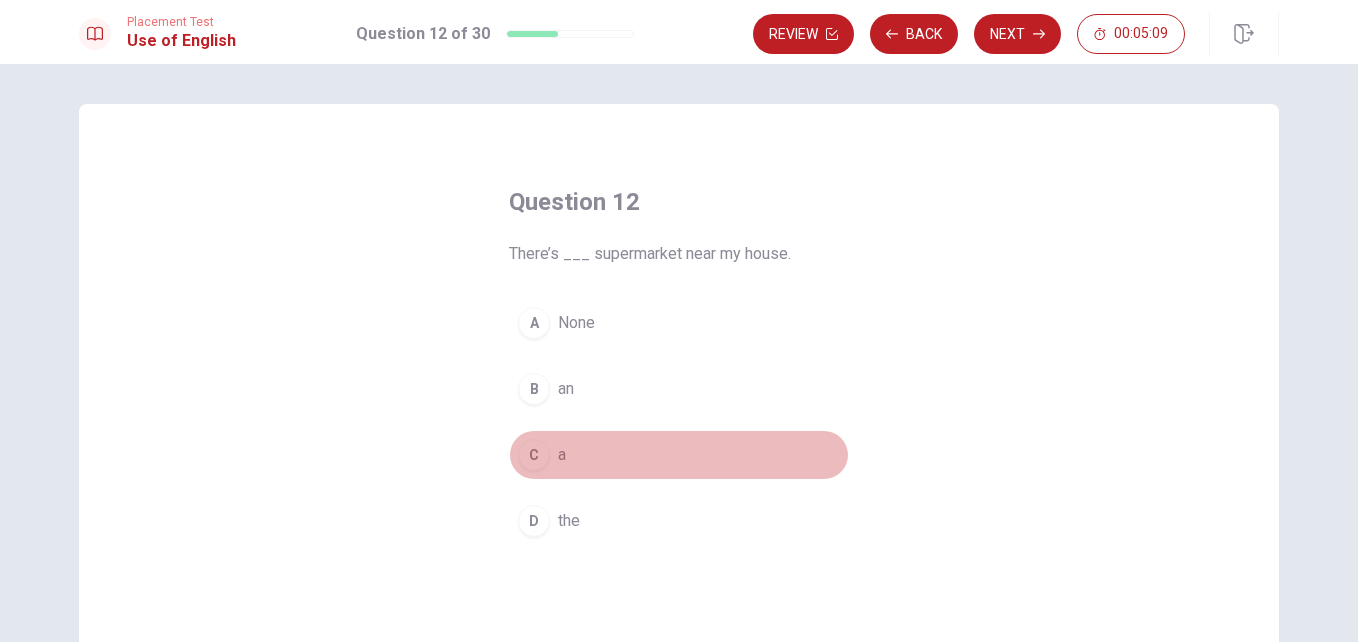 click on "C a" at bounding box center [679, 455] 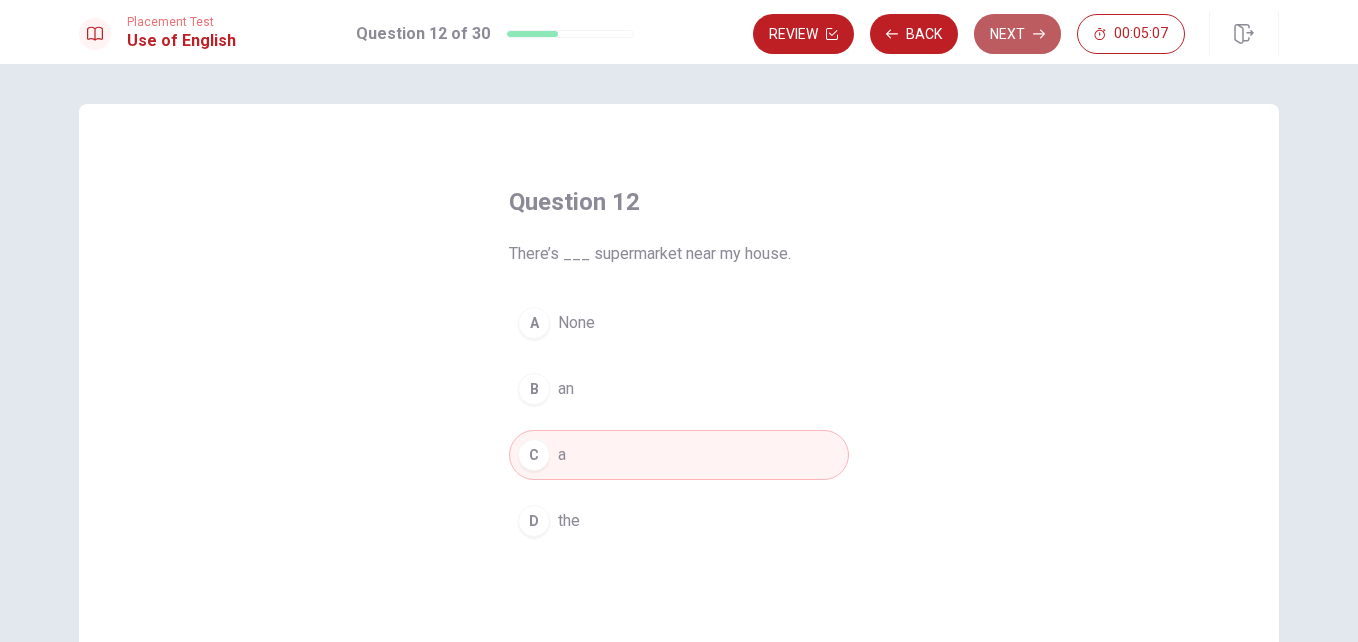 click on "Next" at bounding box center (1017, 34) 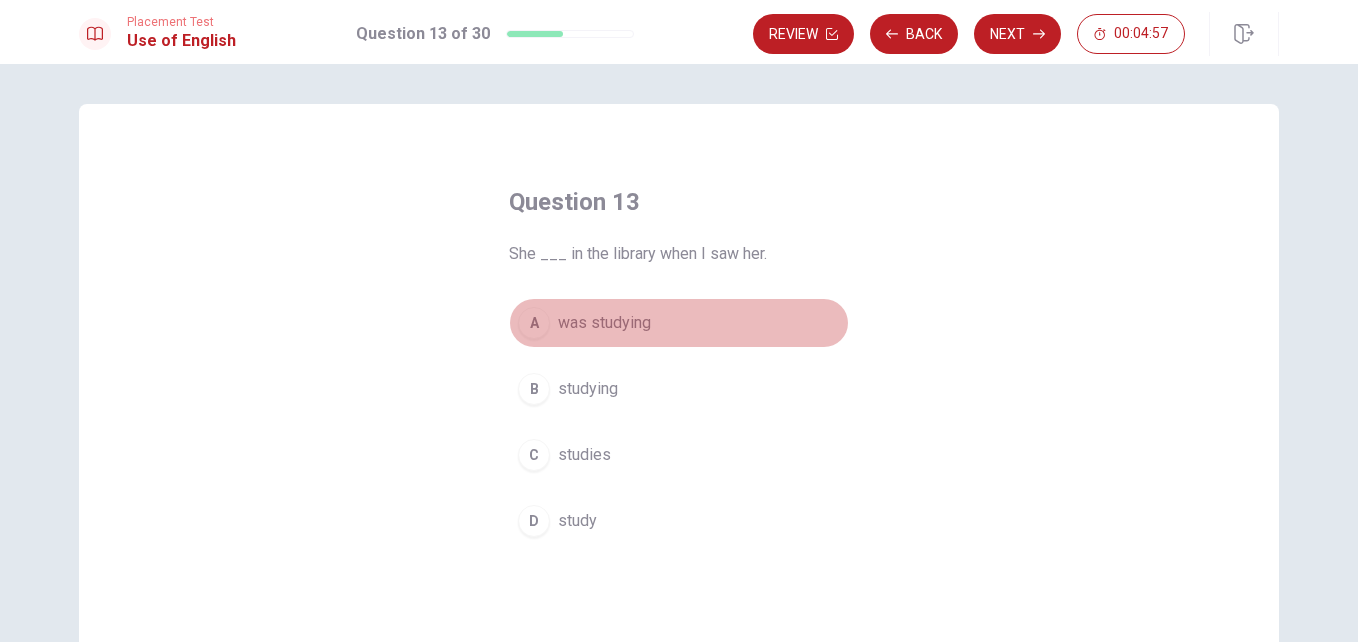 click on "was studying" at bounding box center [604, 323] 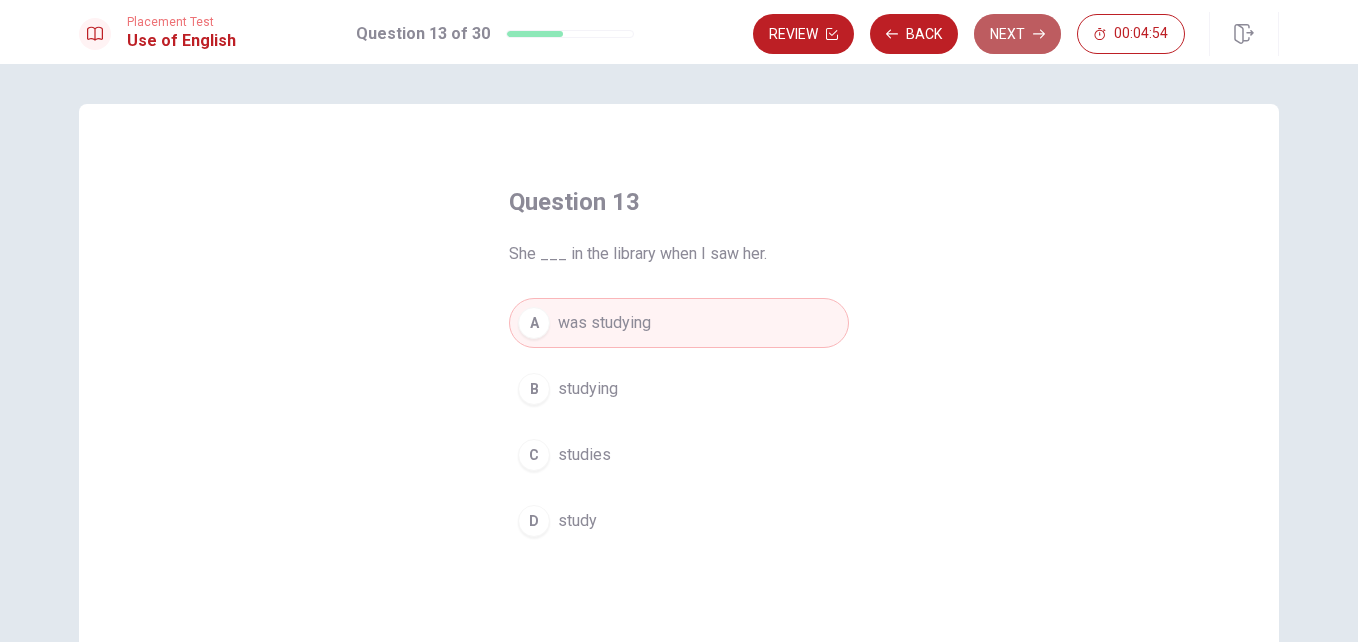 click on "Next" at bounding box center [1017, 34] 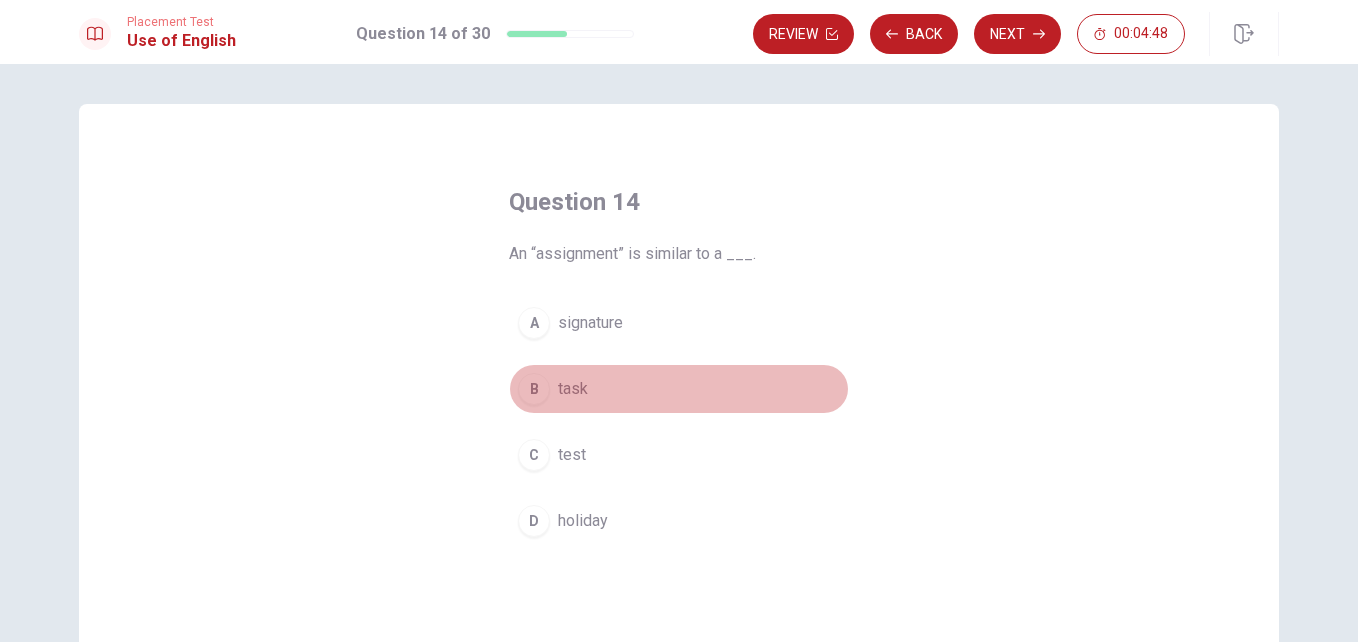 click on "task" at bounding box center [573, 389] 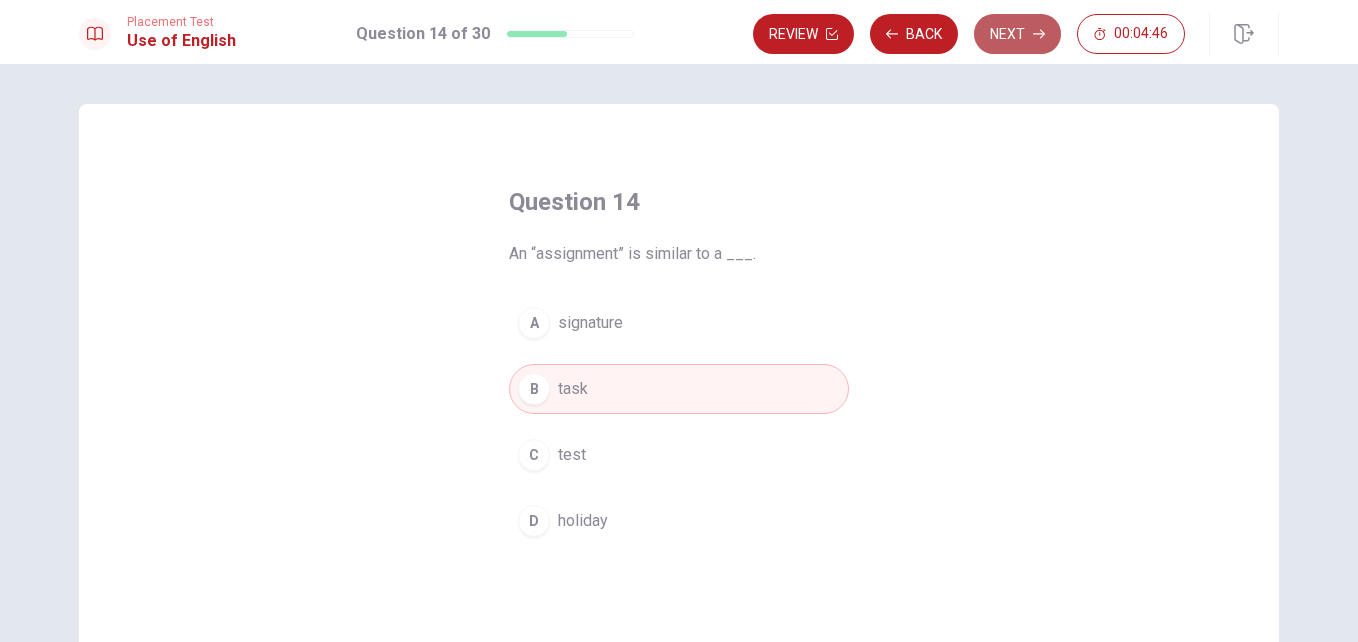 click on "Next" at bounding box center [1017, 34] 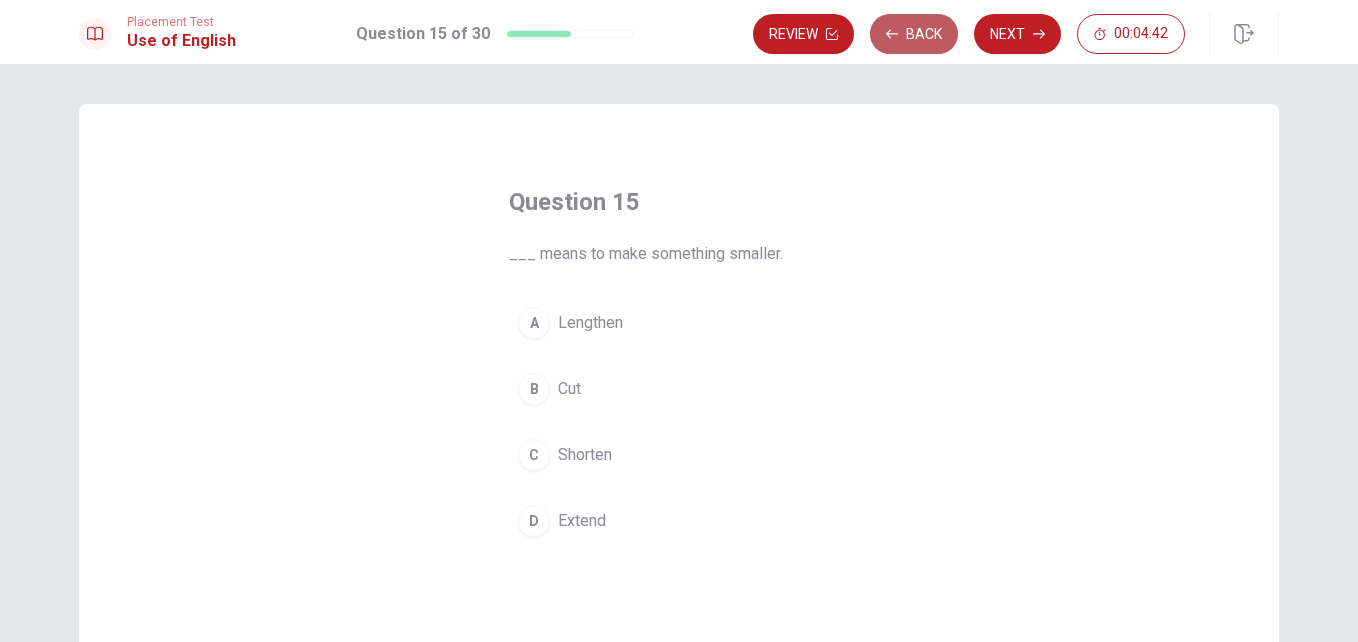click on "Back" at bounding box center (914, 34) 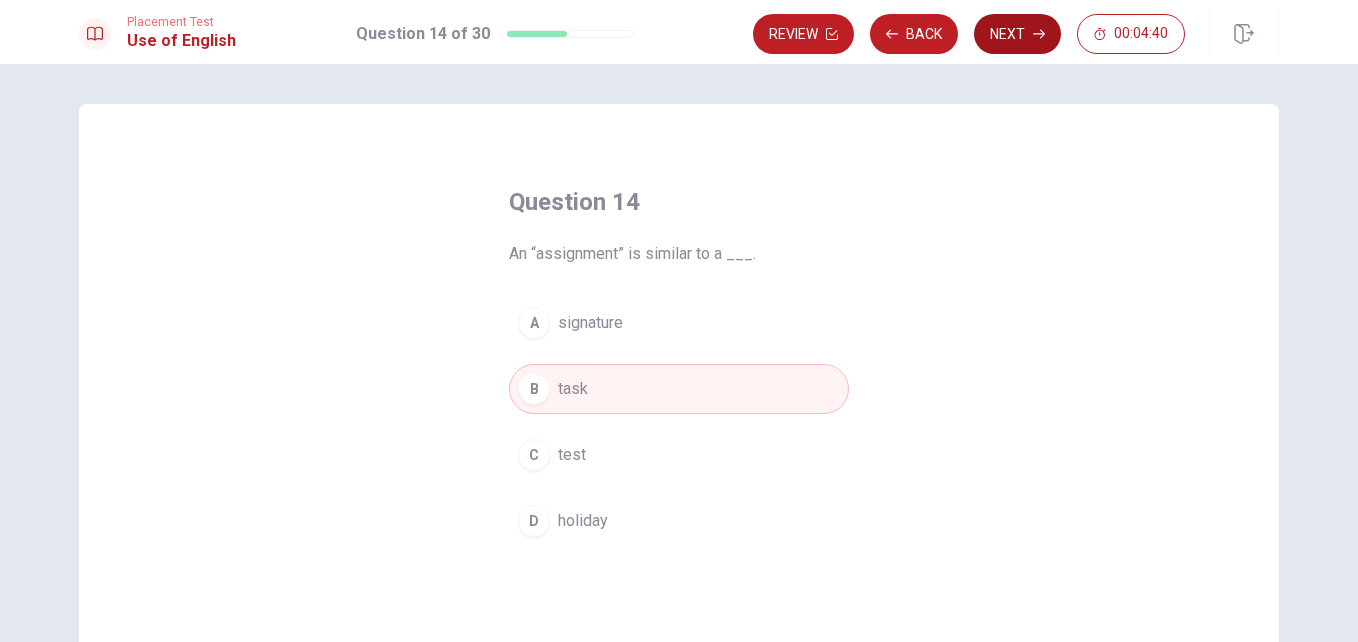 click on "Next" at bounding box center (1017, 34) 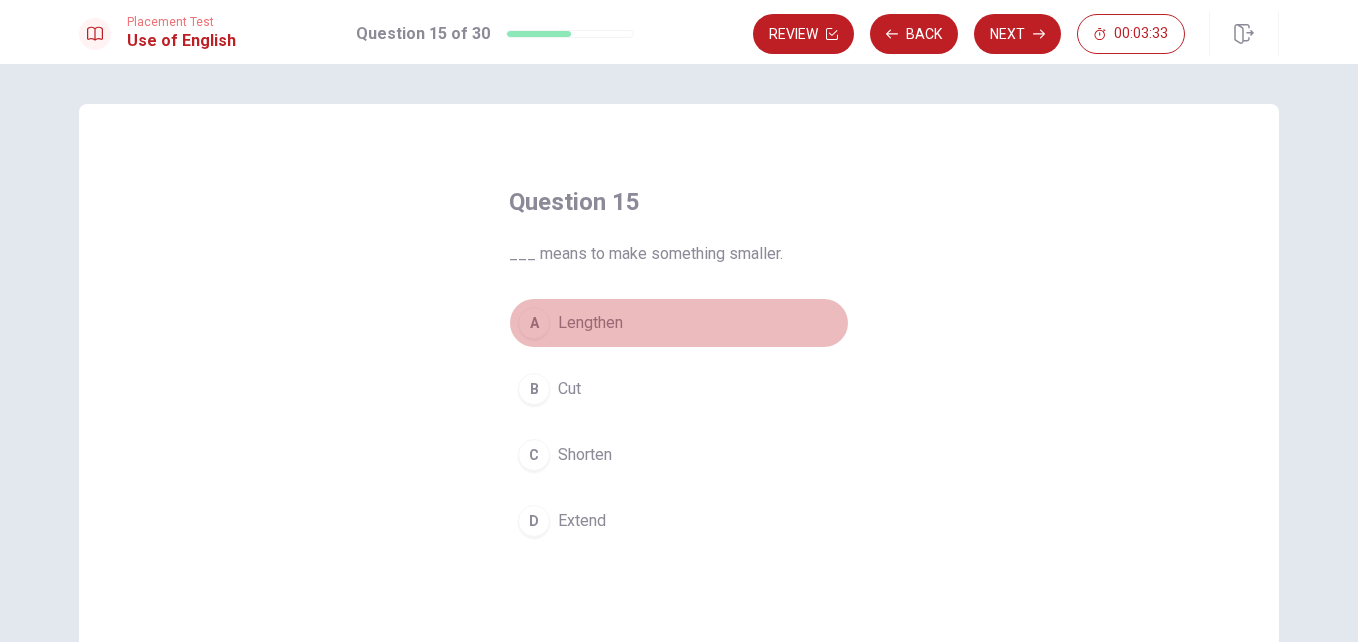 click on "A Lengthen" at bounding box center (679, 323) 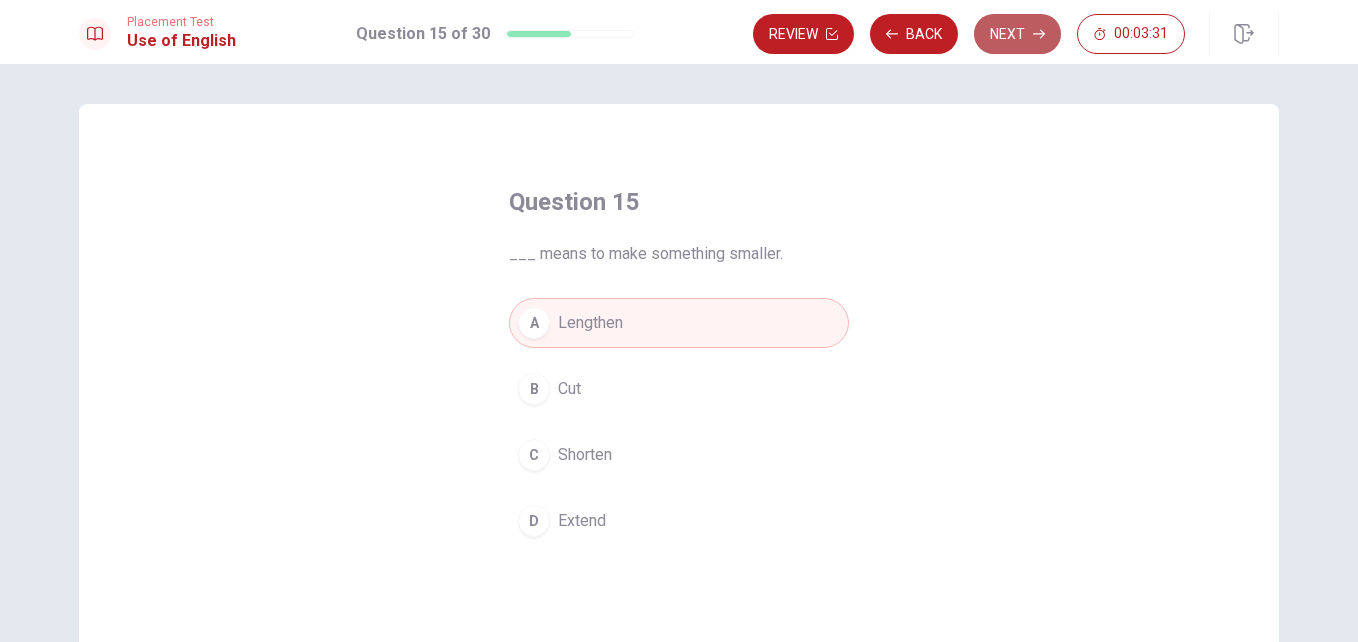 click on "Next" at bounding box center (1017, 34) 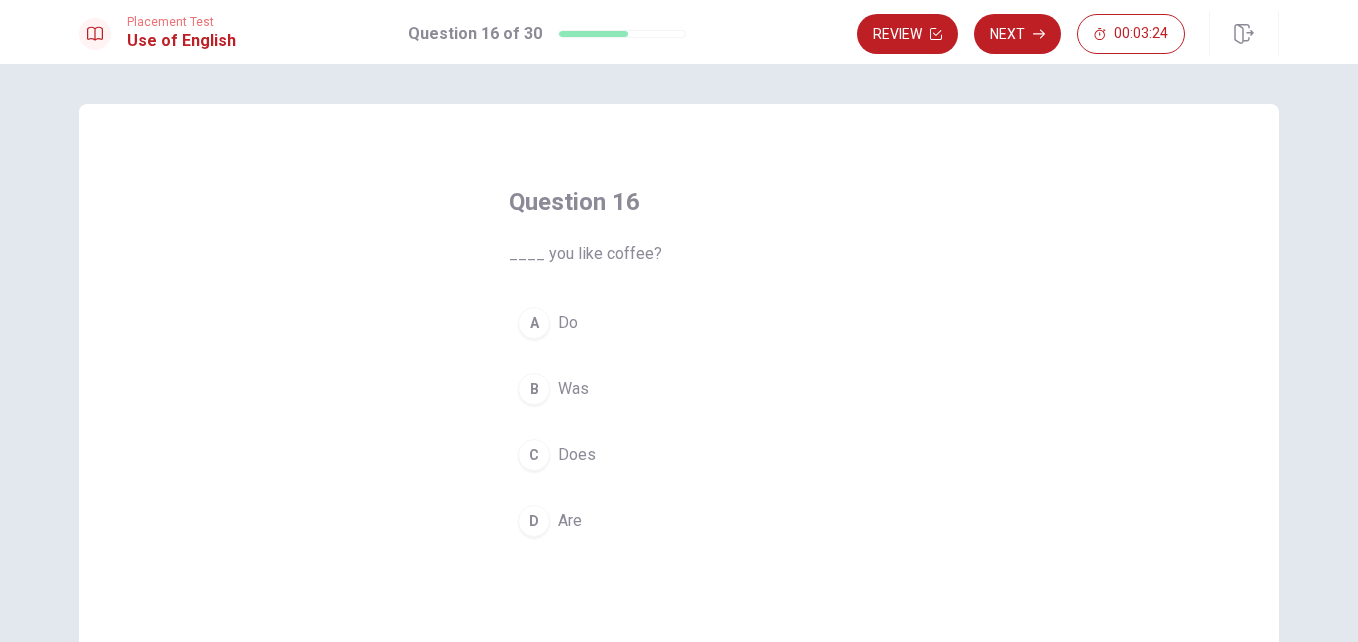 click on "A Do" at bounding box center (679, 323) 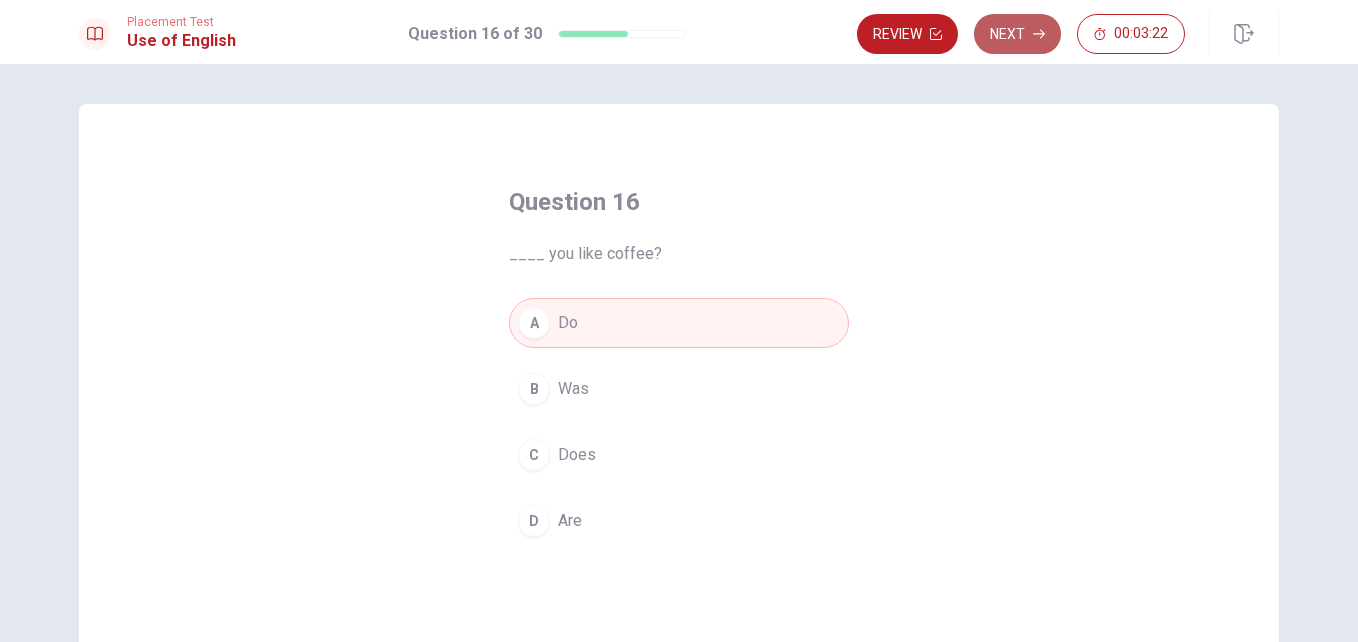 click on "Next" at bounding box center [1017, 34] 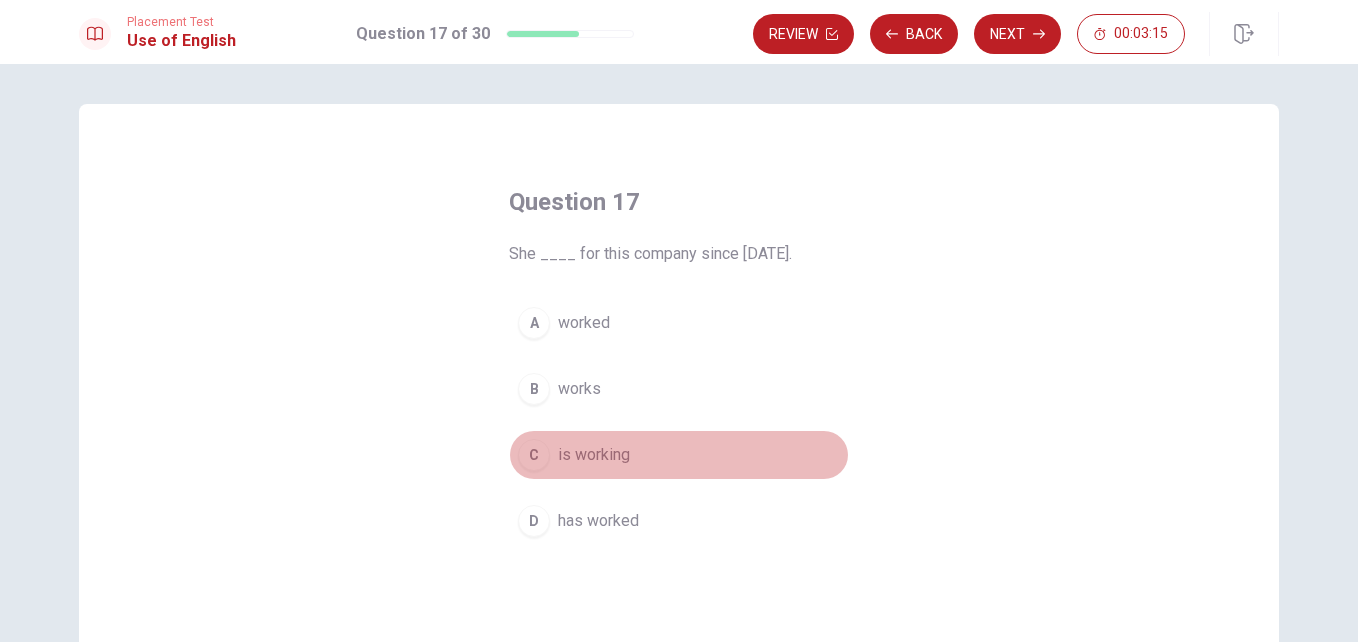 click on "is working" at bounding box center [594, 455] 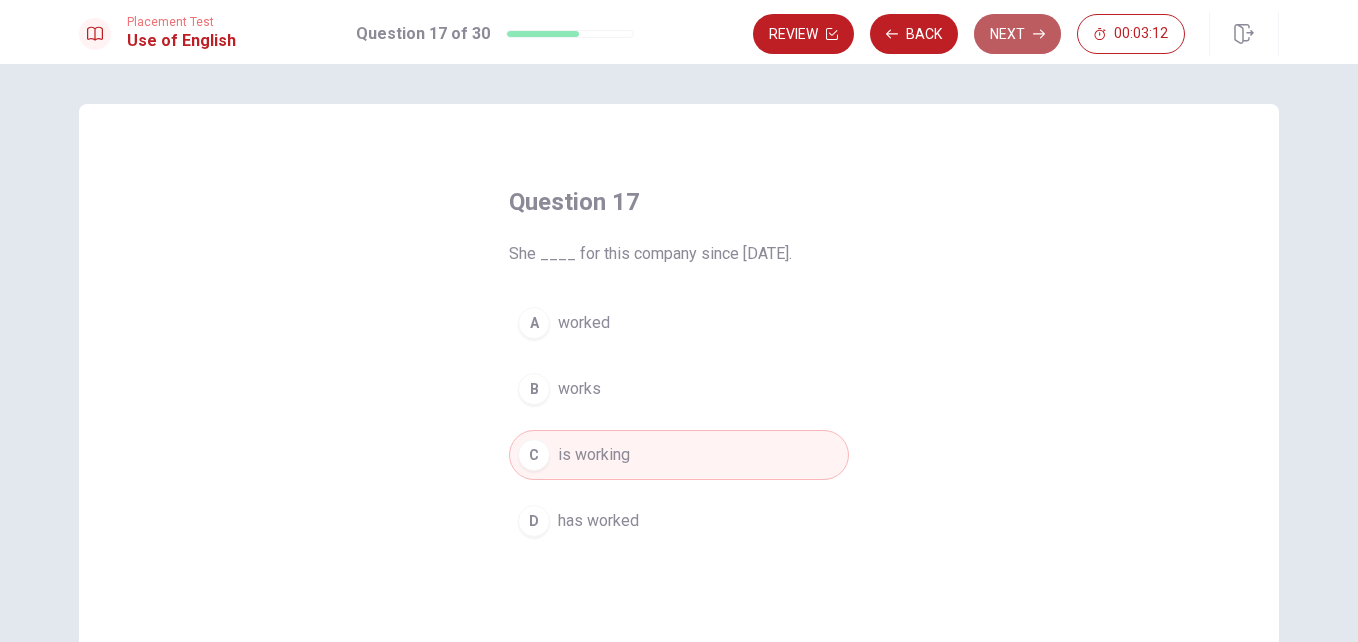 click on "Next" at bounding box center [1017, 34] 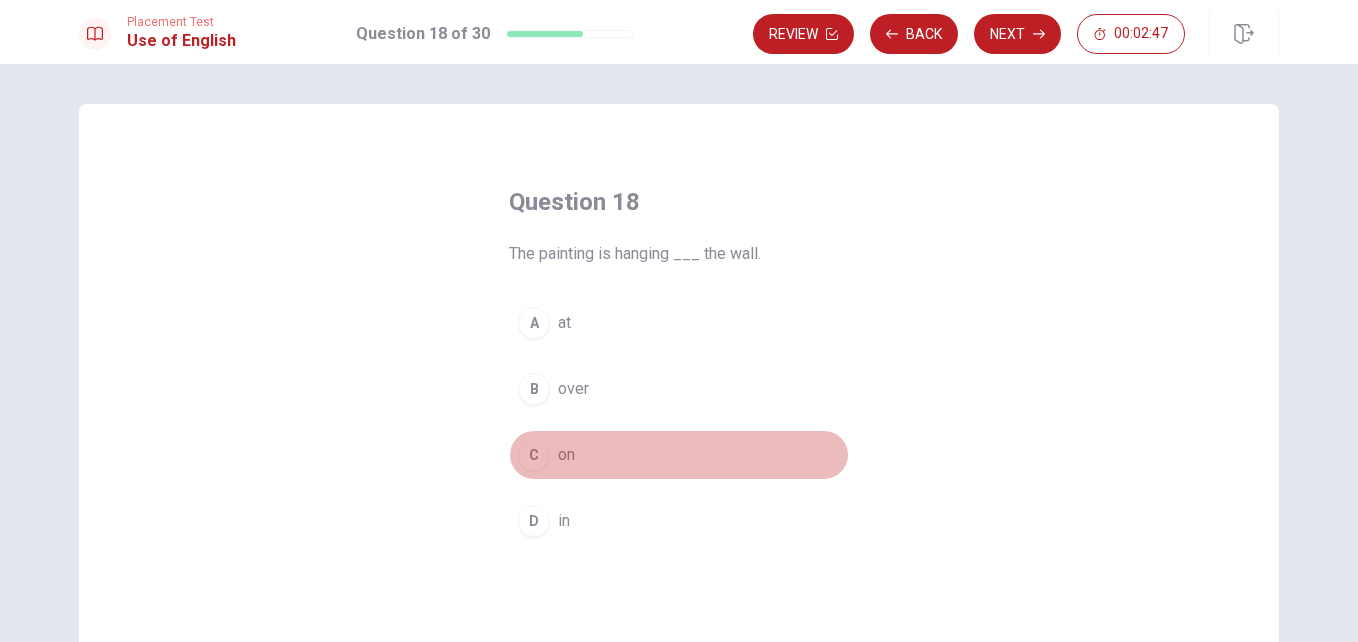 click on "on" at bounding box center [566, 455] 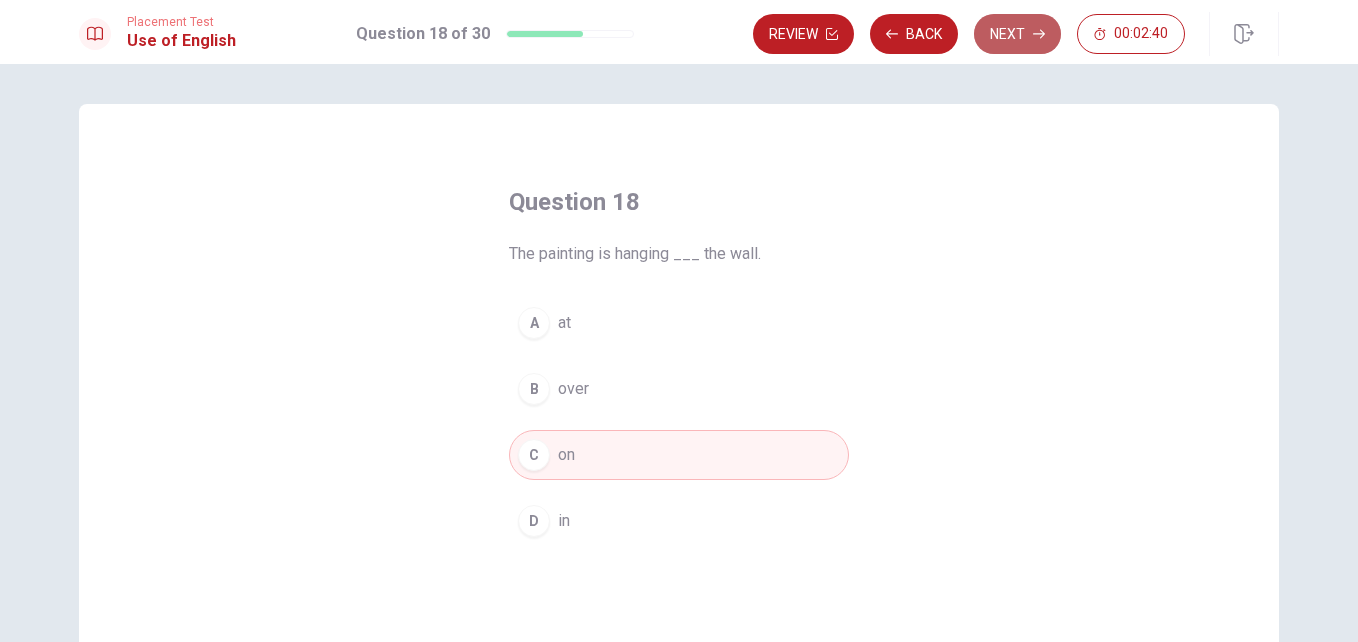 click on "Next" at bounding box center (1017, 34) 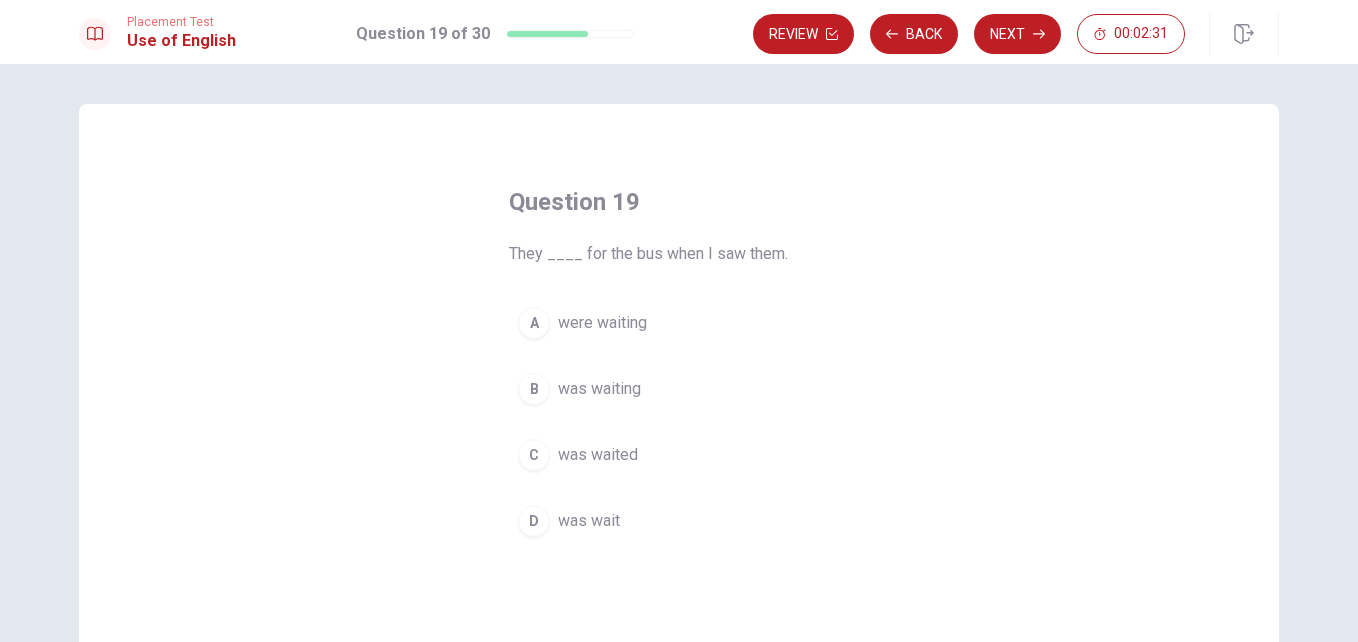 click on "were waiting" at bounding box center (602, 323) 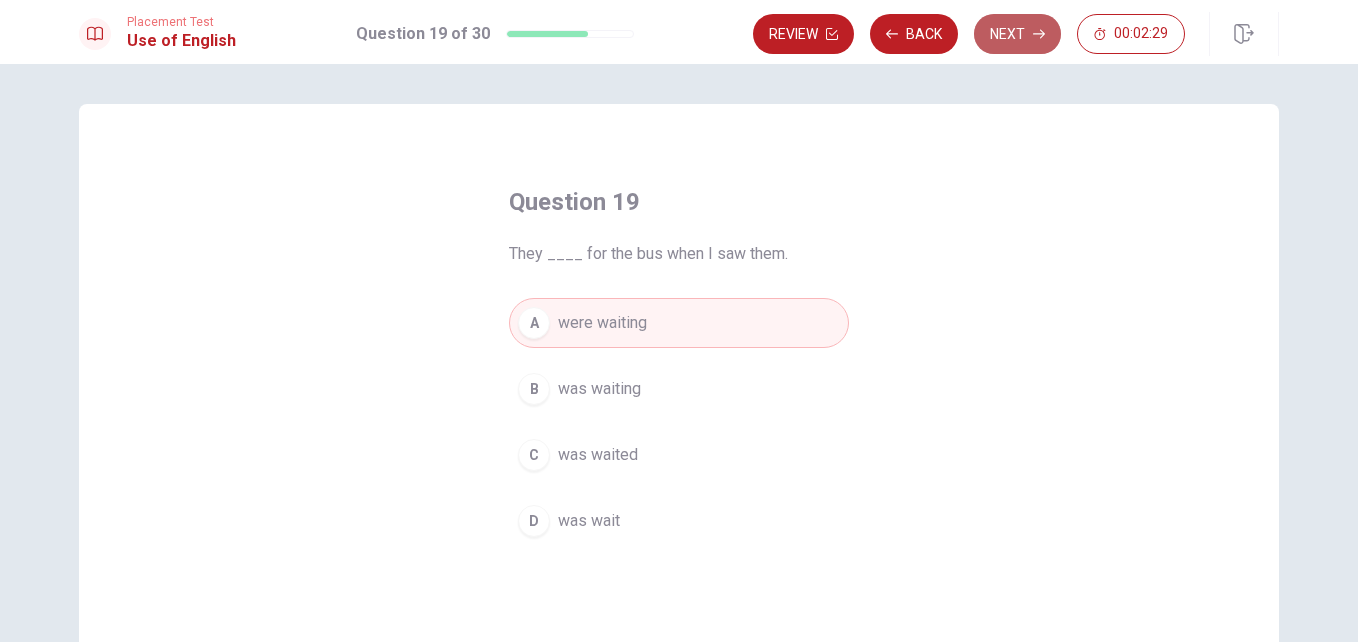 click on "Next" at bounding box center [1017, 34] 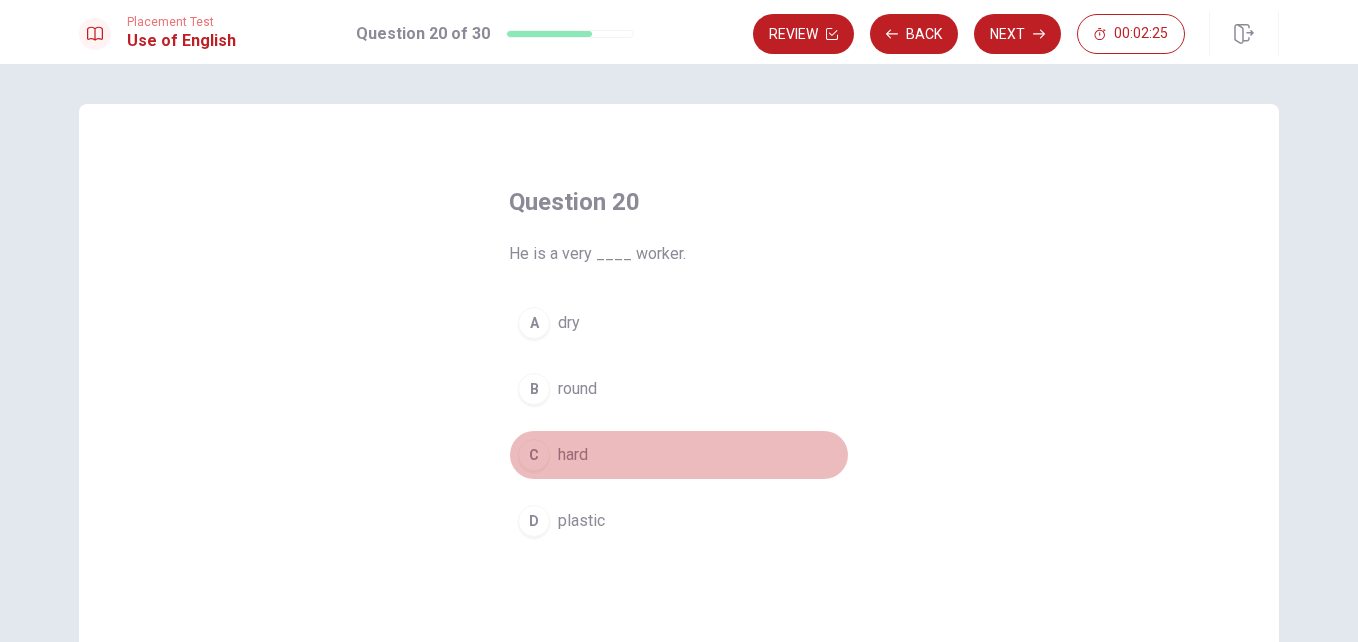 click on "hard" at bounding box center [573, 455] 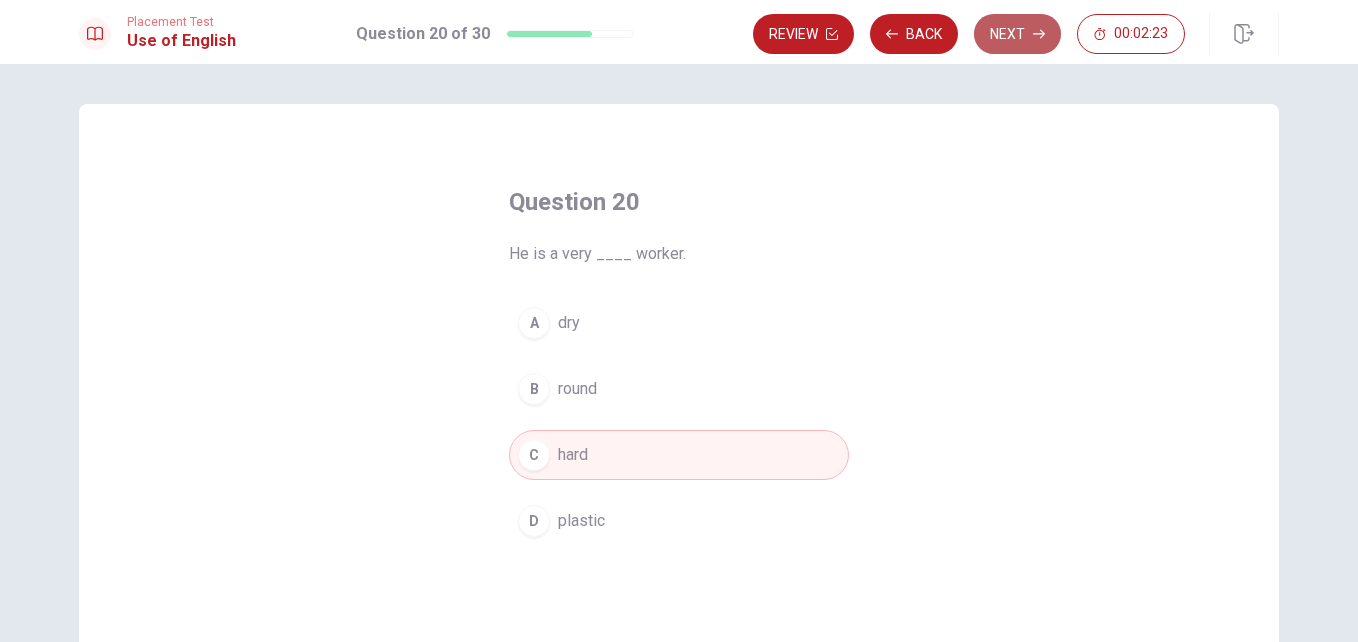 click on "Next" at bounding box center [1017, 34] 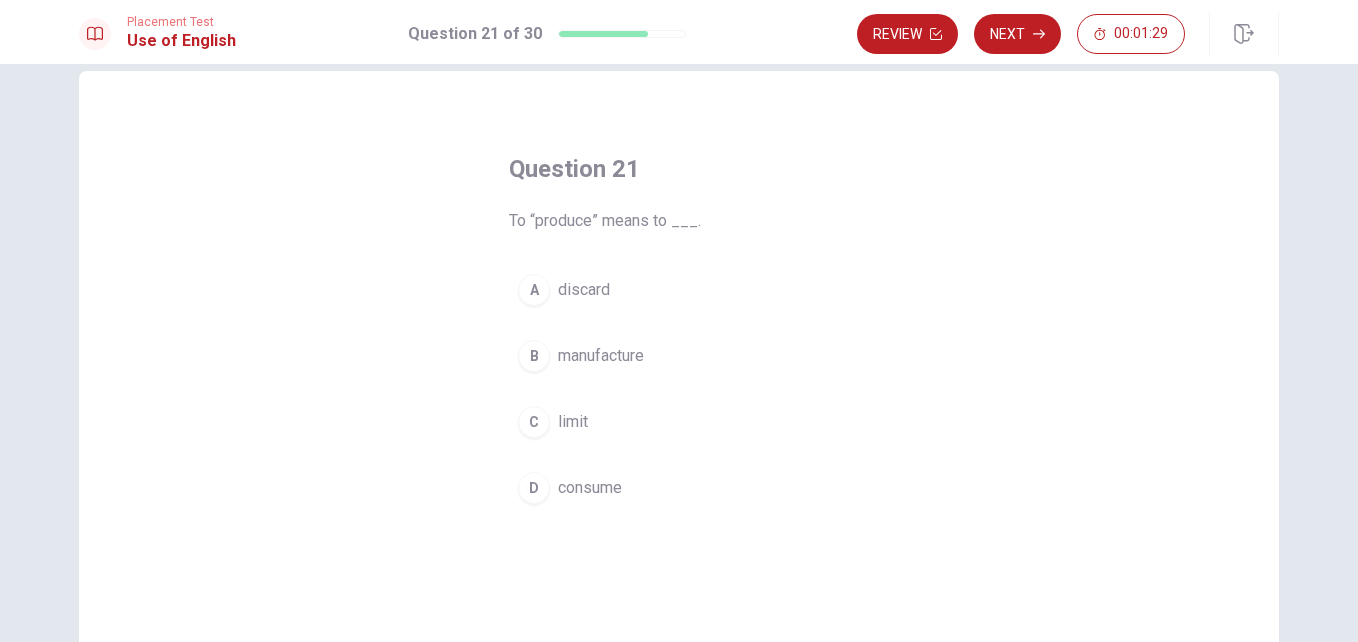 scroll, scrollTop: 33, scrollLeft: 0, axis: vertical 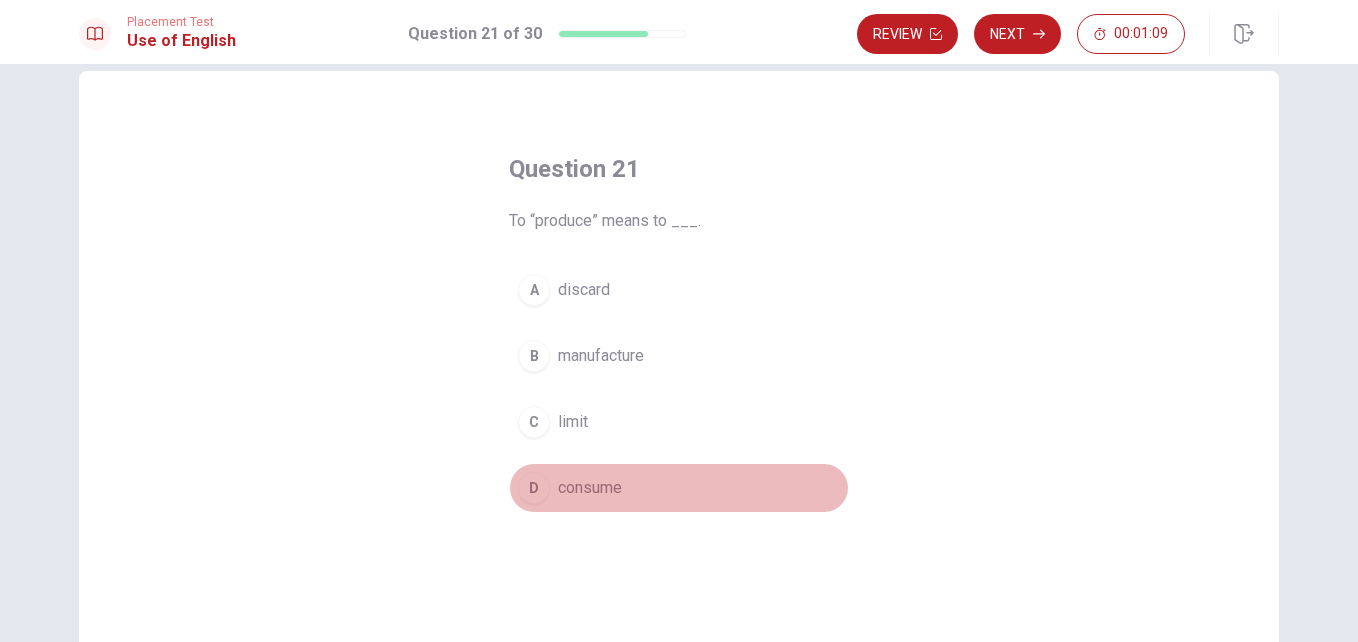 click on "D consume" at bounding box center (679, 488) 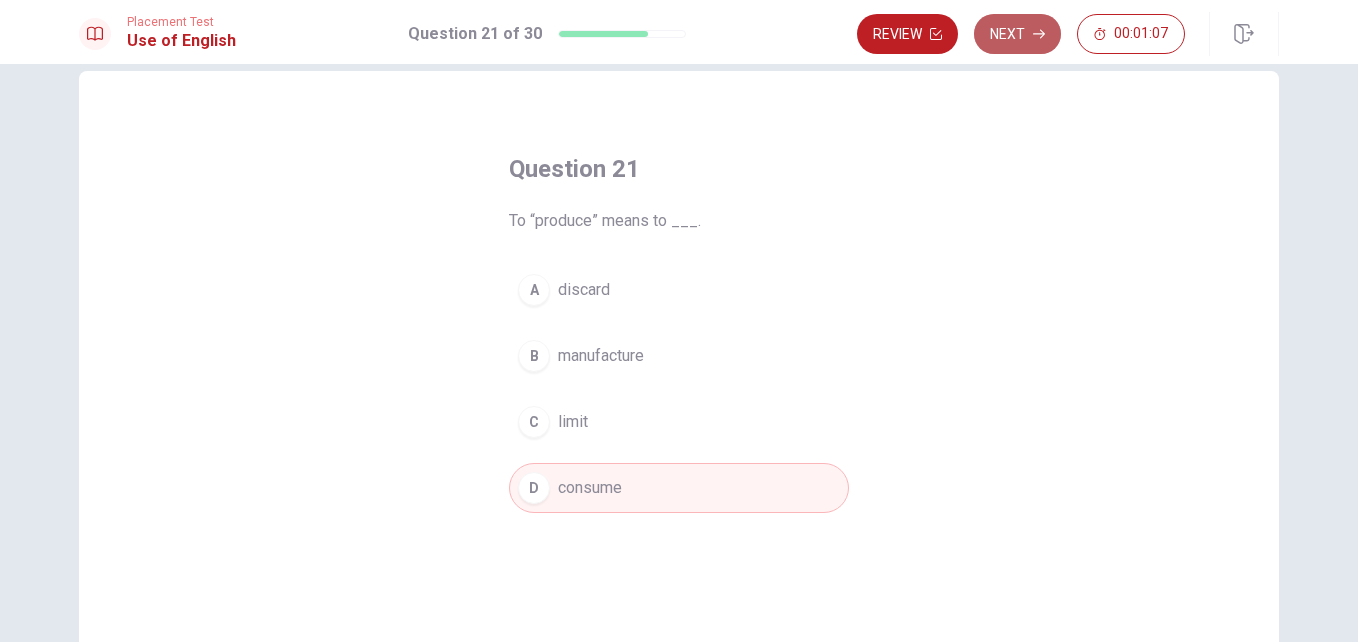 click on "Next" at bounding box center [1017, 34] 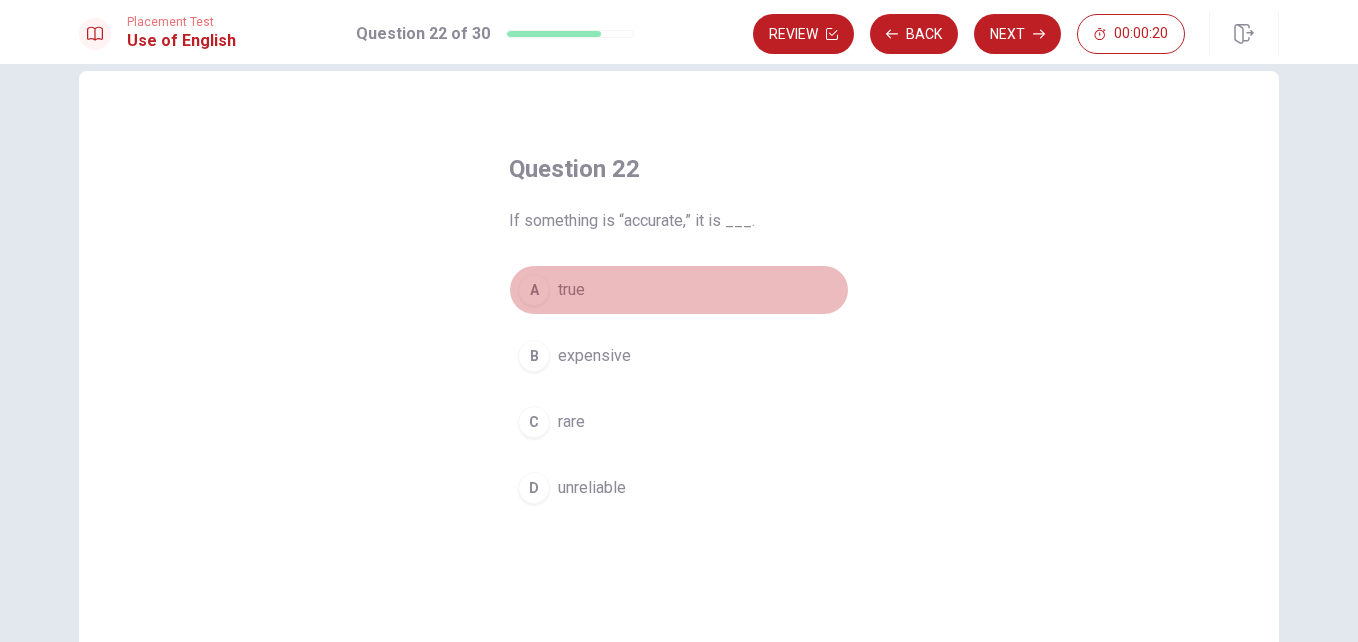 click on "true" at bounding box center (571, 290) 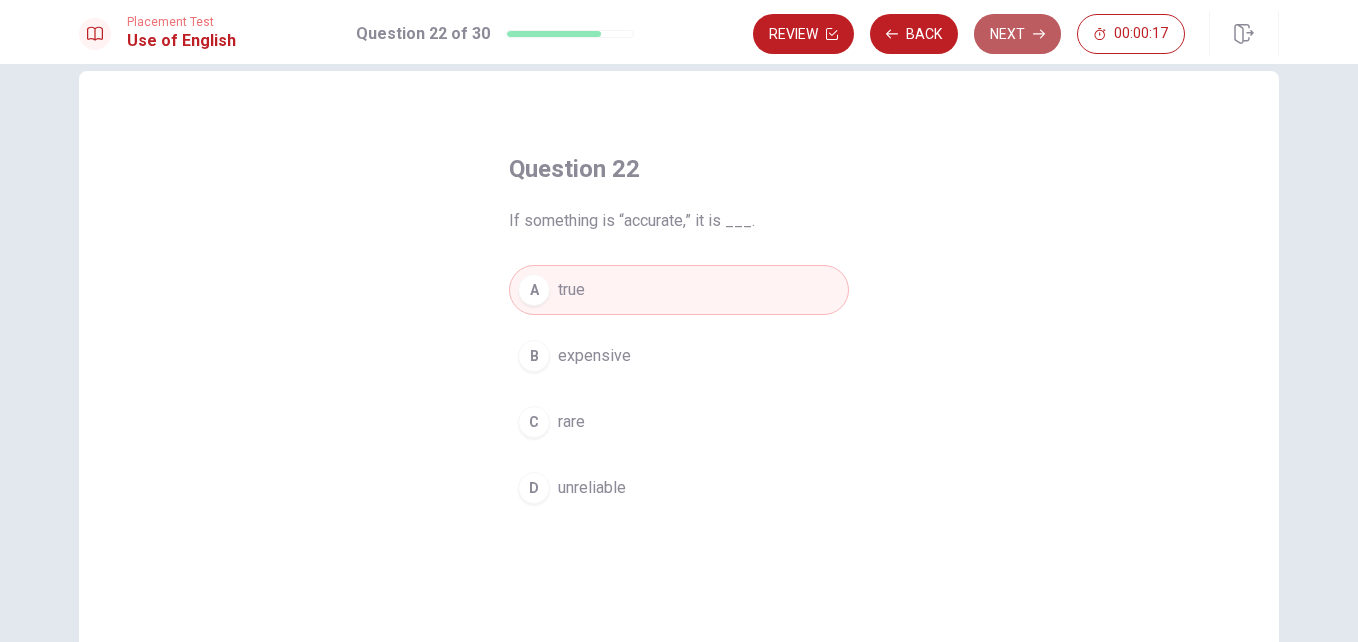 click on "Next" at bounding box center (1017, 34) 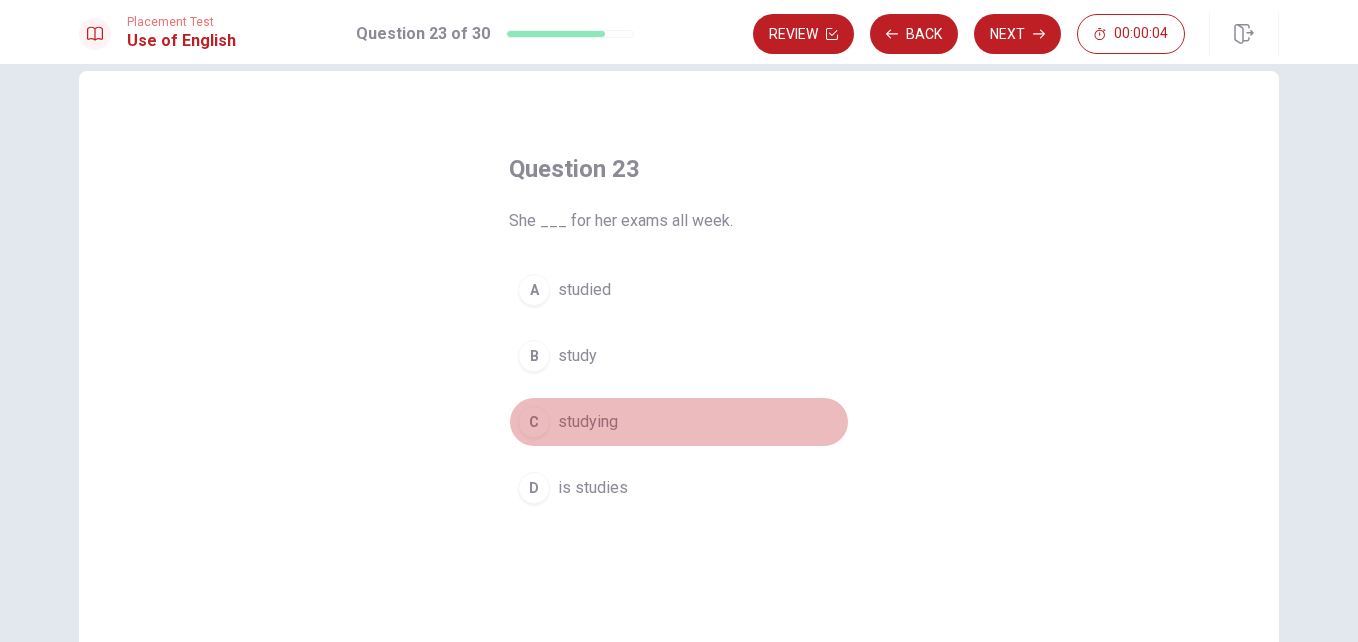 click on "studying" at bounding box center (588, 422) 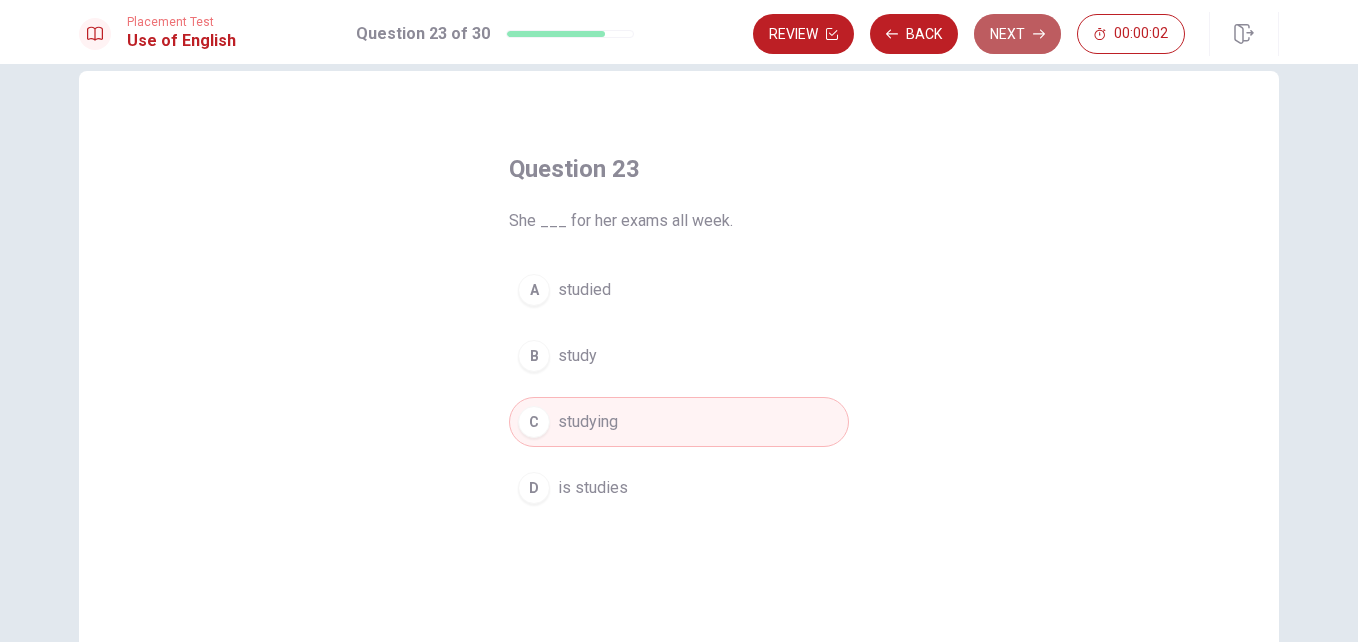 click on "Next" at bounding box center (1017, 34) 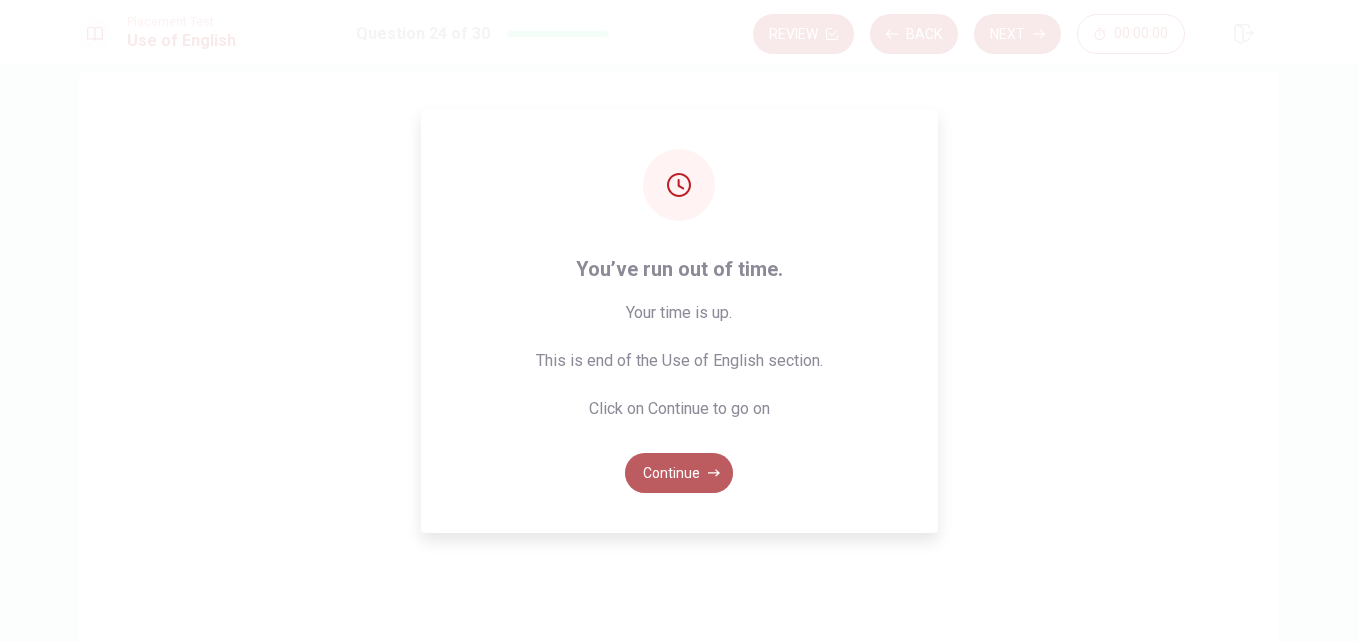 click on "Continue" at bounding box center (679, 473) 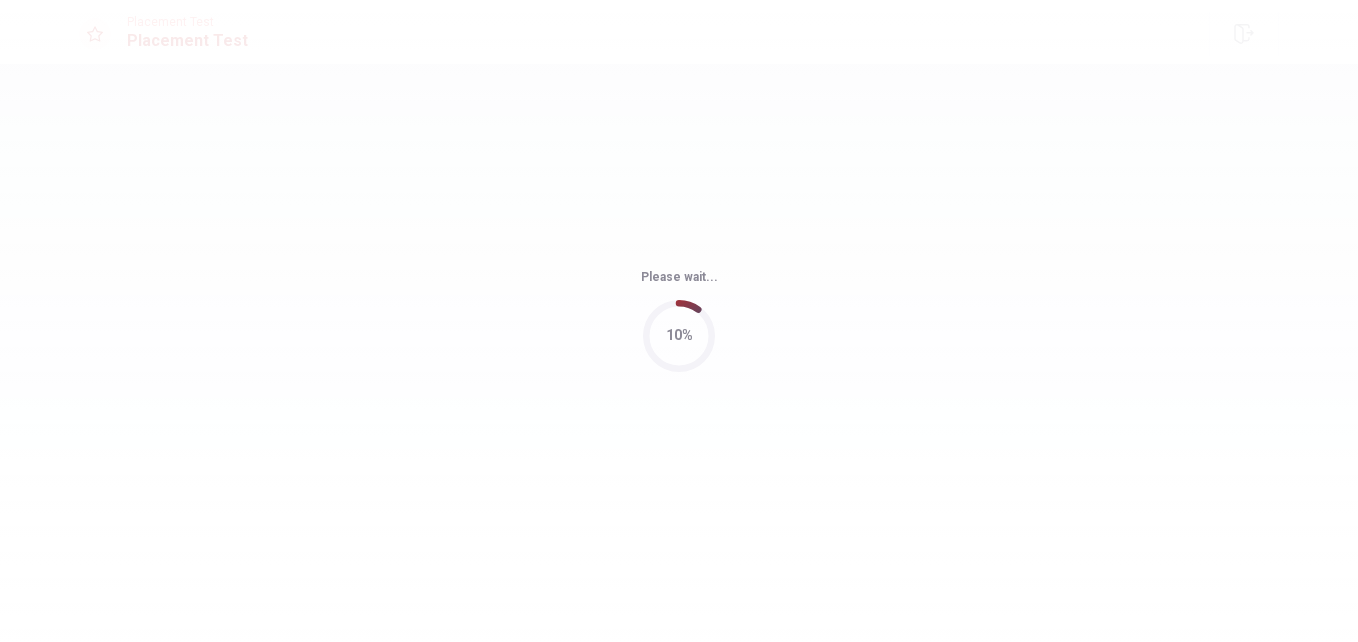 scroll, scrollTop: 0, scrollLeft: 0, axis: both 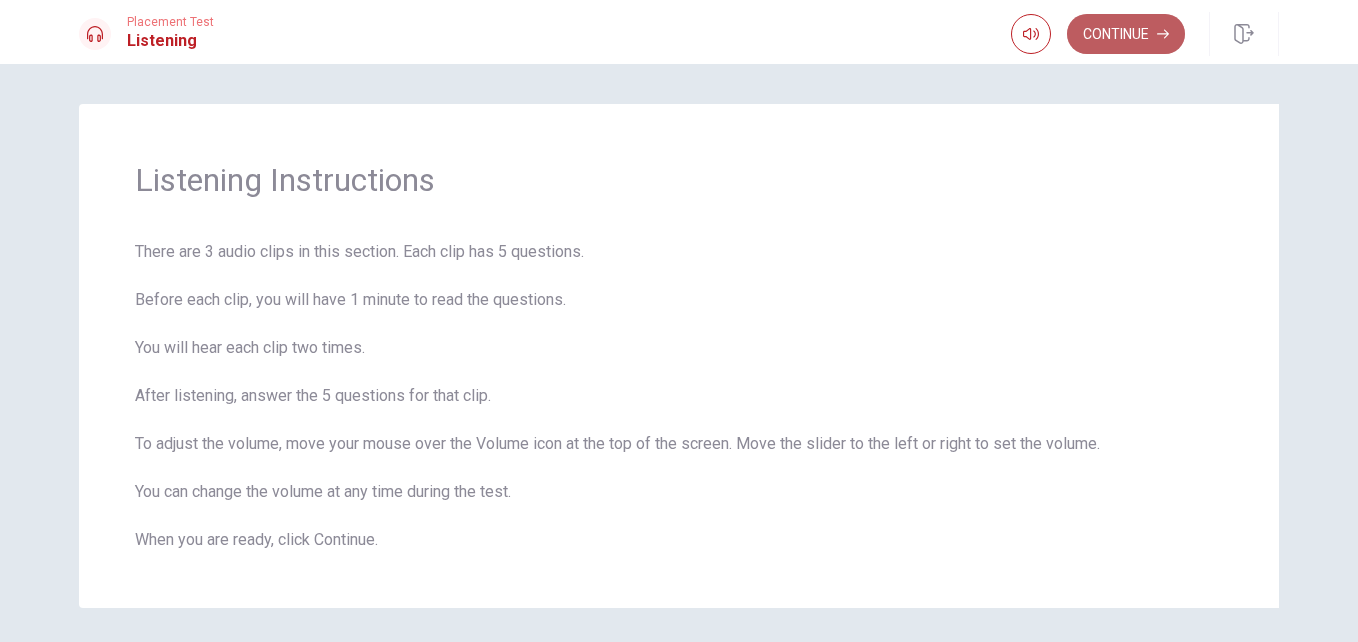 click 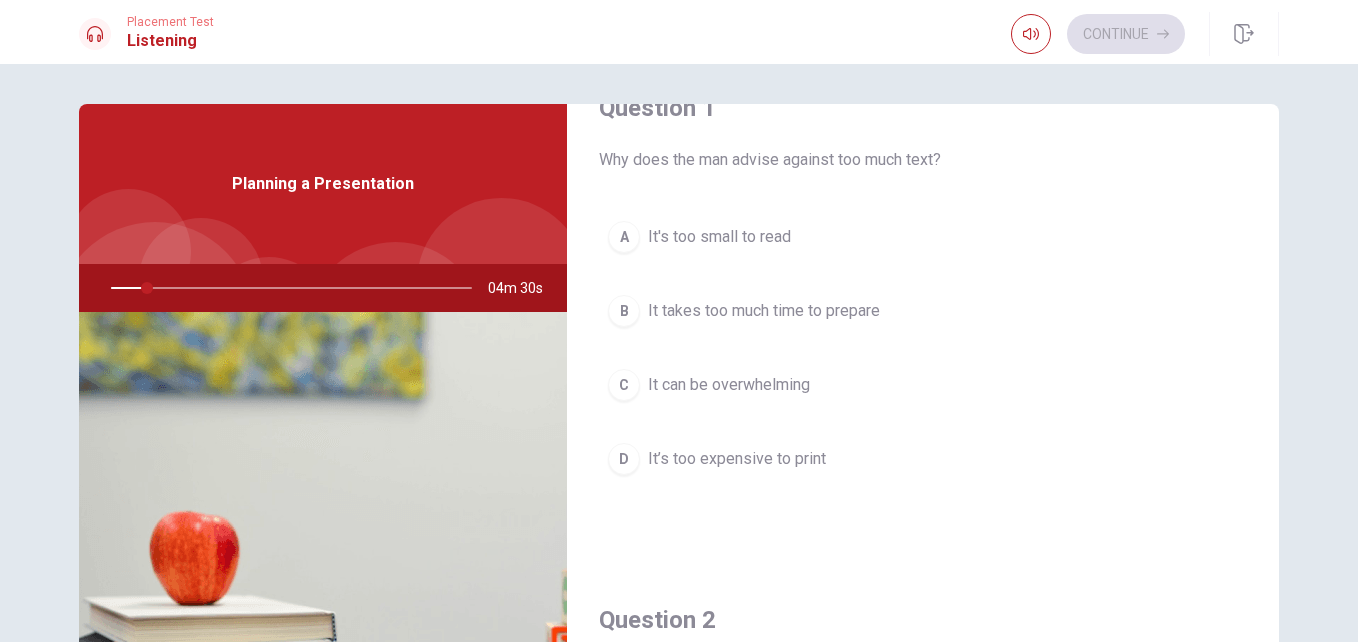 scroll, scrollTop: 54, scrollLeft: 0, axis: vertical 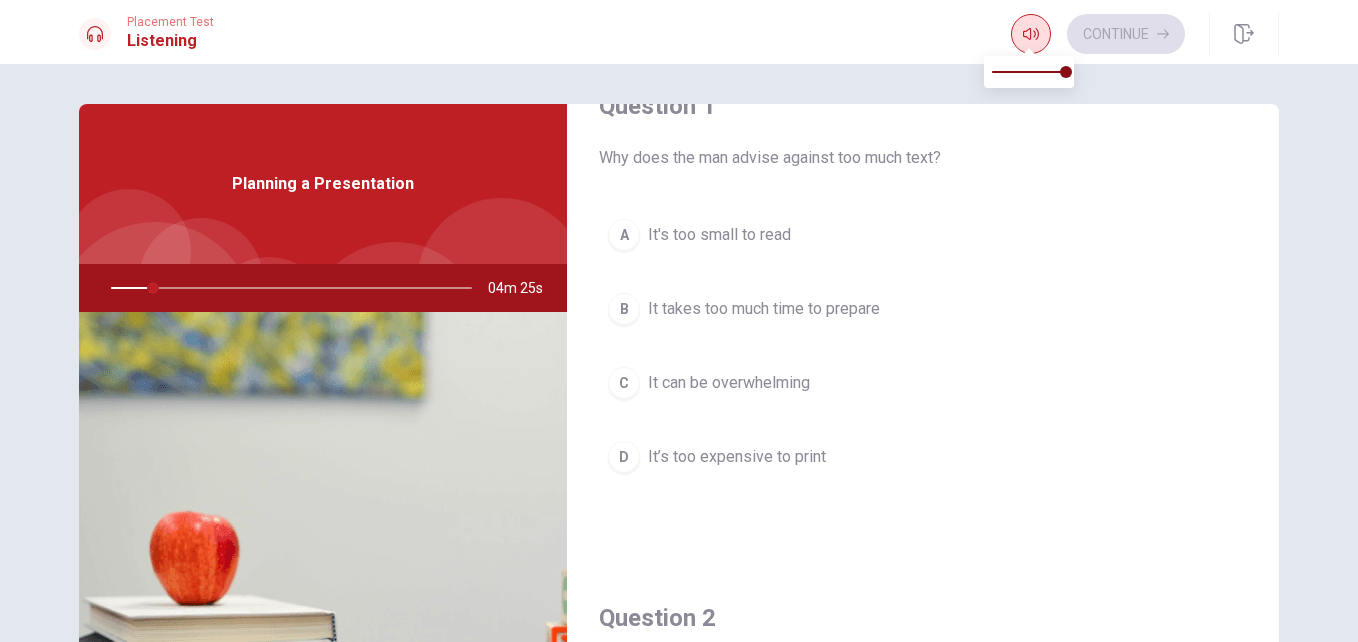click 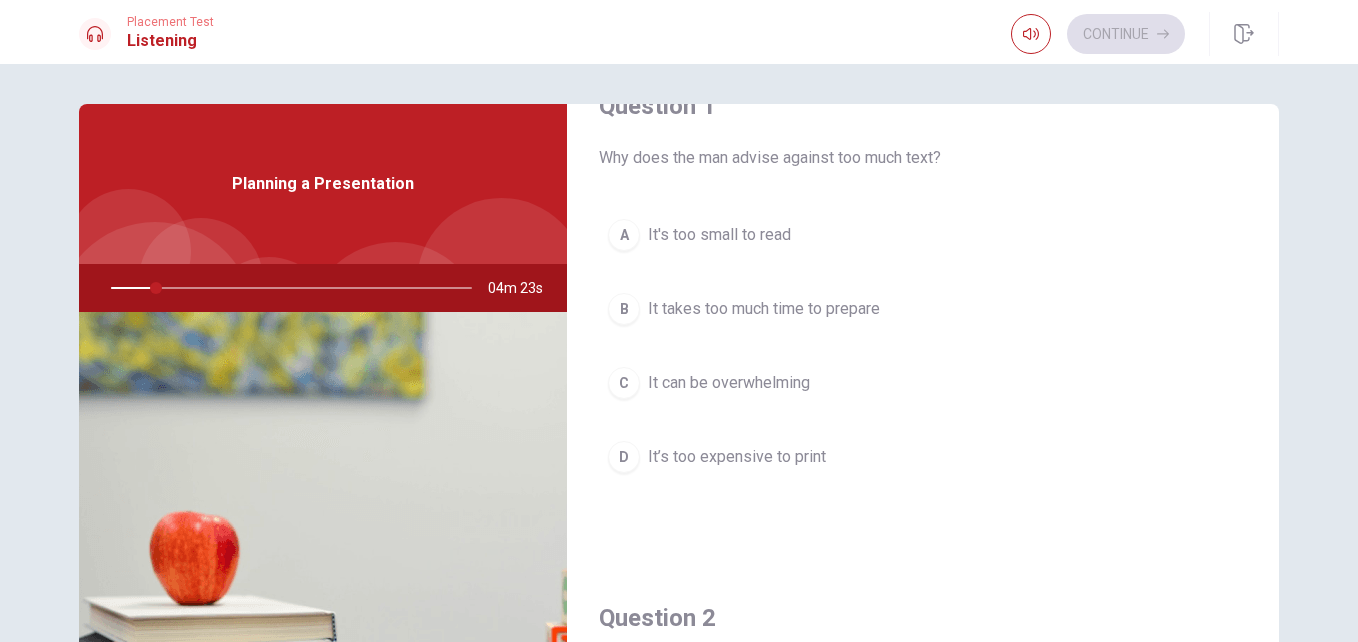 type on "13" 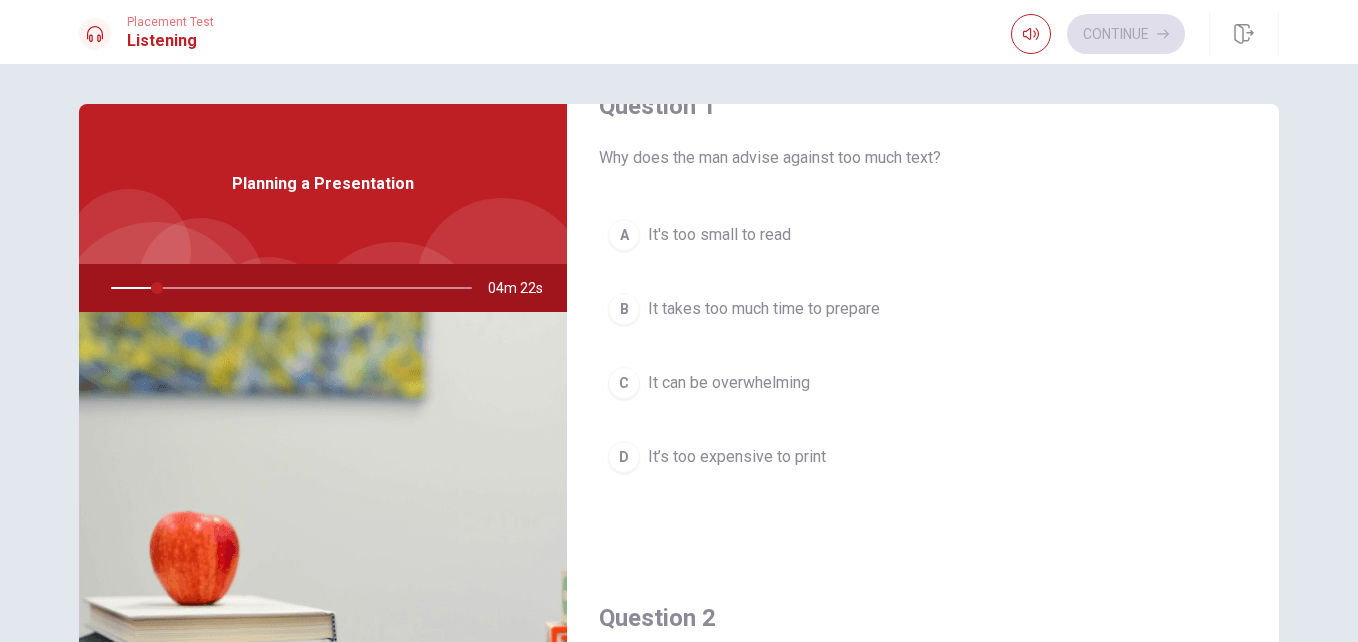 type 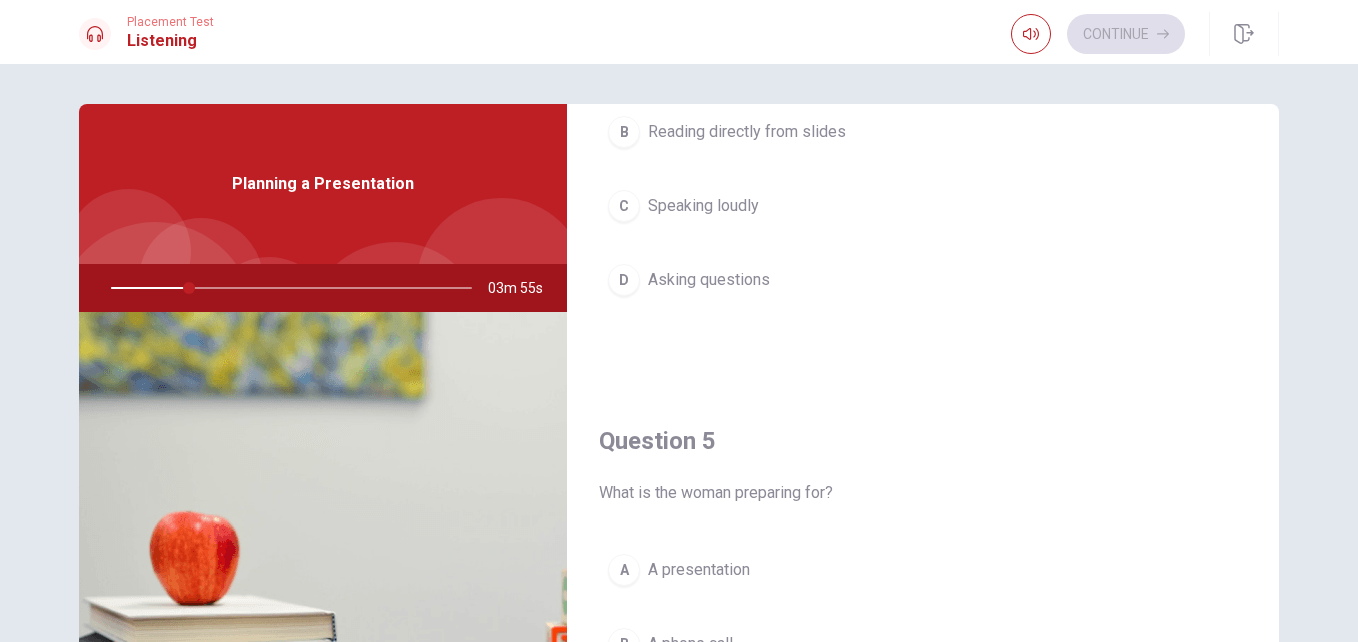 scroll, scrollTop: 1865, scrollLeft: 0, axis: vertical 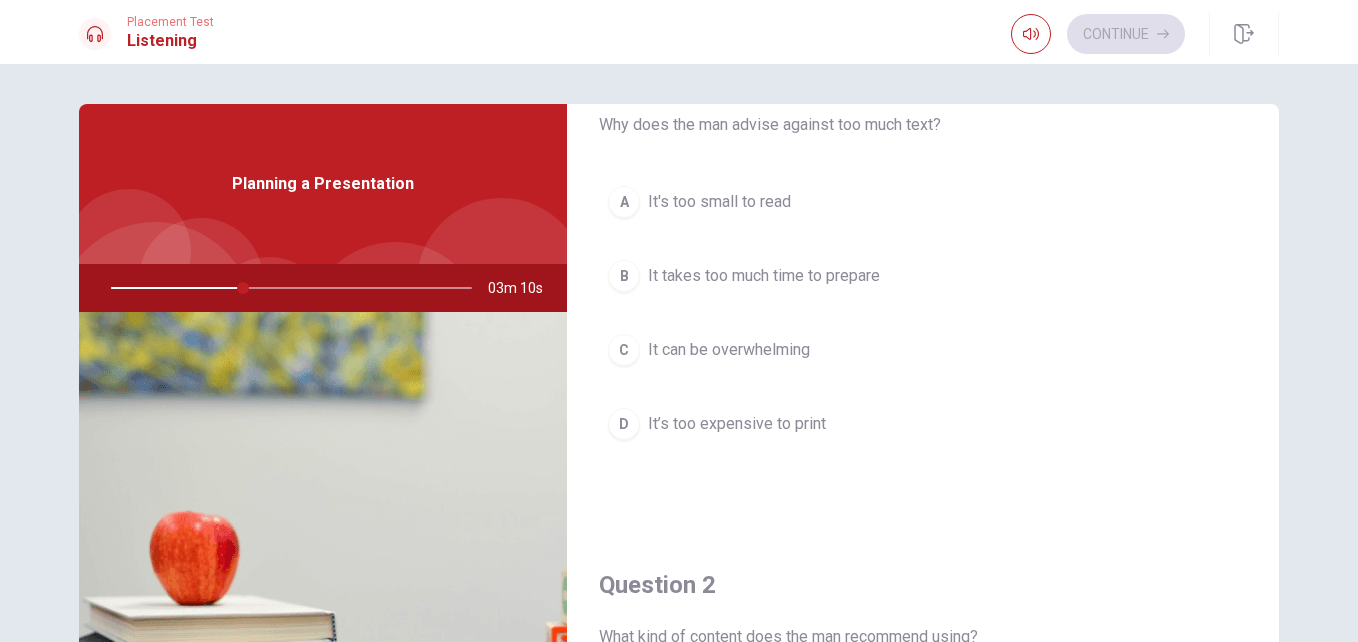 click on "It can be overwhelming" at bounding box center [729, 350] 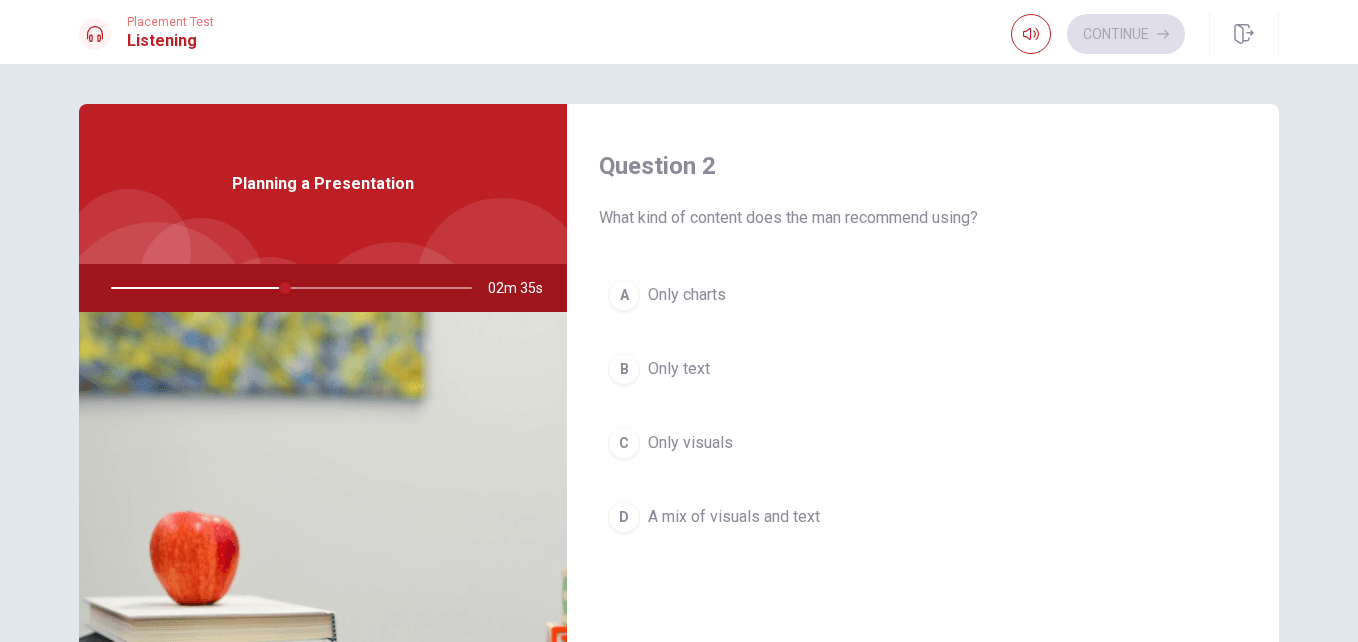 scroll, scrollTop: 525, scrollLeft: 0, axis: vertical 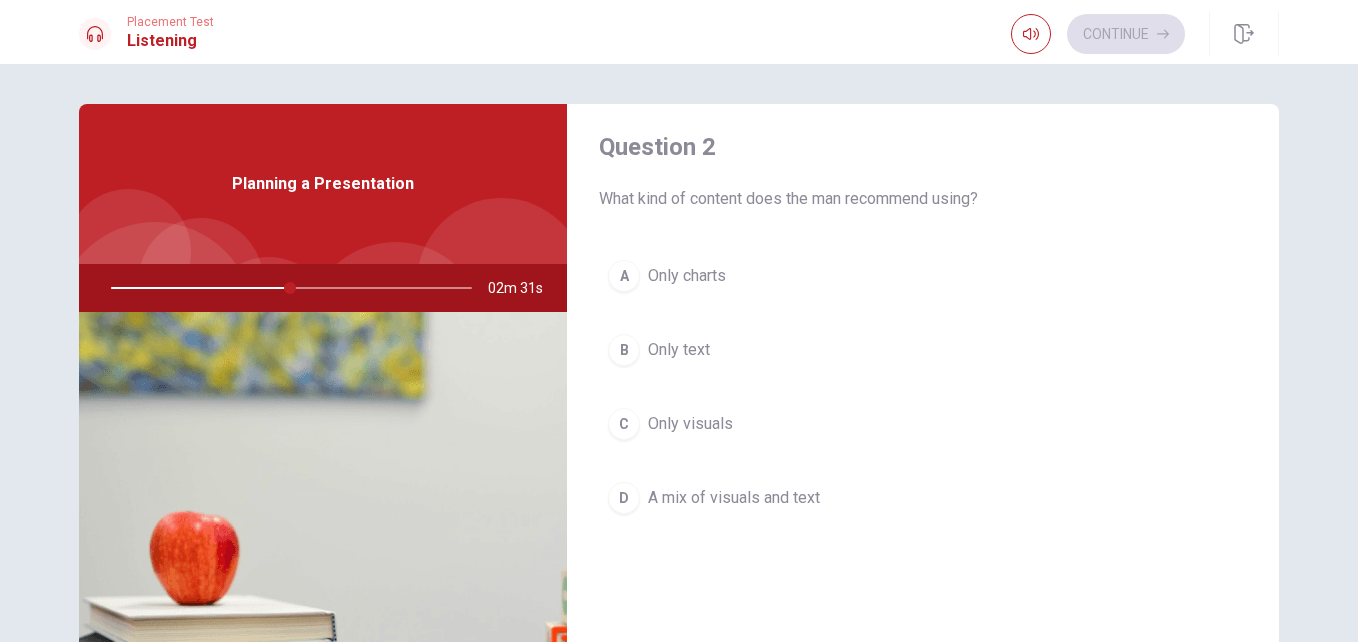 type on "50" 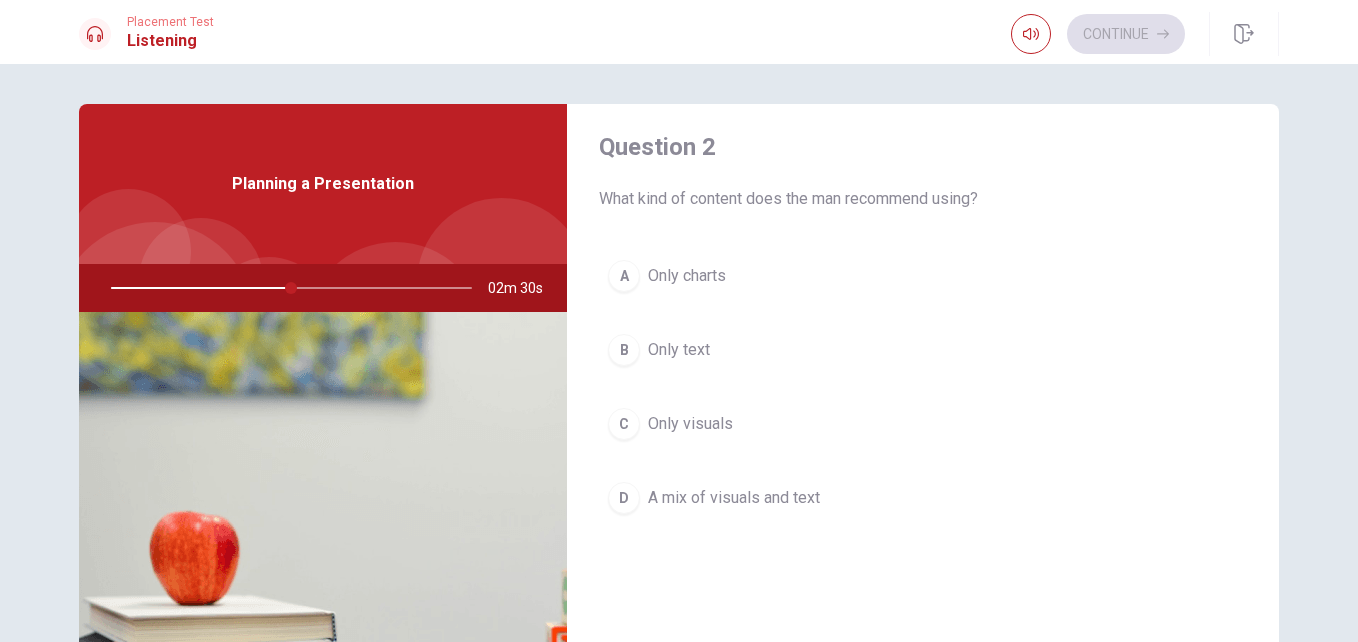 type 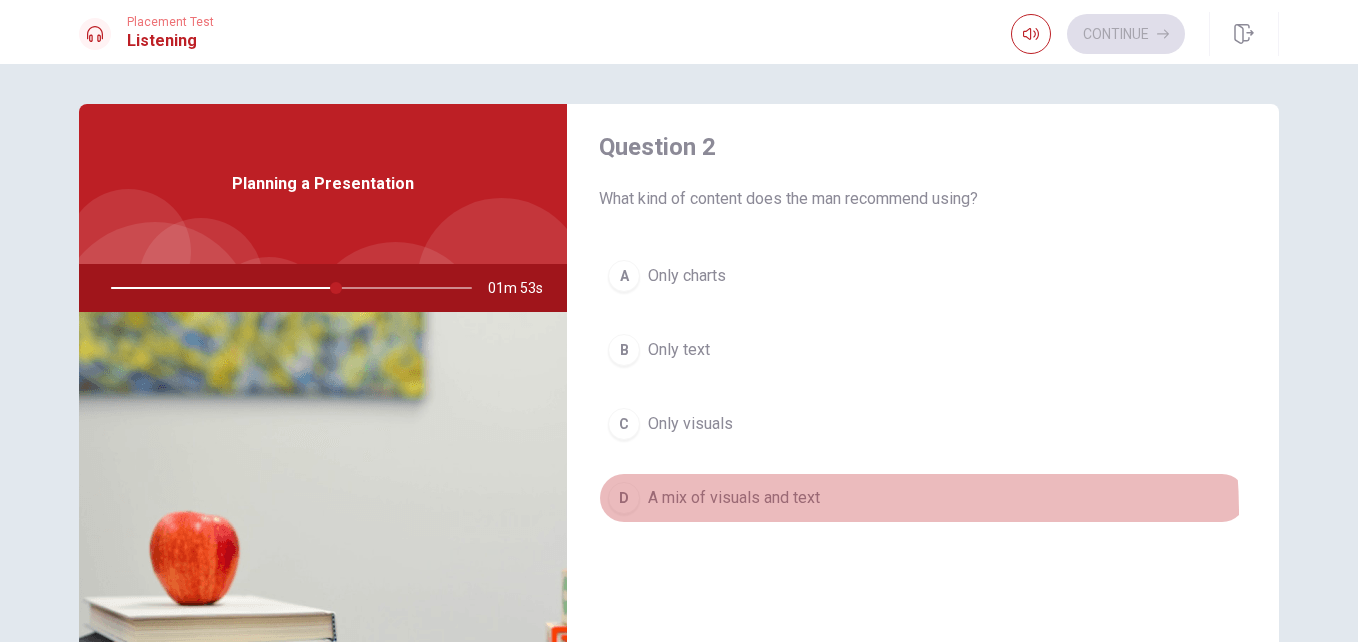 click on "D A mix of visuals and text" at bounding box center (923, 498) 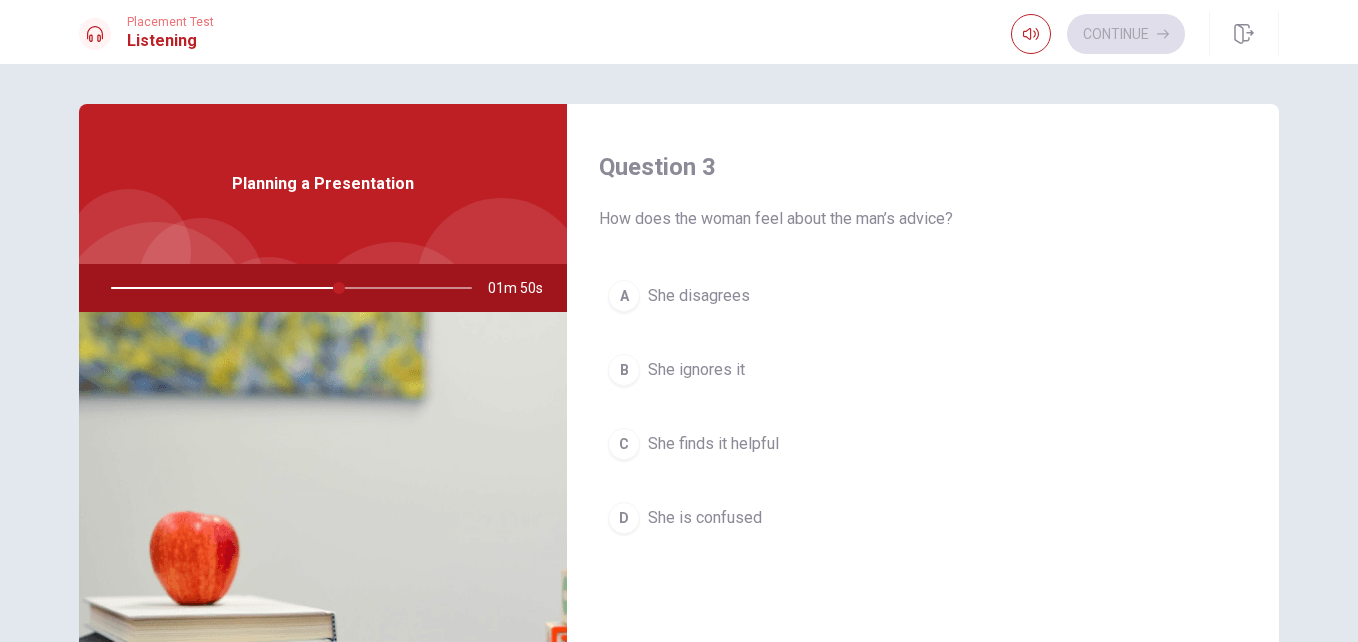 scroll, scrollTop: 1021, scrollLeft: 0, axis: vertical 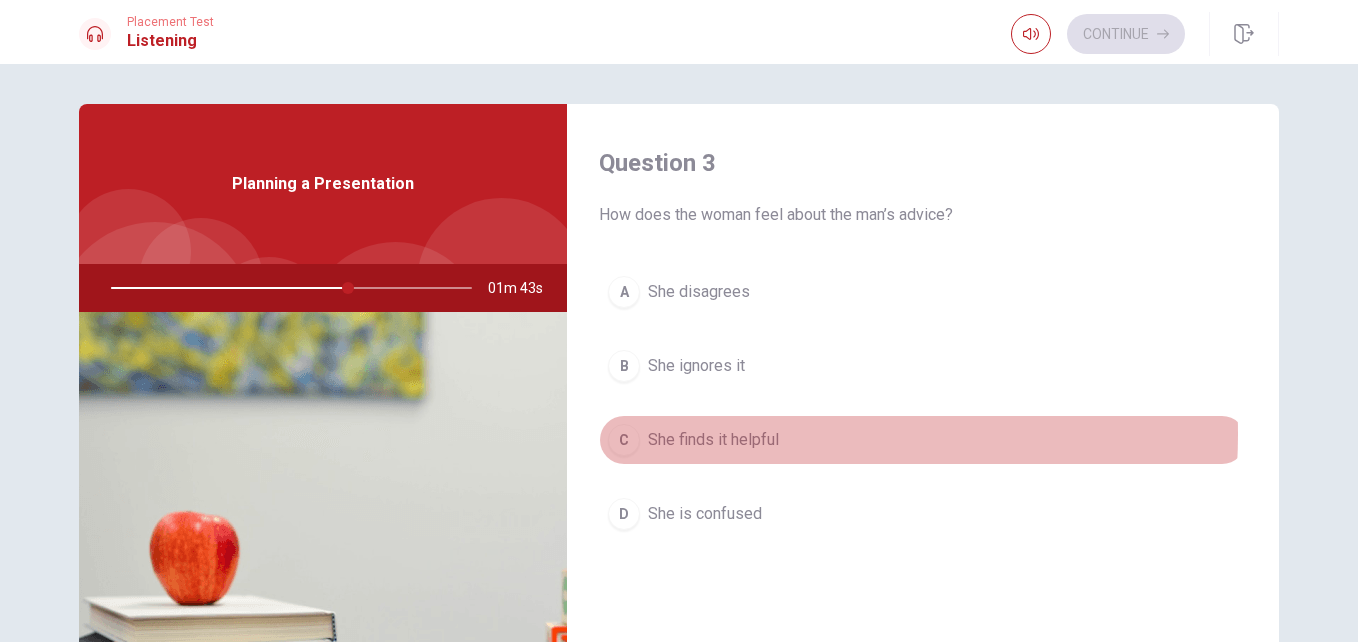click on "She finds it helpful" at bounding box center [713, 440] 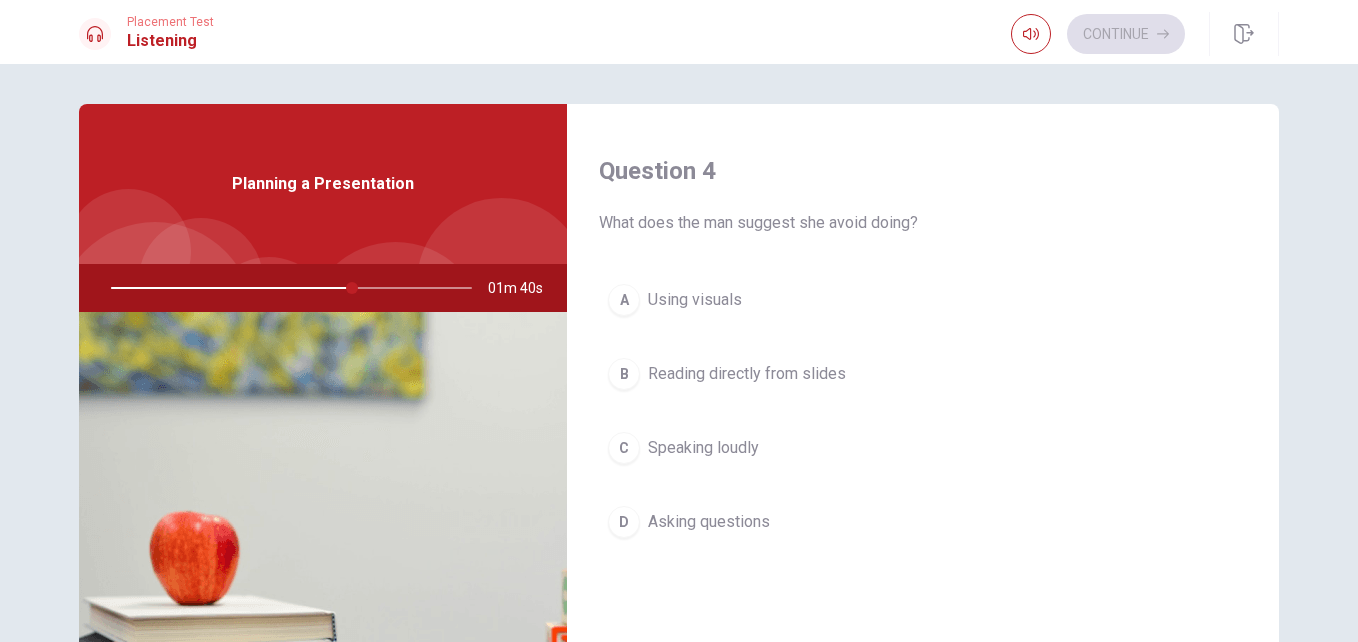 scroll, scrollTop: 1516, scrollLeft: 0, axis: vertical 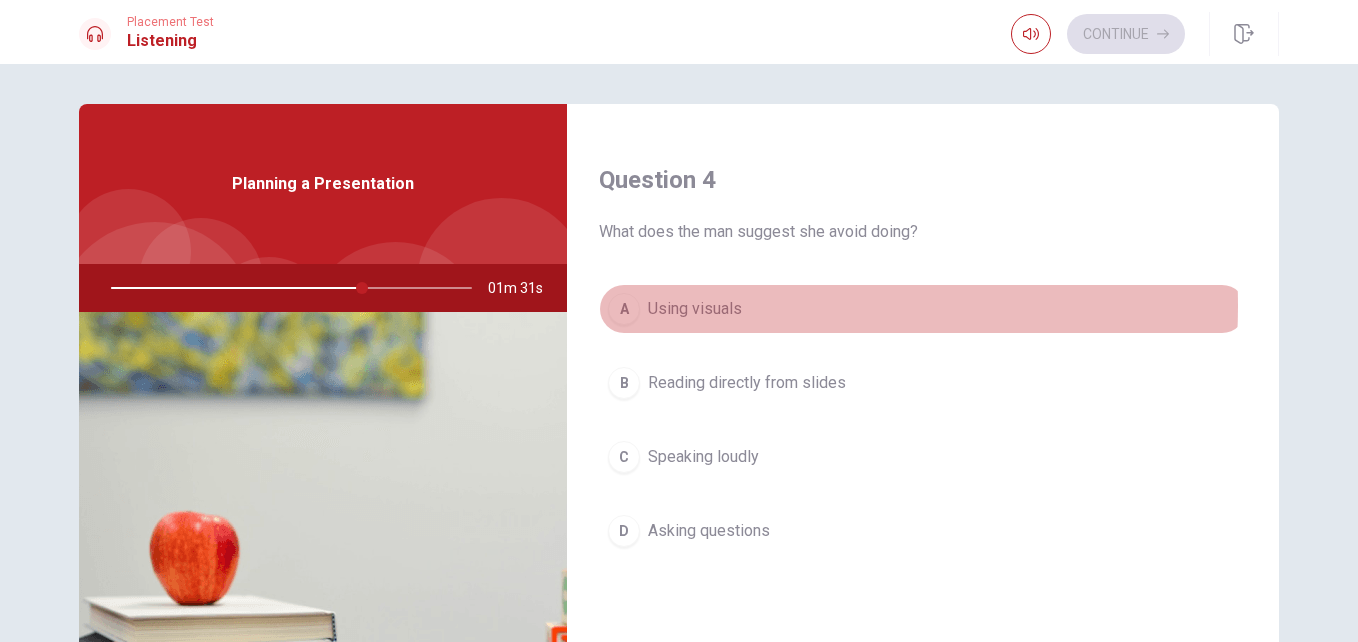 click on "Using visuals" at bounding box center [695, 309] 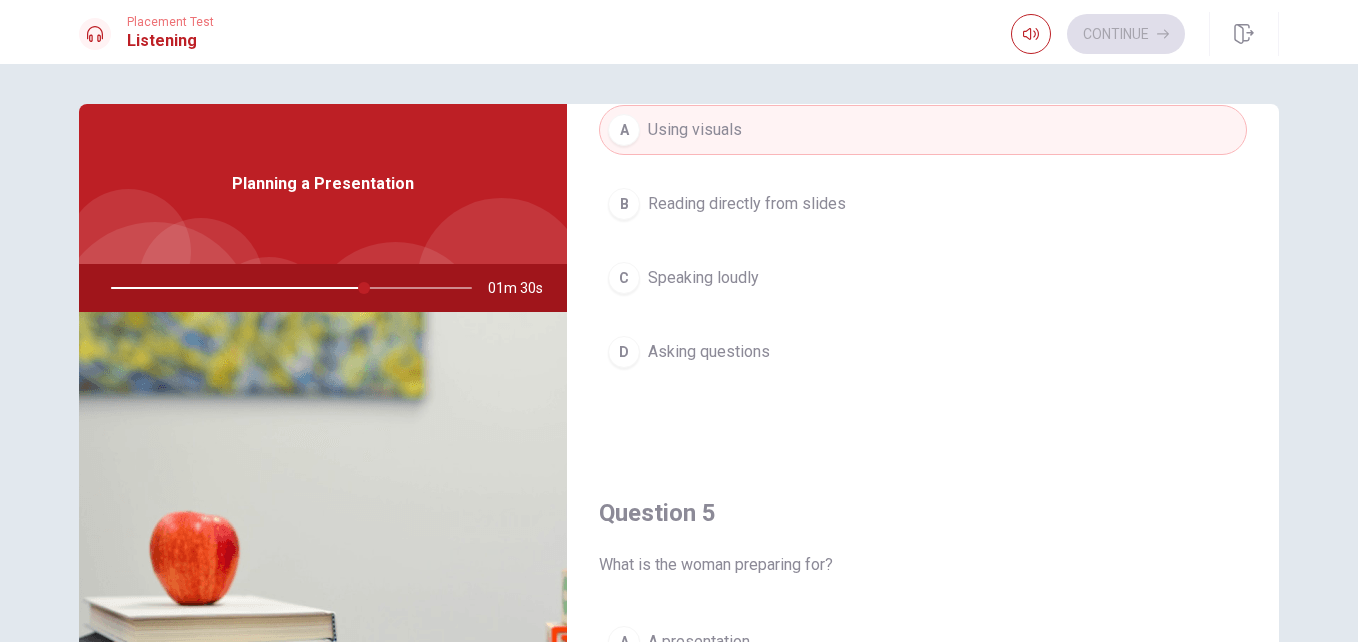 scroll, scrollTop: 1865, scrollLeft: 0, axis: vertical 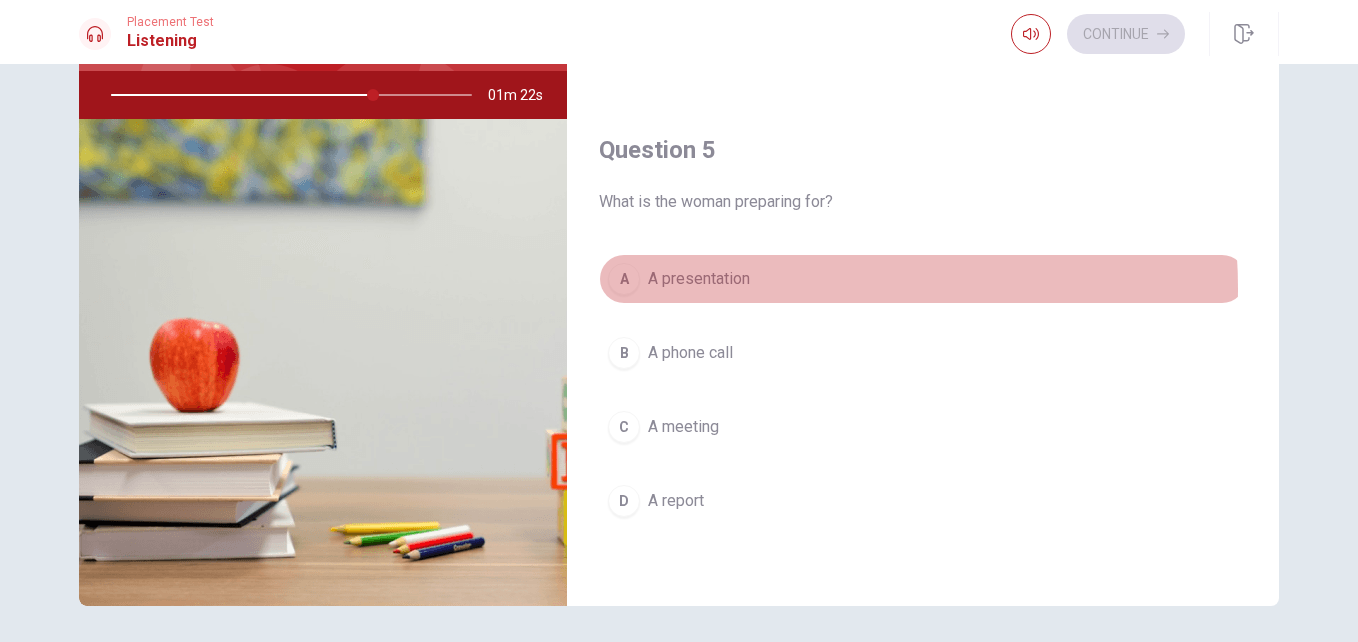 click on "A presentation" at bounding box center [699, 279] 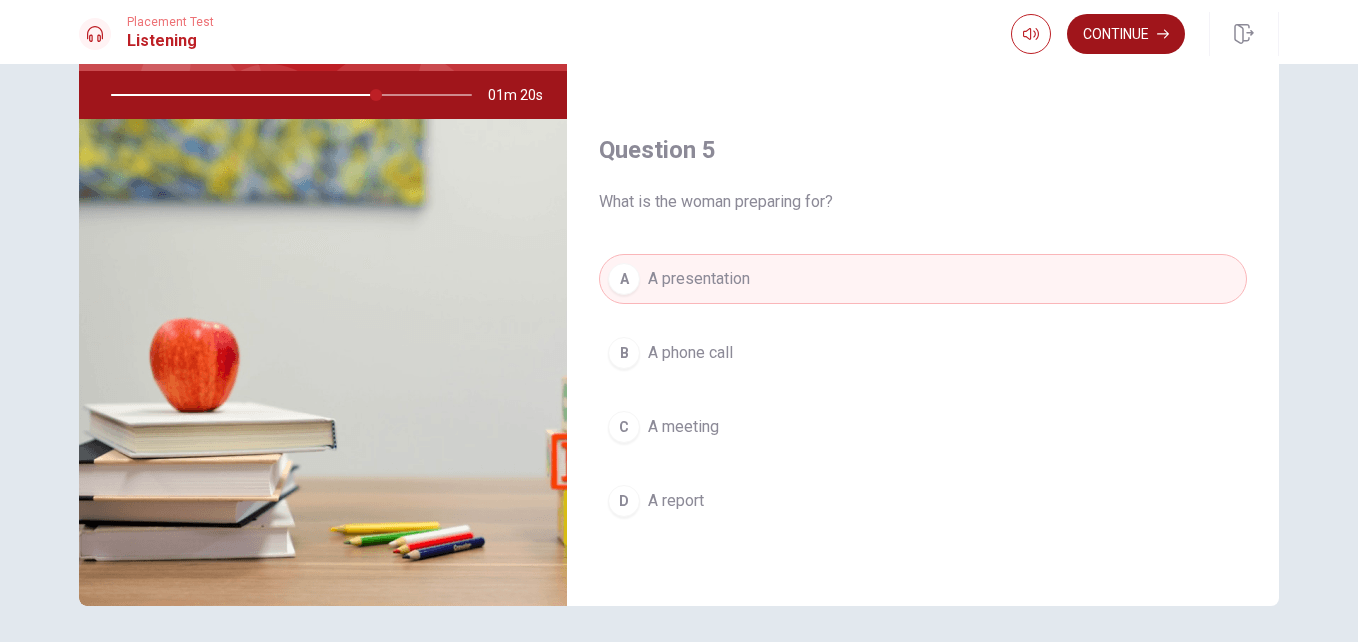 click on "Continue" at bounding box center (1126, 34) 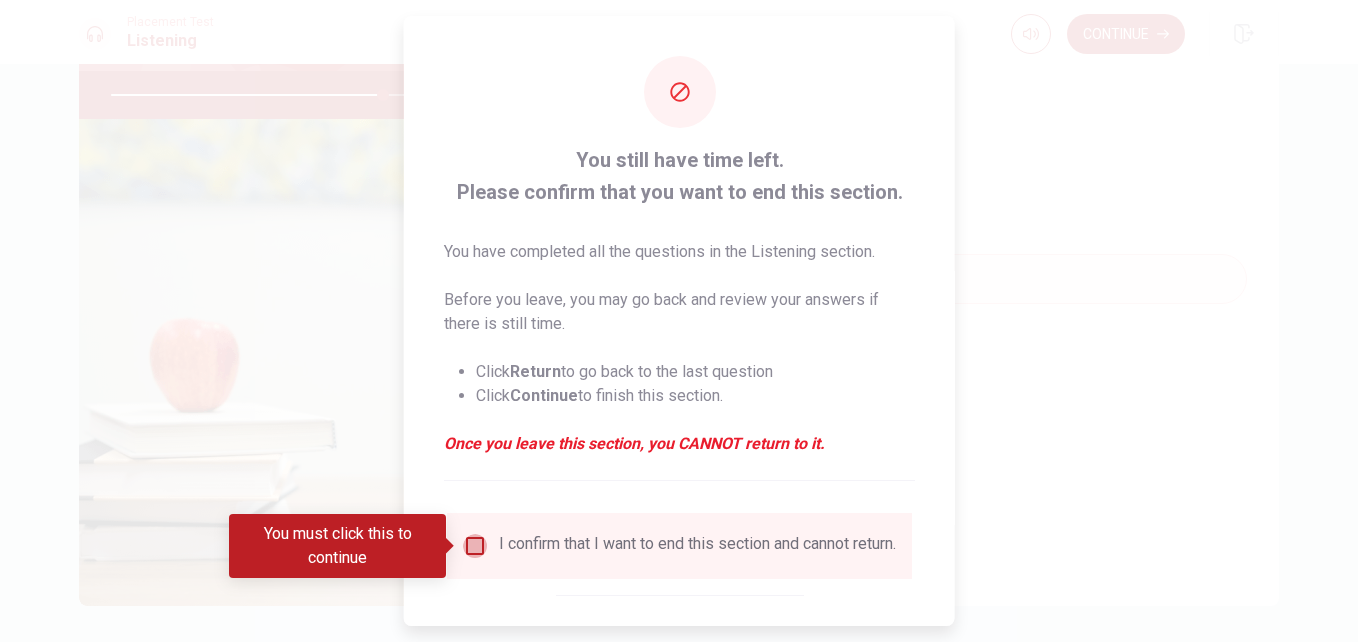 click at bounding box center (475, 546) 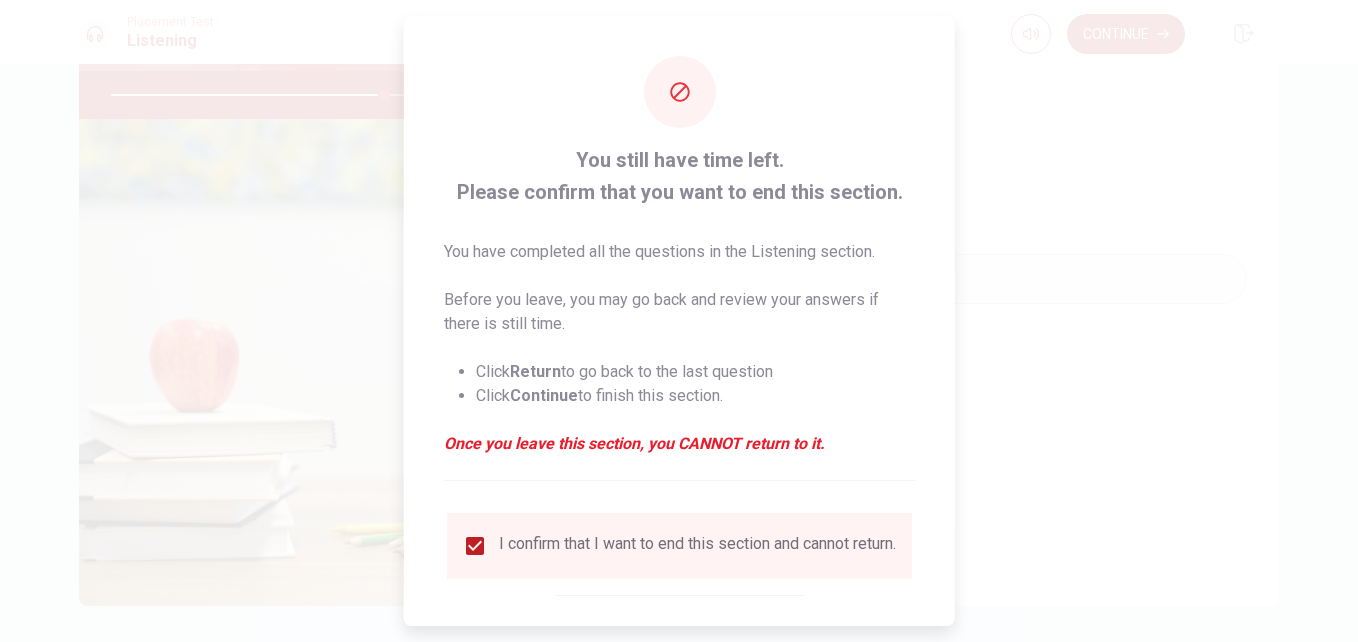 scroll, scrollTop: 104, scrollLeft: 0, axis: vertical 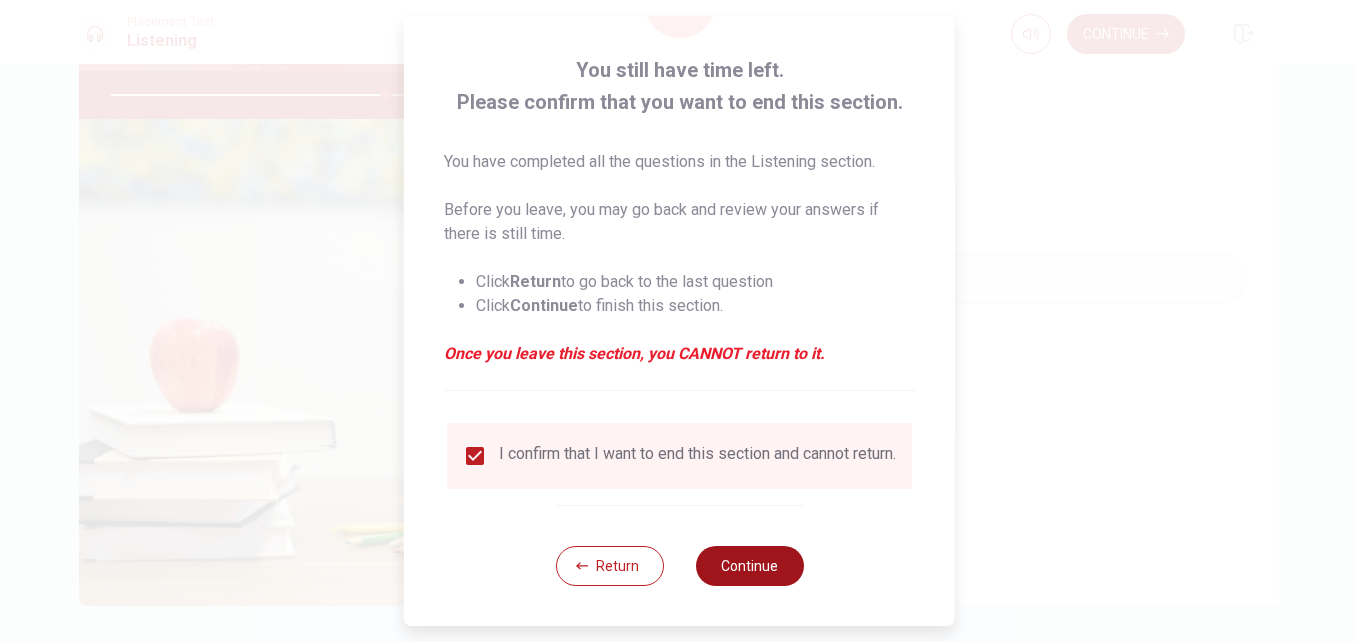 click on "Continue" at bounding box center [749, 566] 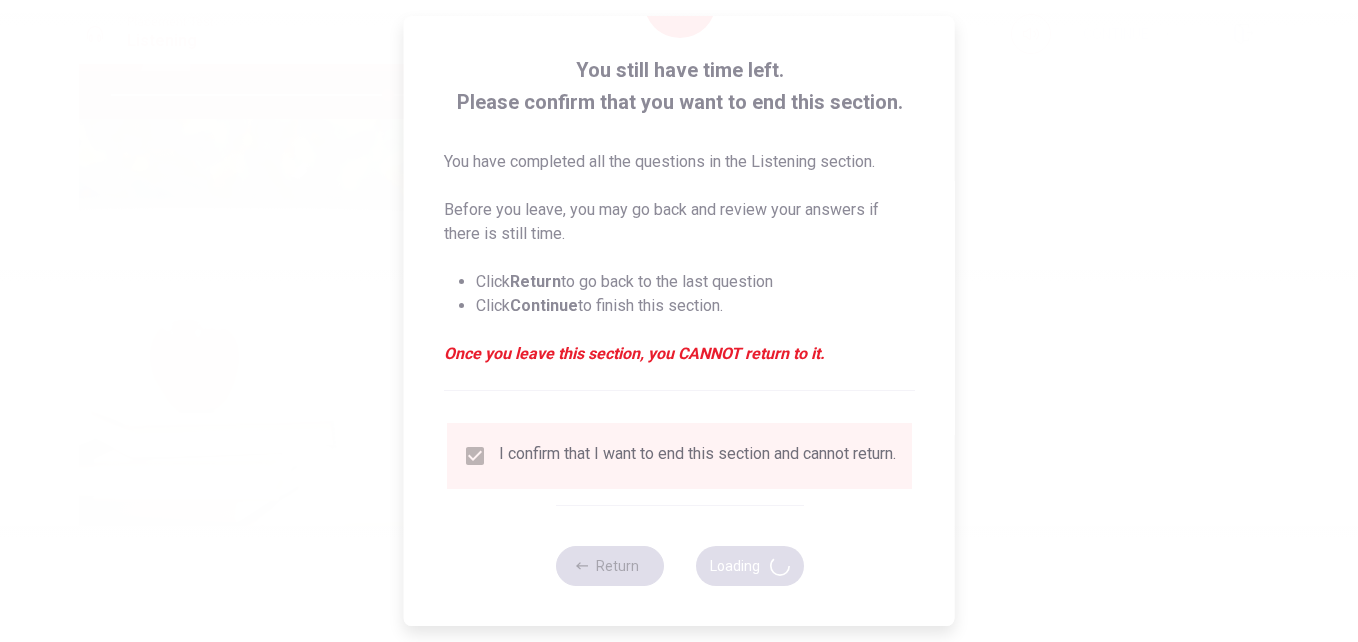 type on "77" 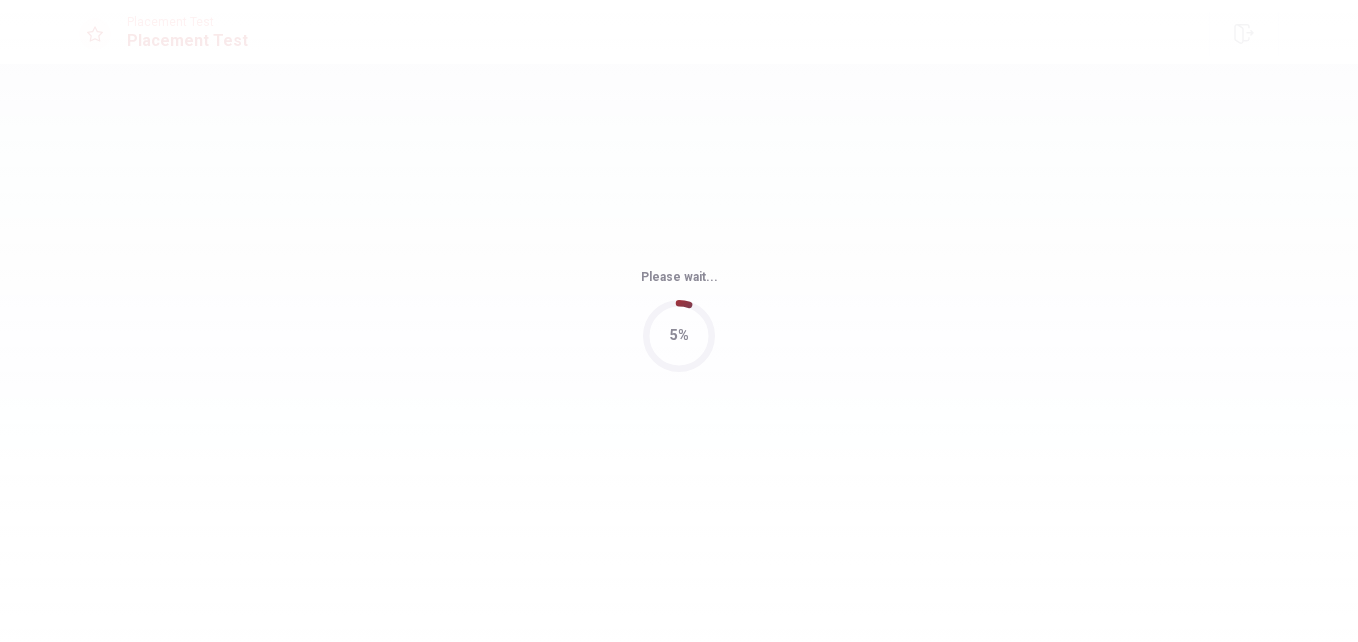 scroll, scrollTop: 0, scrollLeft: 0, axis: both 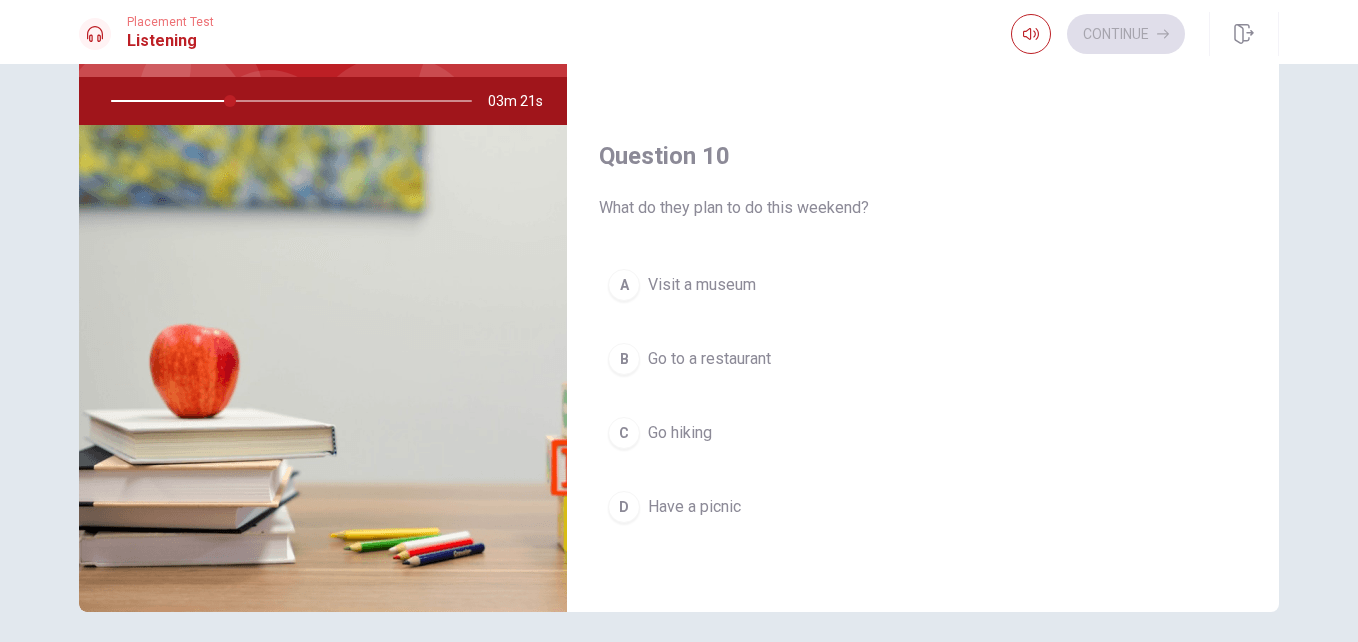 click on "D Have a picnic" at bounding box center [923, 507] 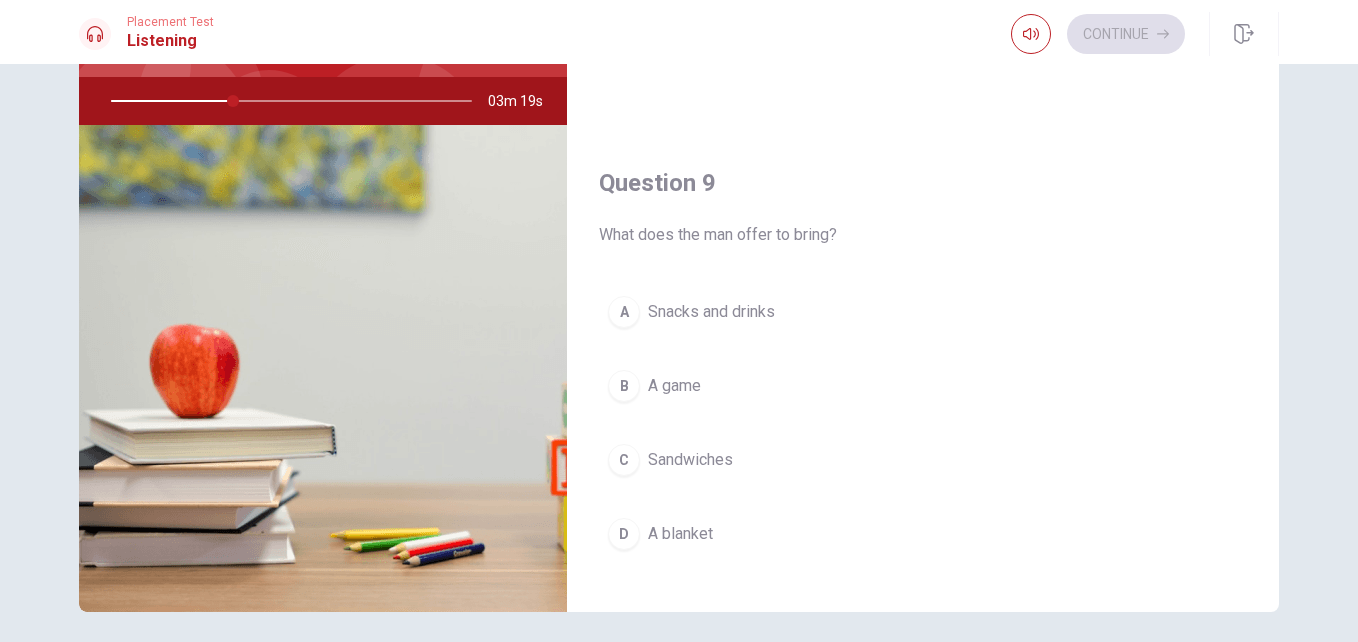 scroll, scrollTop: 1325, scrollLeft: 0, axis: vertical 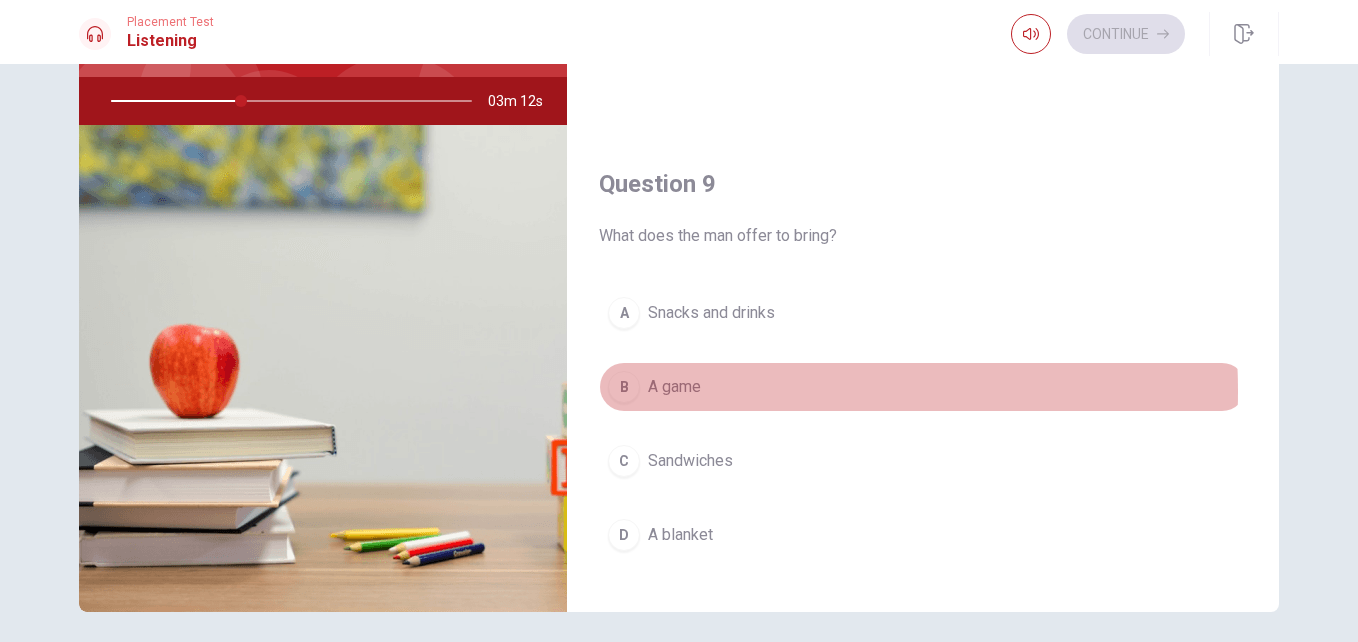 click on "A game" at bounding box center [674, 387] 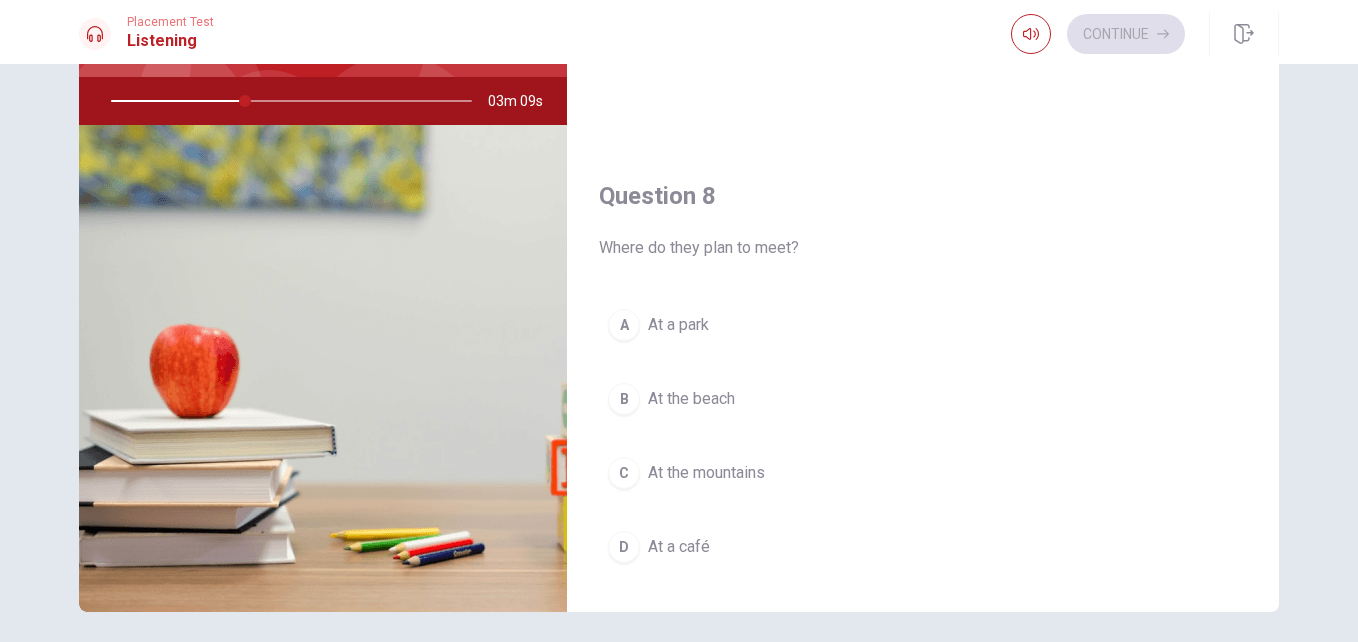 scroll, scrollTop: 832, scrollLeft: 0, axis: vertical 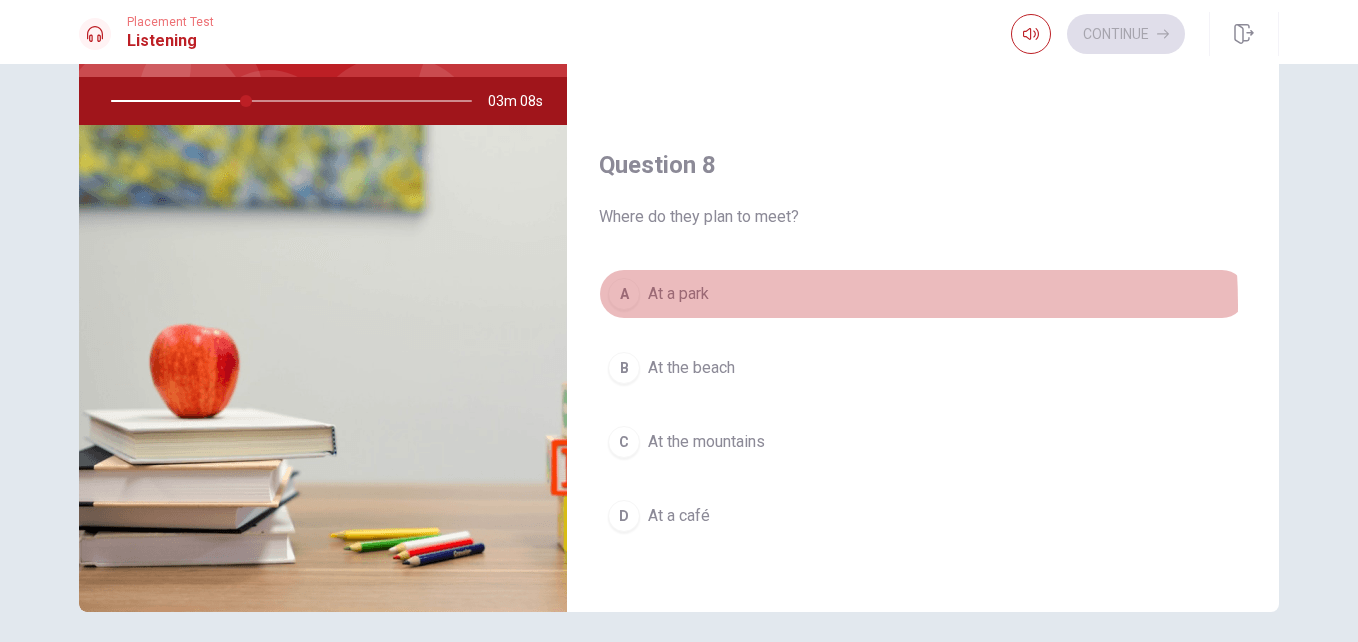 click on "At a park" at bounding box center (678, 294) 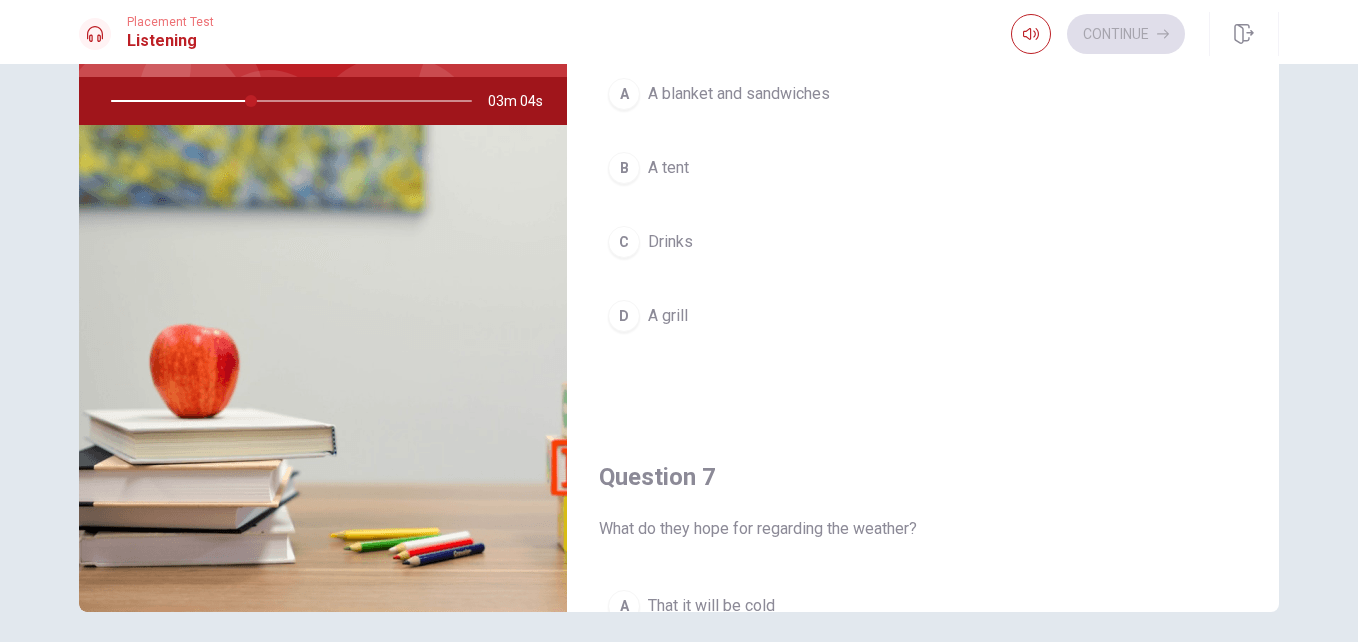 scroll, scrollTop: 0, scrollLeft: 0, axis: both 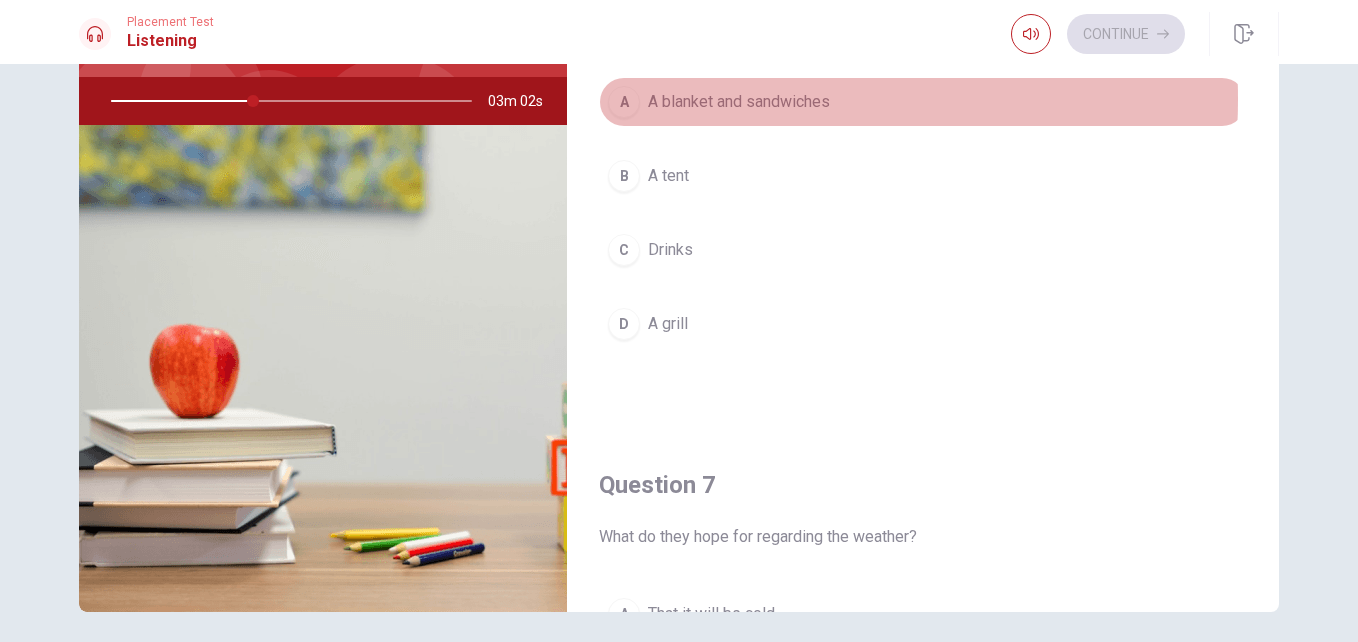 click on "A blanket and sandwiches" at bounding box center [739, 102] 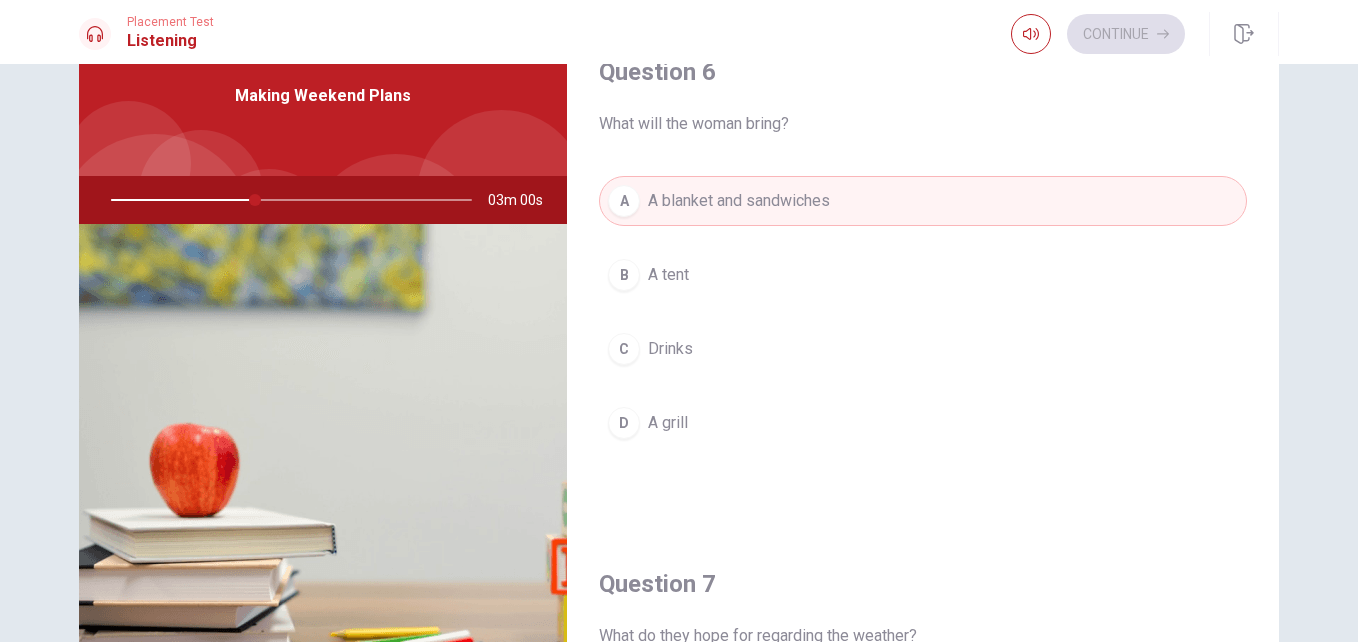 scroll, scrollTop: 87, scrollLeft: 0, axis: vertical 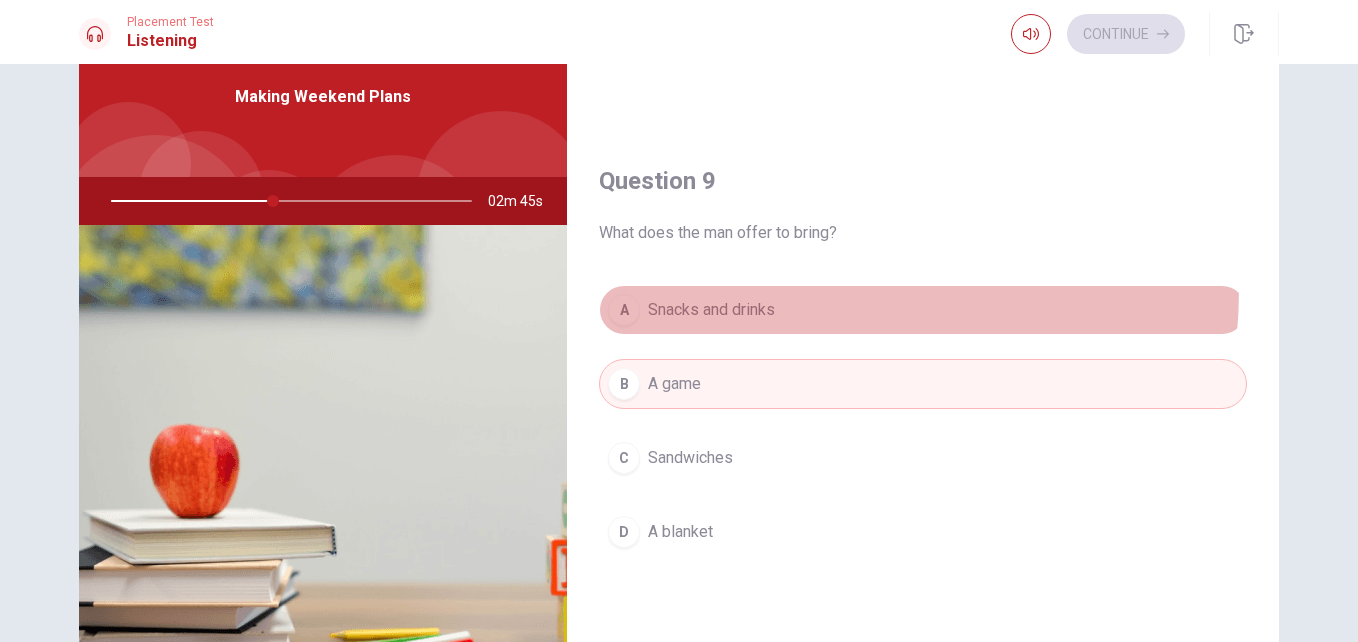 click on "A Snacks and drinks" at bounding box center [923, 310] 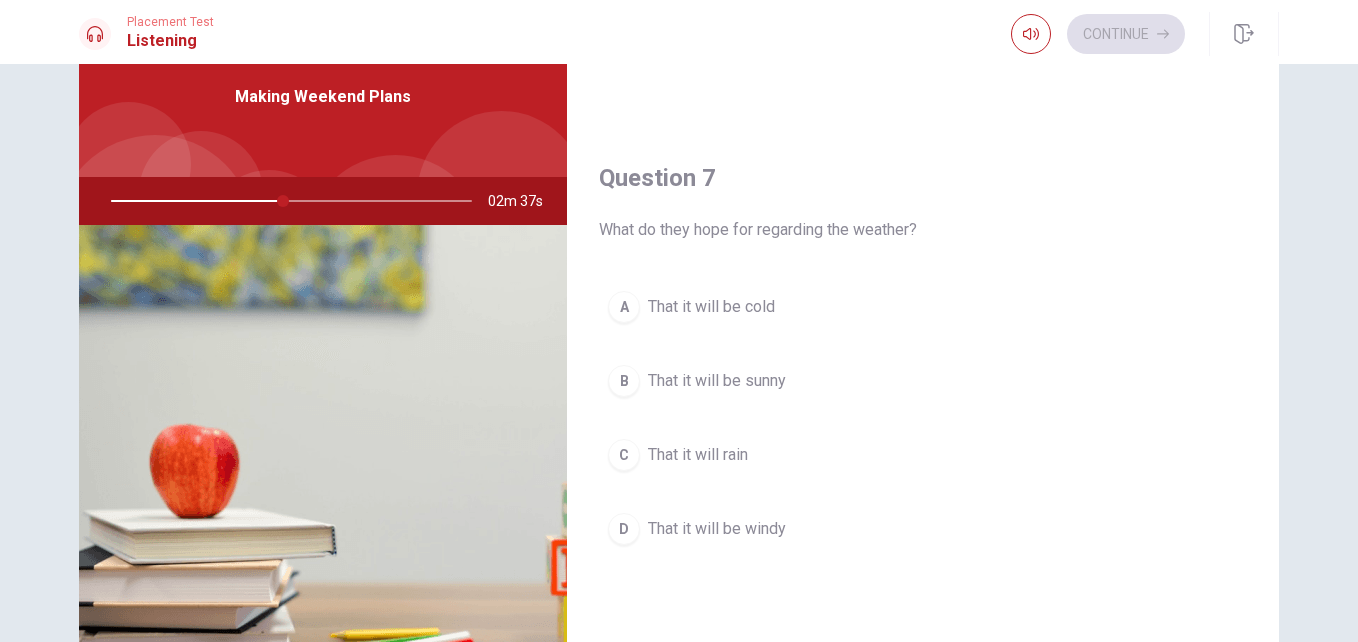scroll, scrollTop: 409, scrollLeft: 0, axis: vertical 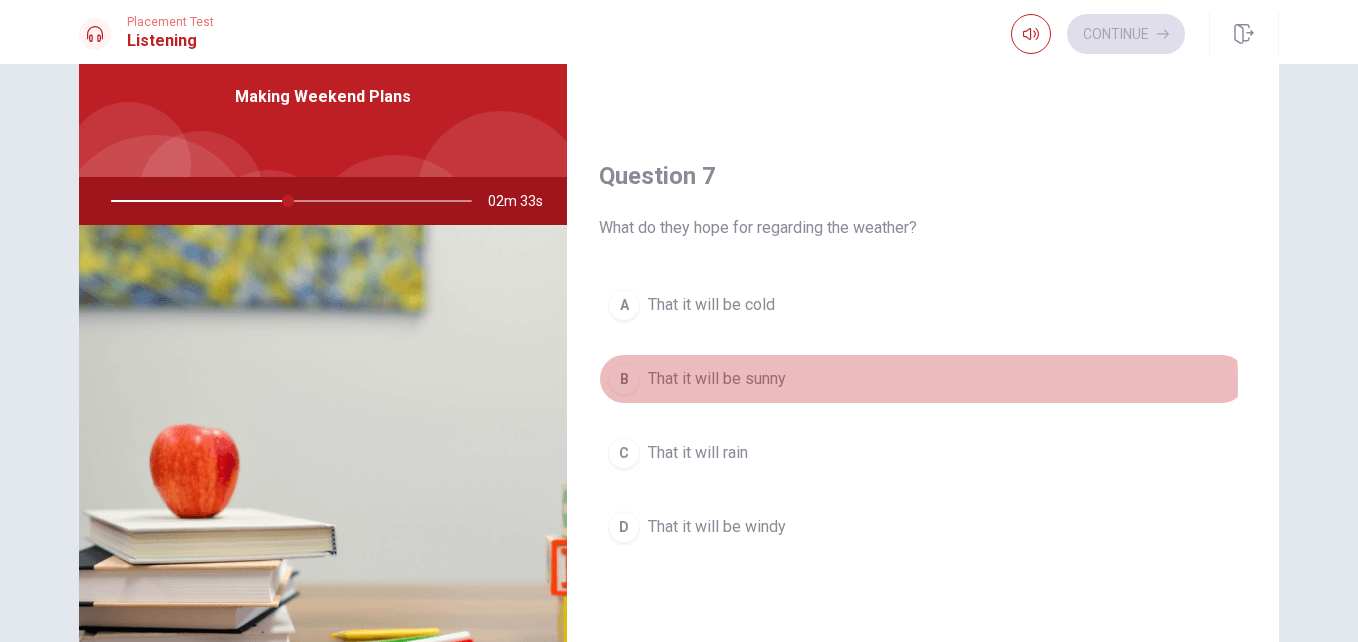 click on "That it will be sunny" at bounding box center (717, 379) 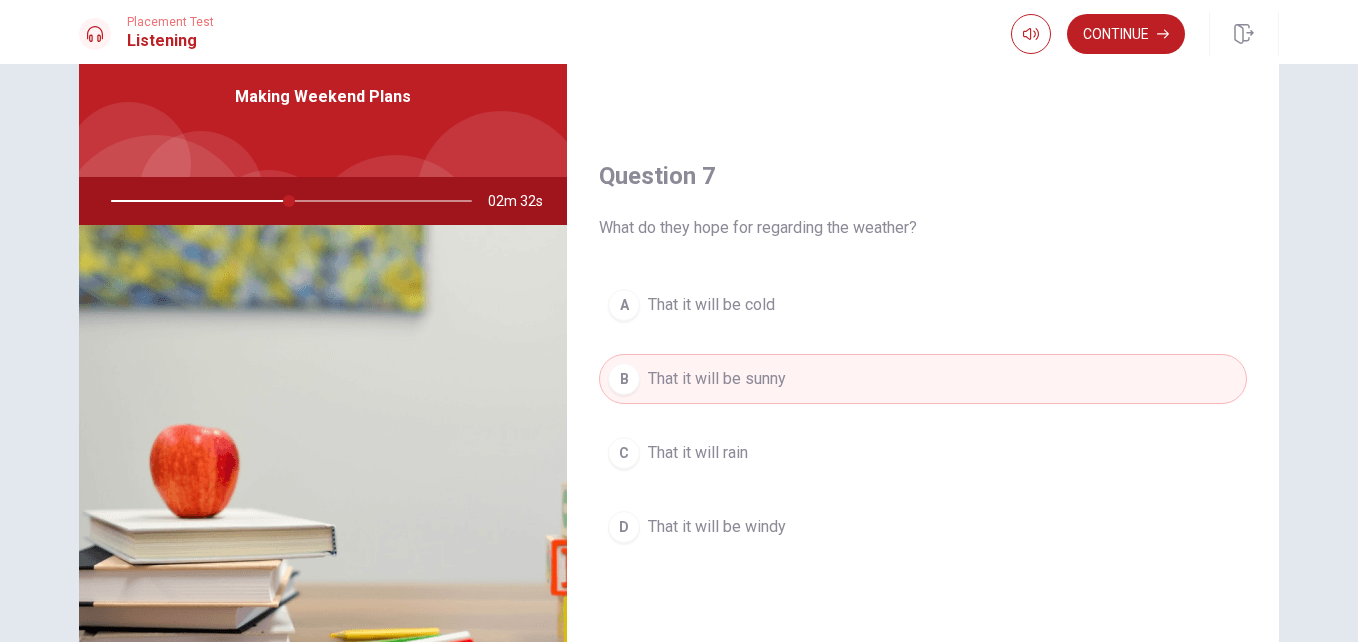 click on "A That it will be cold" at bounding box center (923, 305) 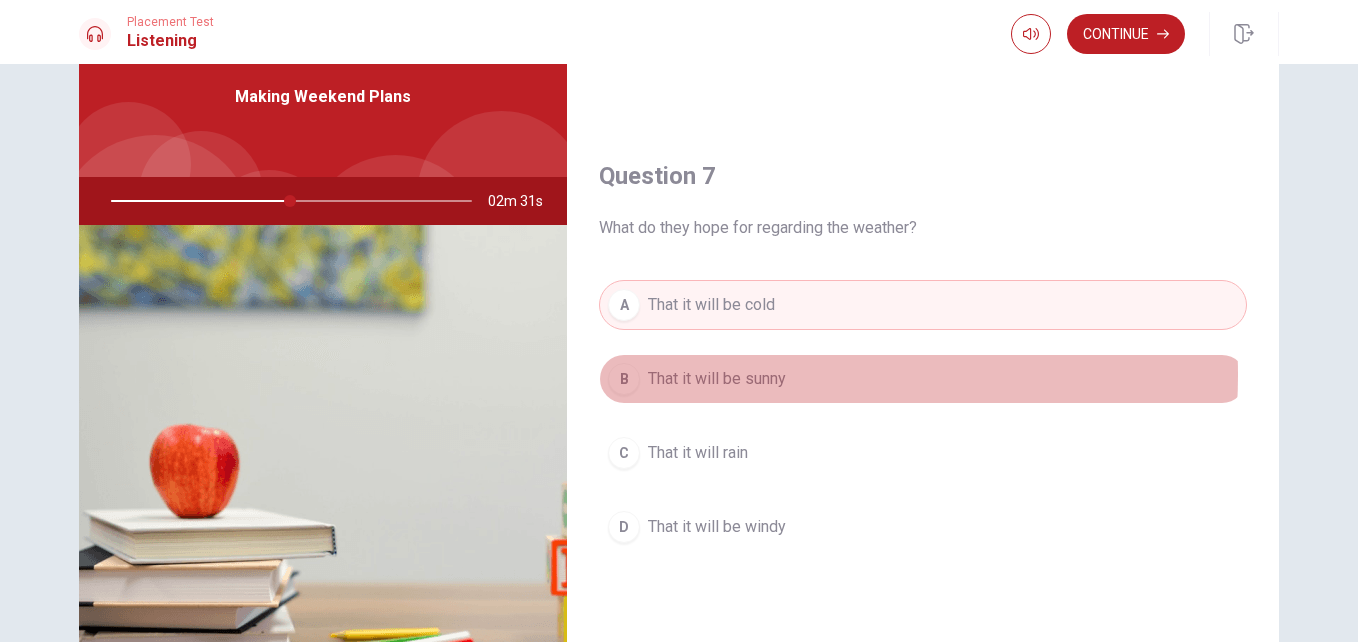 click on "That it will be sunny" at bounding box center (717, 379) 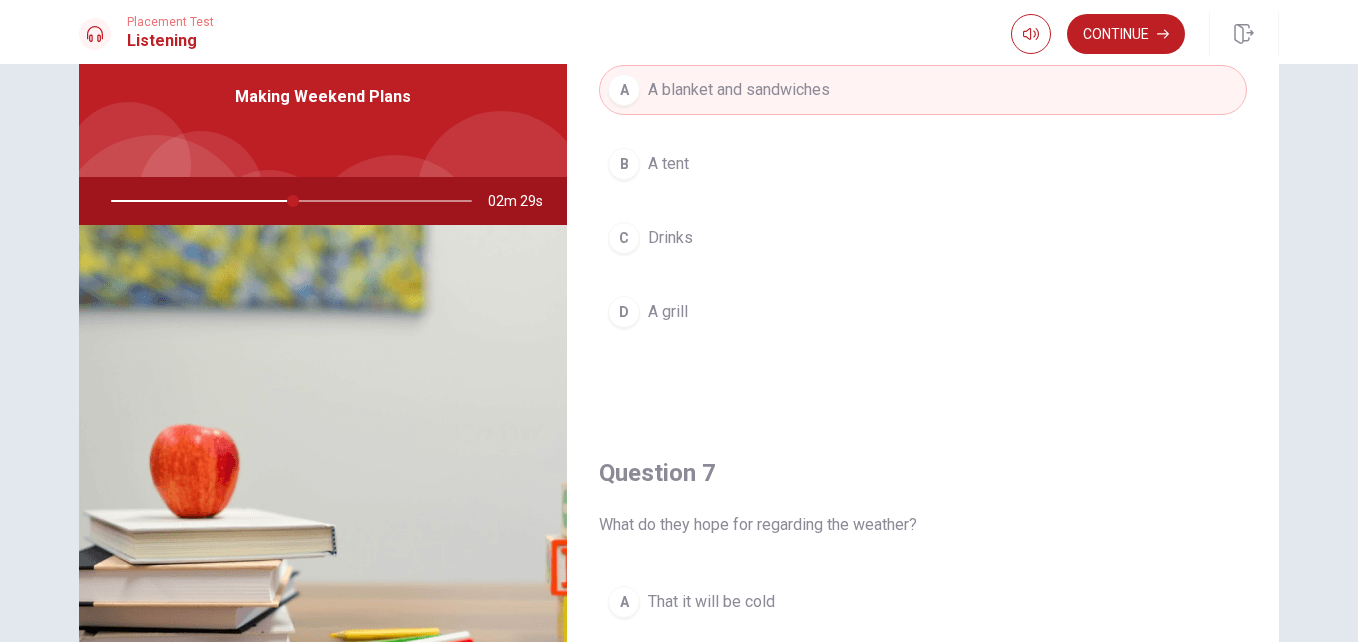 scroll, scrollTop: 0, scrollLeft: 0, axis: both 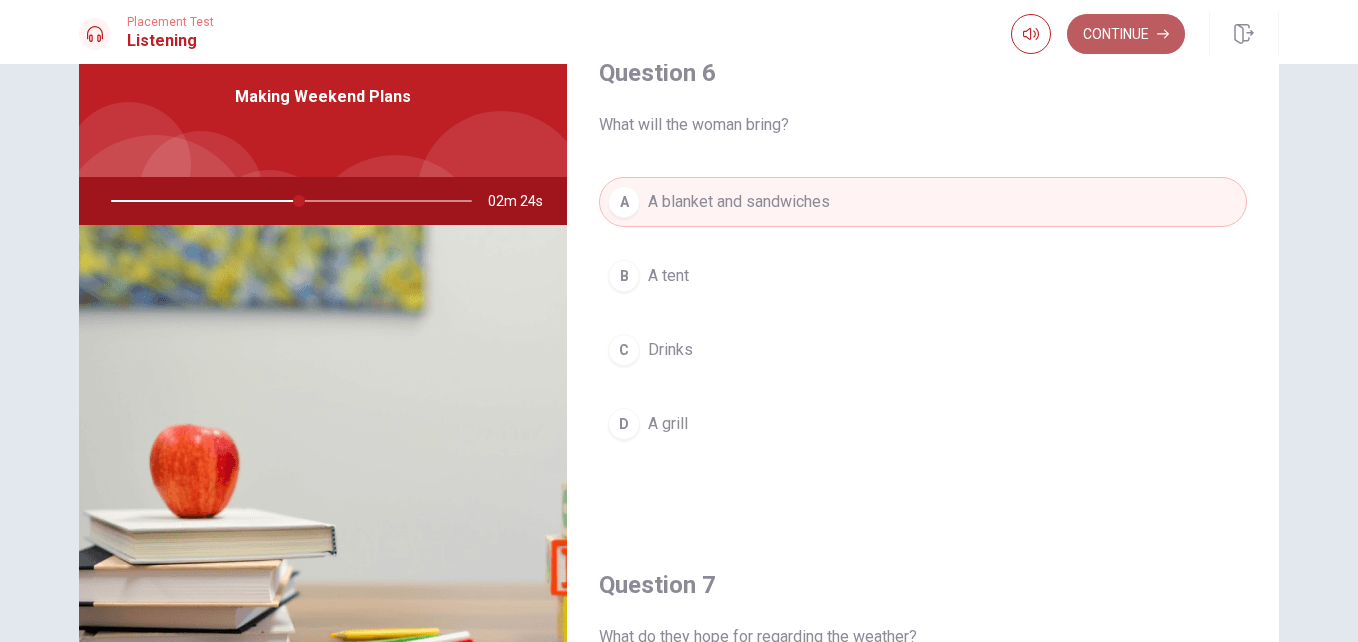 click on "Continue" at bounding box center [1126, 34] 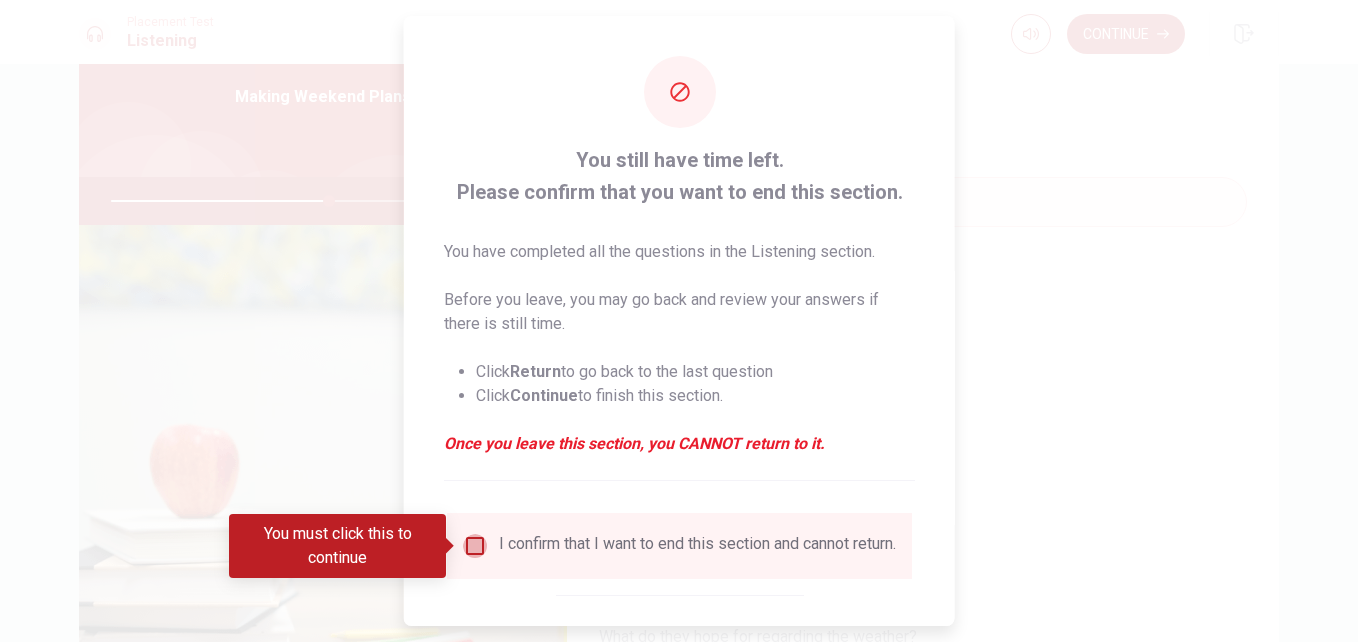 click at bounding box center [475, 546] 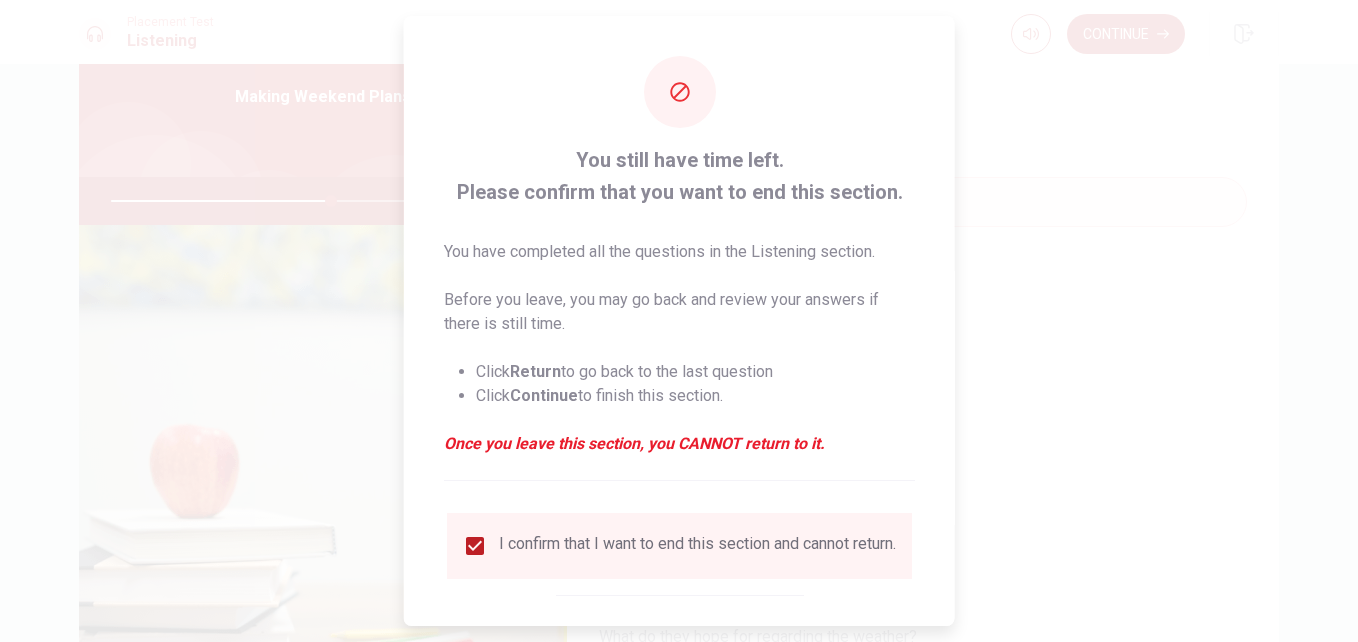 scroll, scrollTop: 104, scrollLeft: 0, axis: vertical 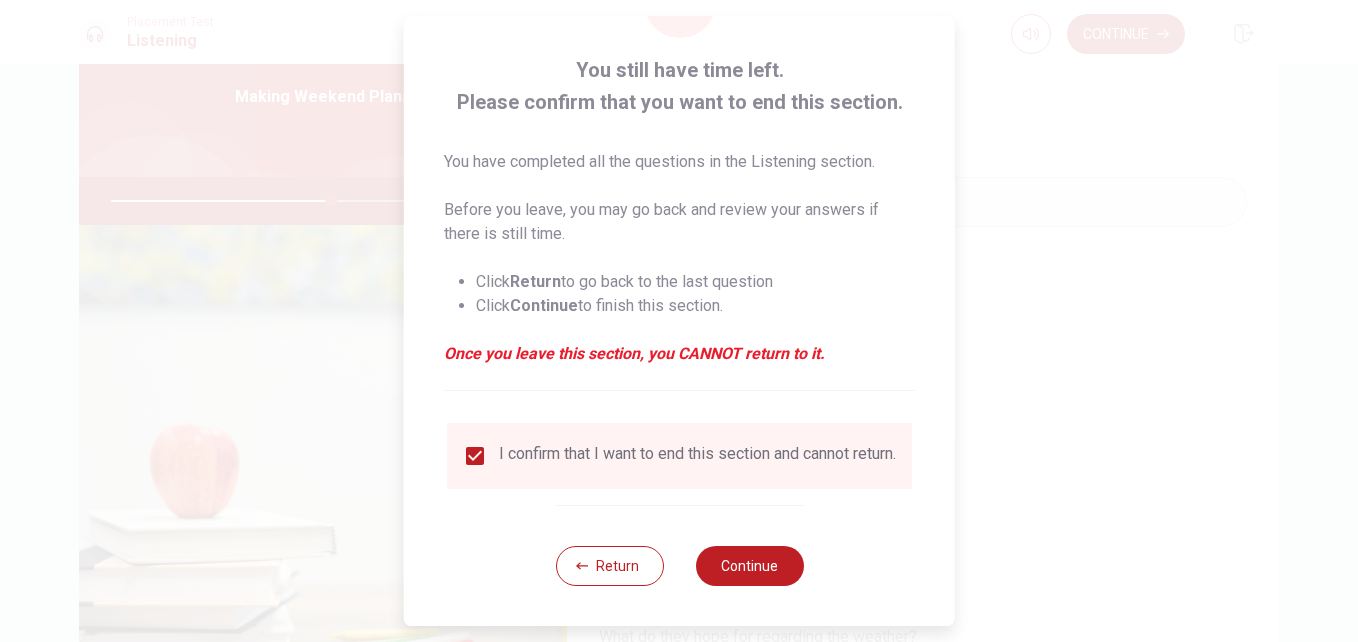 click on "I confirm that I want to end this section and cannot return." at bounding box center (679, 456) 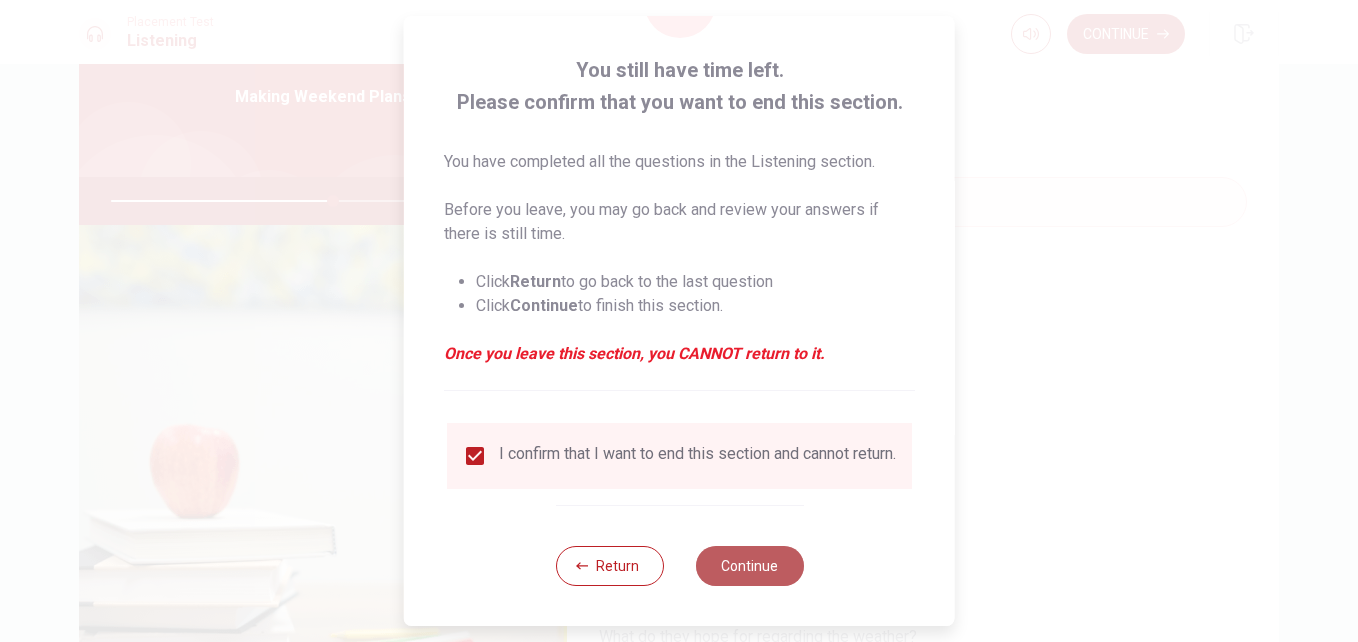 click on "Continue" at bounding box center (749, 566) 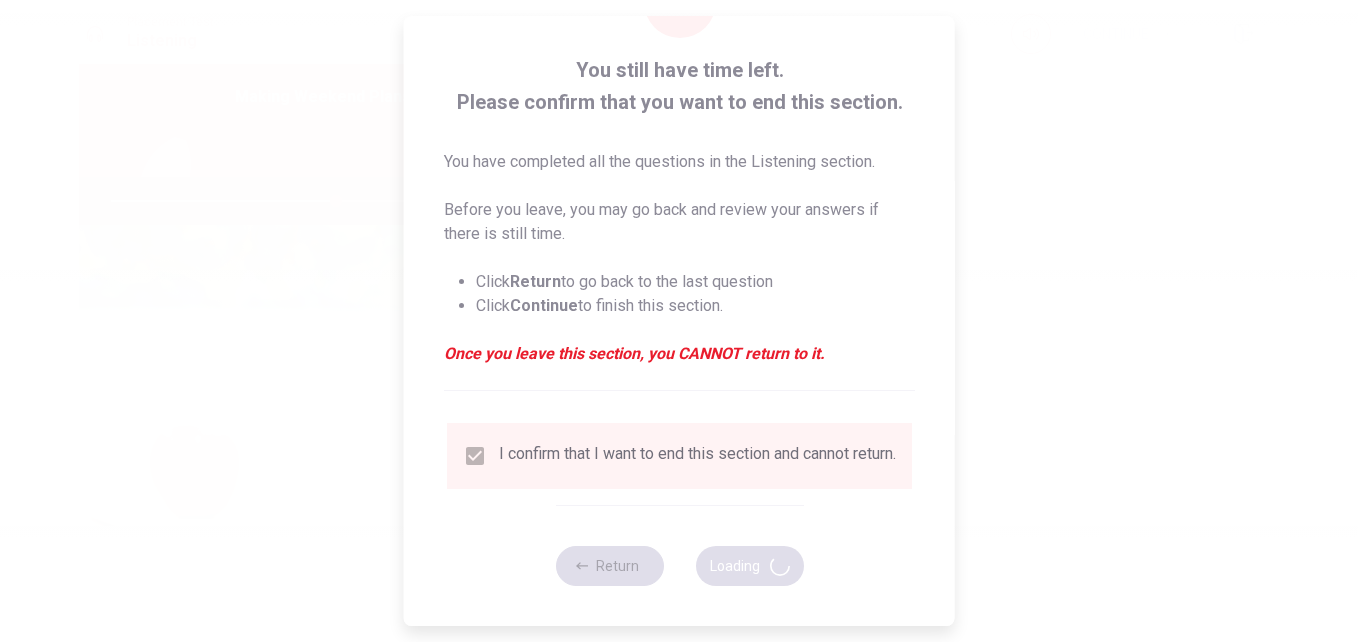 type on "63" 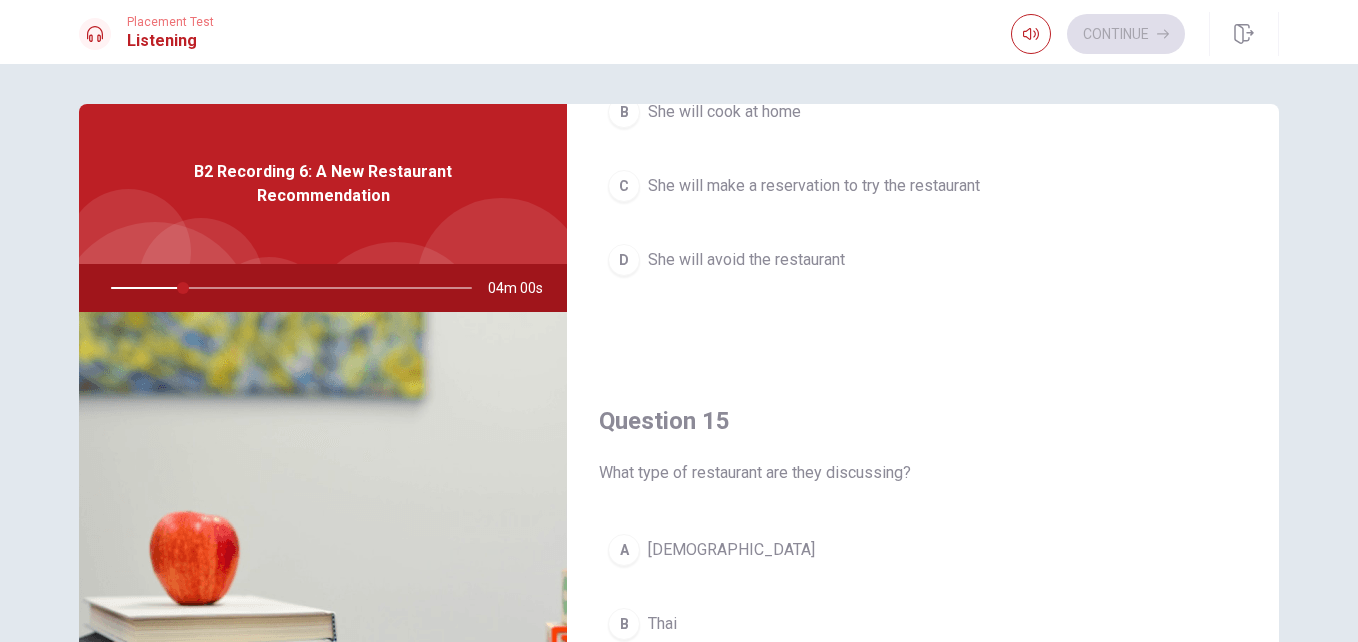 scroll, scrollTop: 1865, scrollLeft: 0, axis: vertical 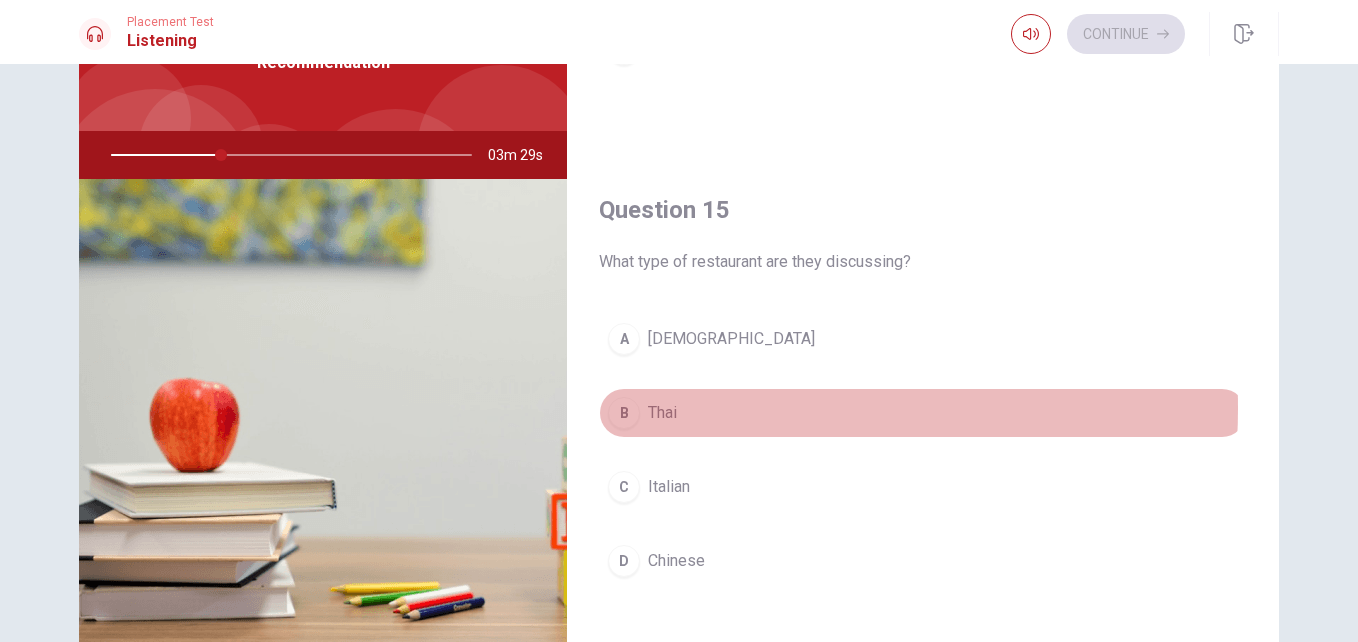 click on "B Thai" at bounding box center [923, 413] 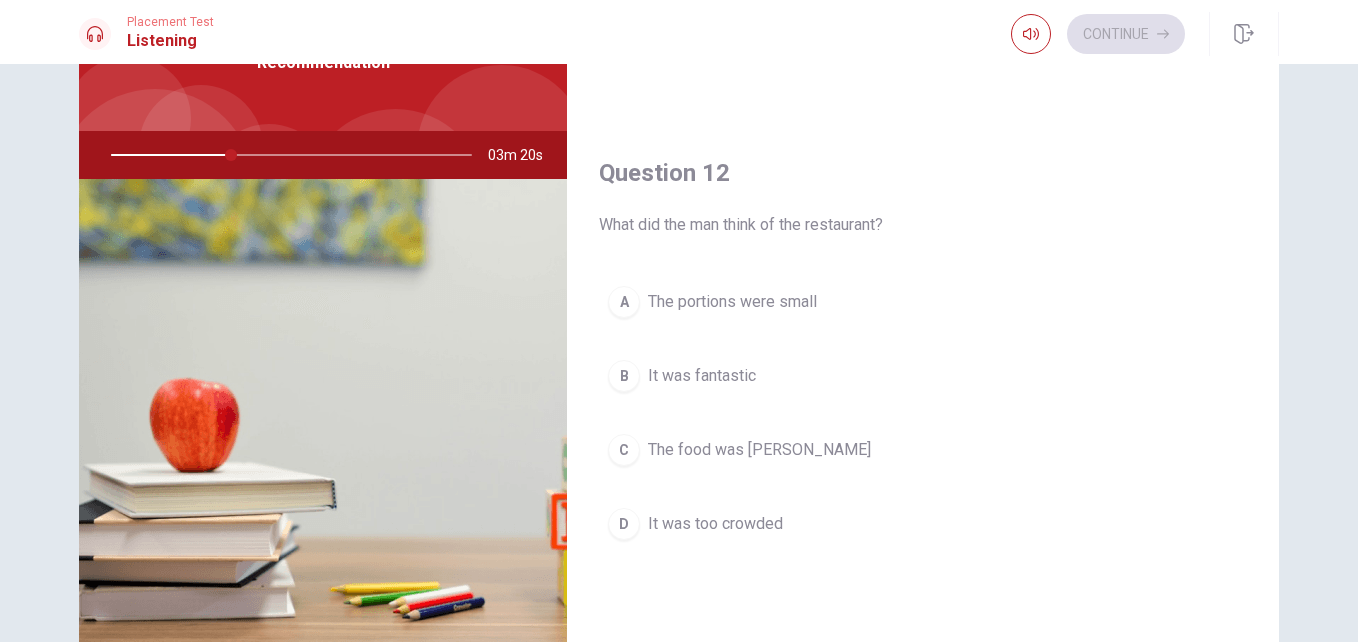 scroll, scrollTop: 365, scrollLeft: 0, axis: vertical 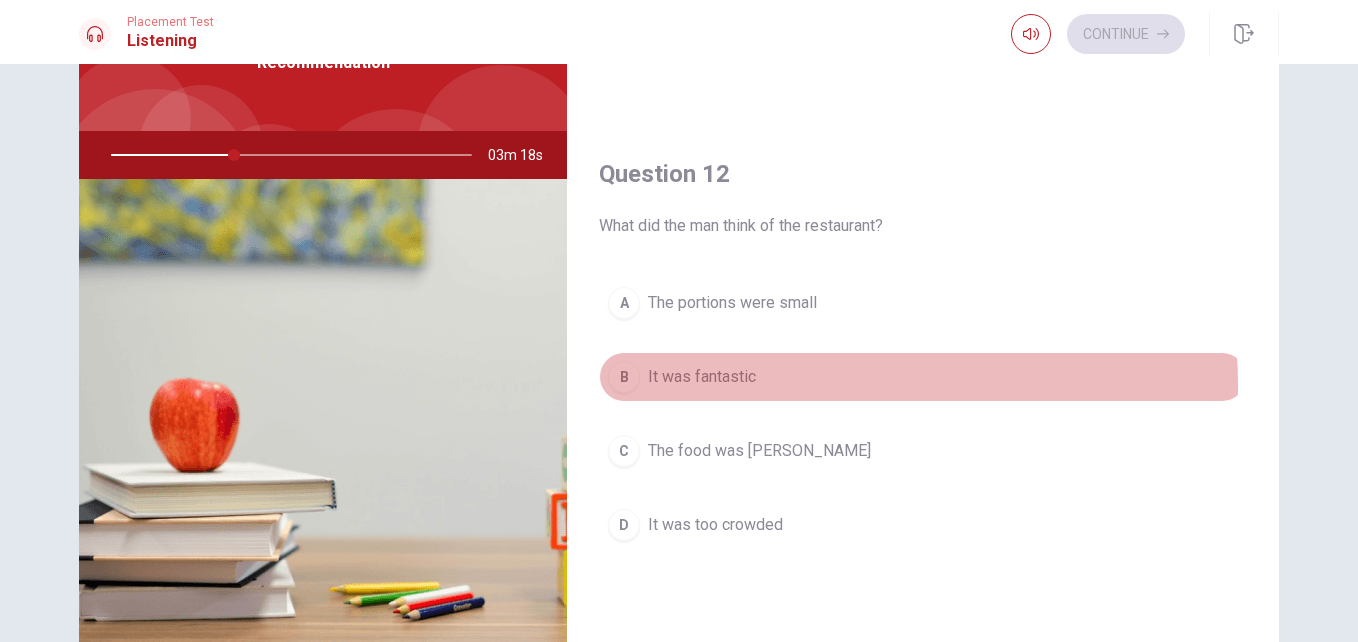 click on "It was fantastic" at bounding box center [702, 377] 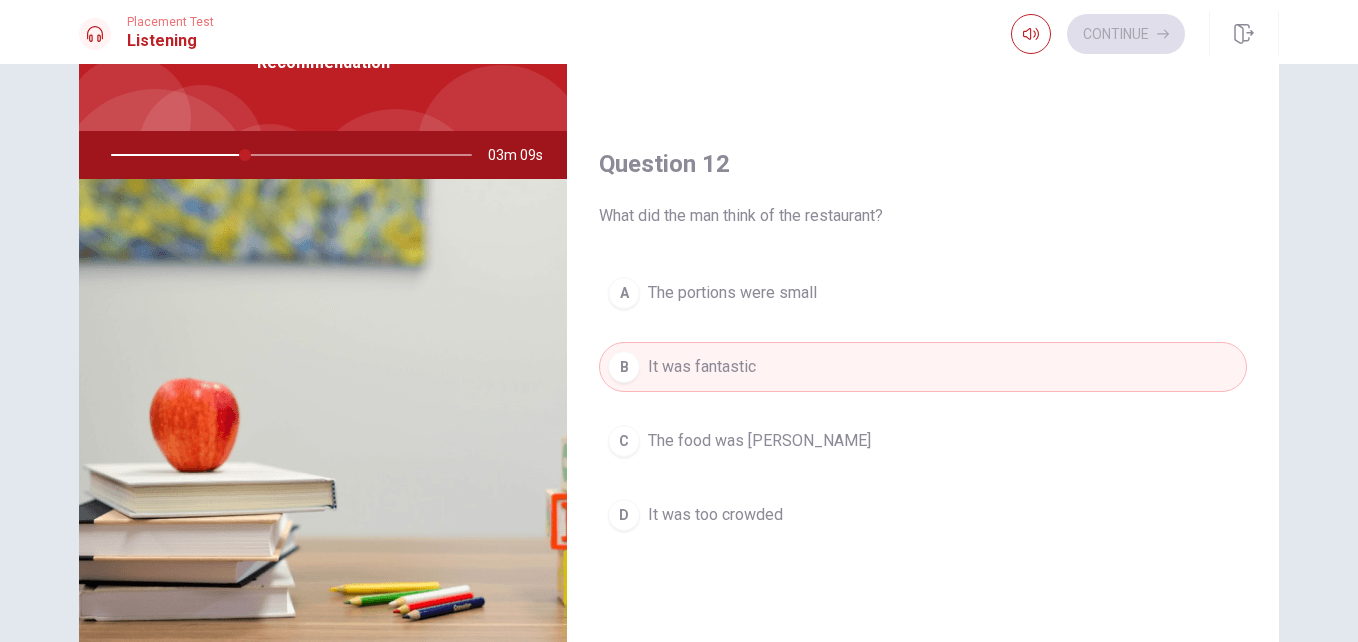 scroll, scrollTop: 0, scrollLeft: 0, axis: both 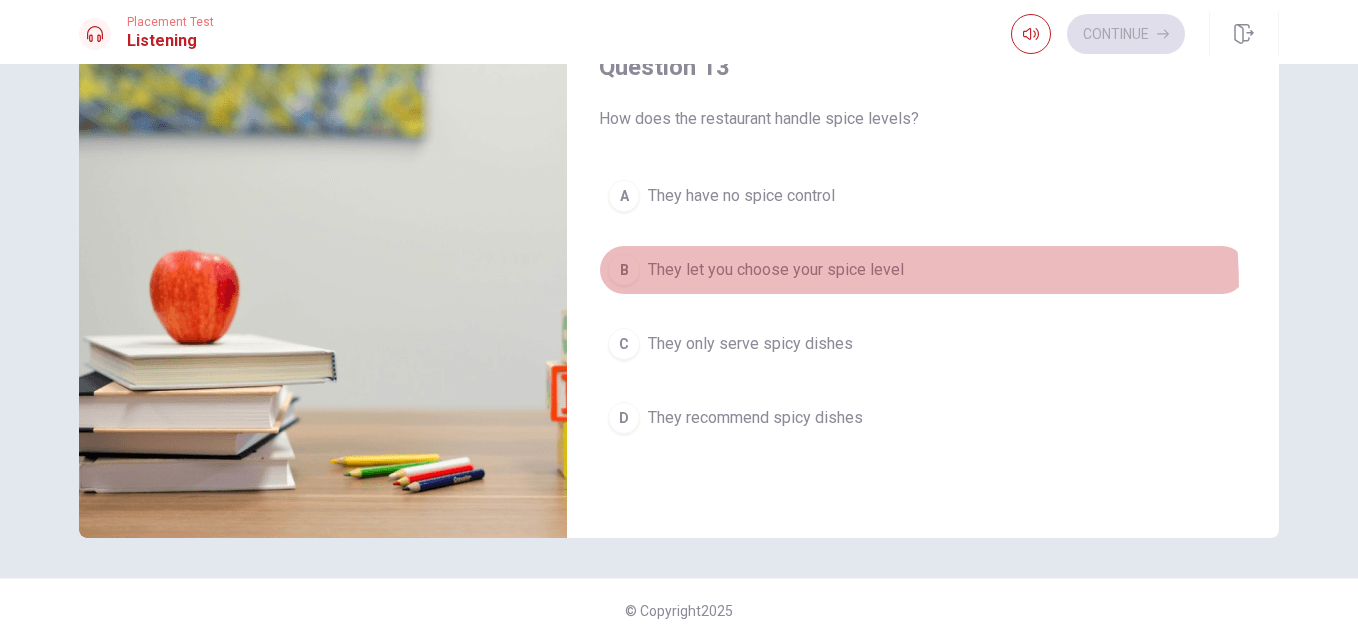 click on "B They let you choose your spice level" at bounding box center [923, 270] 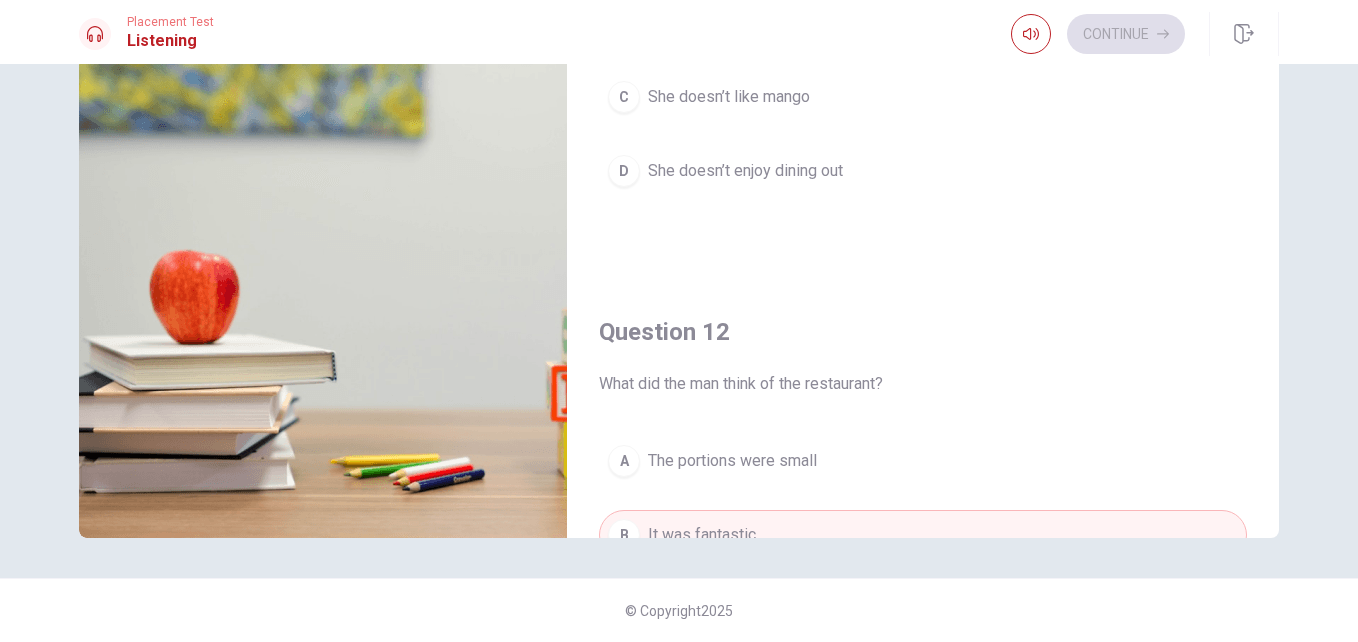 scroll, scrollTop: 0, scrollLeft: 0, axis: both 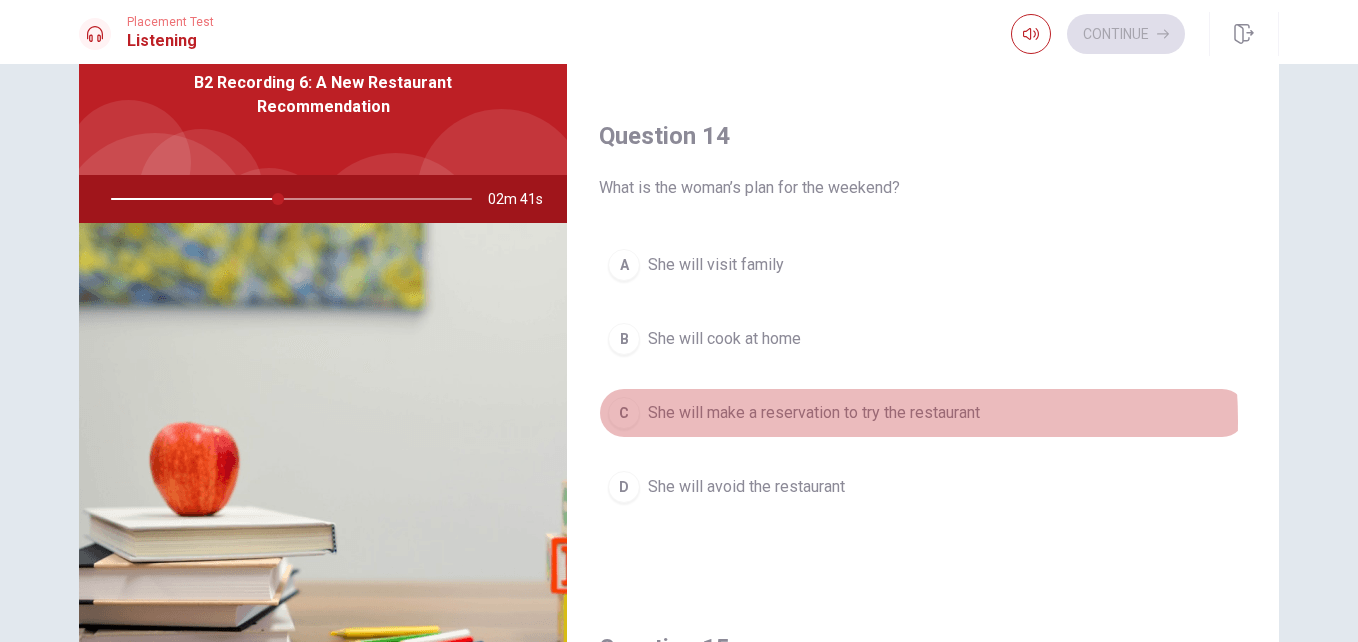 click on "She will make a reservation to try the restaurant" at bounding box center [814, 413] 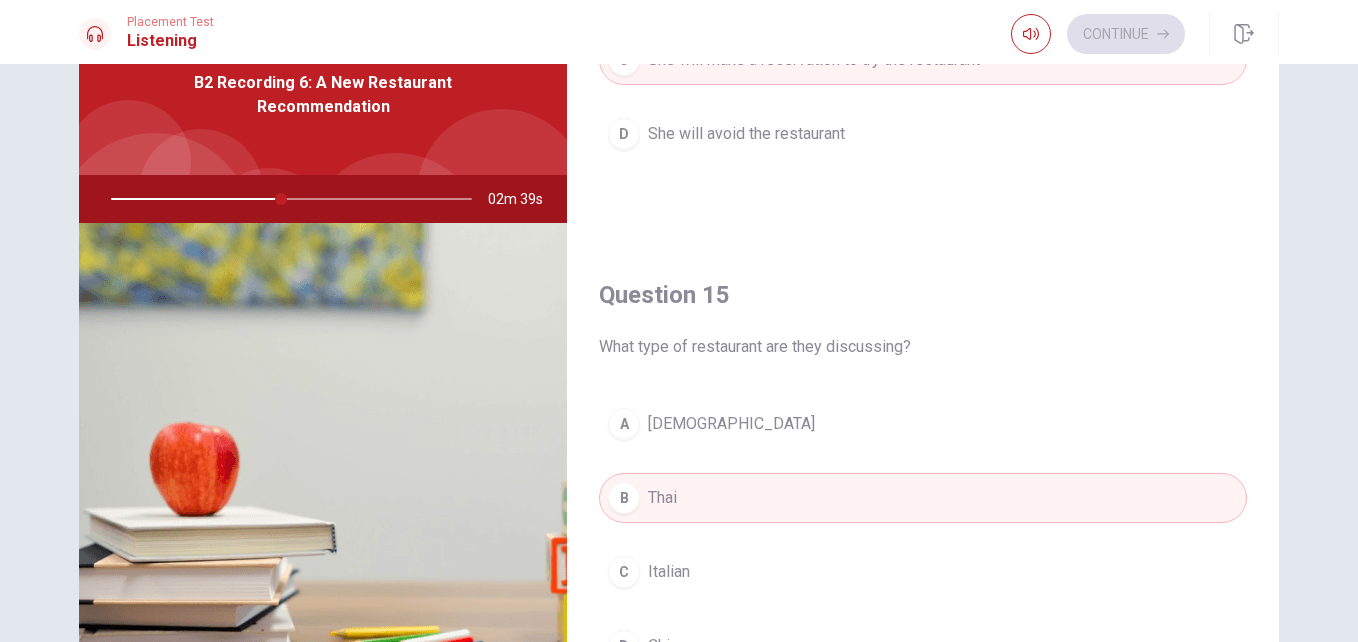 scroll, scrollTop: 1865, scrollLeft: 0, axis: vertical 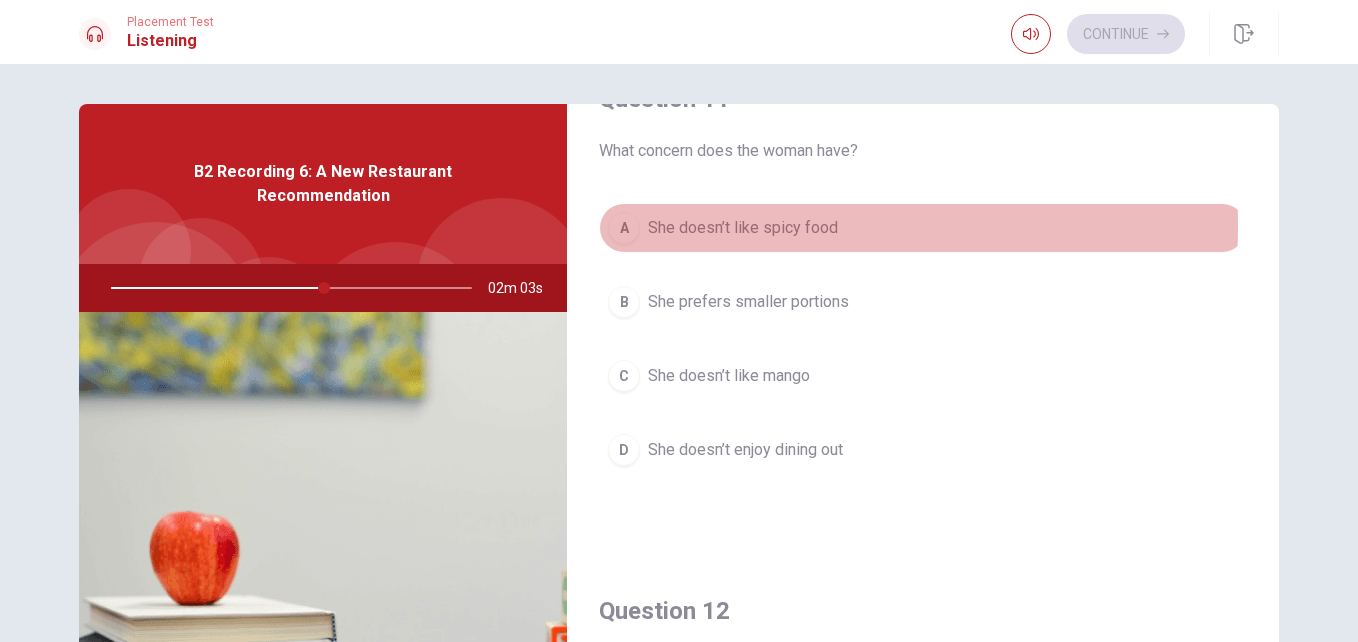 click on "She doesn’t like spicy food" at bounding box center [743, 228] 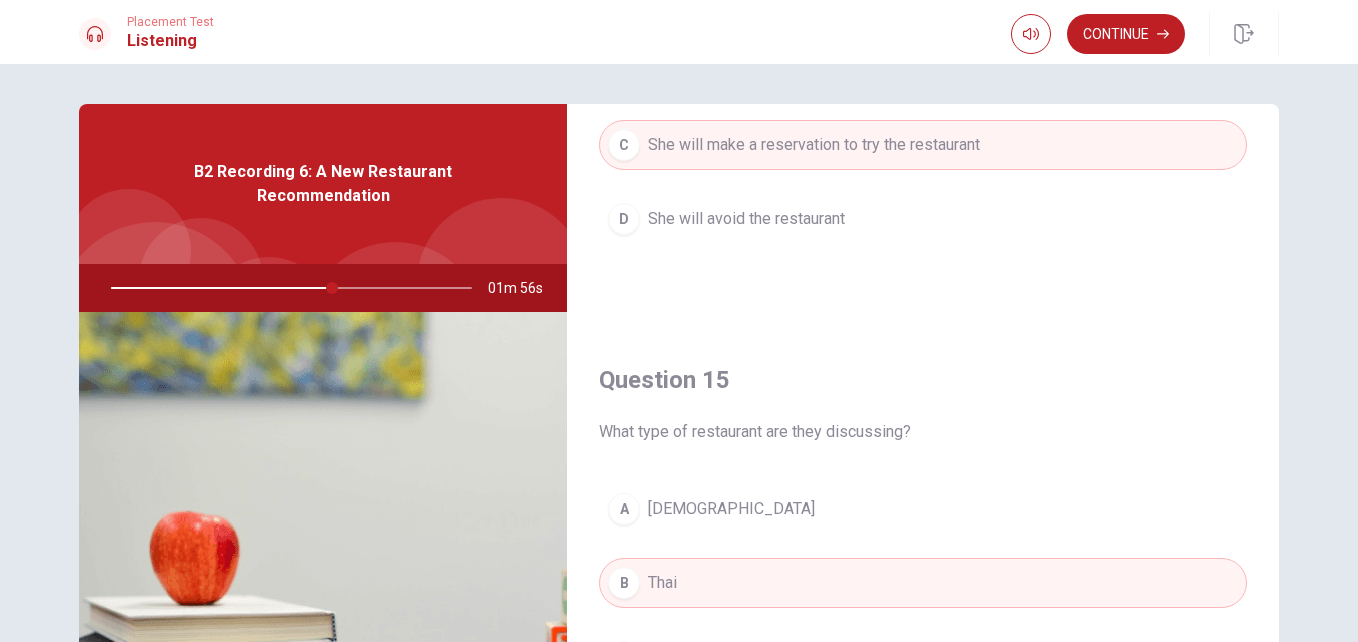 scroll, scrollTop: 1865, scrollLeft: 0, axis: vertical 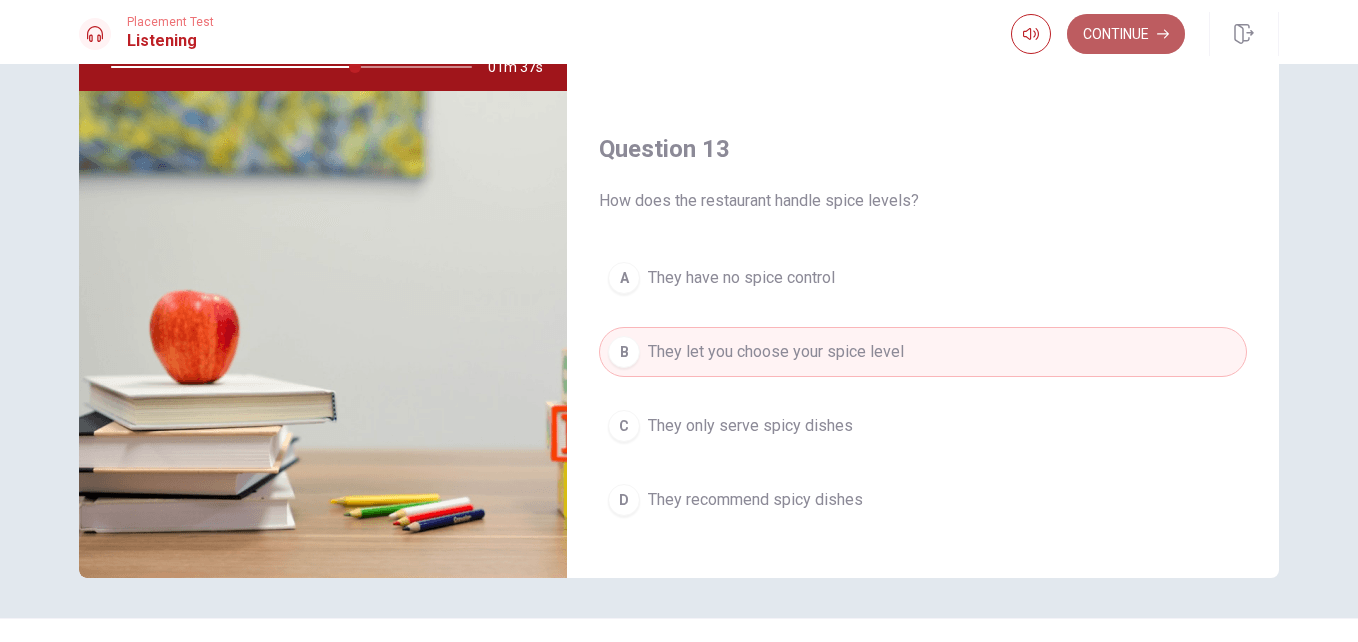 click on "Continue" at bounding box center [1126, 34] 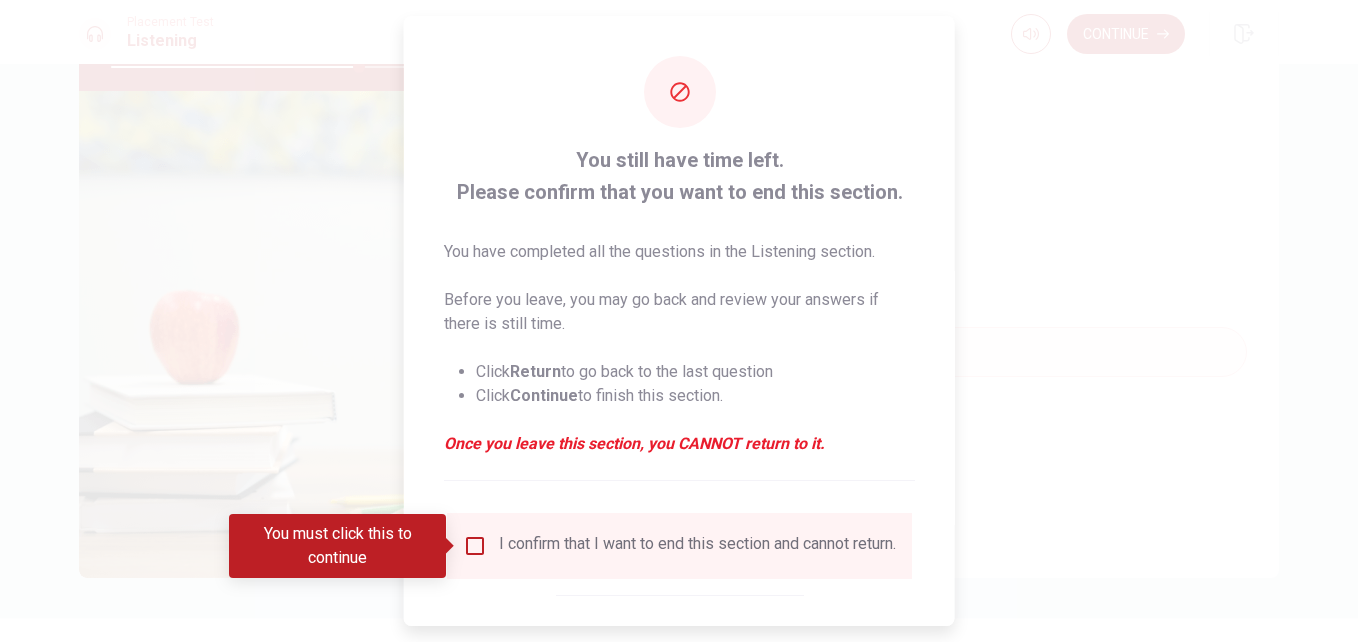 click on "You must click this to continue" at bounding box center (344, 546) 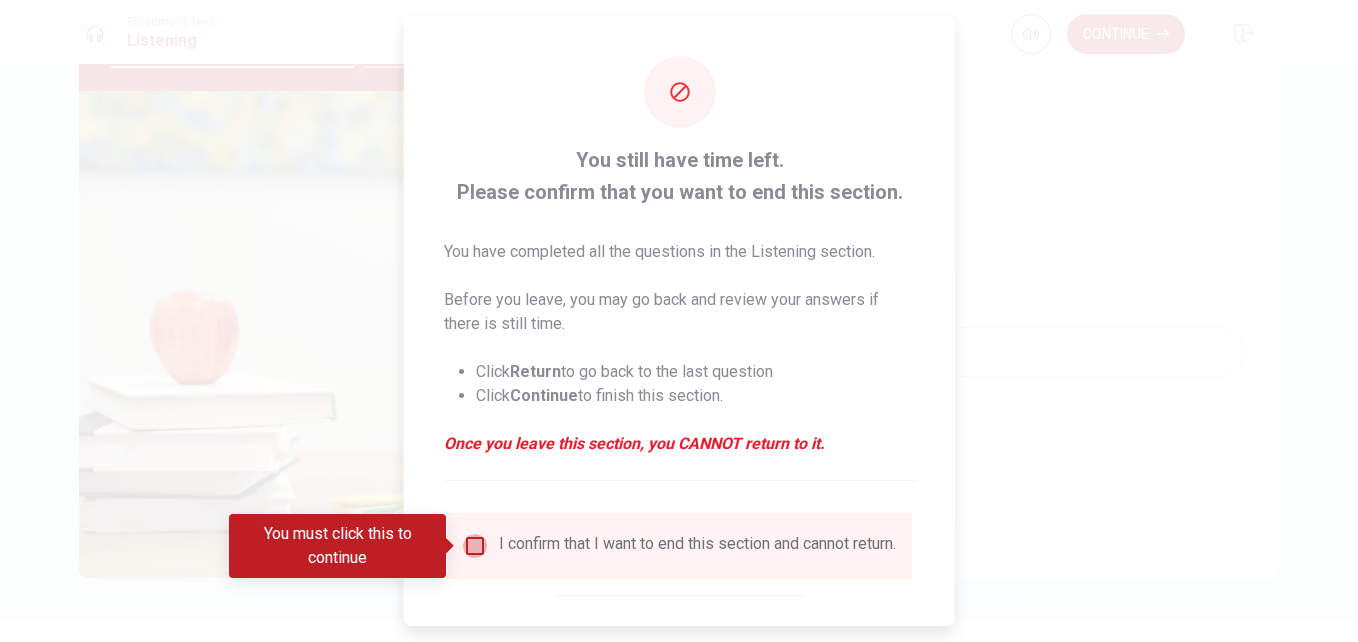 click at bounding box center [475, 546] 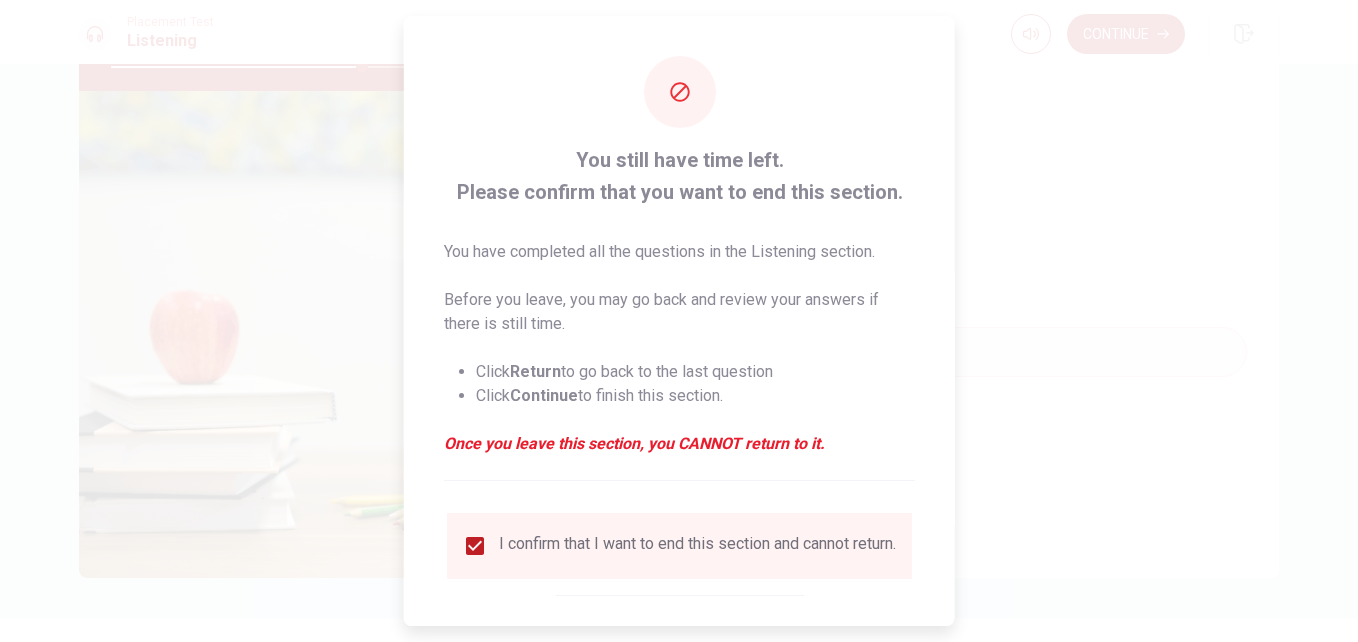 scroll, scrollTop: 104, scrollLeft: 0, axis: vertical 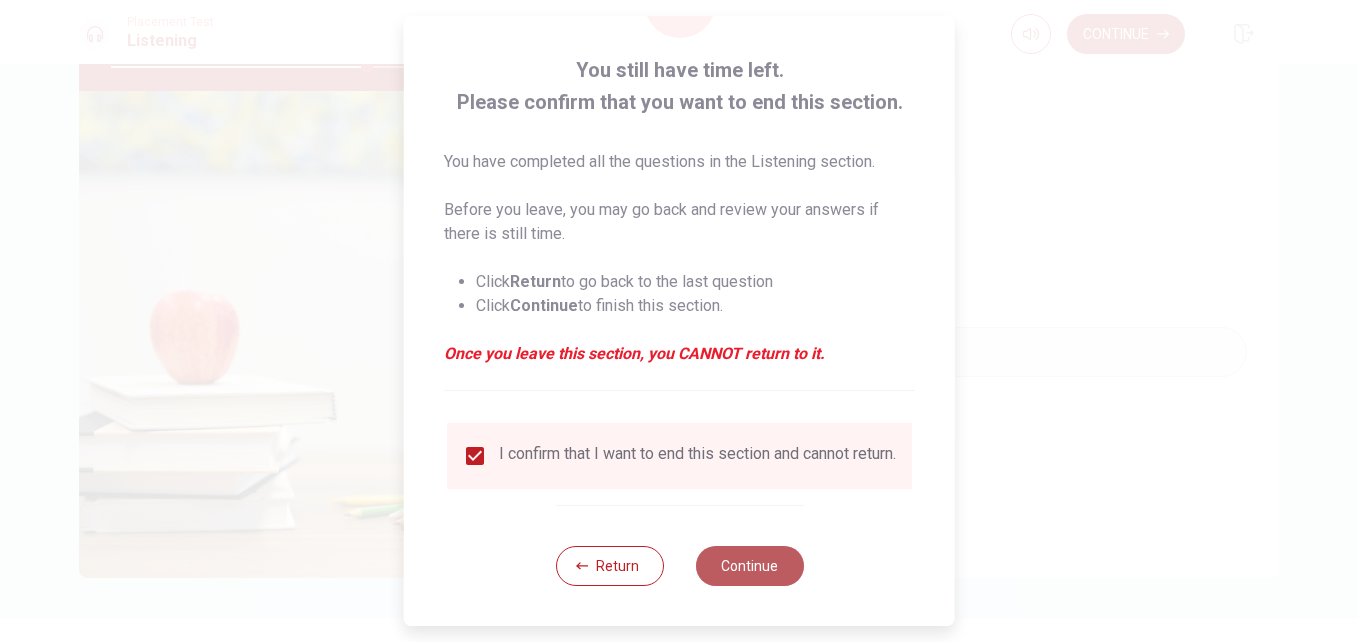 click on "Continue" at bounding box center (749, 566) 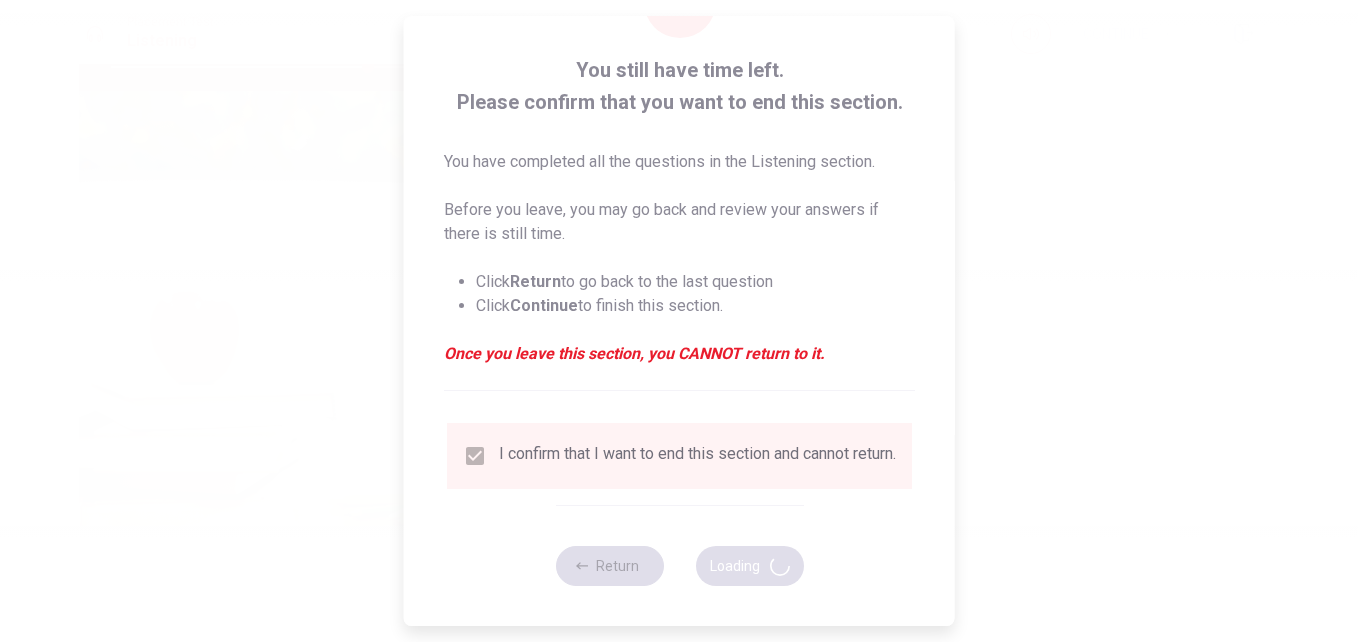 type on "72" 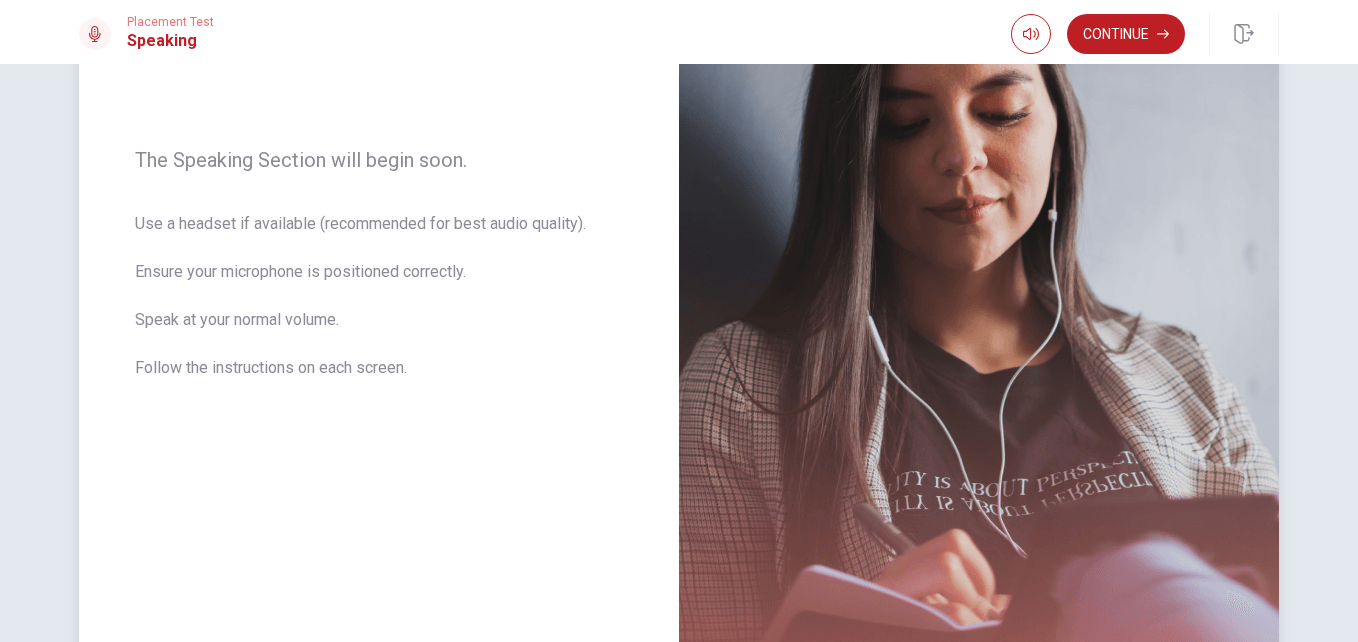 scroll, scrollTop: 438, scrollLeft: 0, axis: vertical 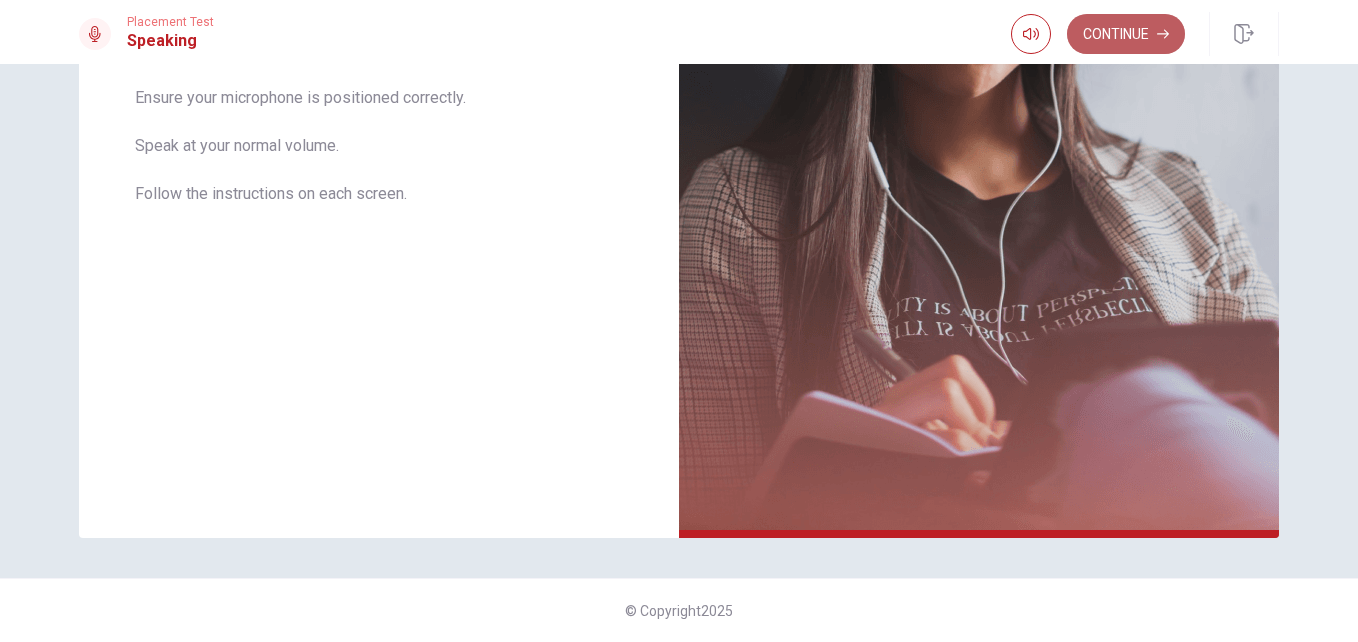 click on "Continue" at bounding box center (1126, 34) 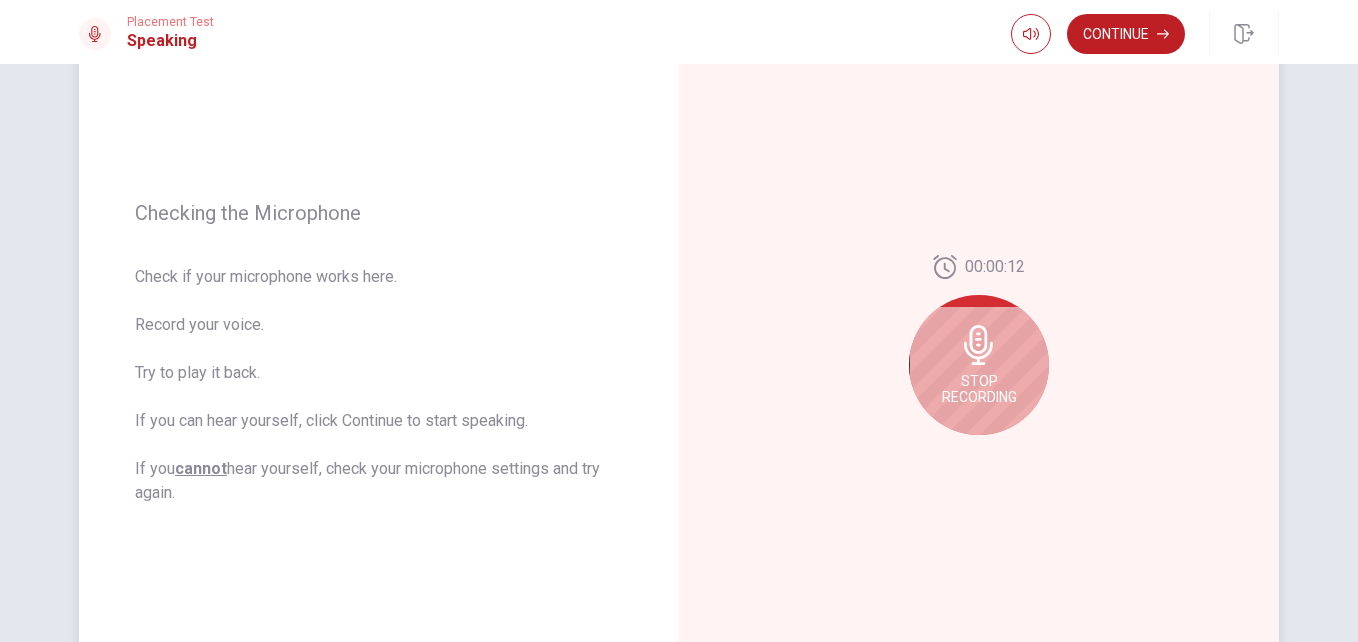 scroll, scrollTop: 198, scrollLeft: 0, axis: vertical 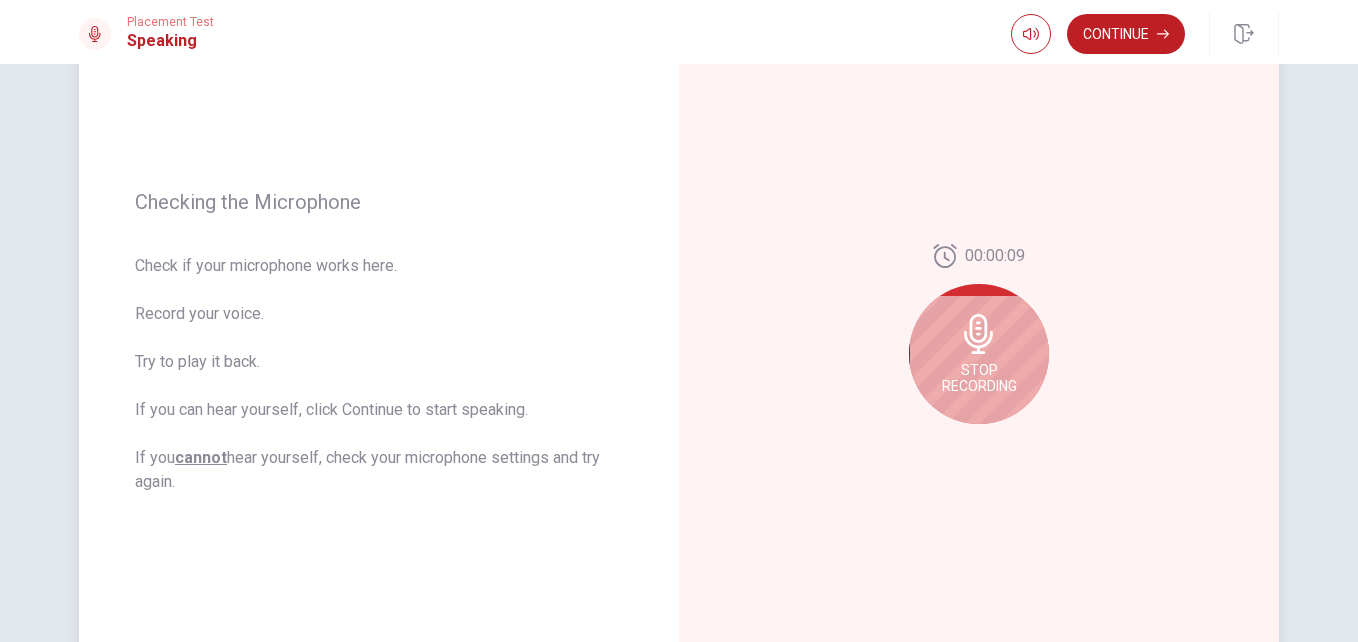 click on "Stop   Recording" at bounding box center [979, 354] 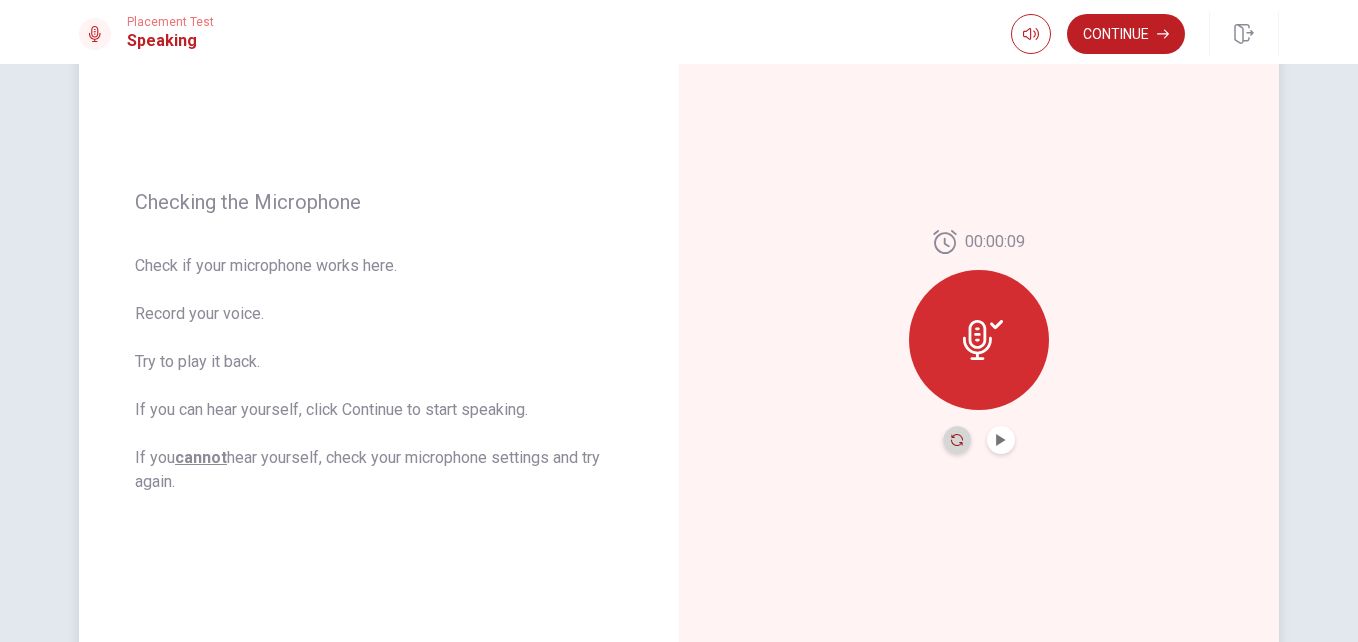 click 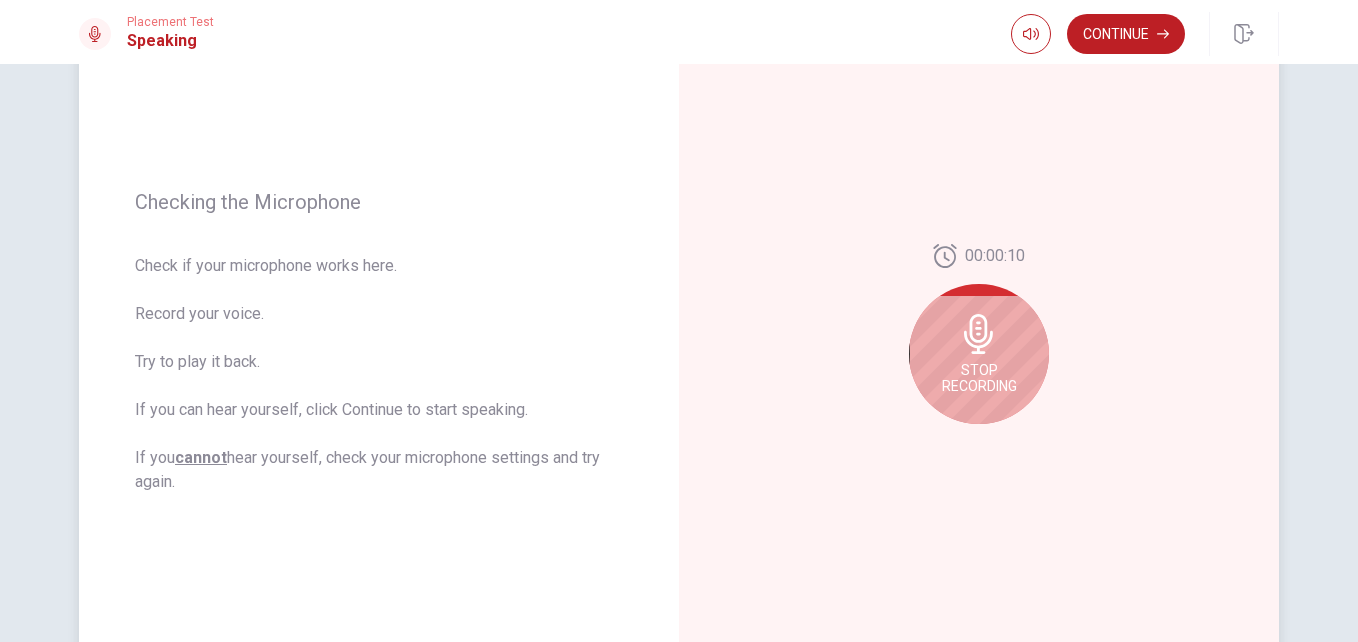 click 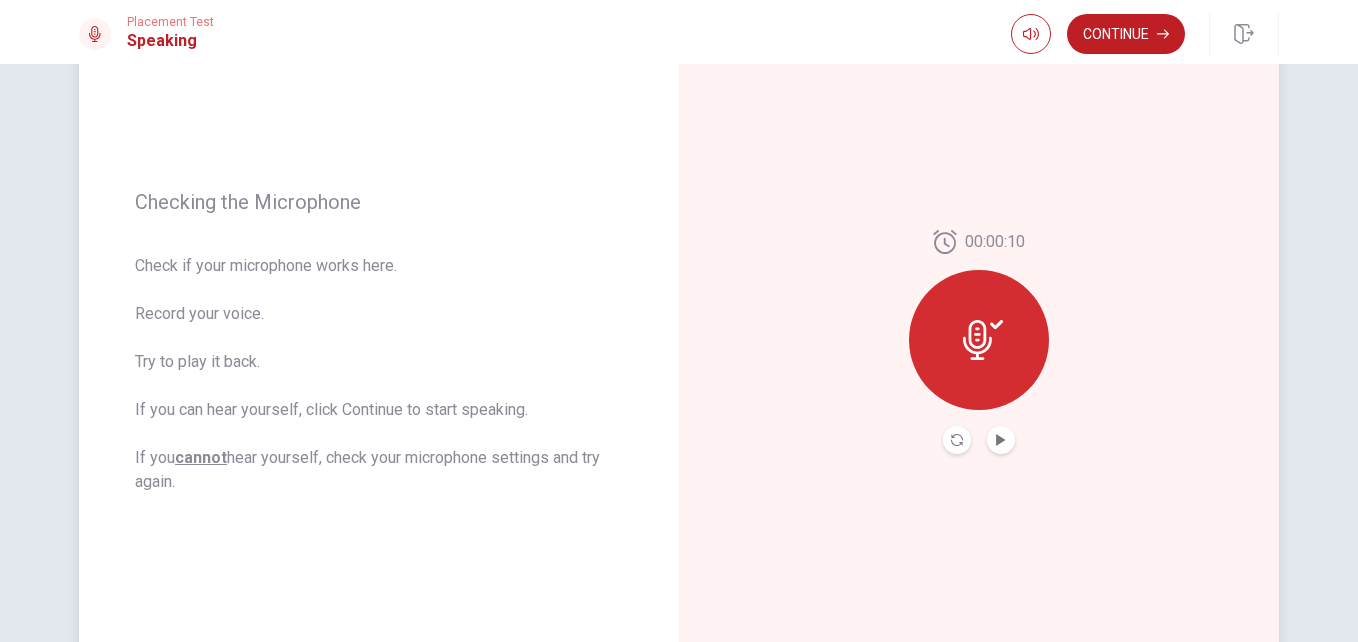 click at bounding box center (979, 340) 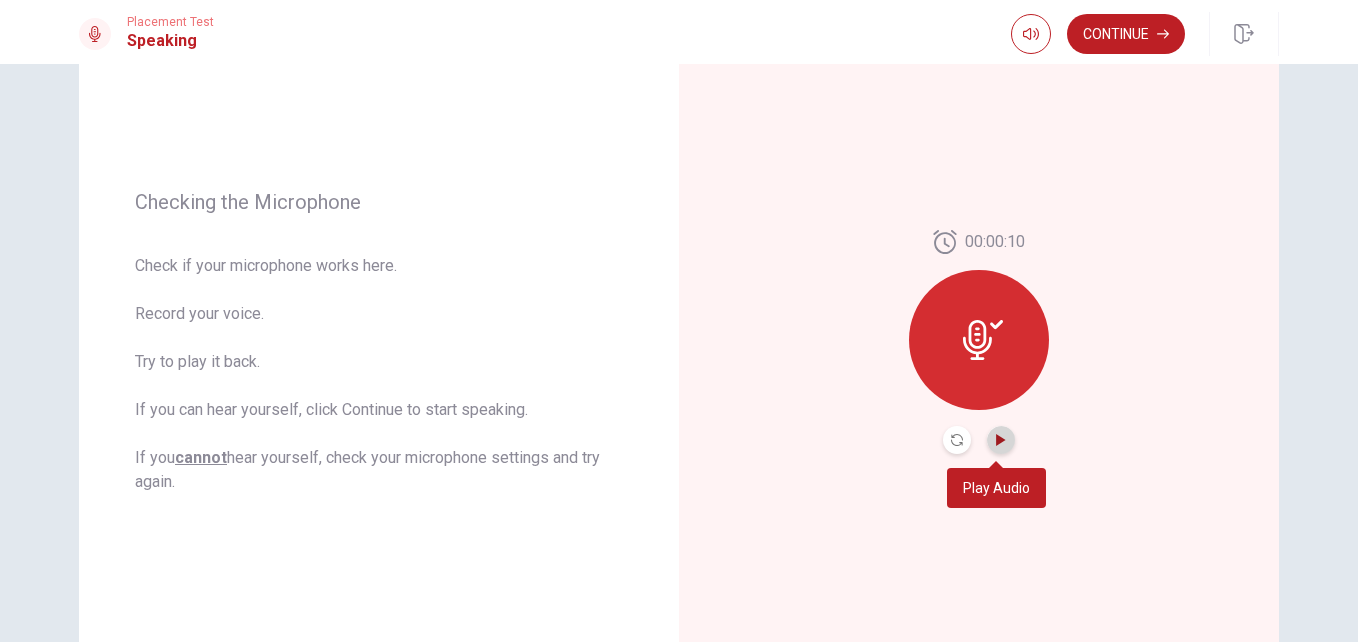 click 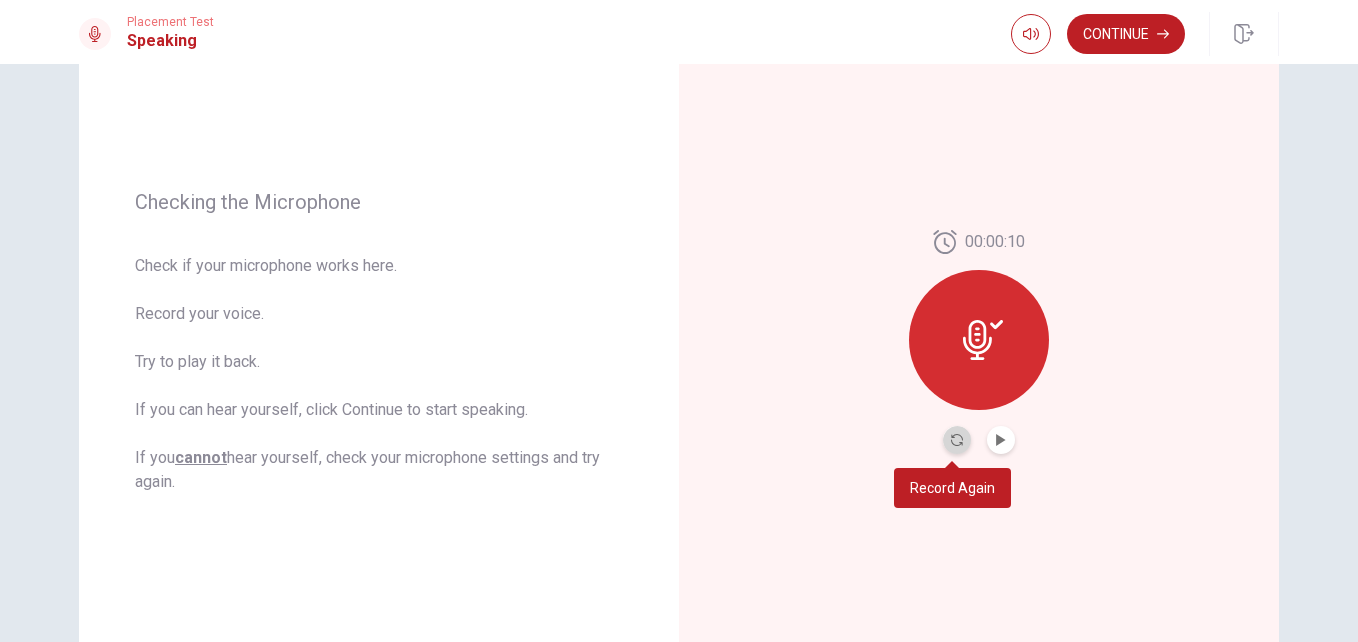 click at bounding box center [957, 440] 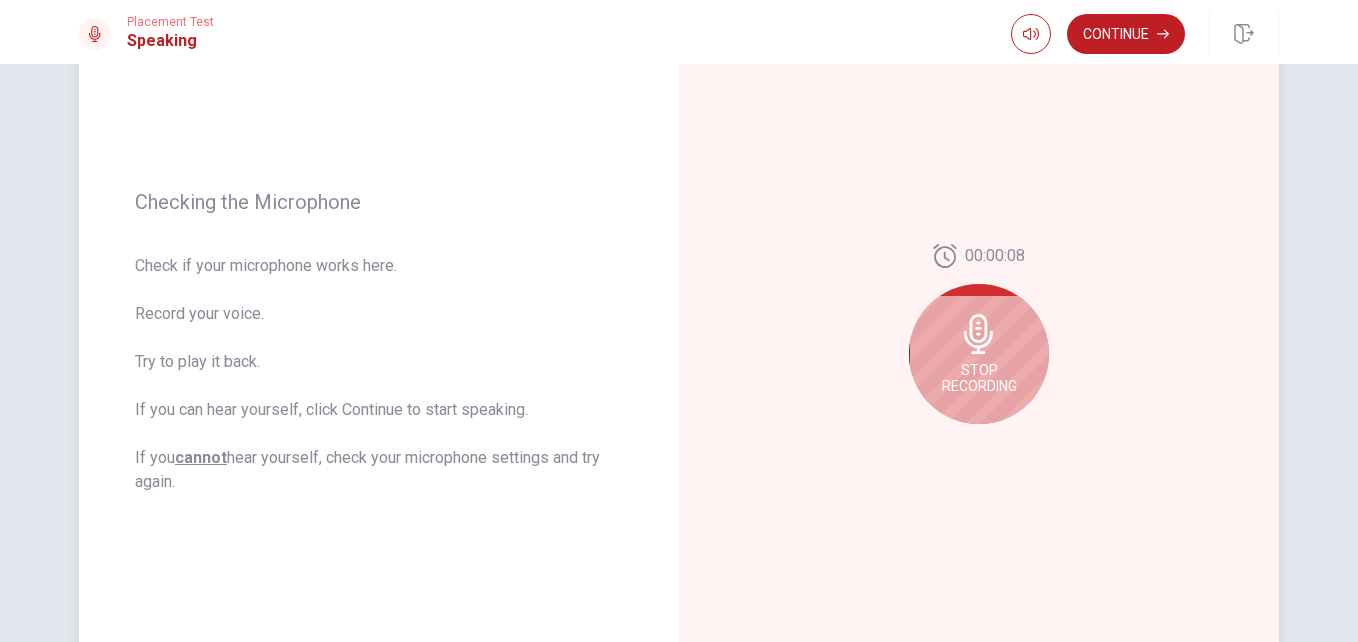 click 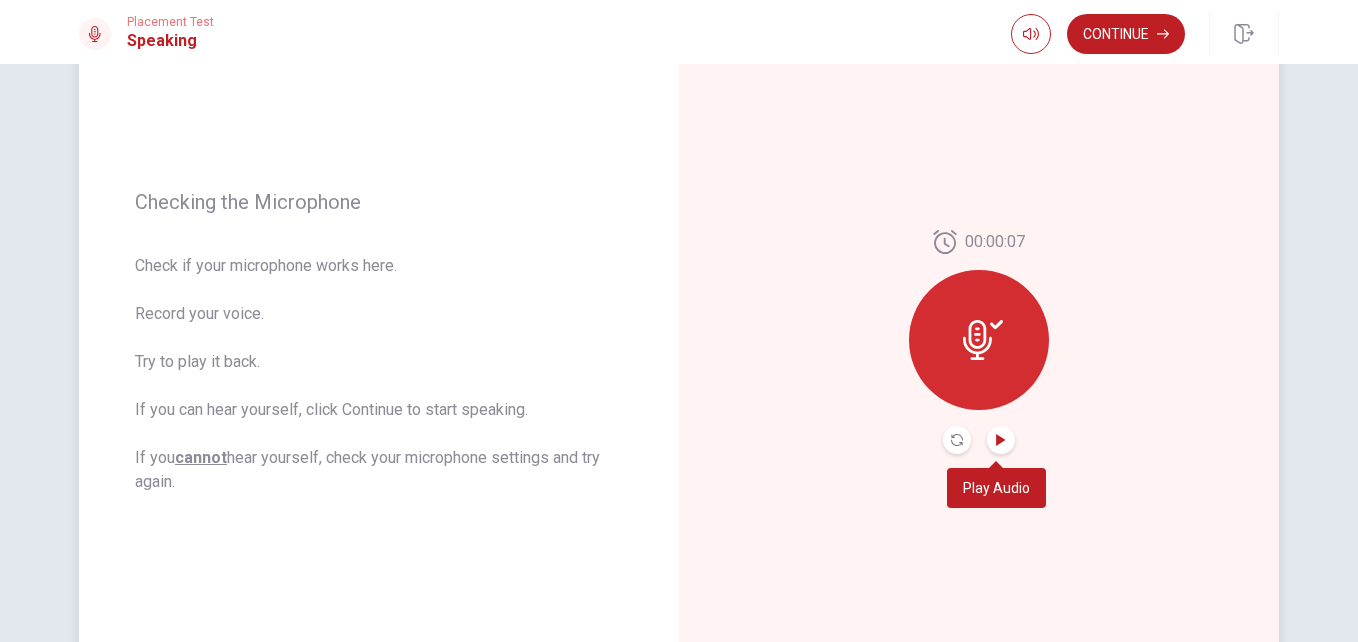 click 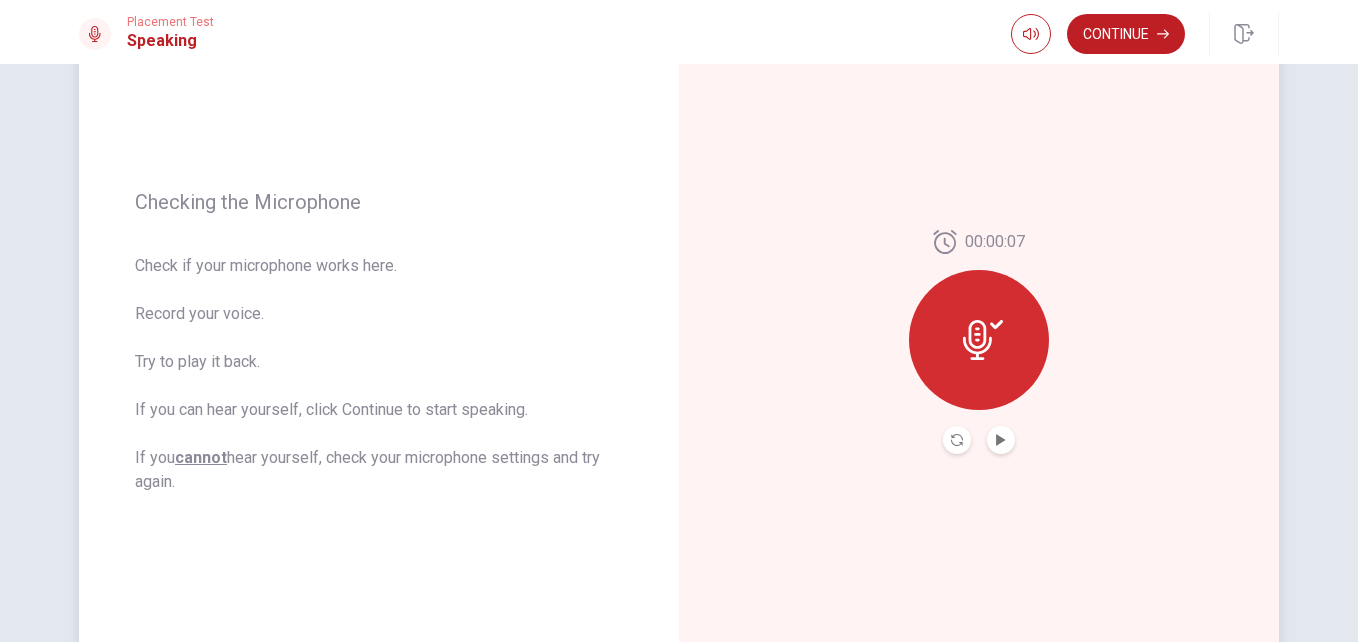 drag, startPoint x: 990, startPoint y: 437, endPoint x: 1118, endPoint y: 496, distance: 140.94325 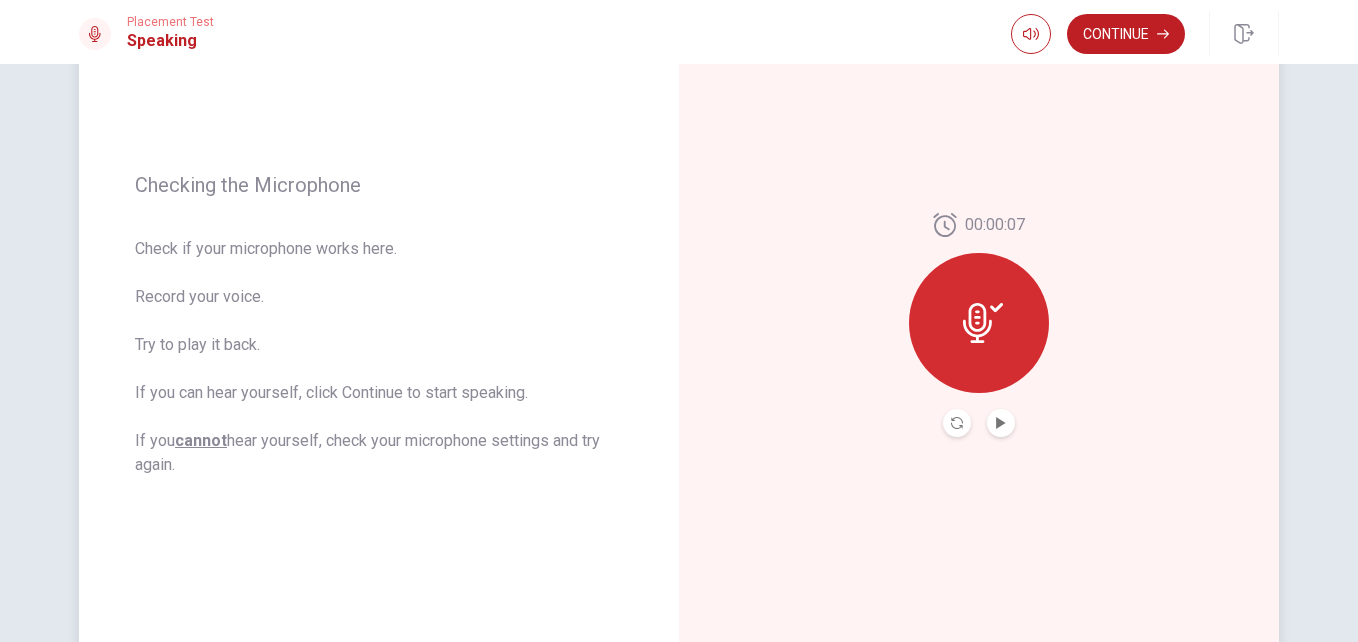 scroll, scrollTop: 214, scrollLeft: 0, axis: vertical 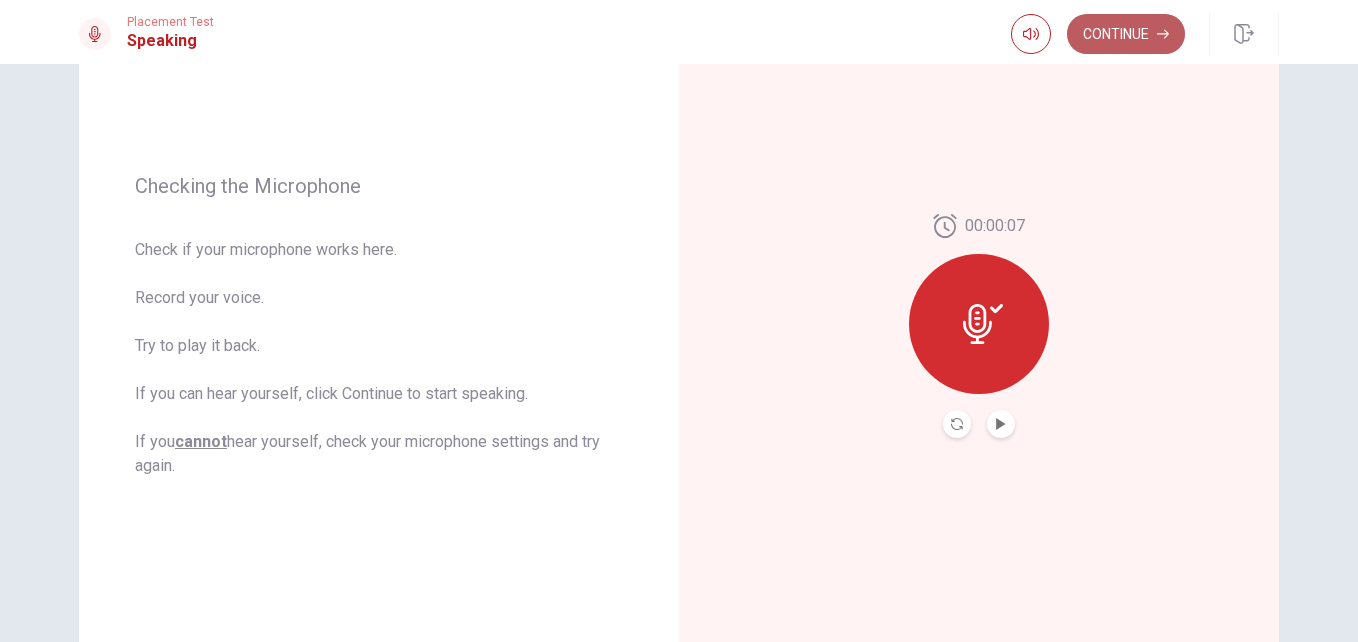 click on "Continue" at bounding box center (1126, 34) 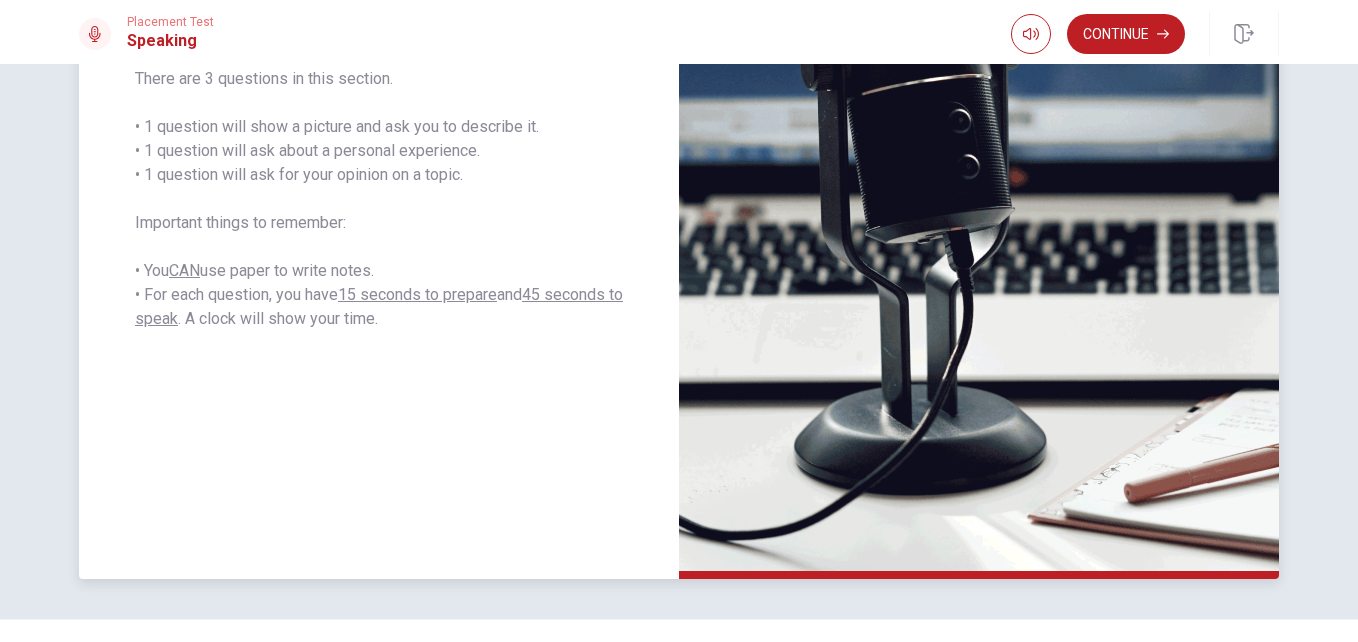scroll, scrollTop: 438, scrollLeft: 0, axis: vertical 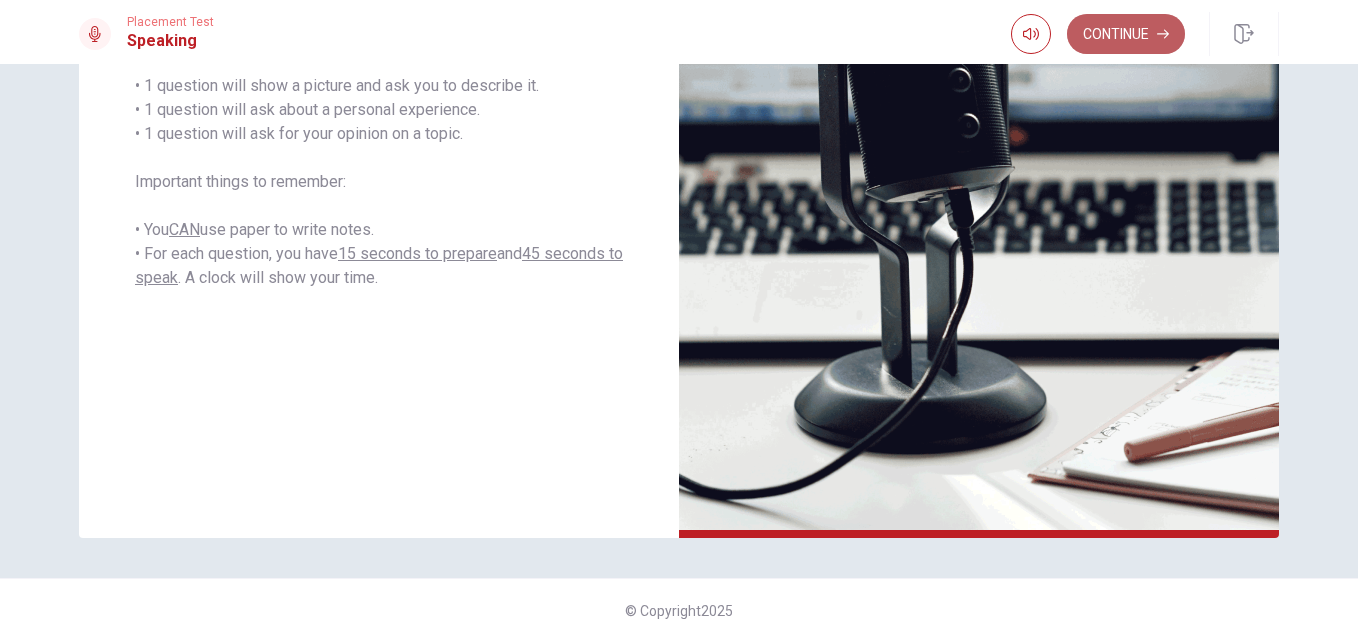 click on "Continue" at bounding box center [1126, 34] 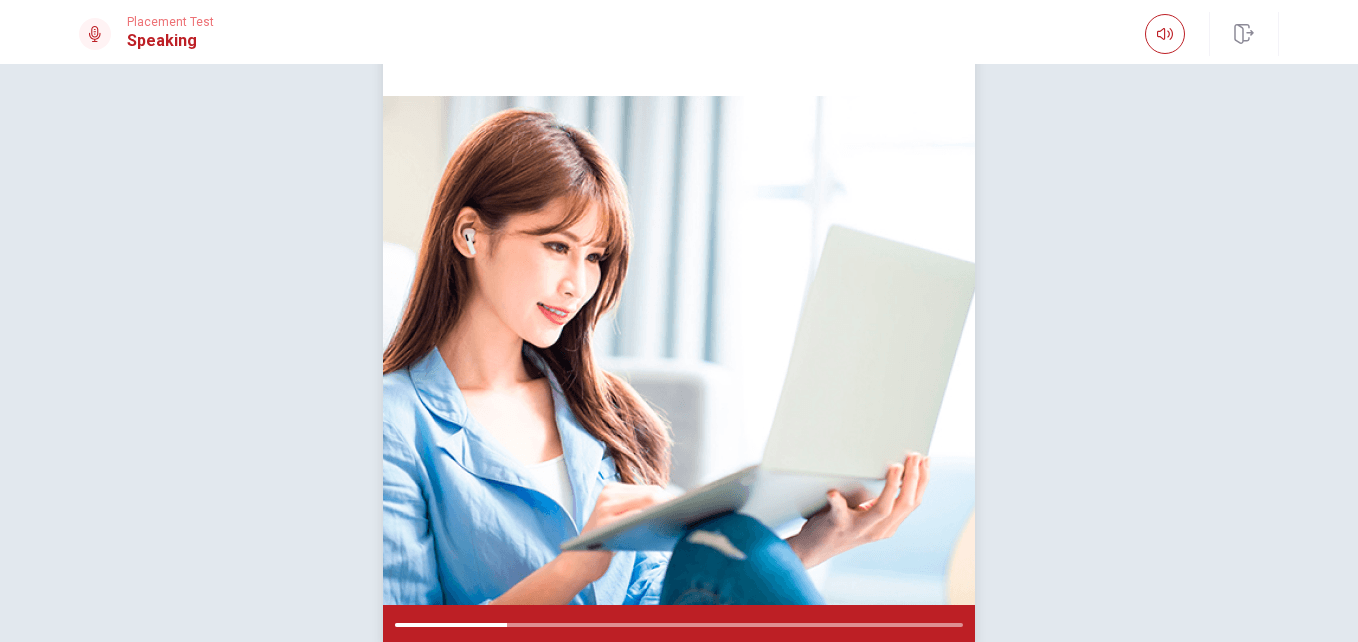 scroll, scrollTop: 127, scrollLeft: 0, axis: vertical 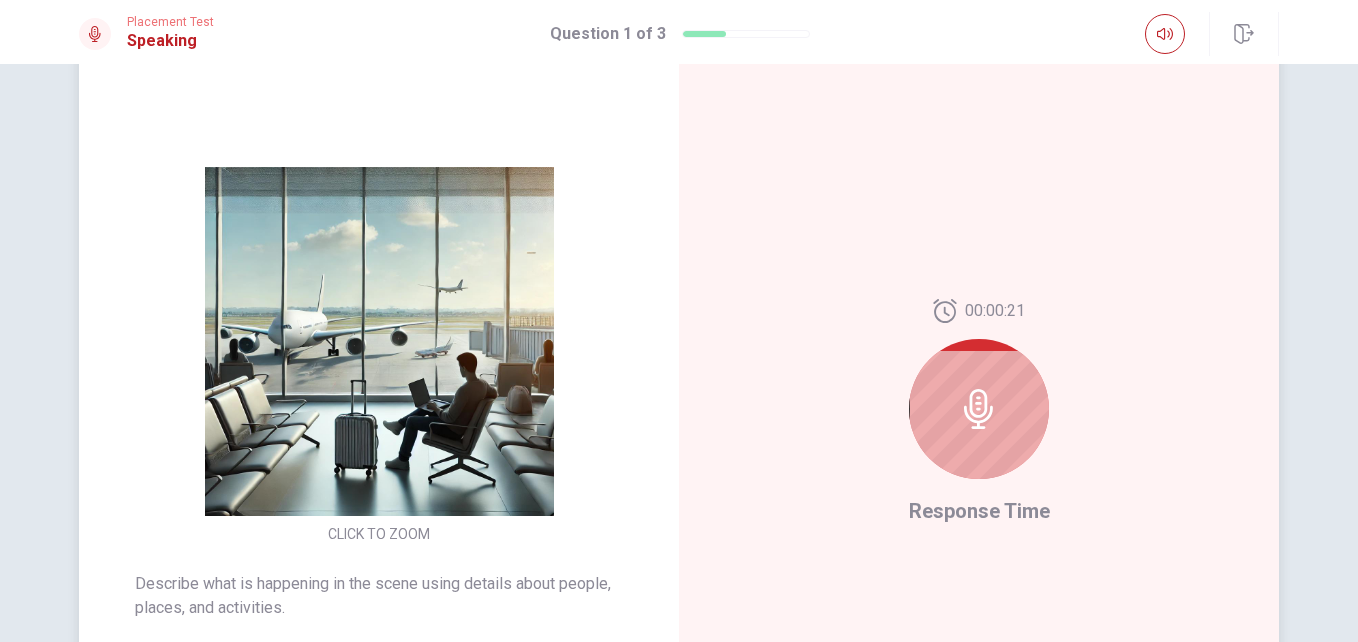 click at bounding box center [979, 409] 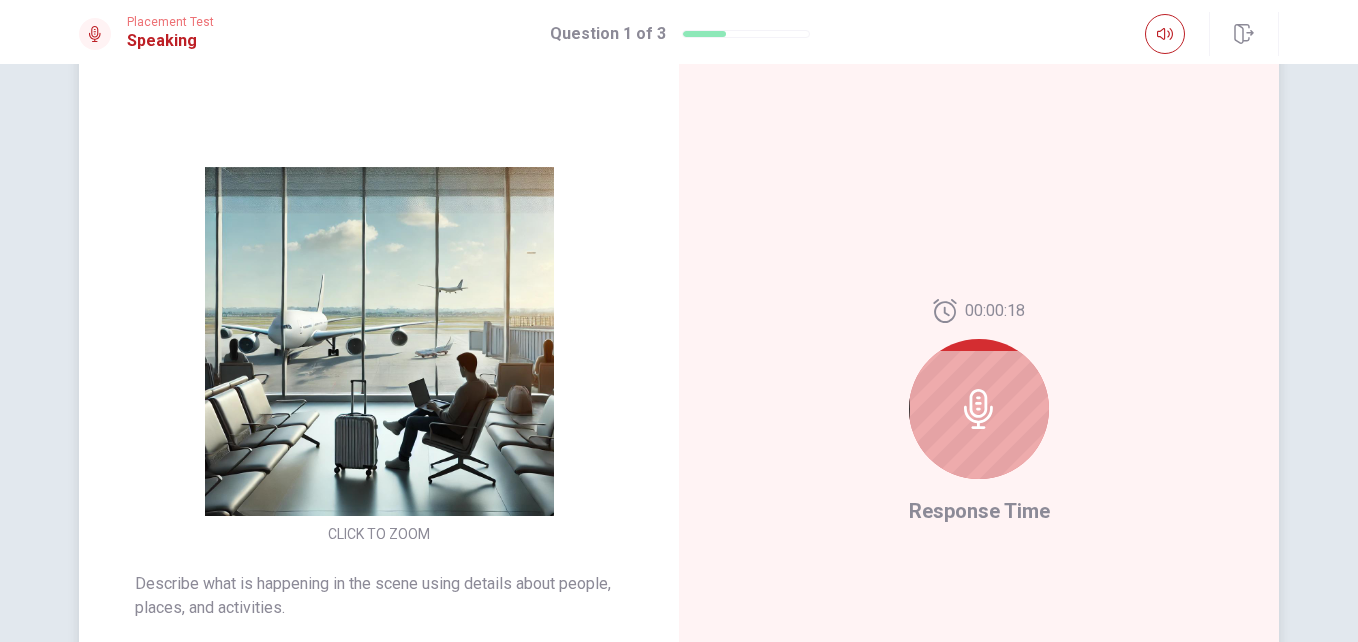 click 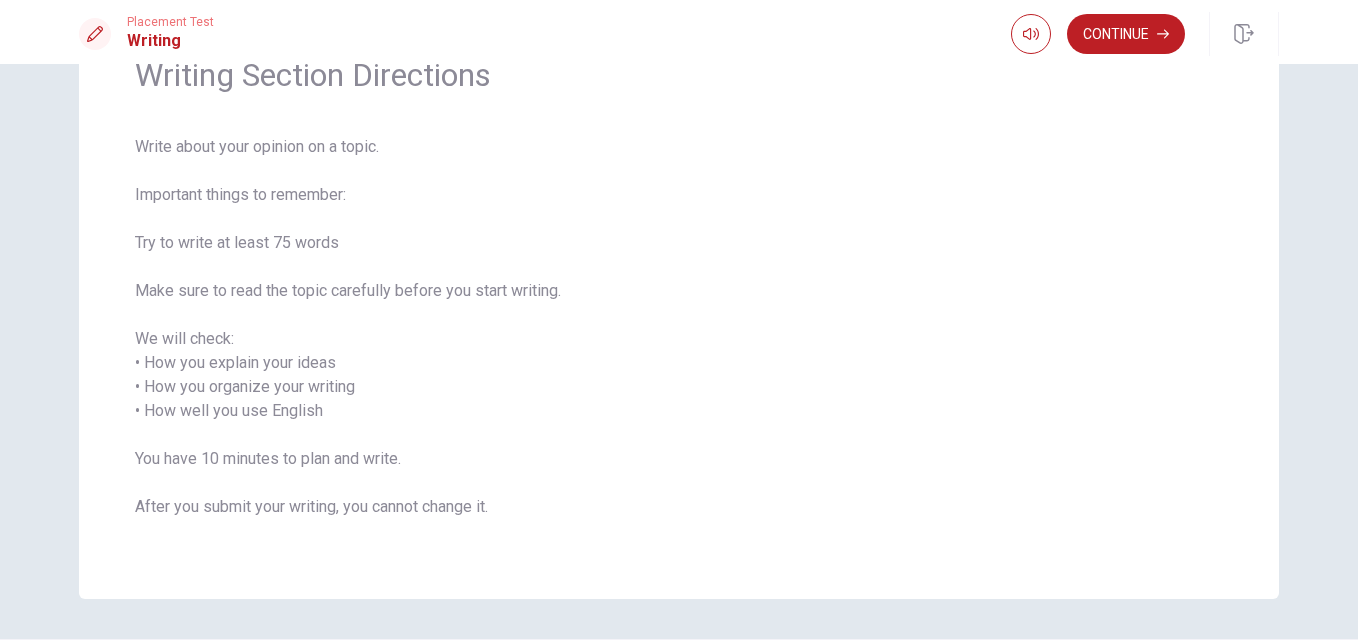 scroll, scrollTop: 107, scrollLeft: 0, axis: vertical 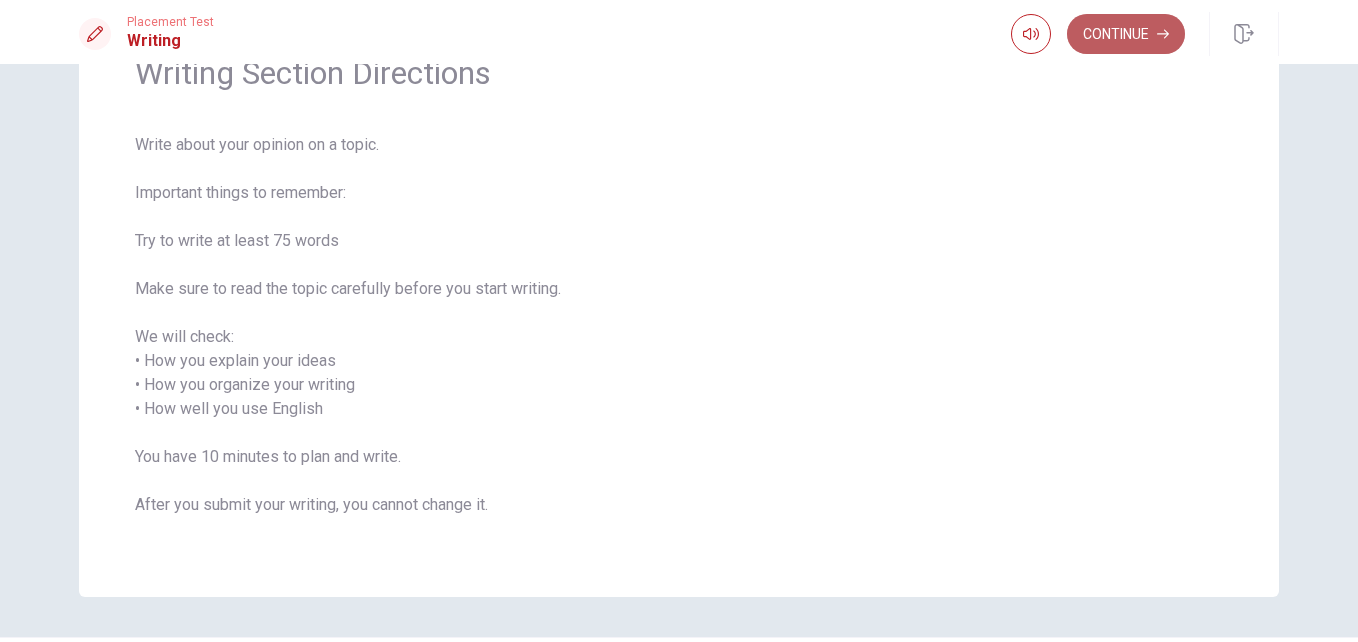 click on "Continue" at bounding box center (1126, 34) 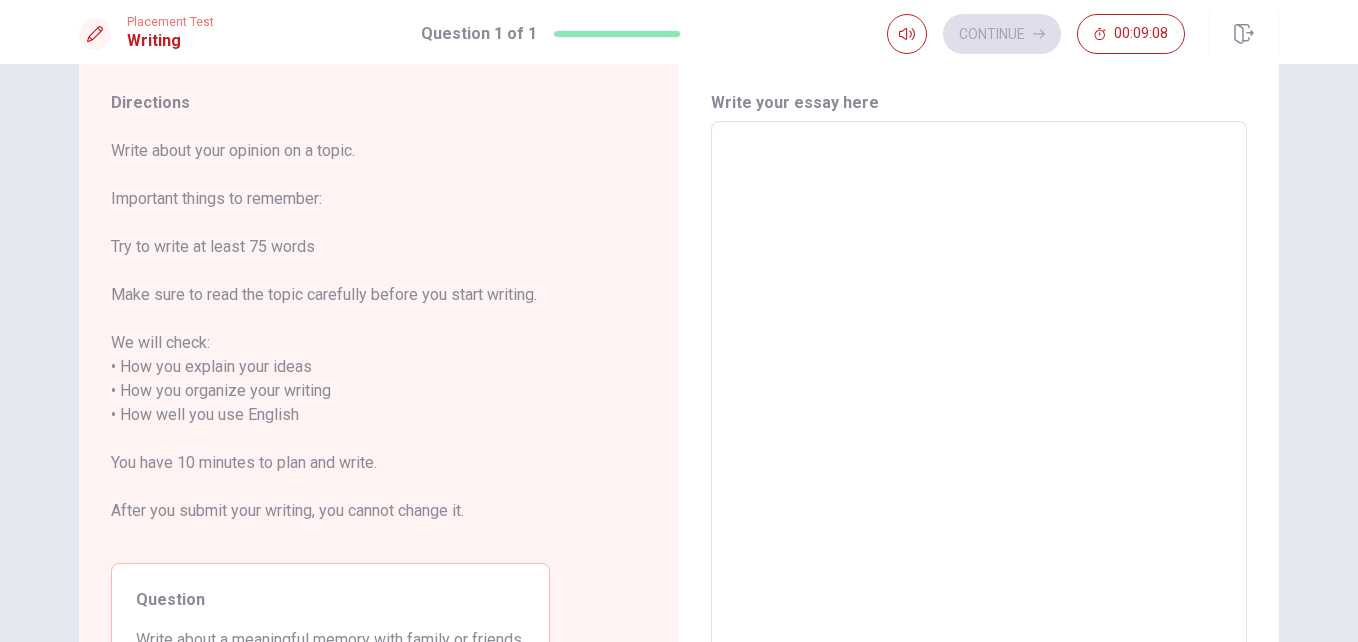 scroll, scrollTop: 5, scrollLeft: 0, axis: vertical 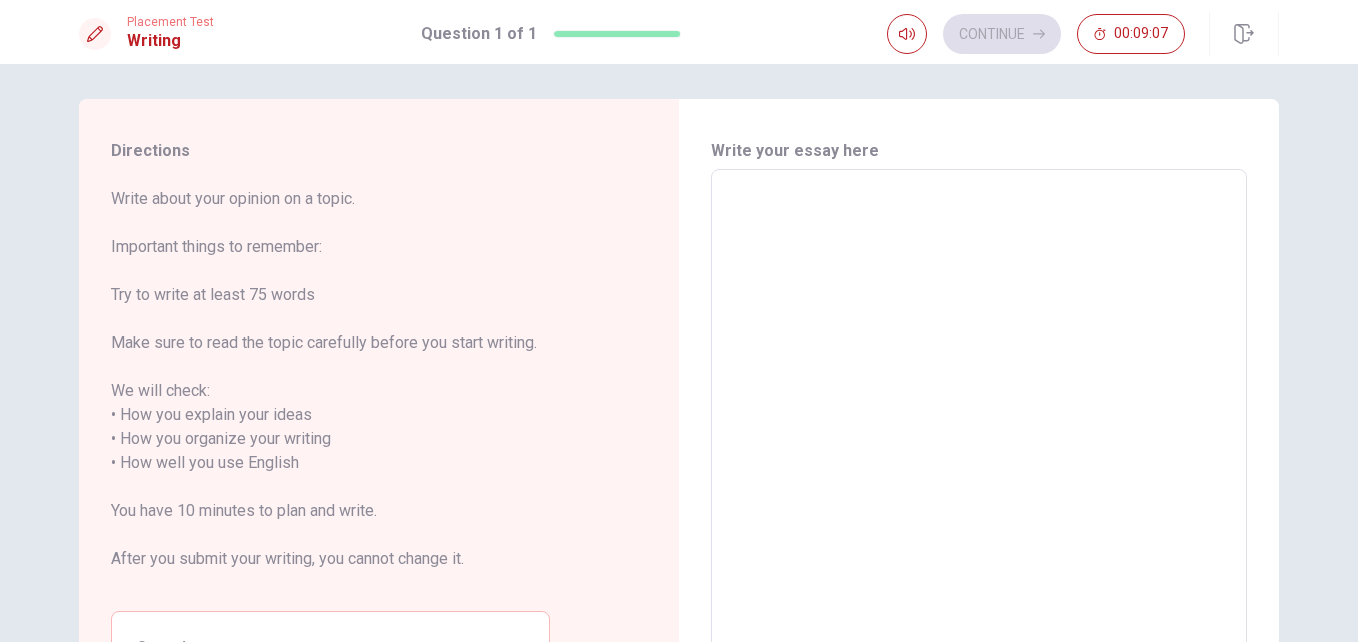 click at bounding box center (979, 451) 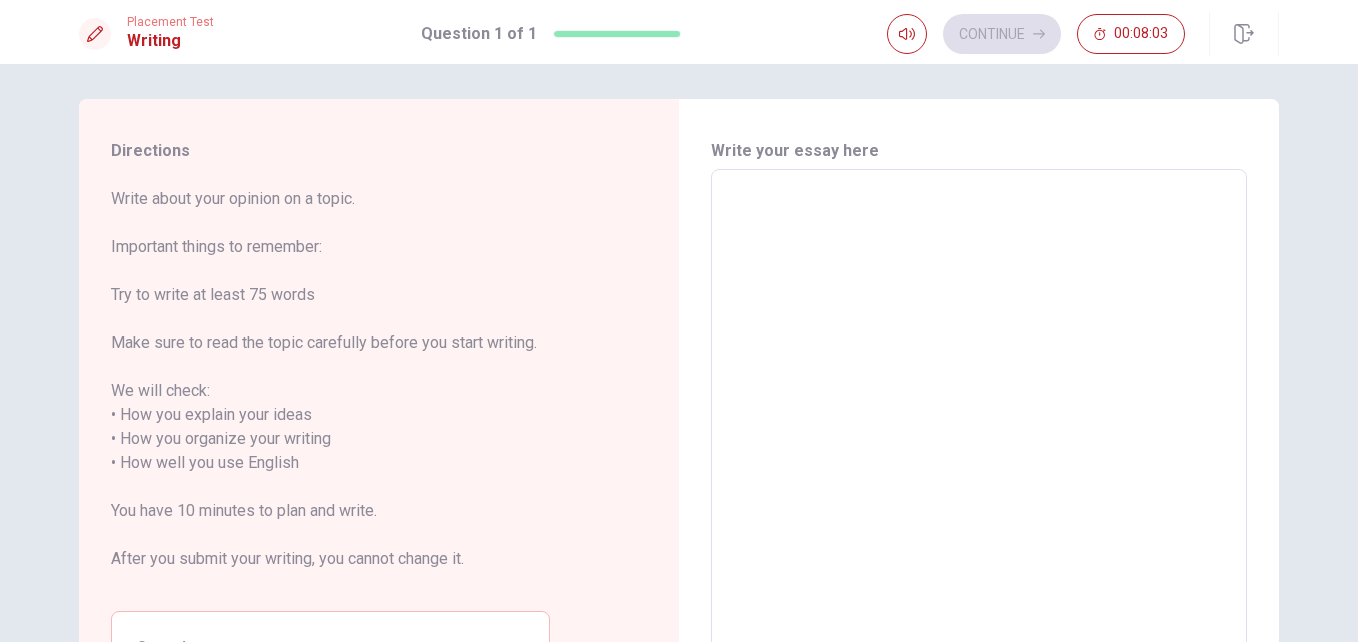 type on "m" 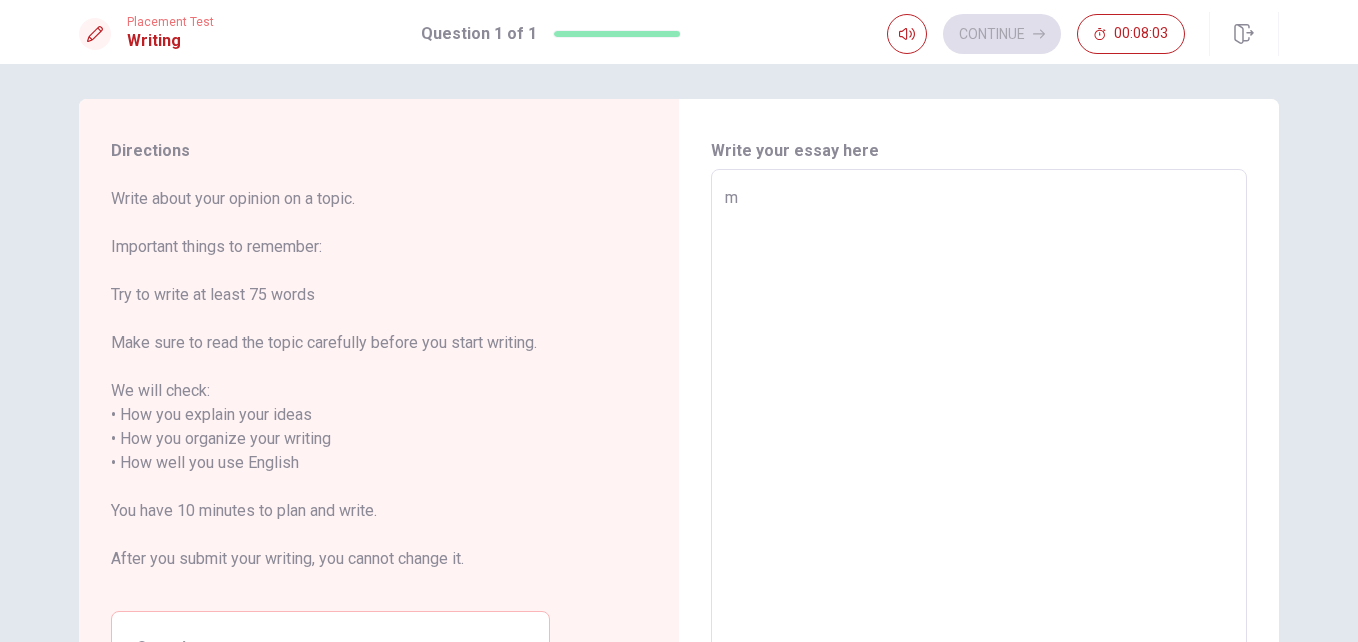 type on "x" 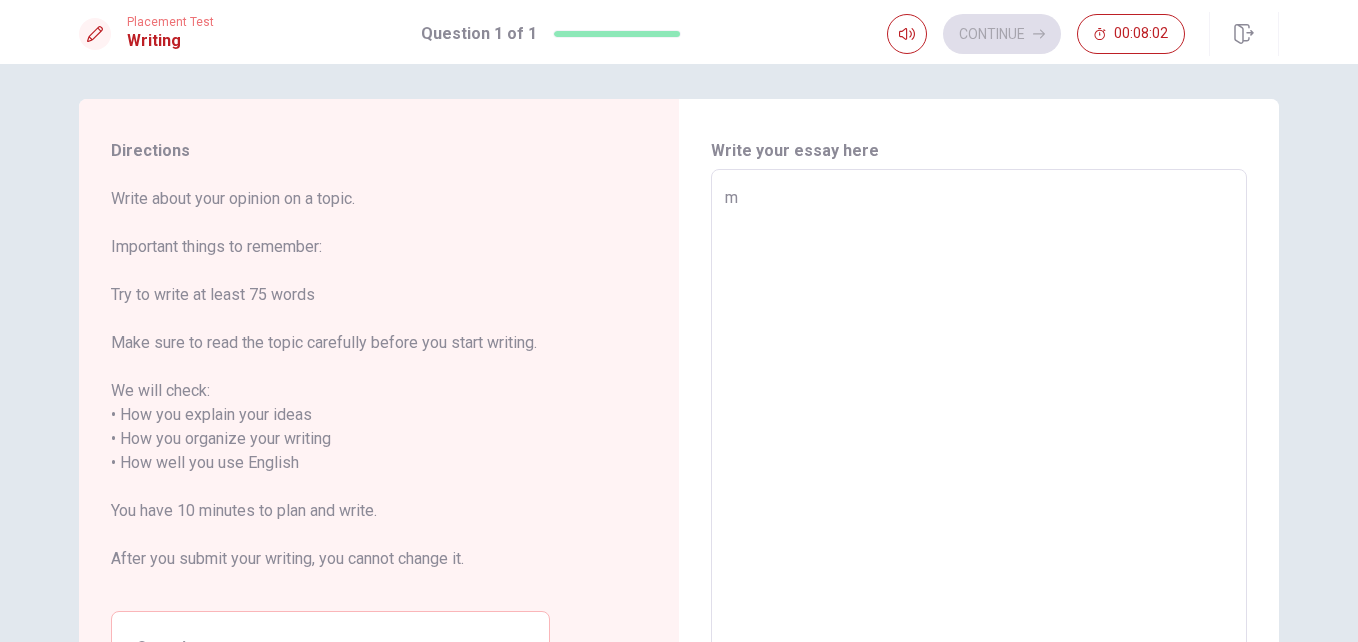 type 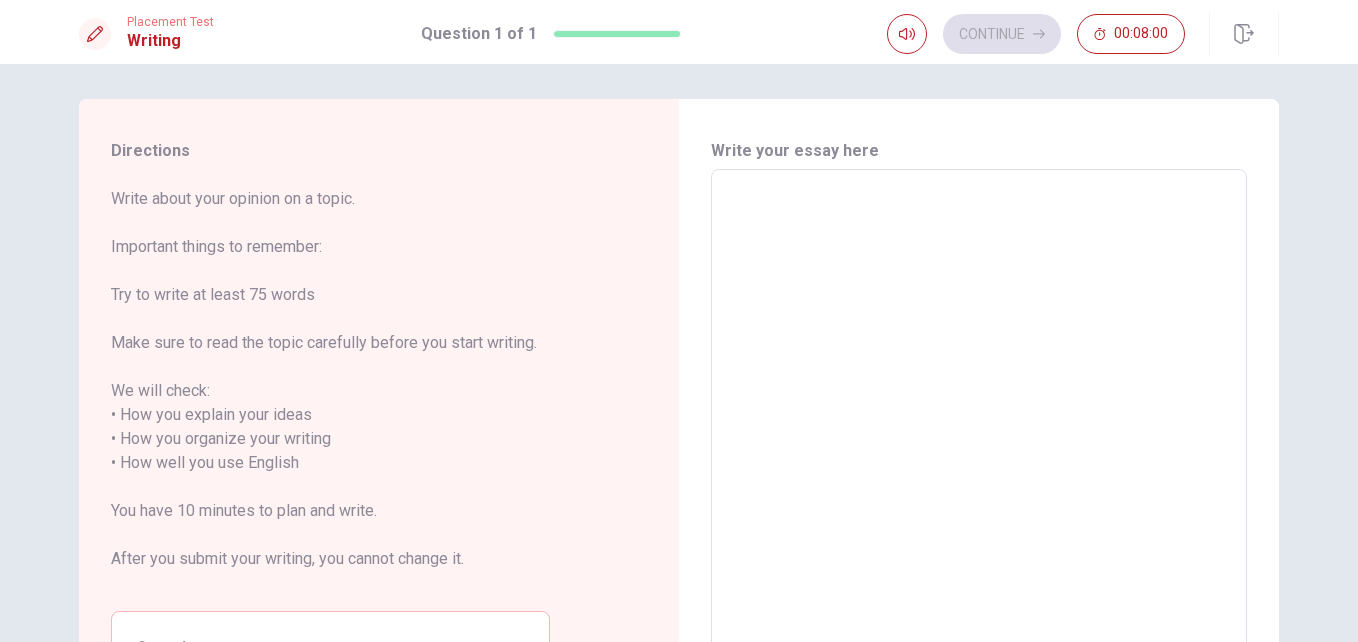type on "M" 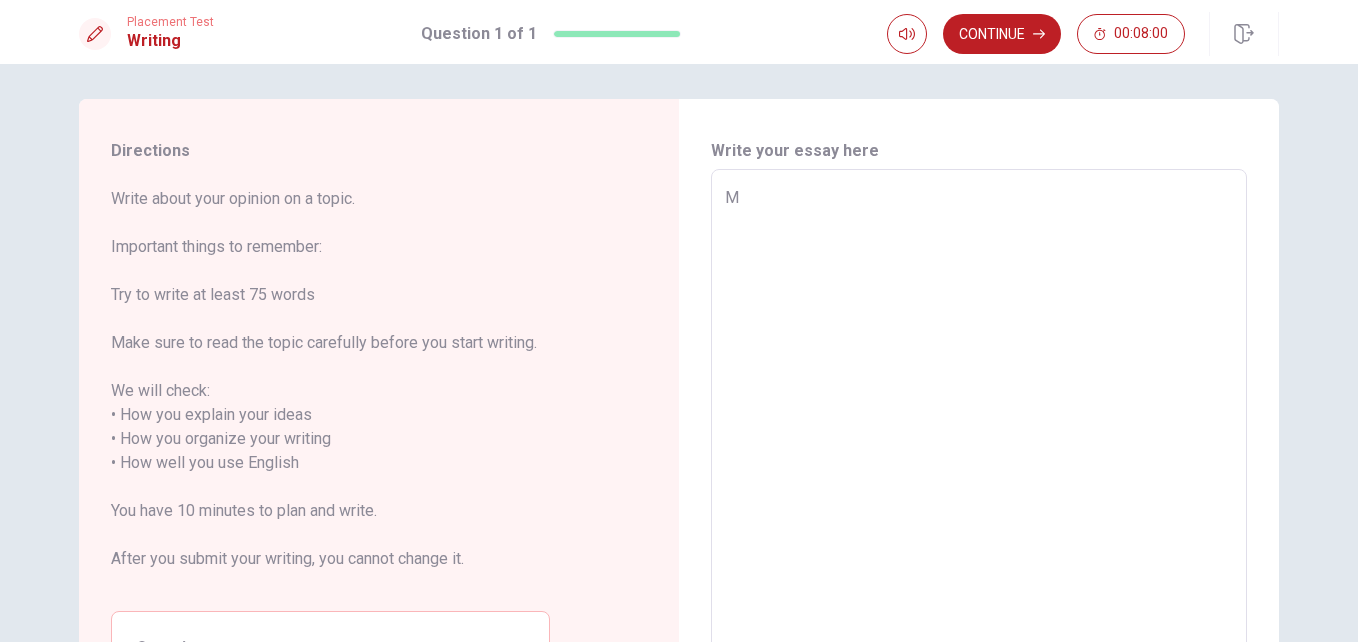 type on "x" 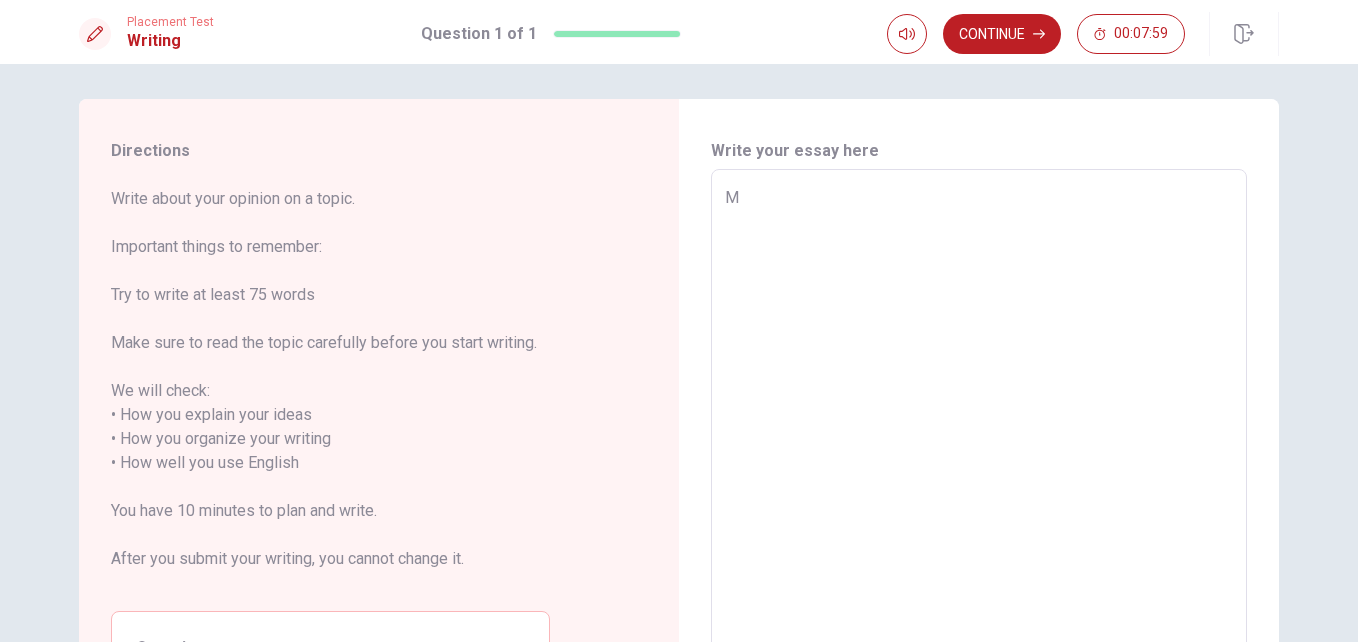 type on "My" 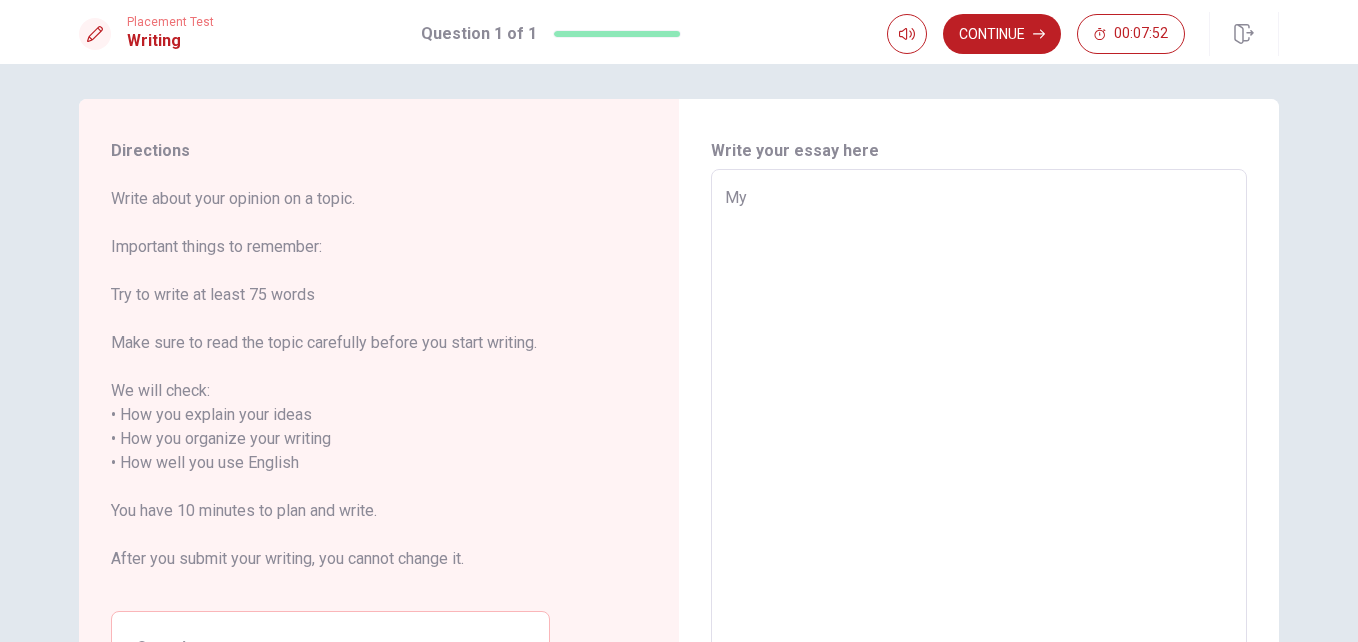 type on "x" 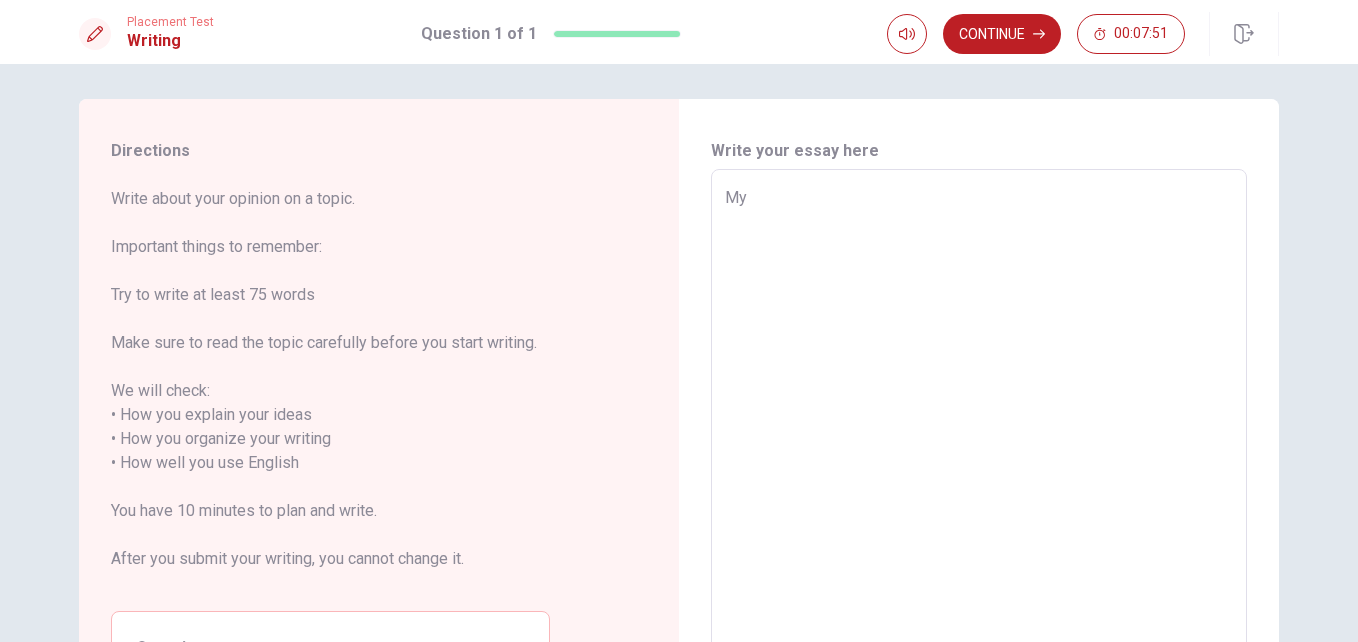 type on "M" 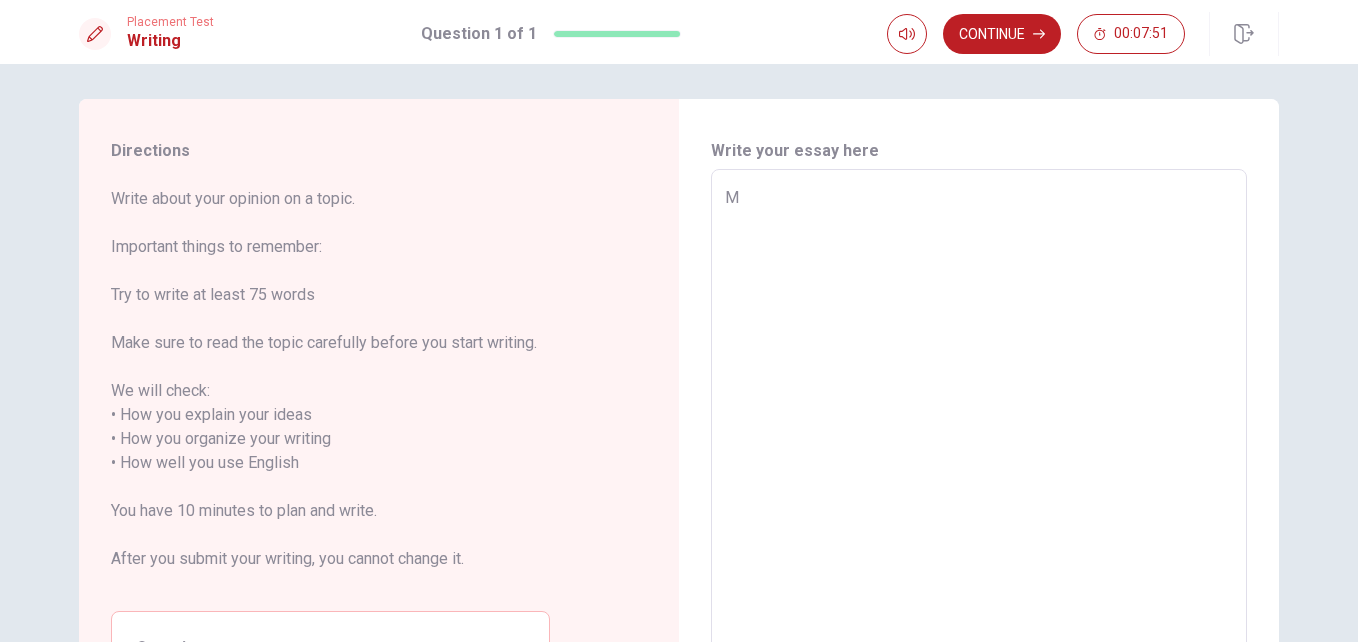 type on "x" 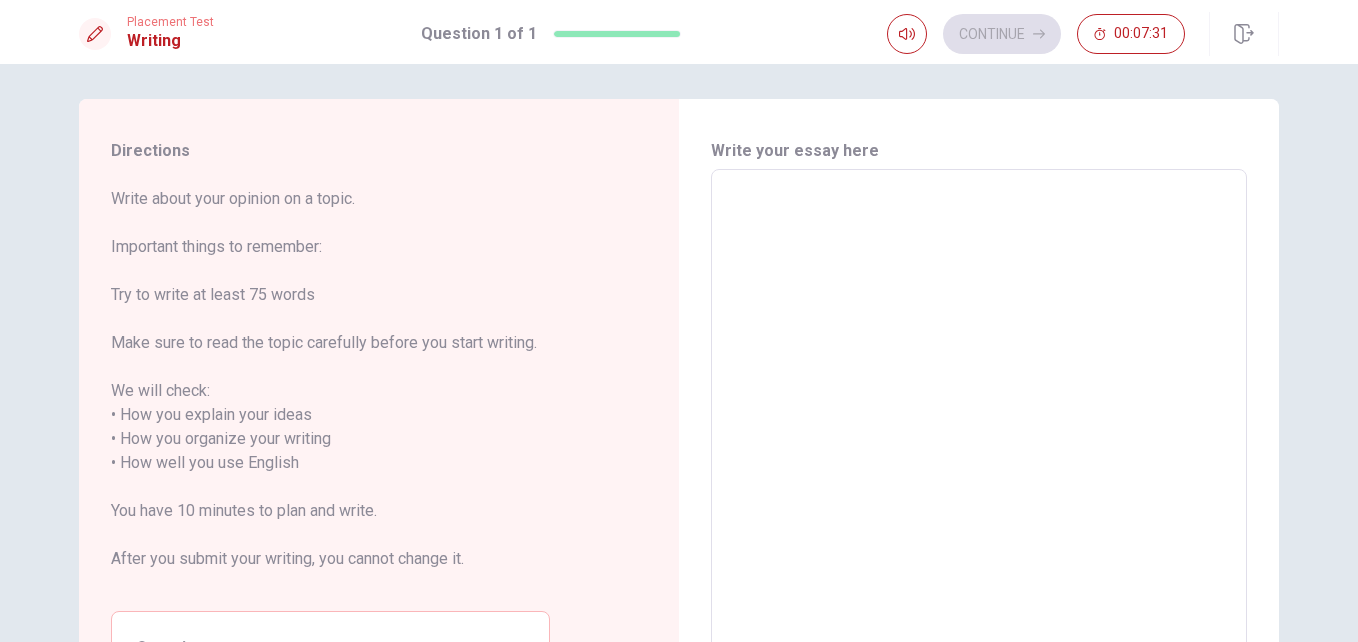 type on "O" 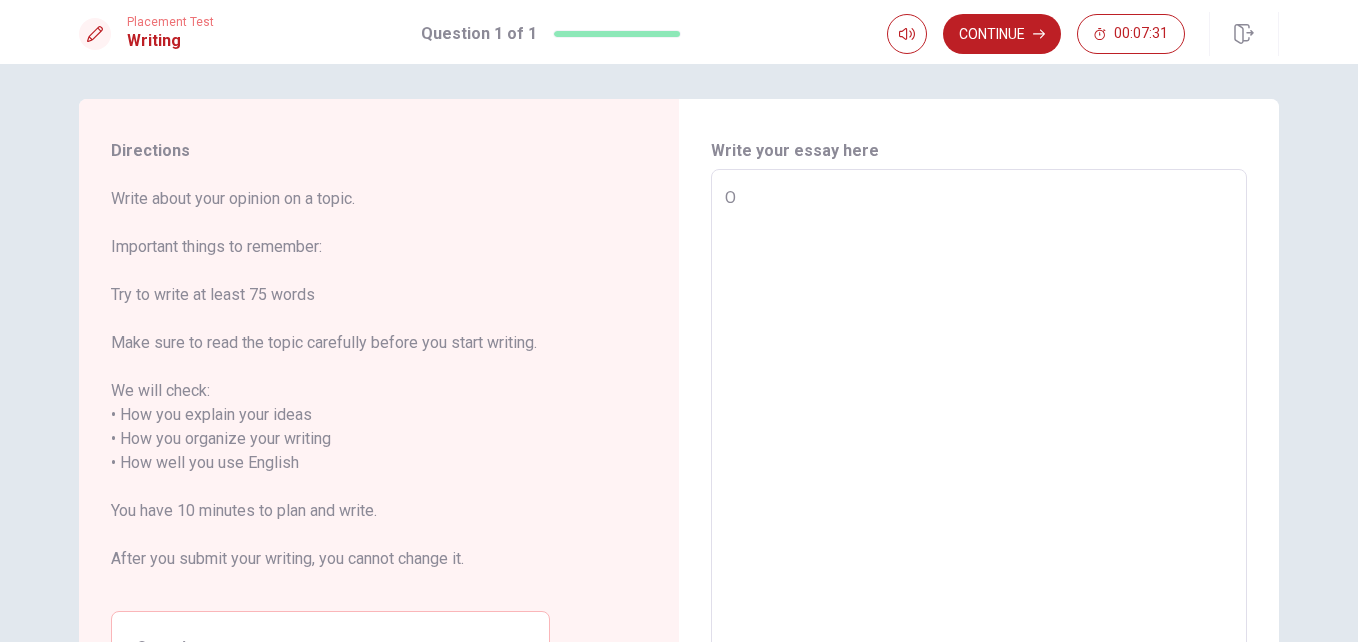 type on "x" 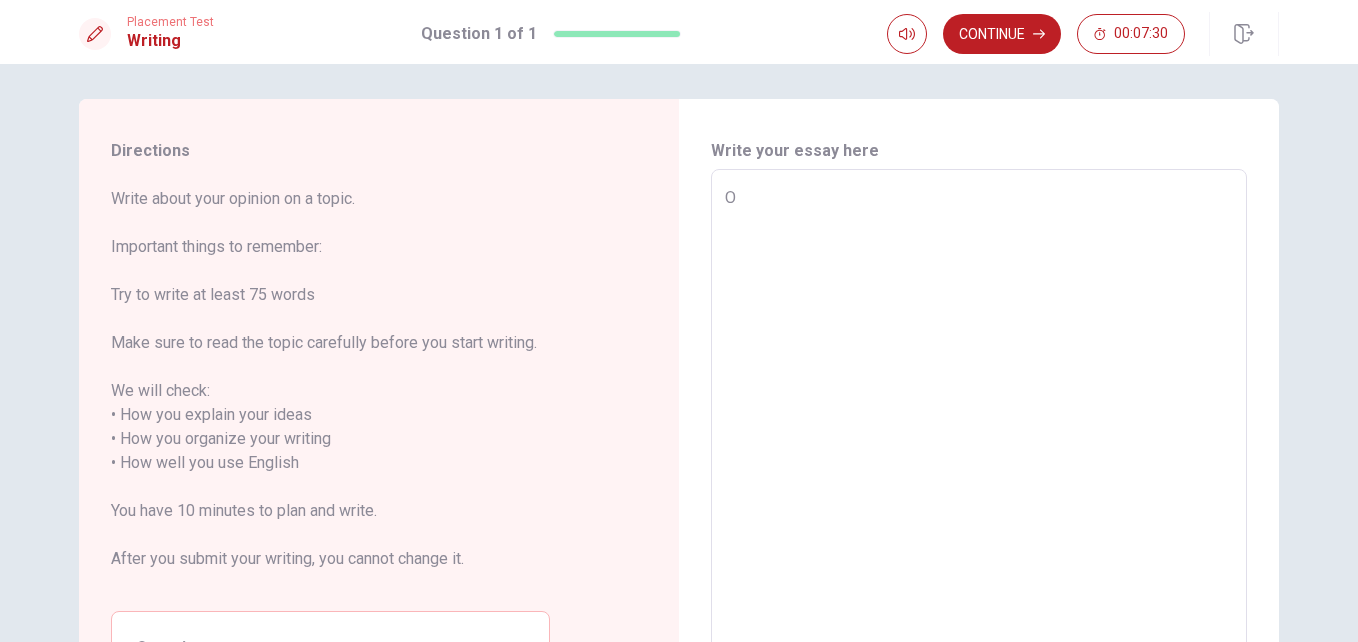 type on "On" 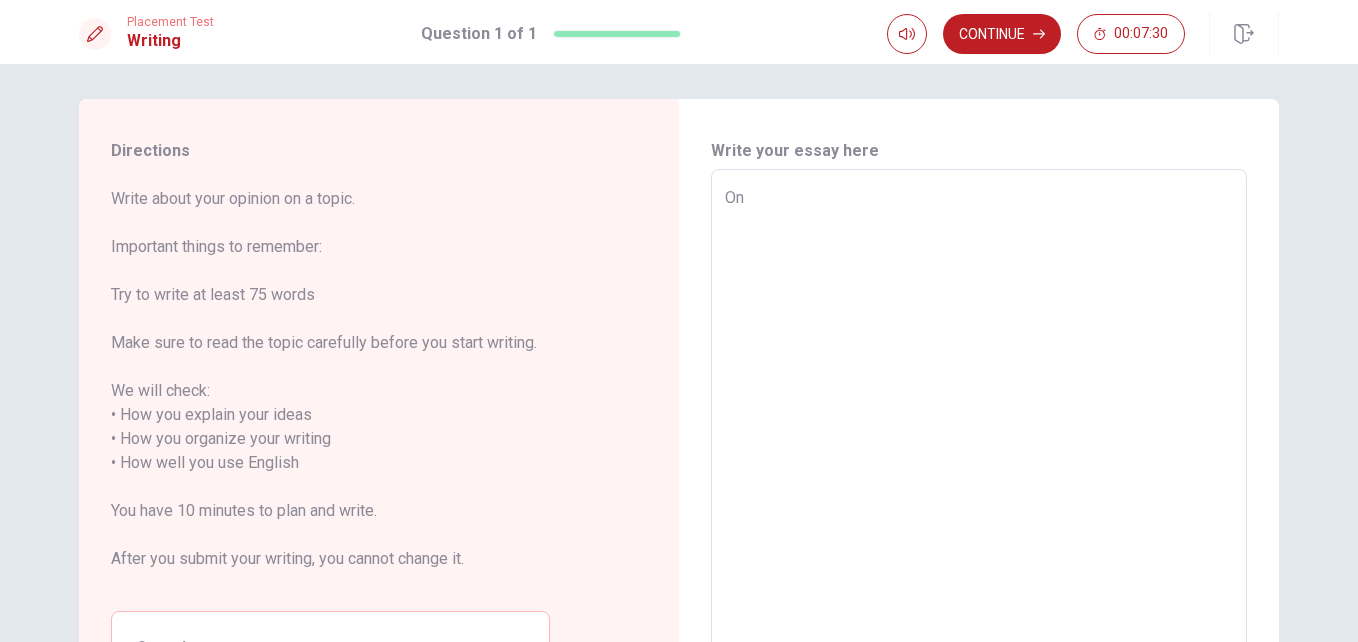 type on "x" 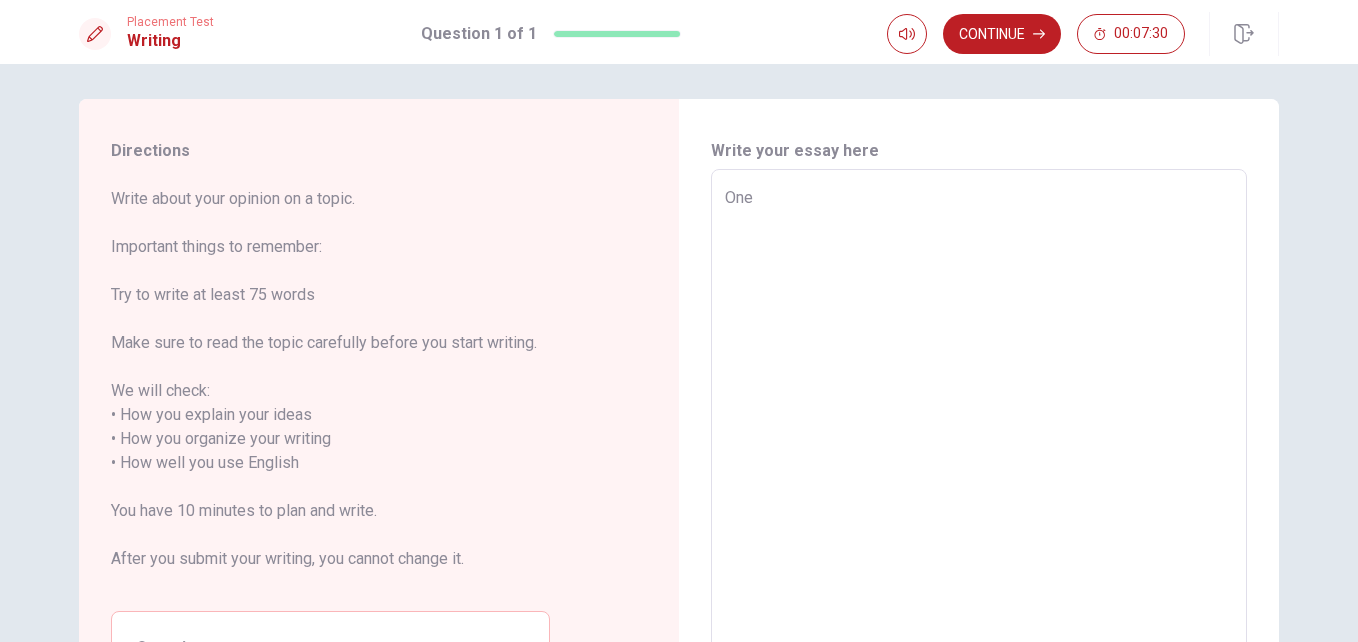 type on "x" 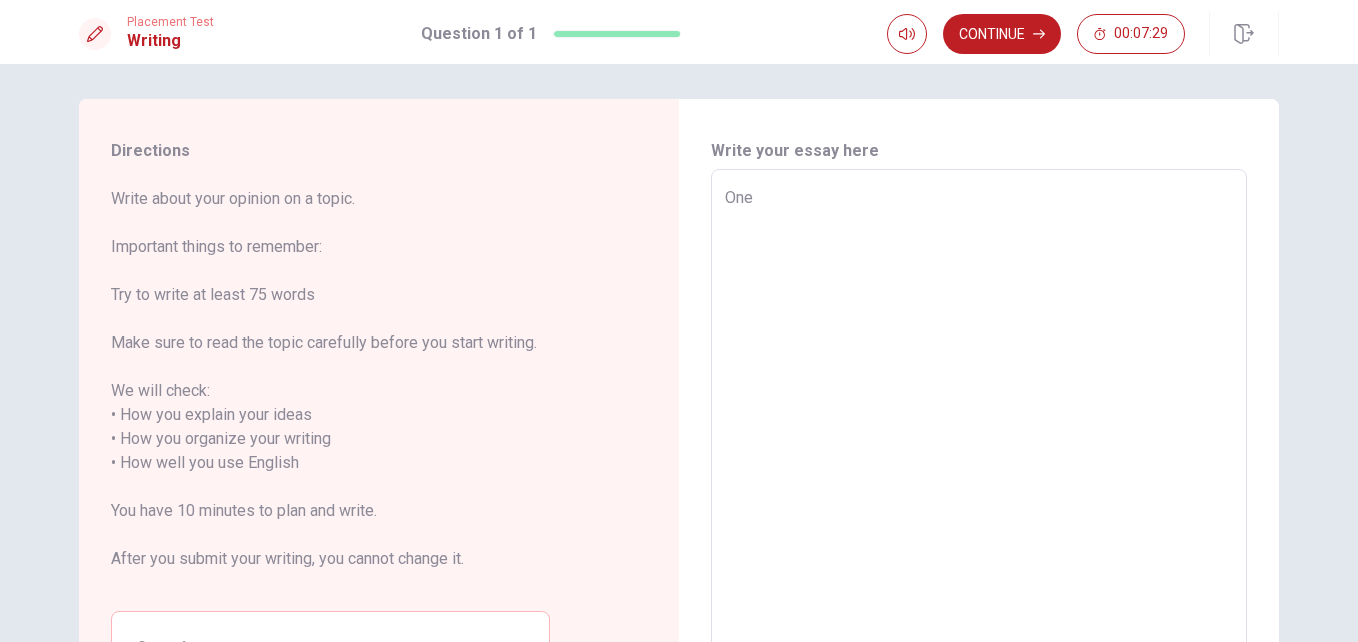 type on "One" 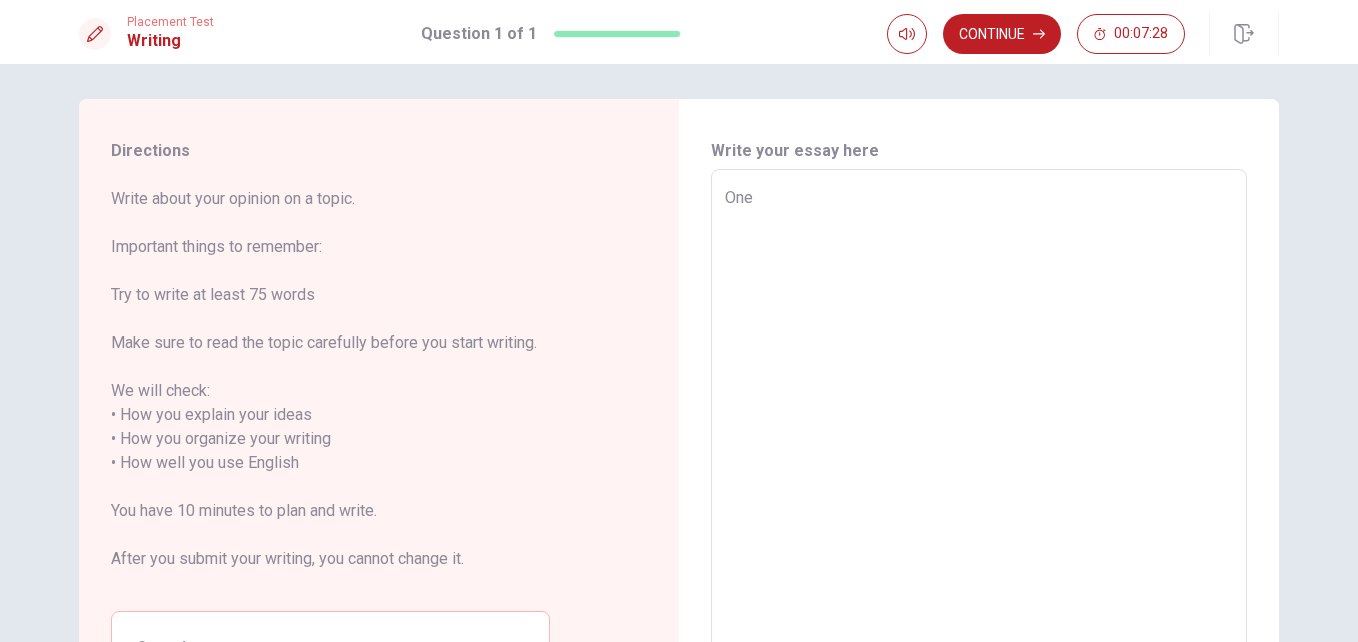type on "x" 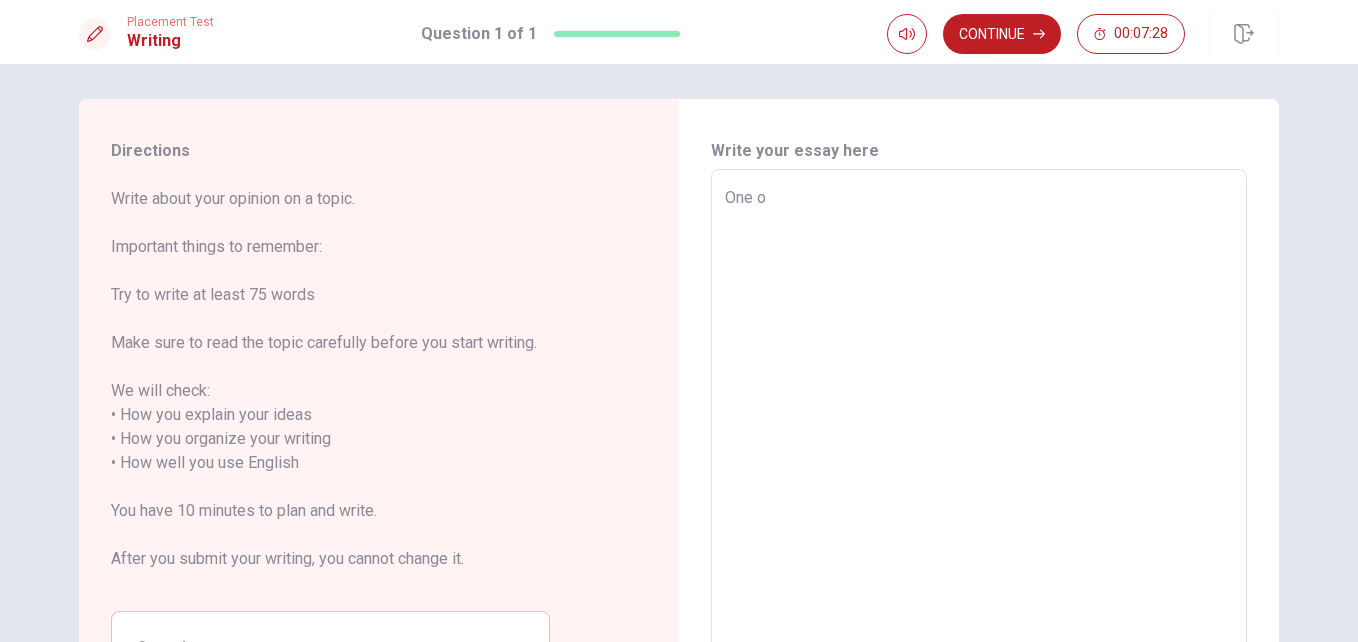 type on "x" 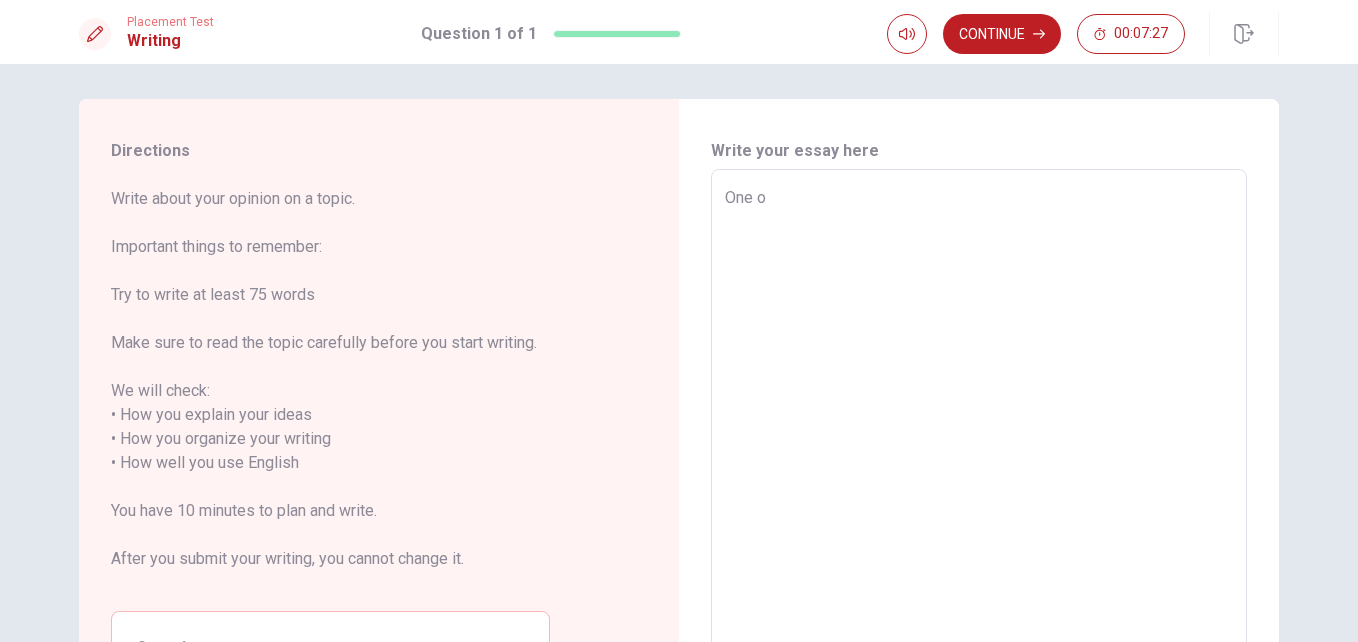 type on "One of" 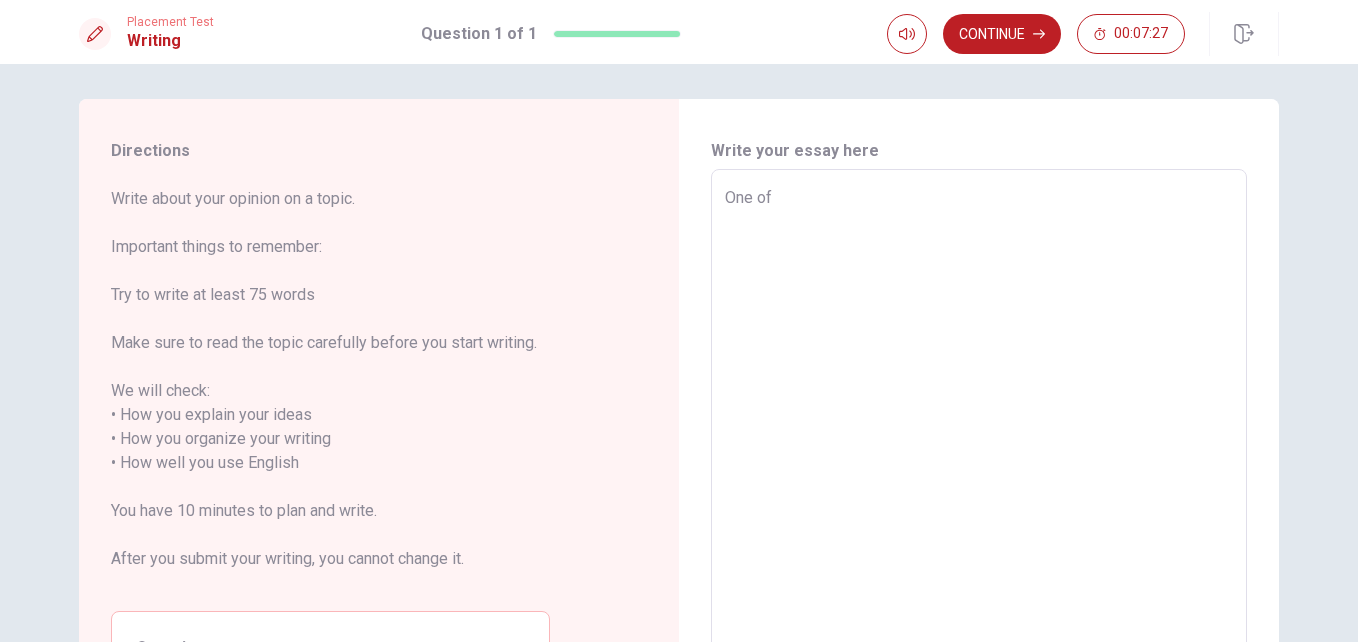 type on "x" 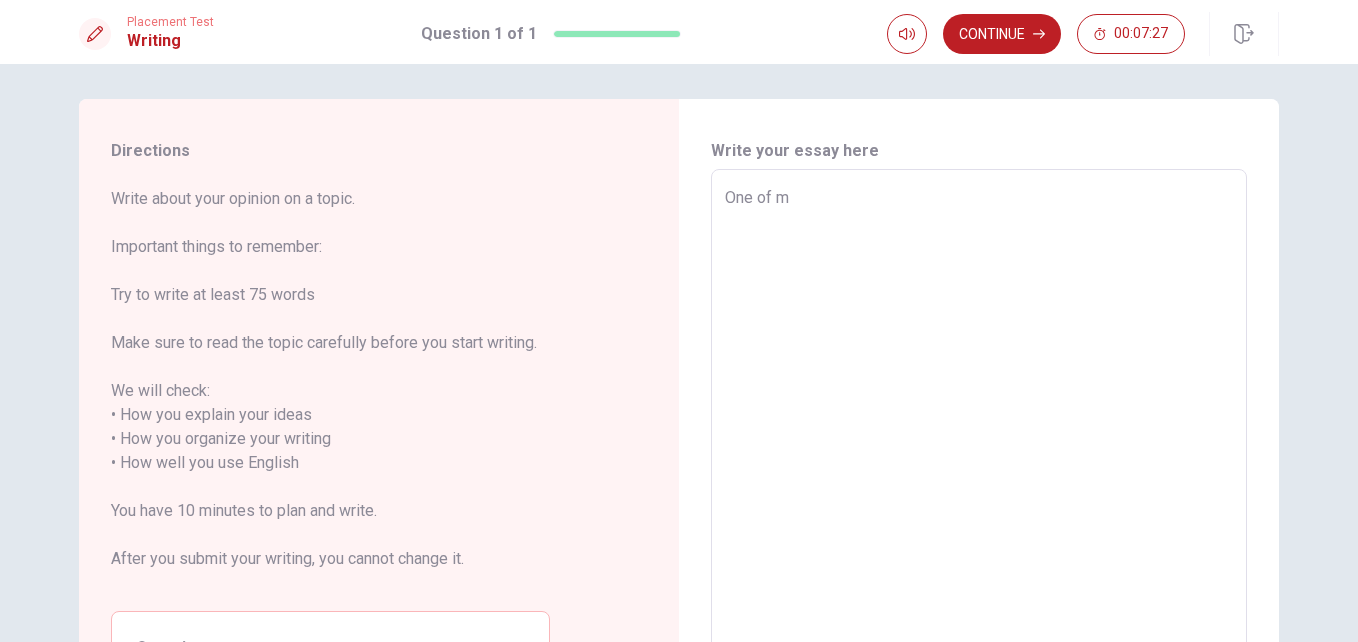 type on "x" 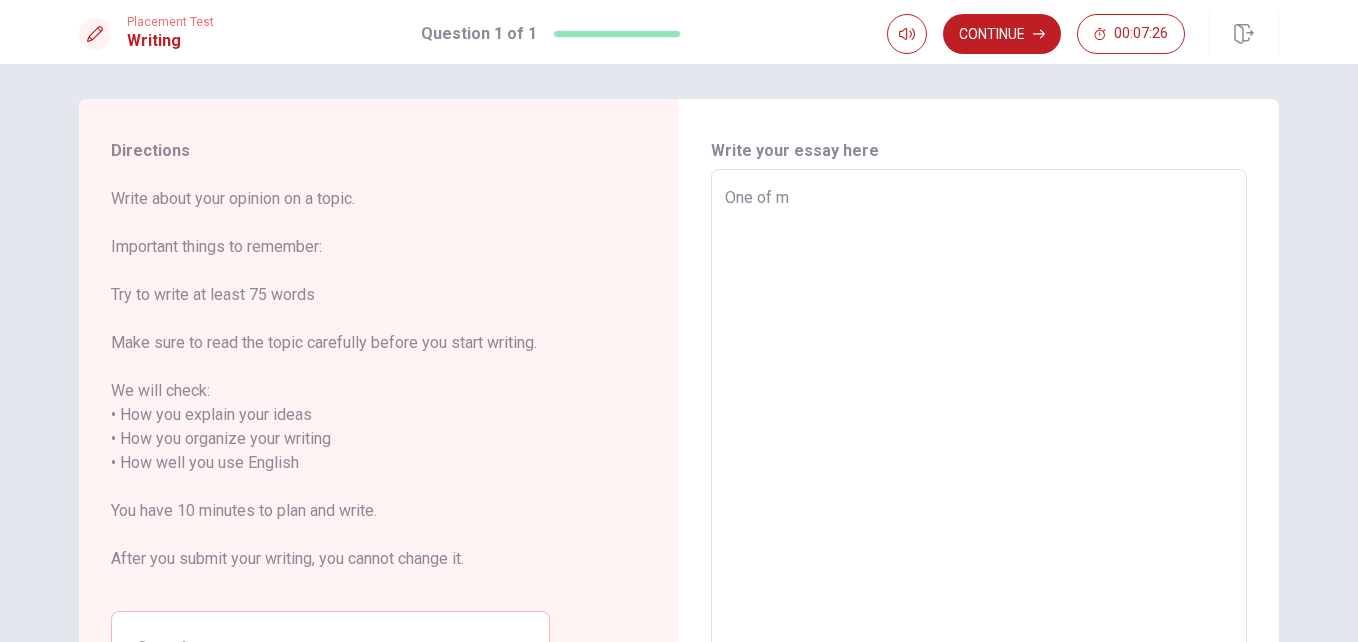 type on "One of my" 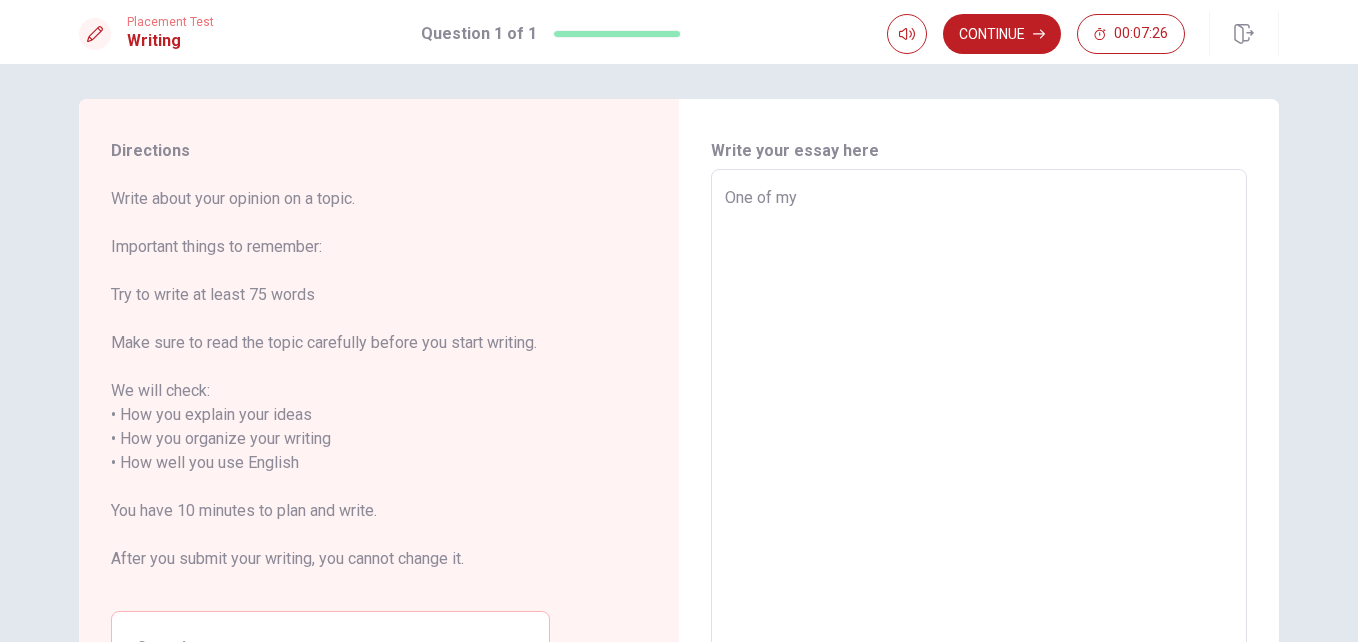 type on "x" 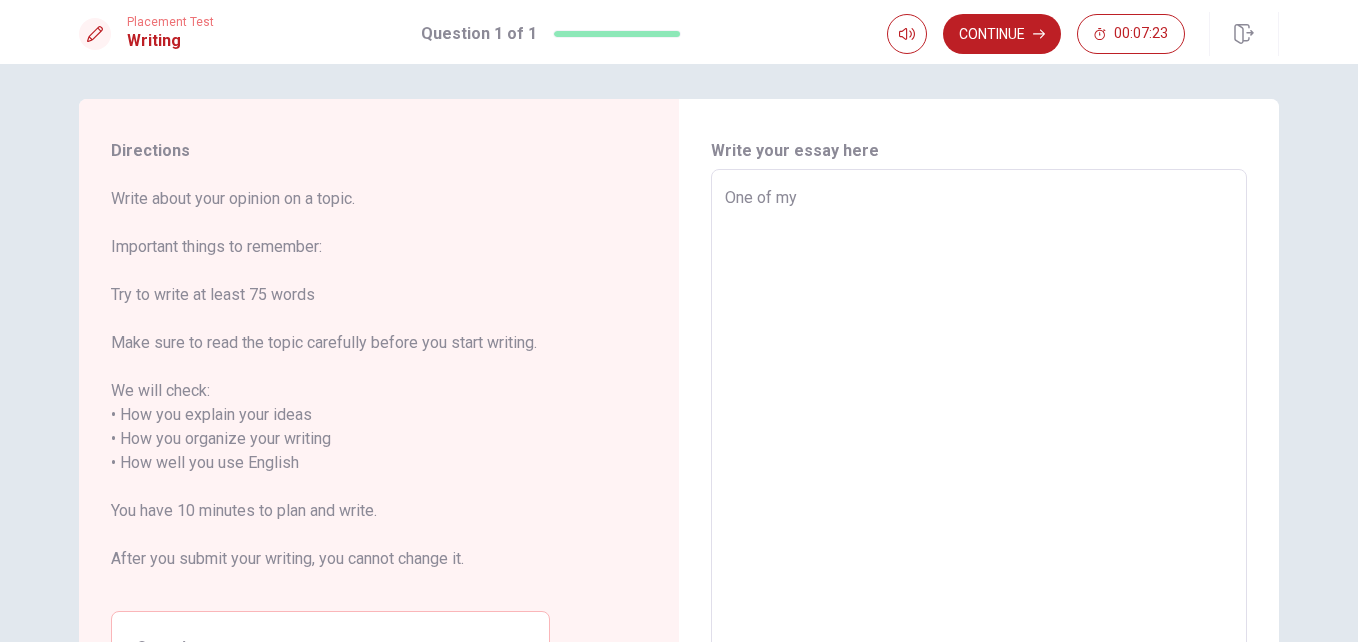 type on "x" 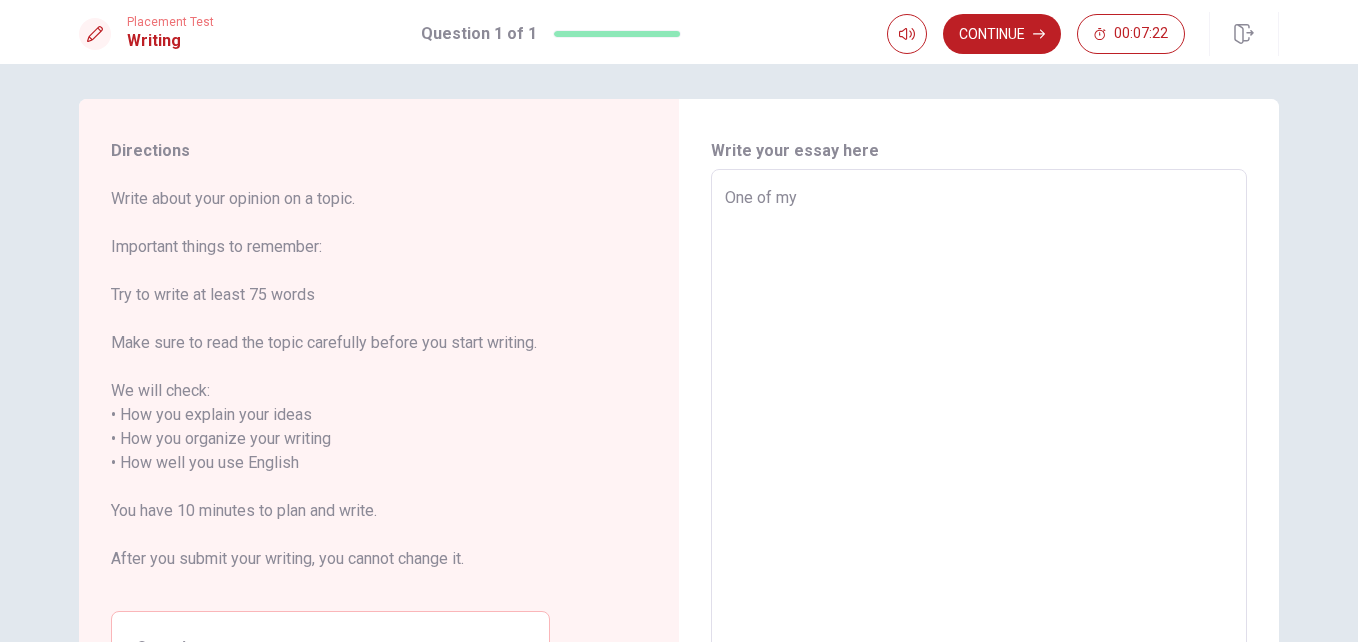 type on "One of my m" 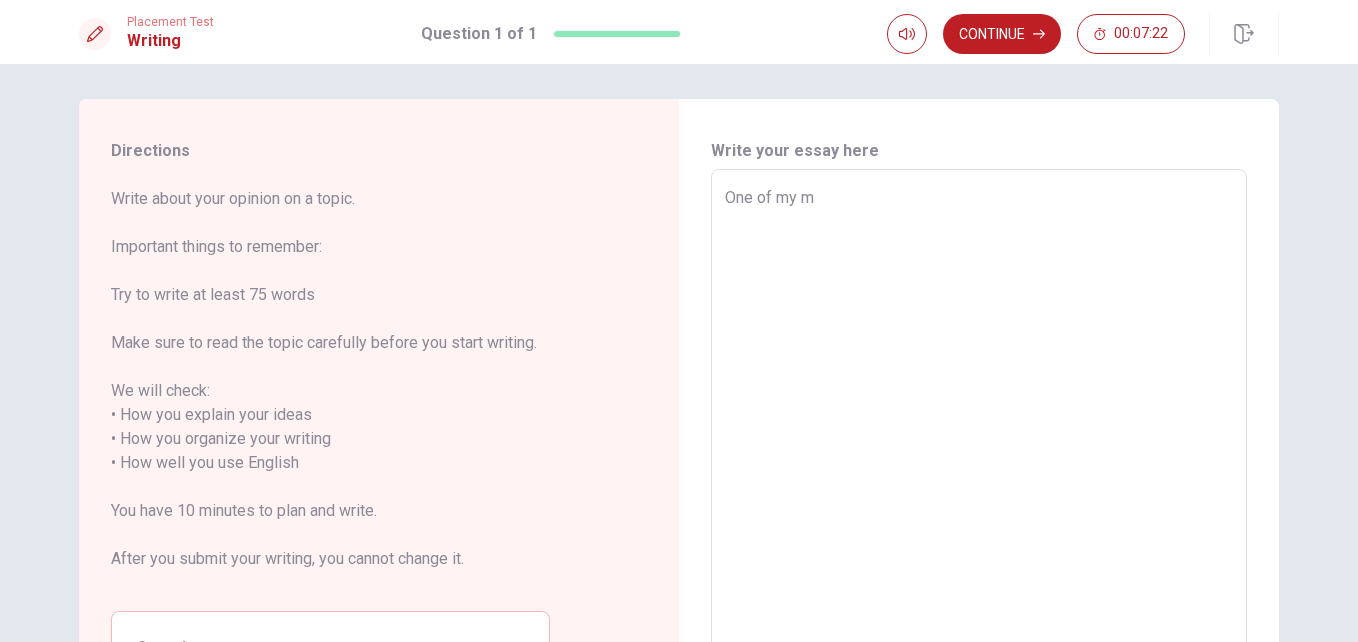 type on "x" 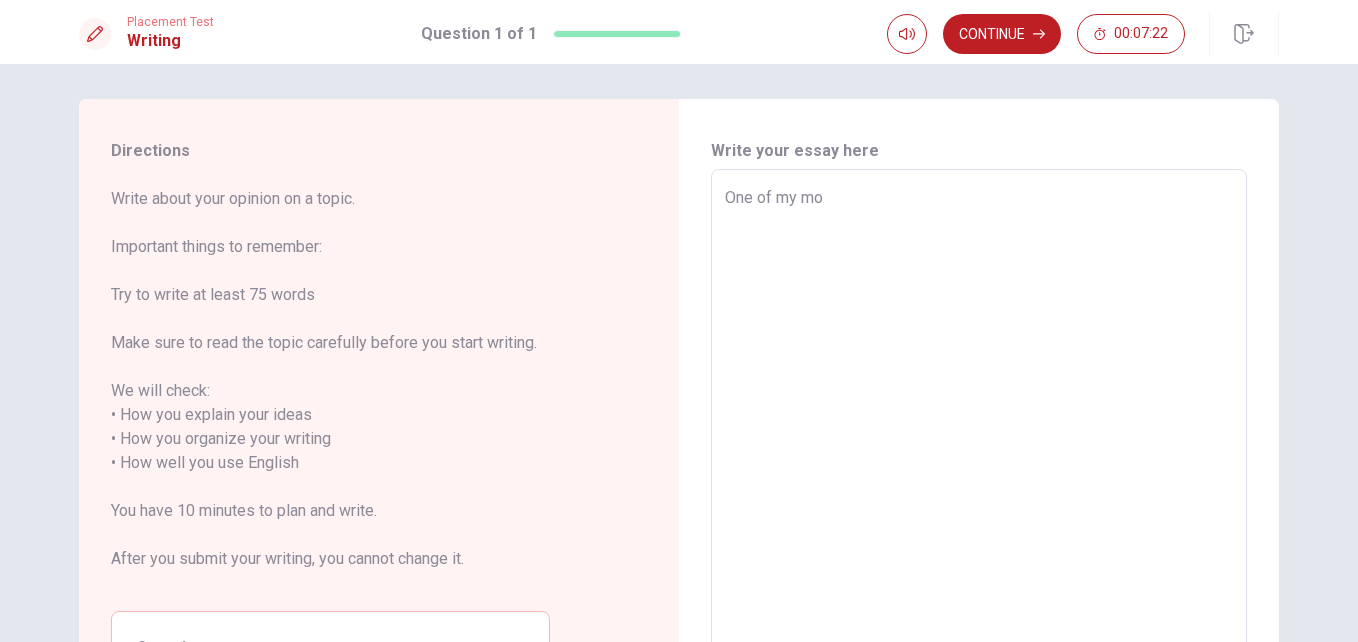 type on "x" 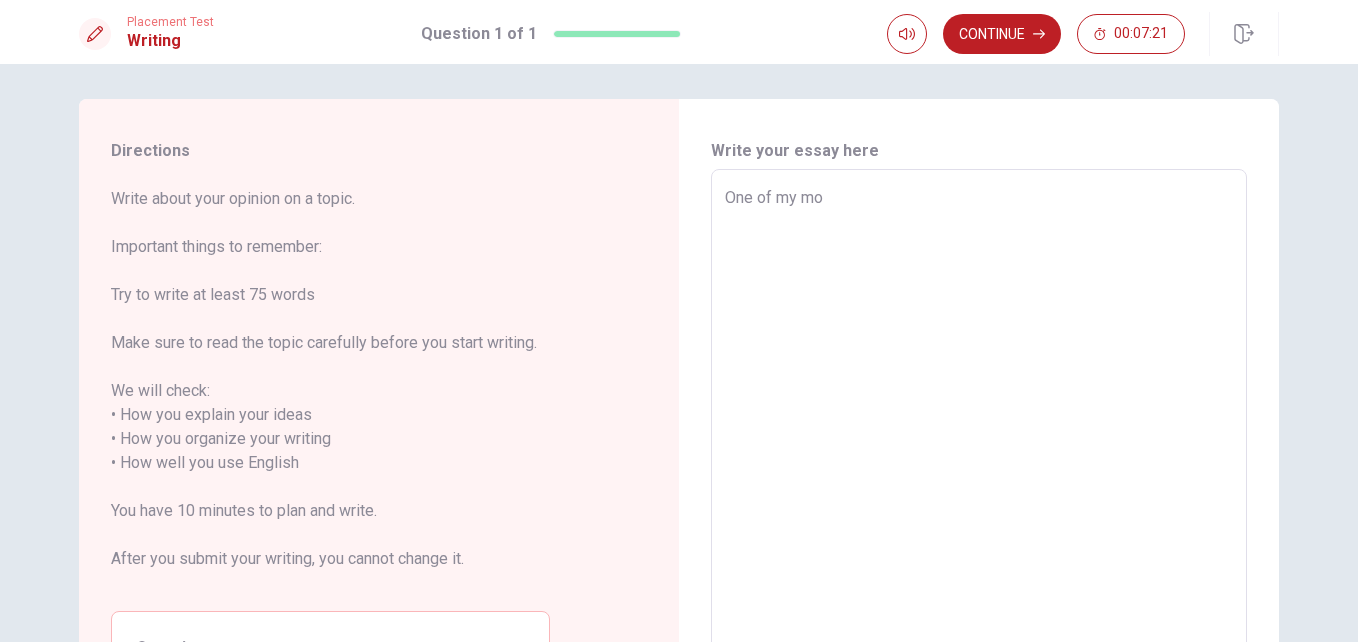 type on "One of my mos" 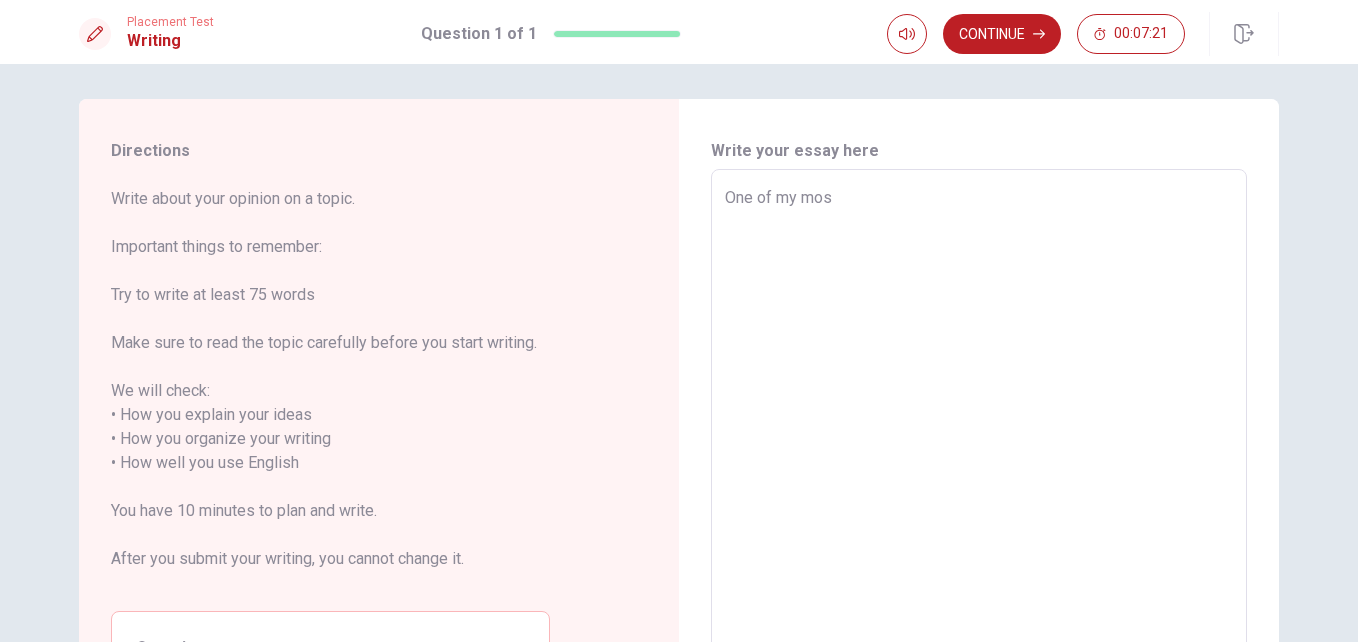 type on "x" 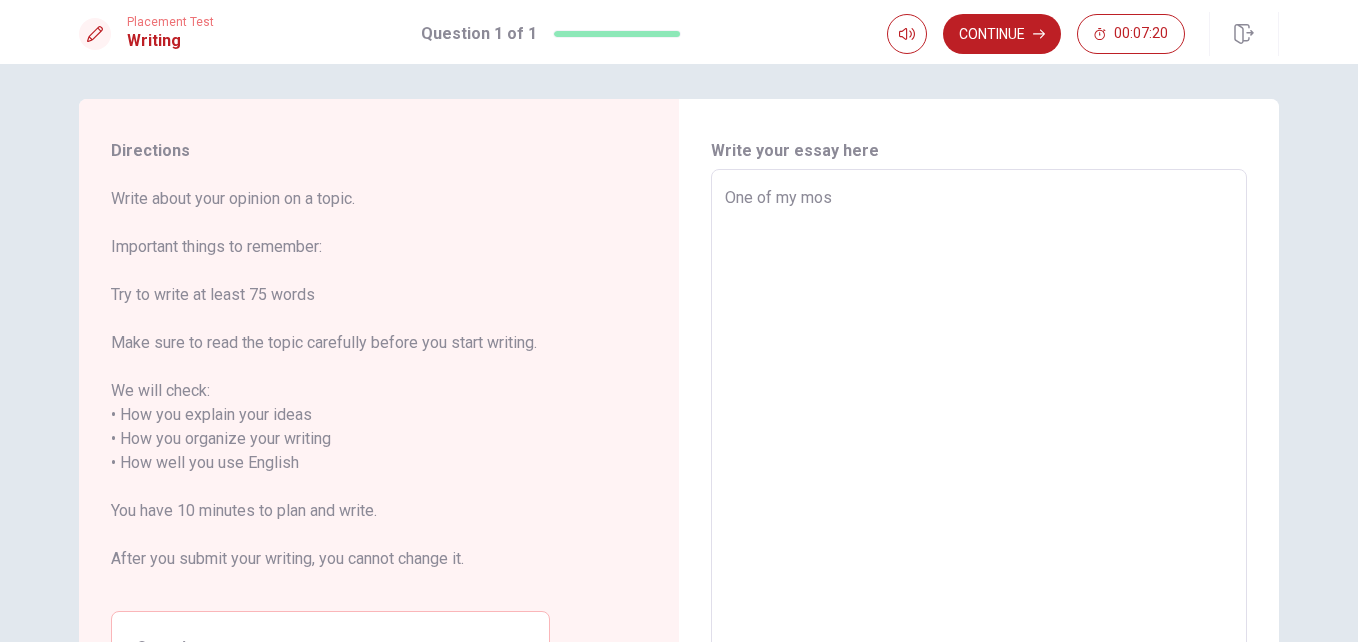 type on "One of my most" 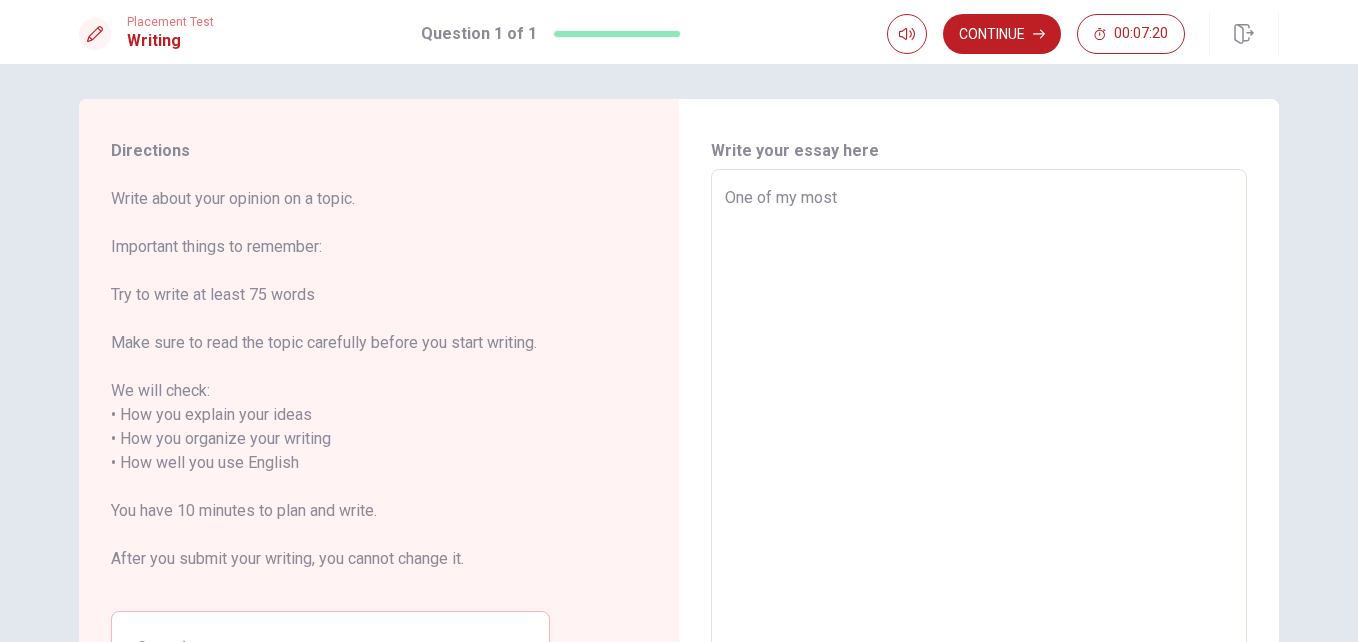 type on "x" 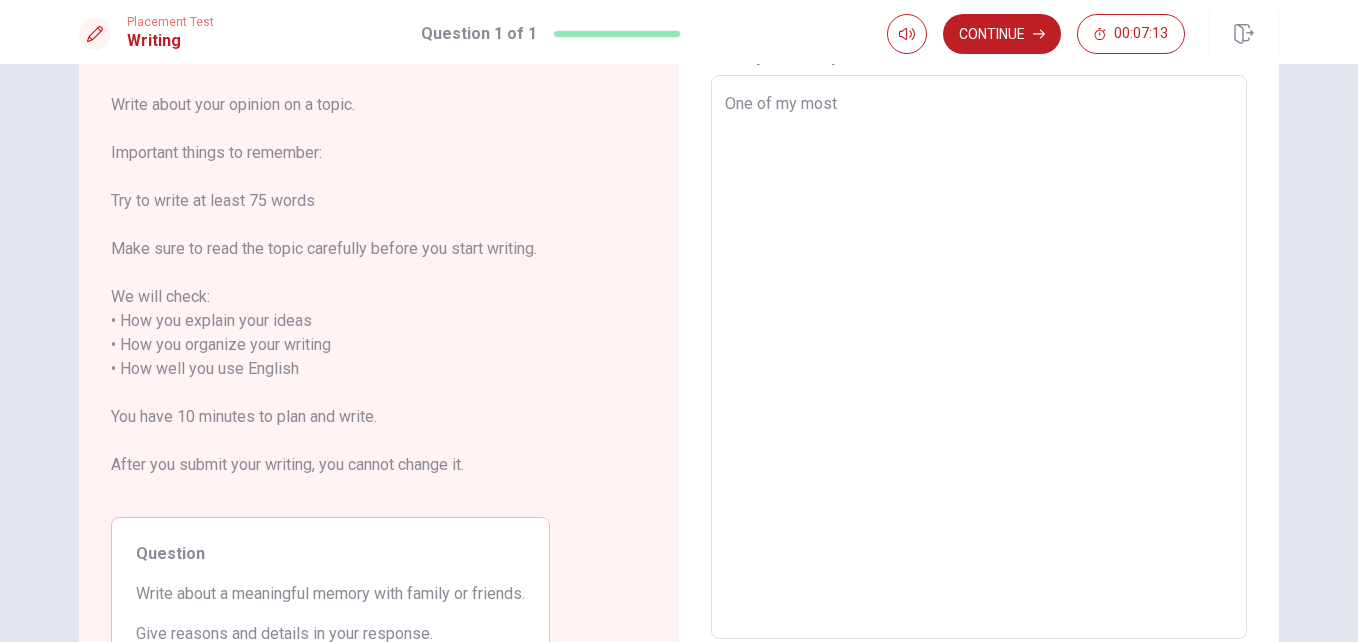 scroll, scrollTop: 100, scrollLeft: 0, axis: vertical 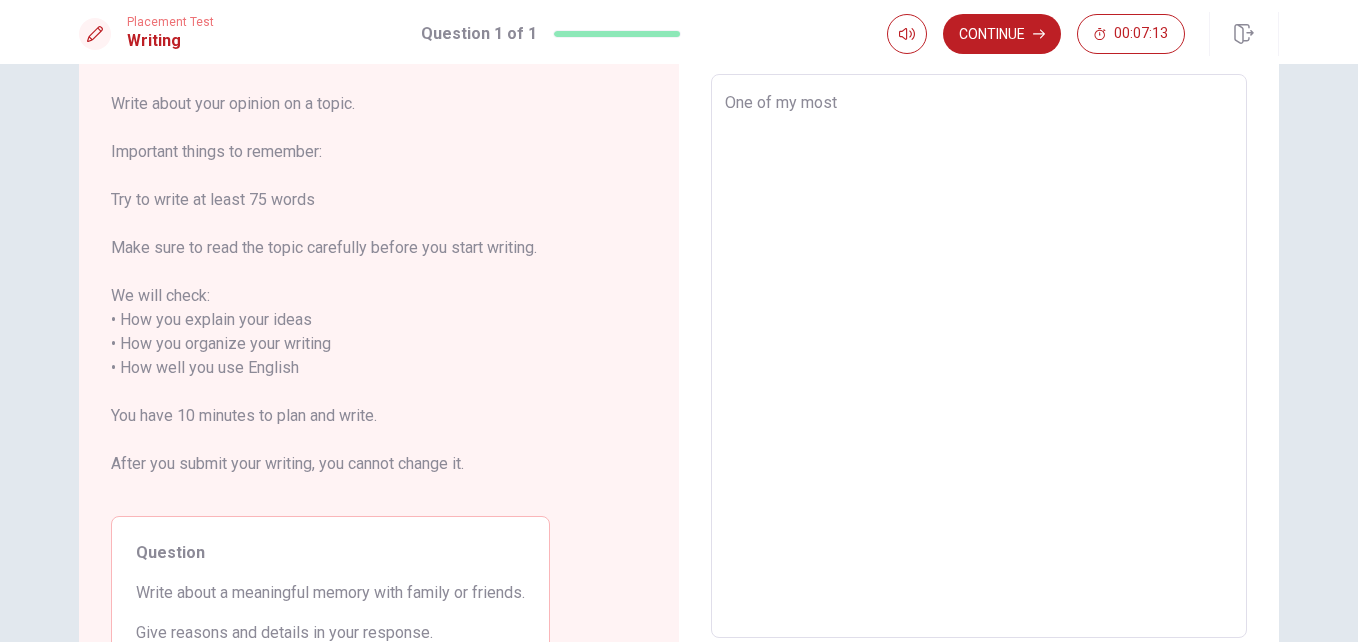 type on "x" 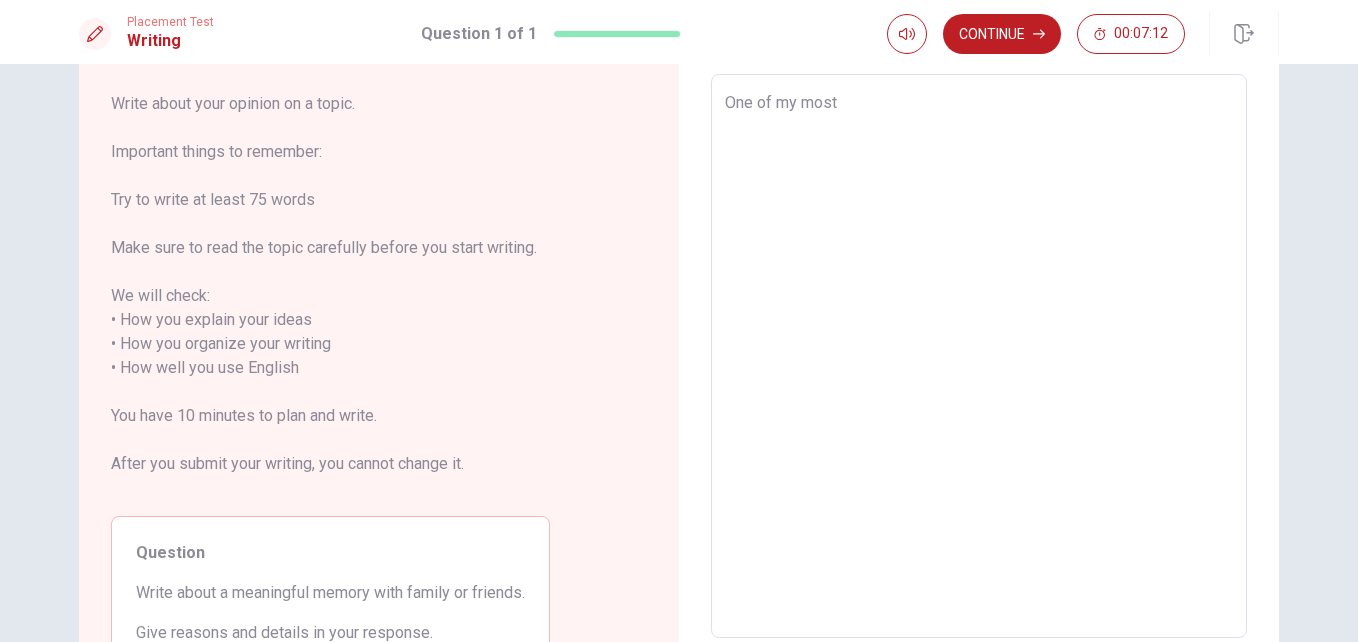 type on "One of my most m" 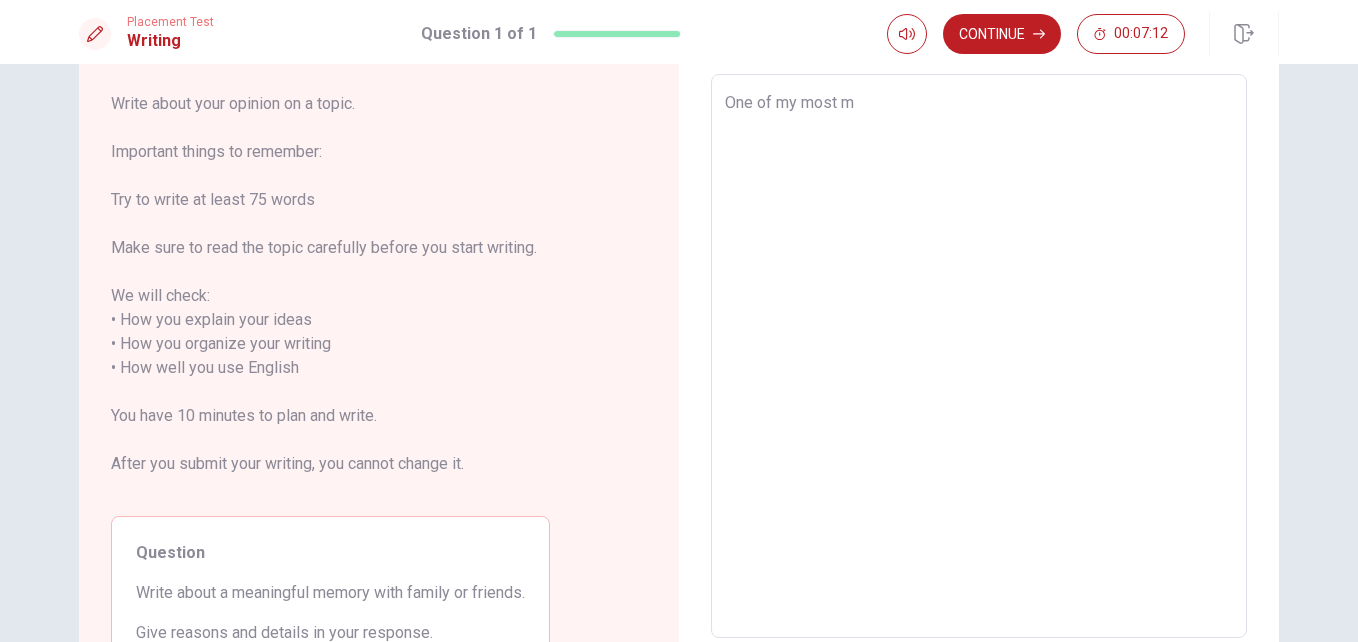type on "x" 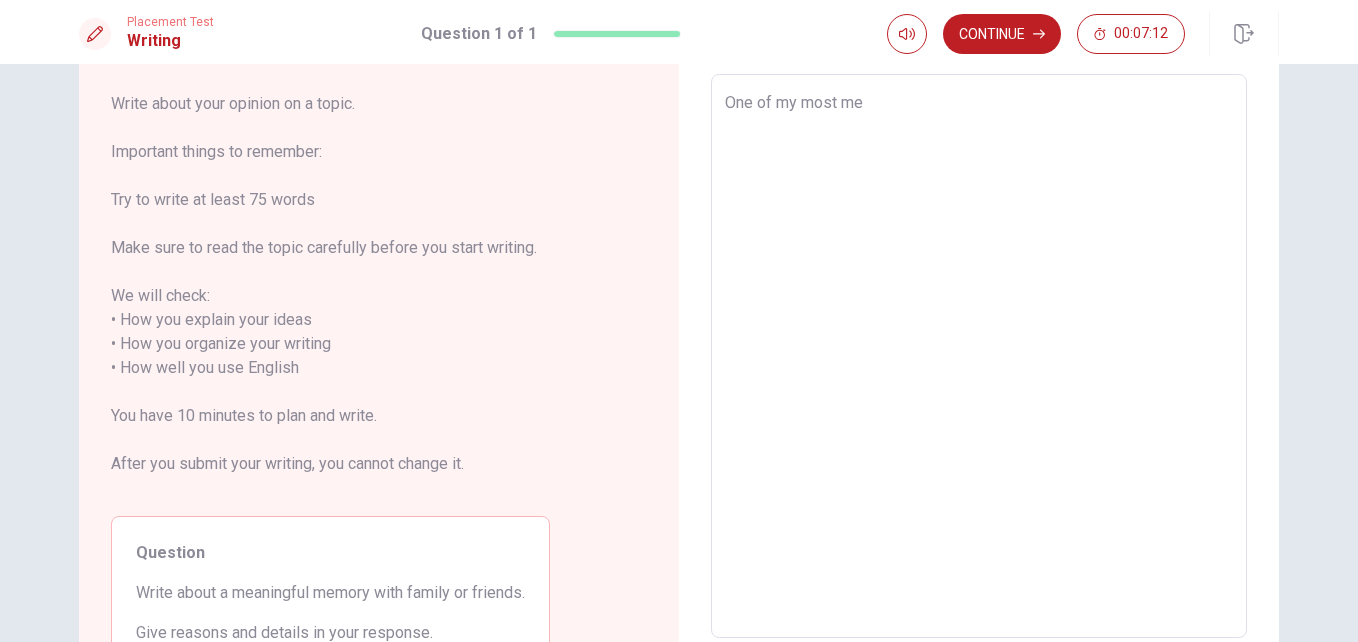 type on "x" 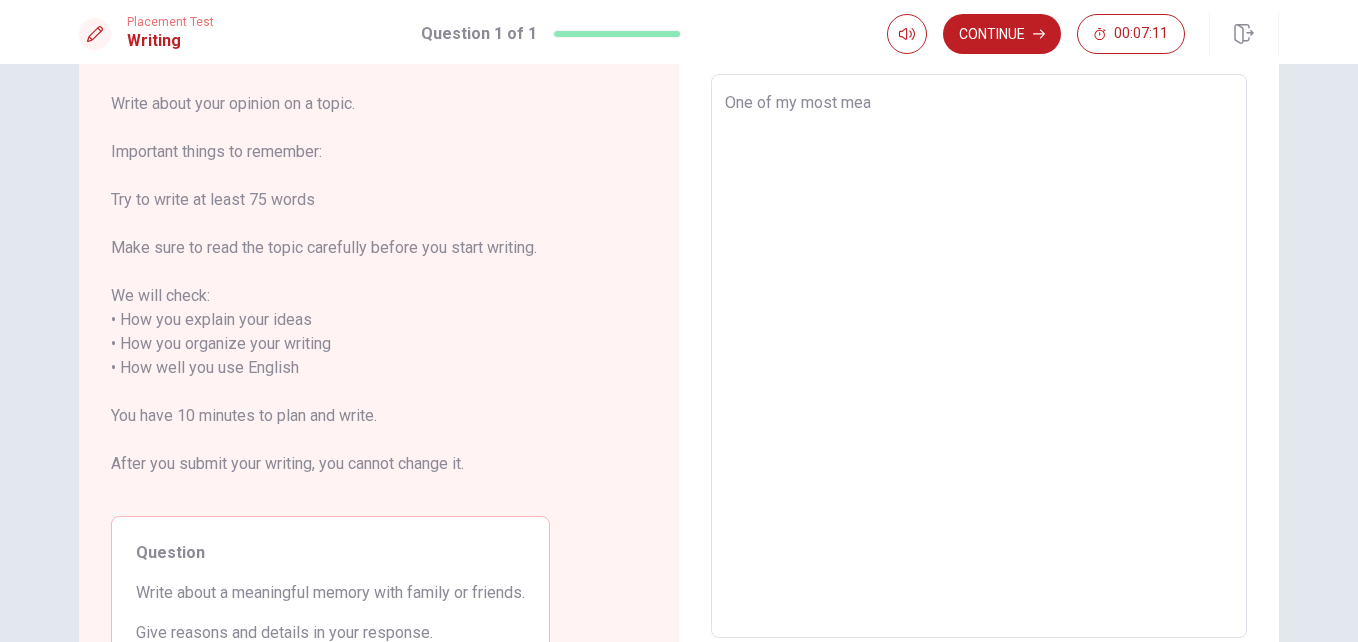 type on "x" 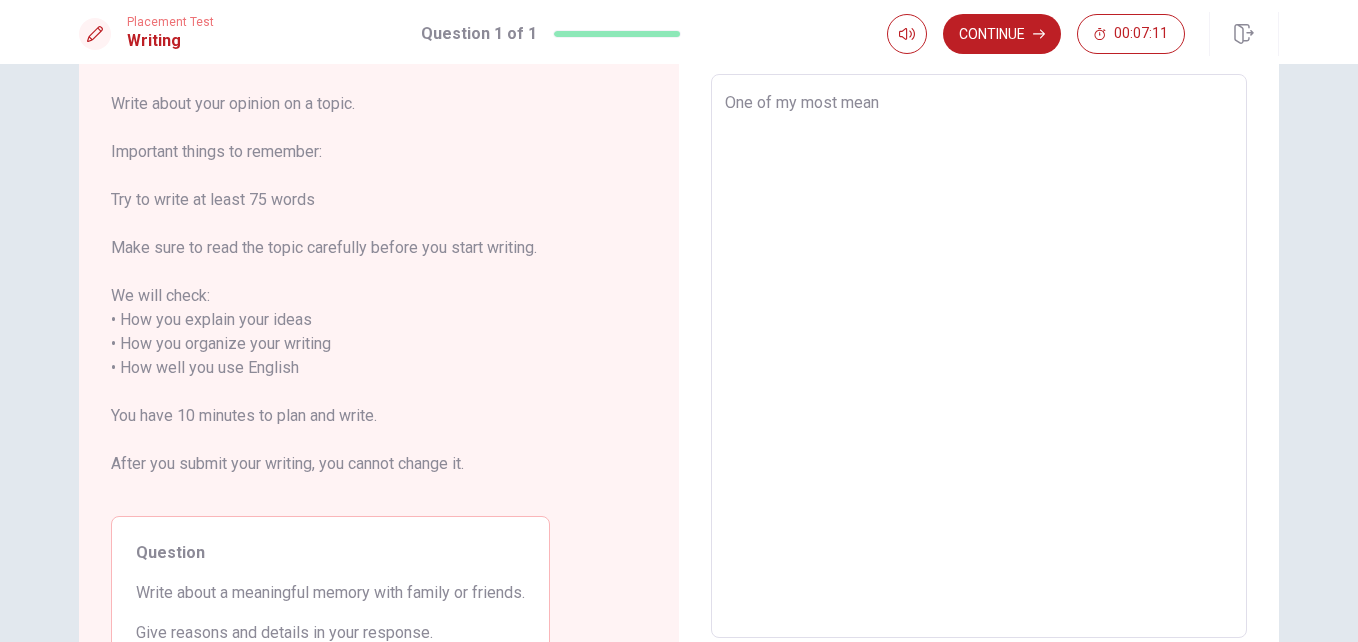 type on "x" 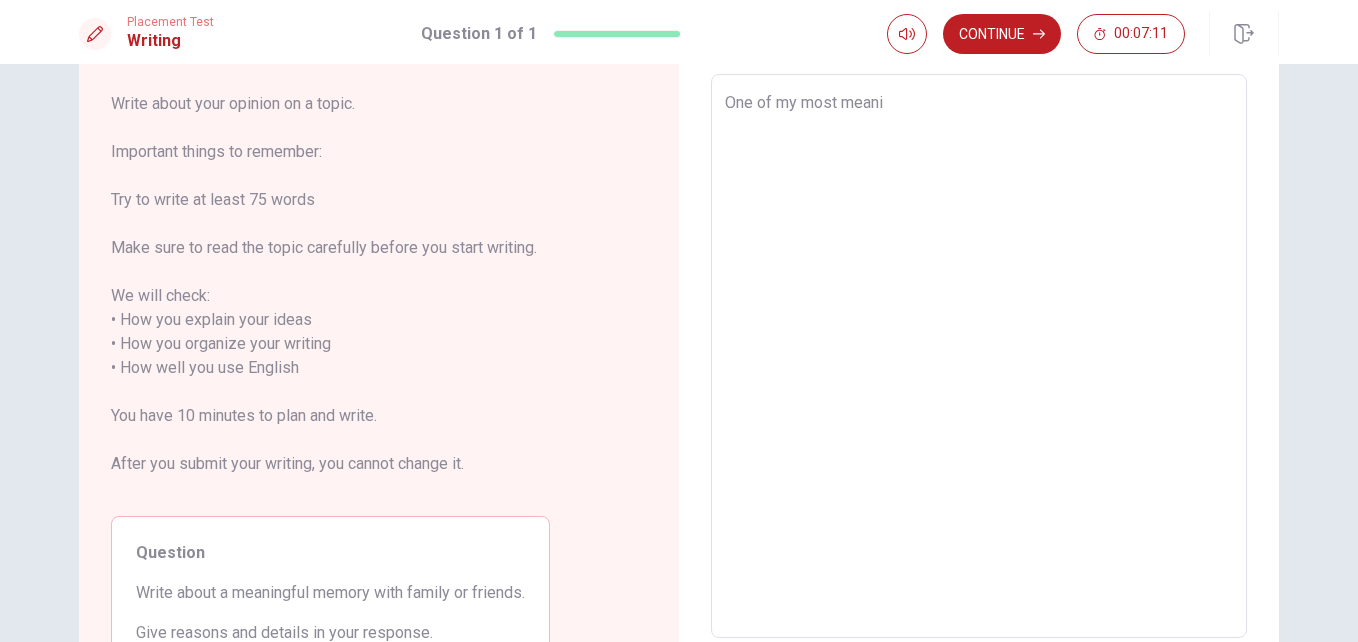 type on "x" 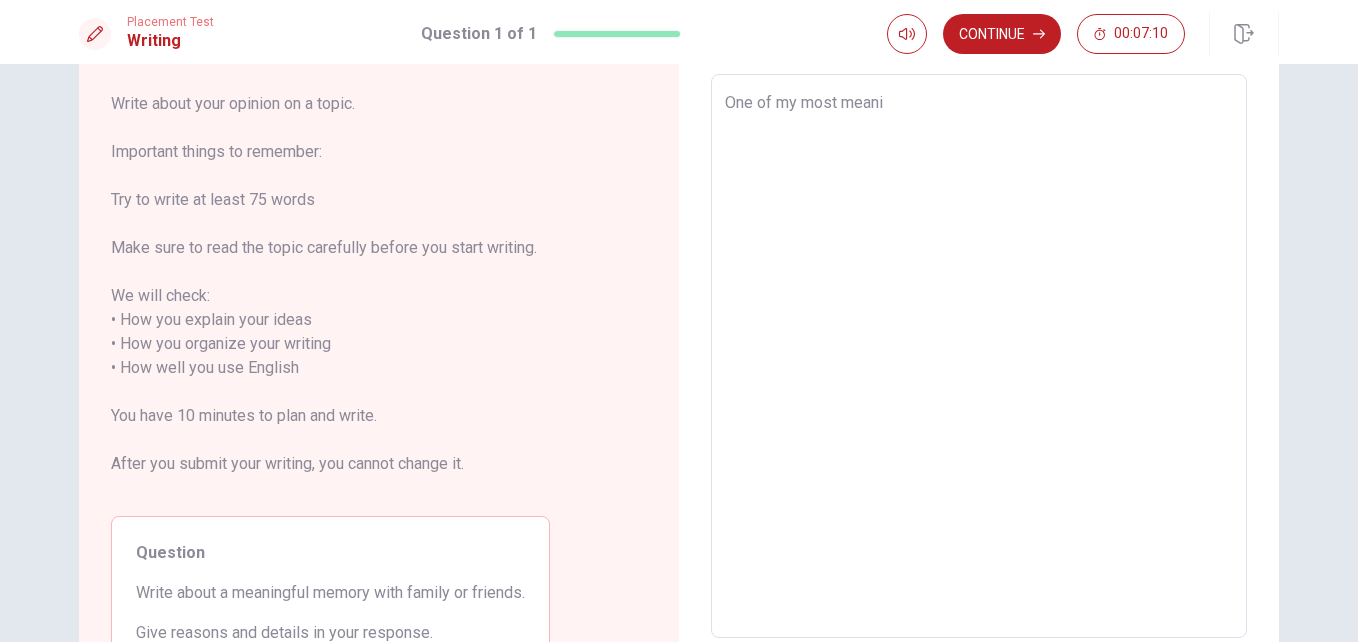 type on "One of my most meanin" 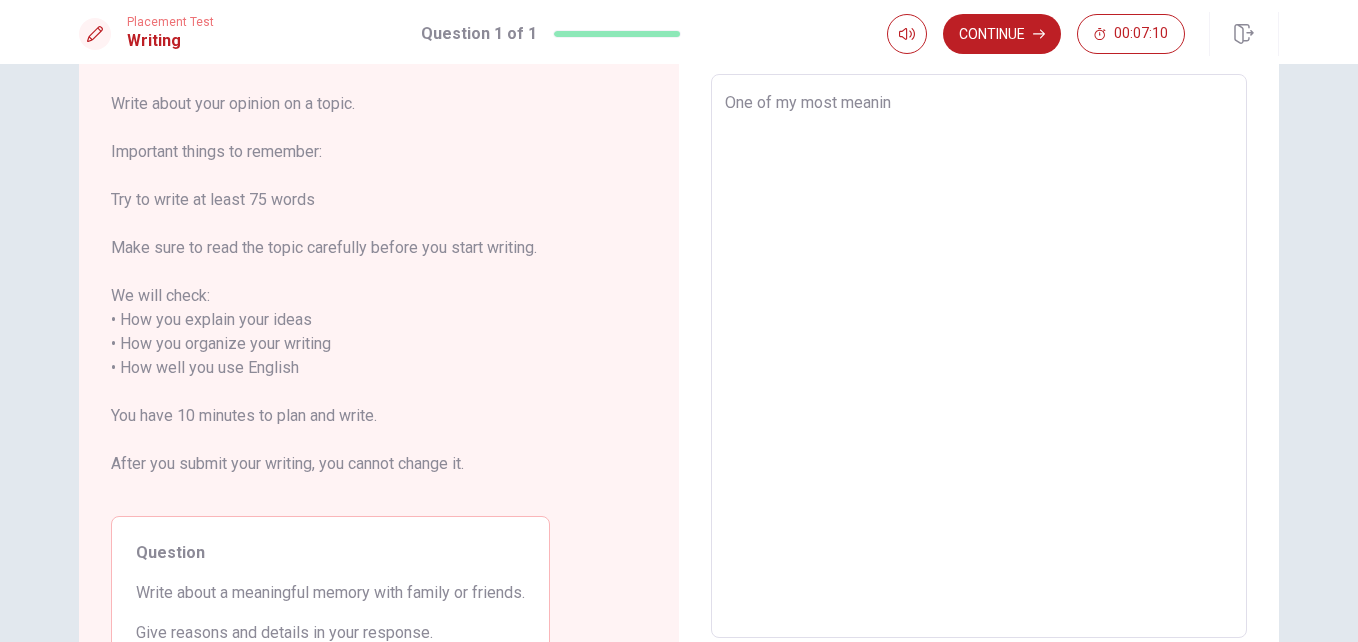 type on "x" 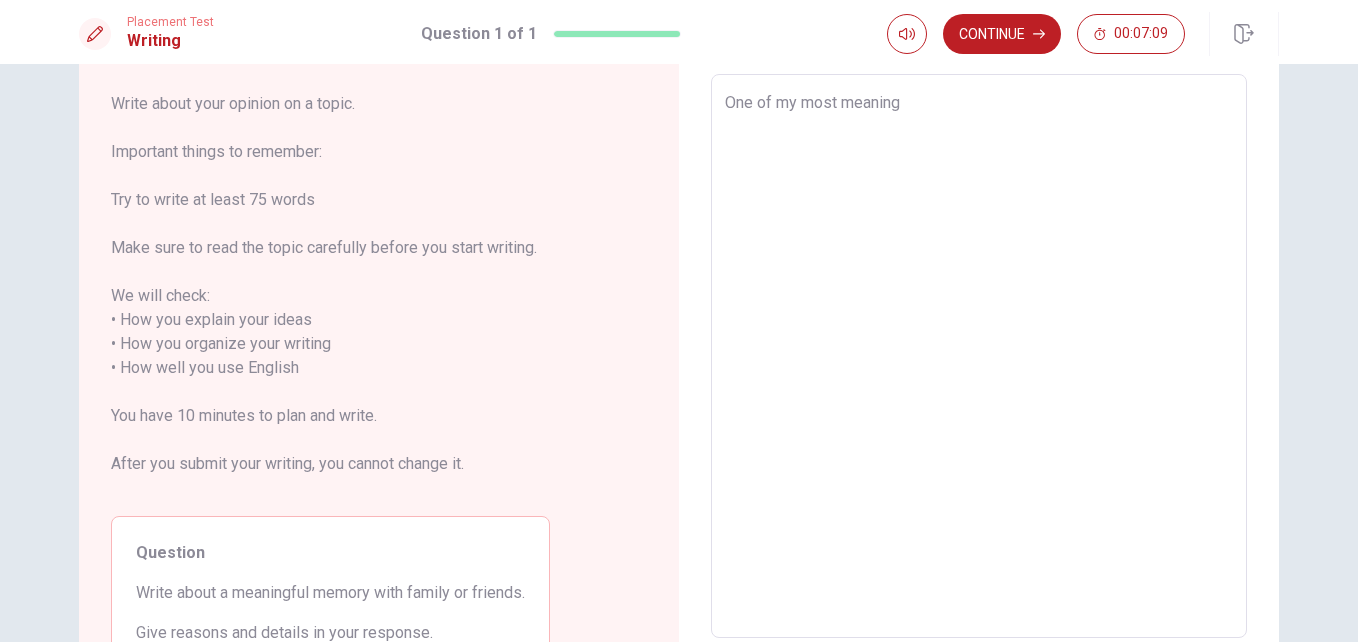 type on "x" 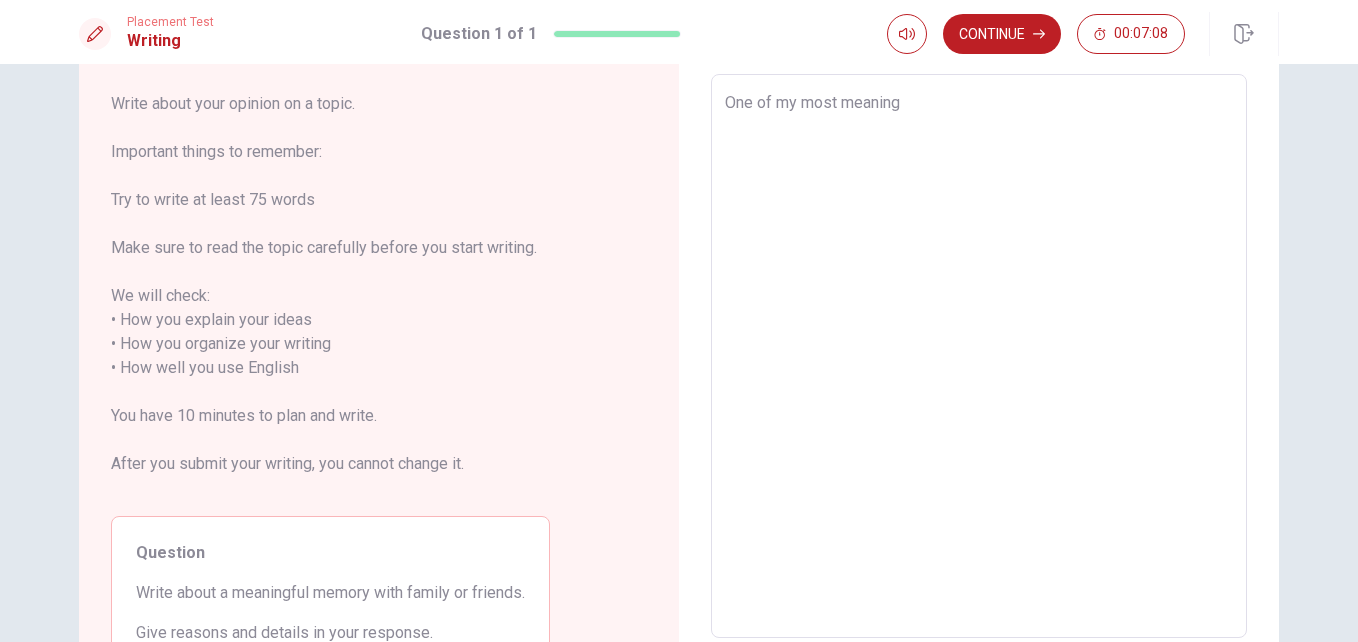 type on "One of my most meaningf" 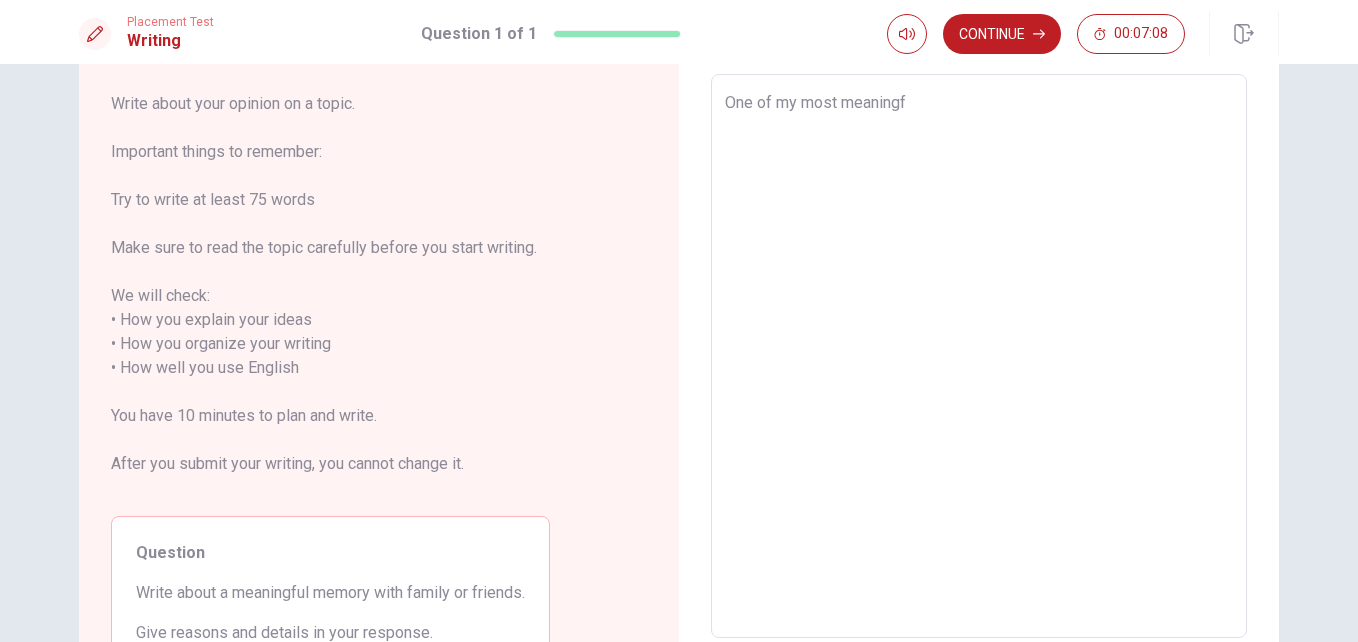 type on "x" 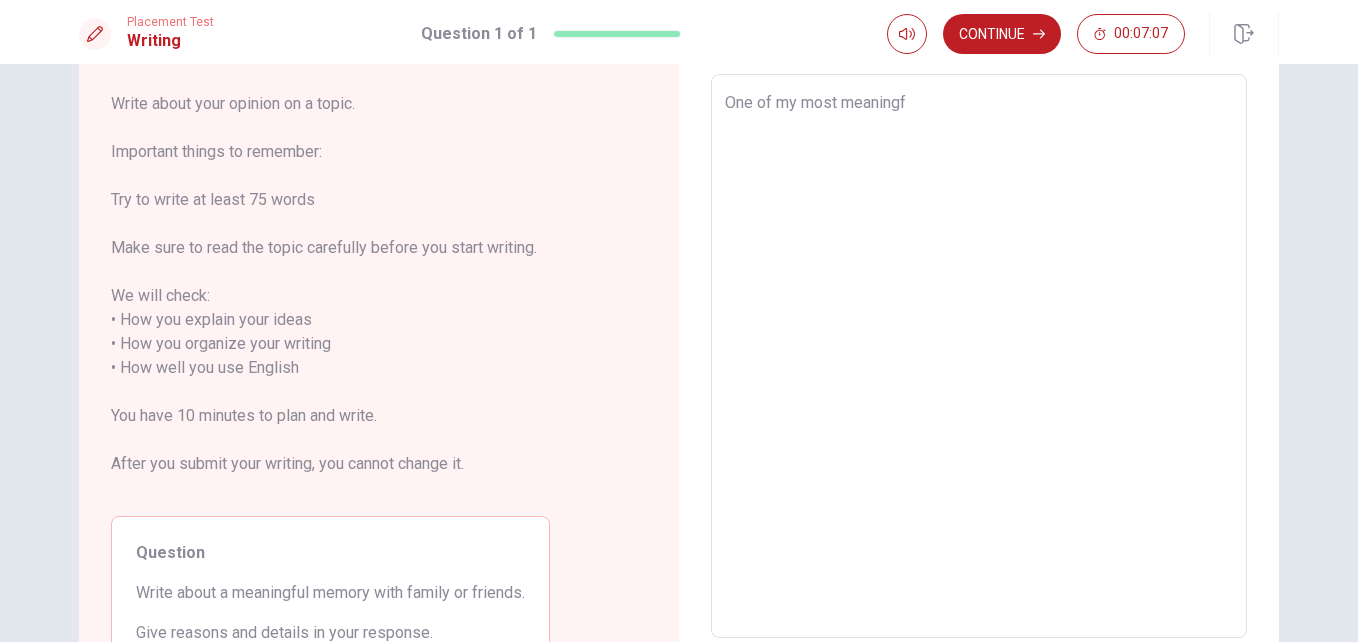 type on "One of my most meaningfu" 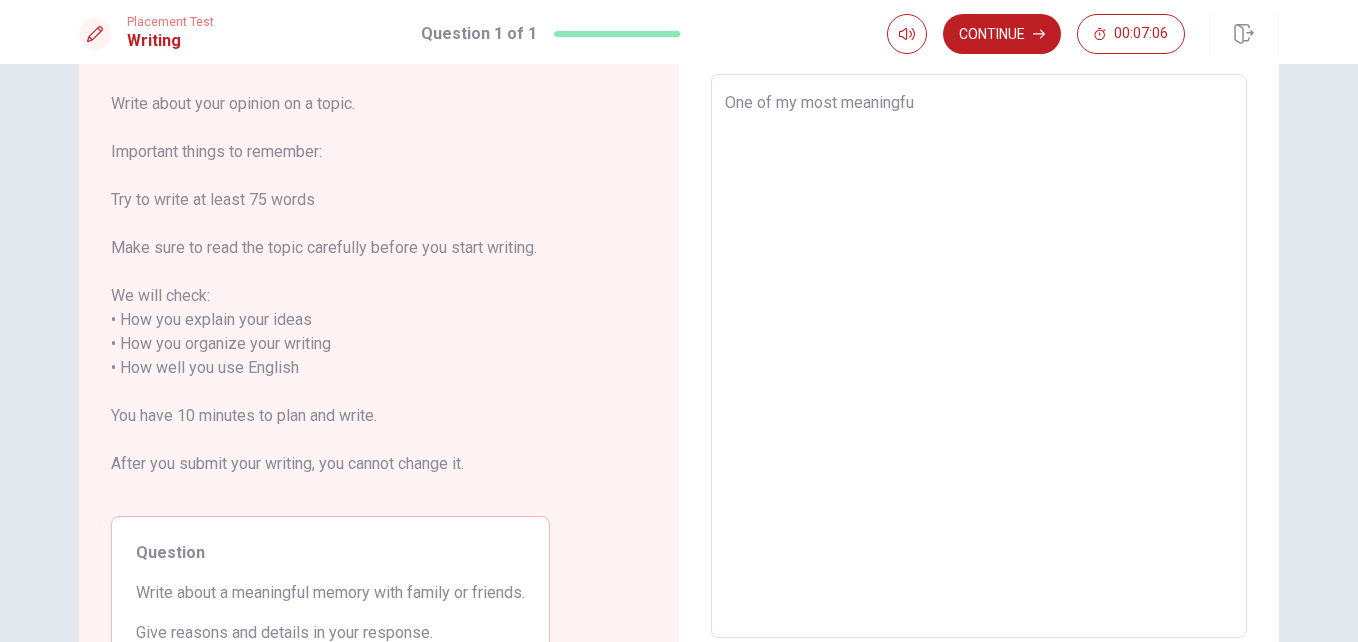 type on "x" 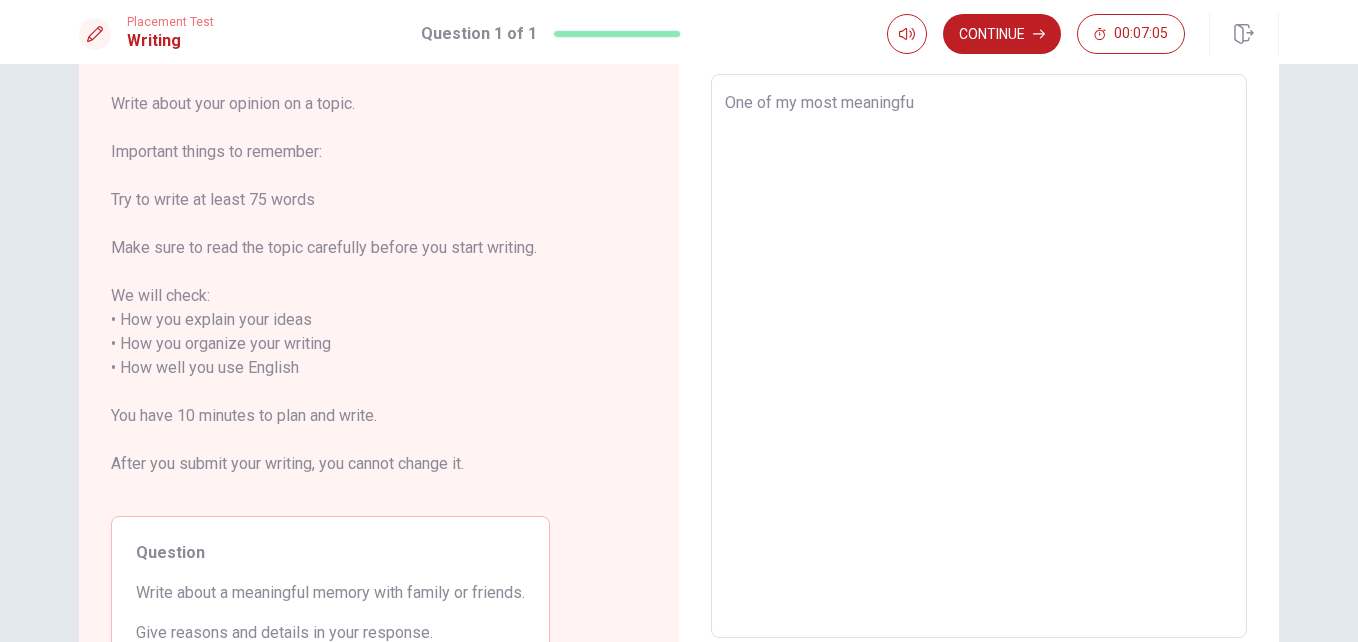 type on "One of my most meaningful" 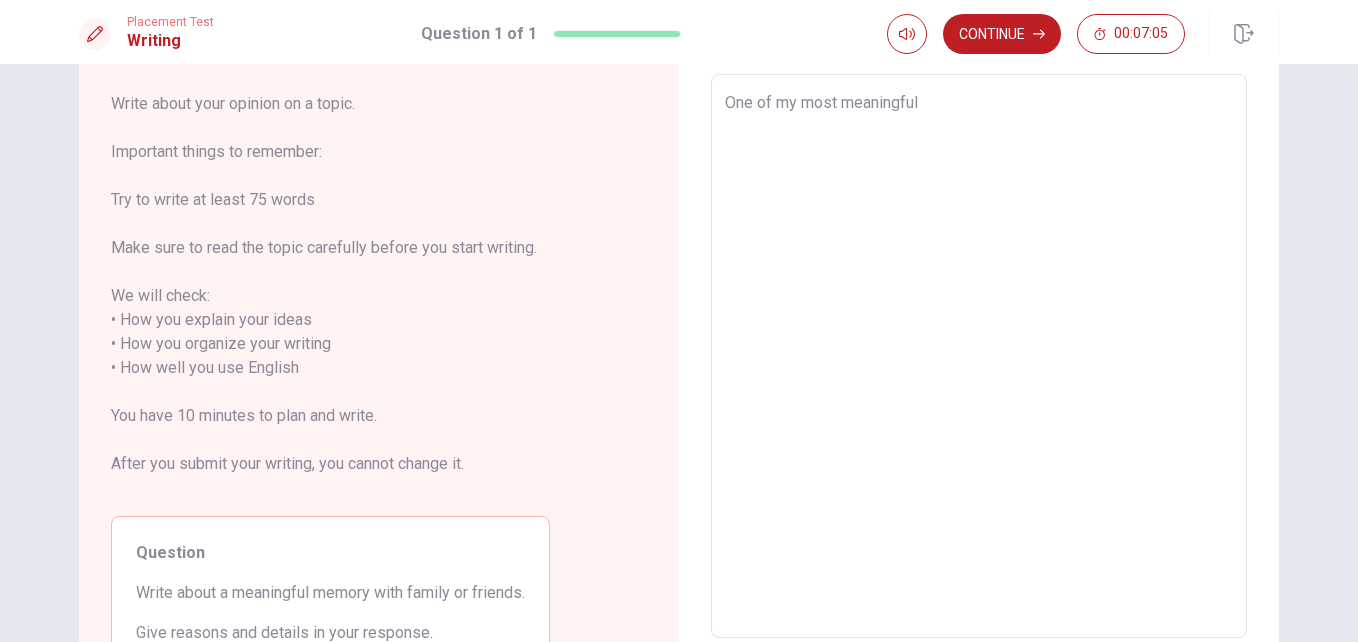 type on "x" 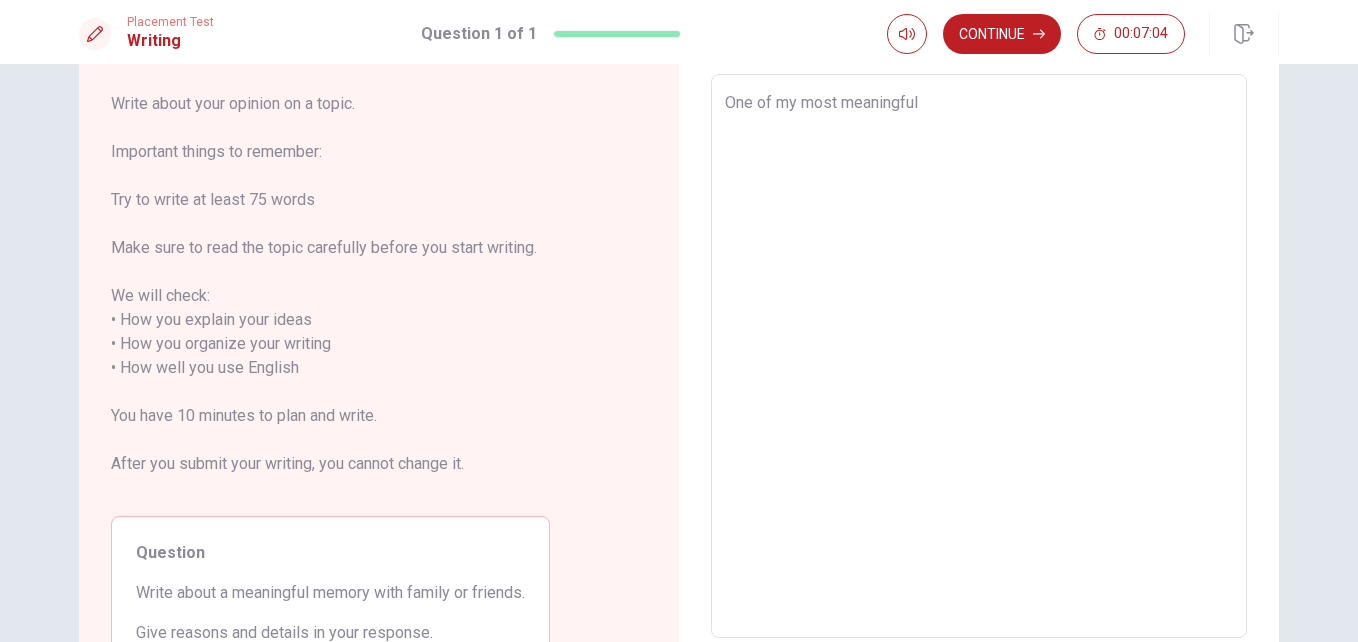 type on "x" 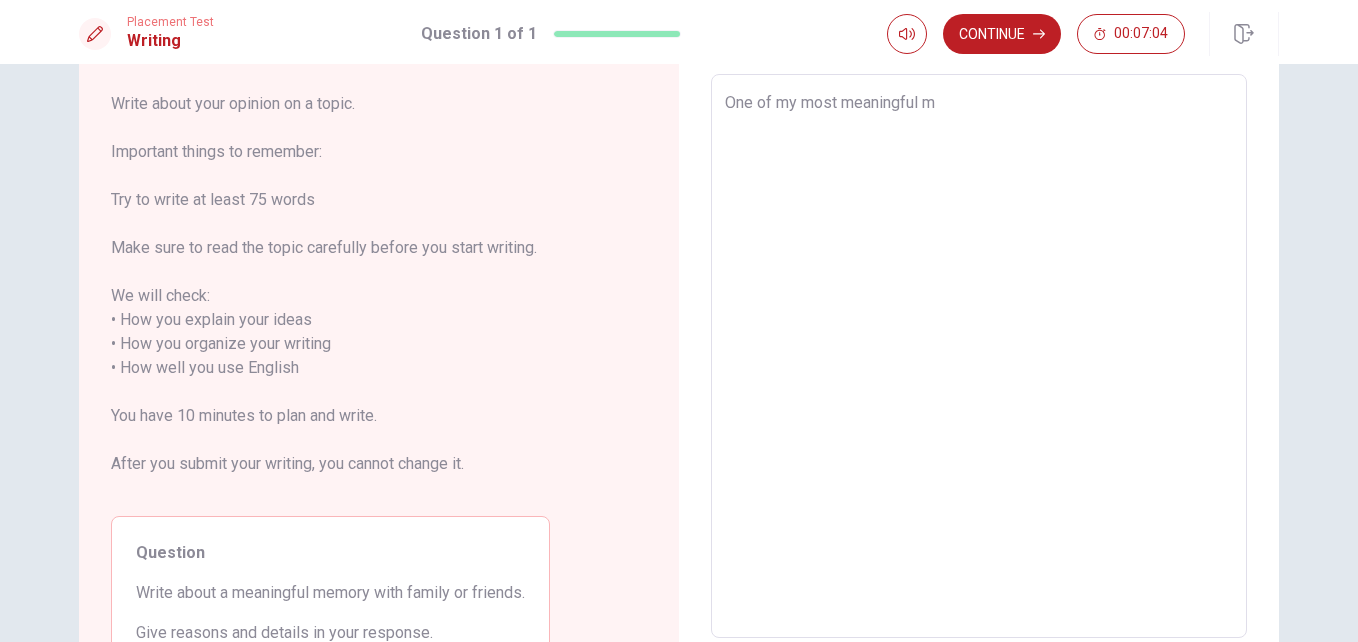 type on "x" 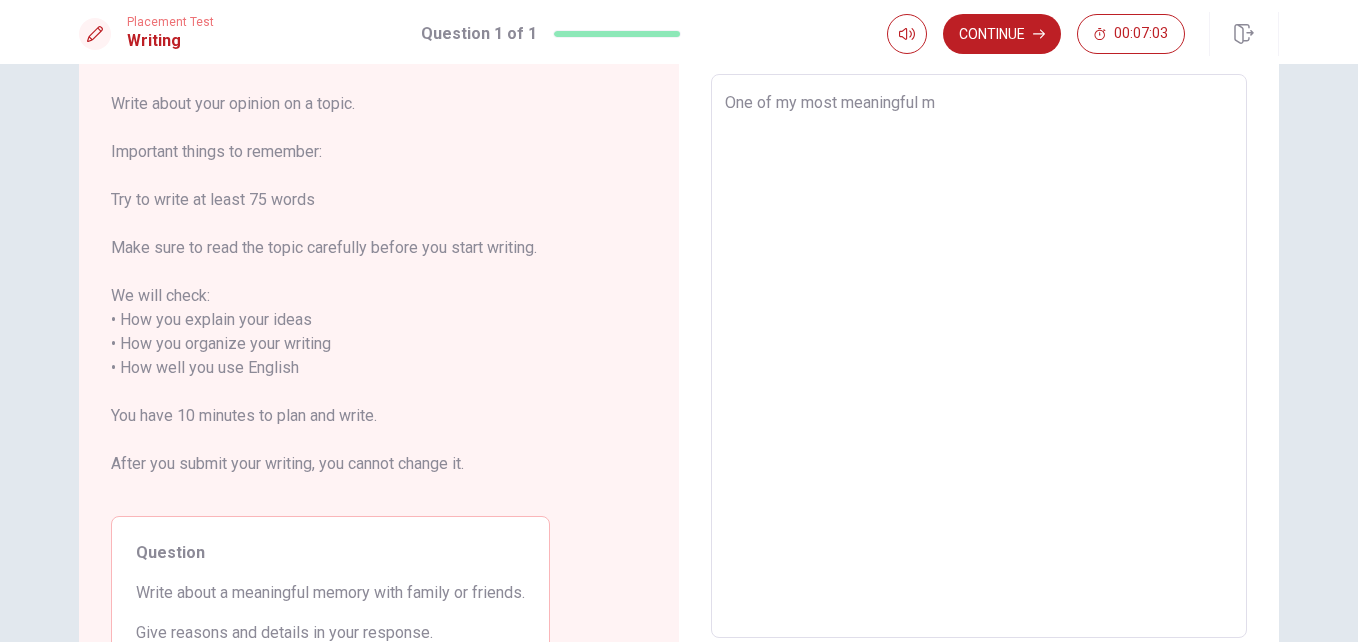 type on "One of my most meaningful me" 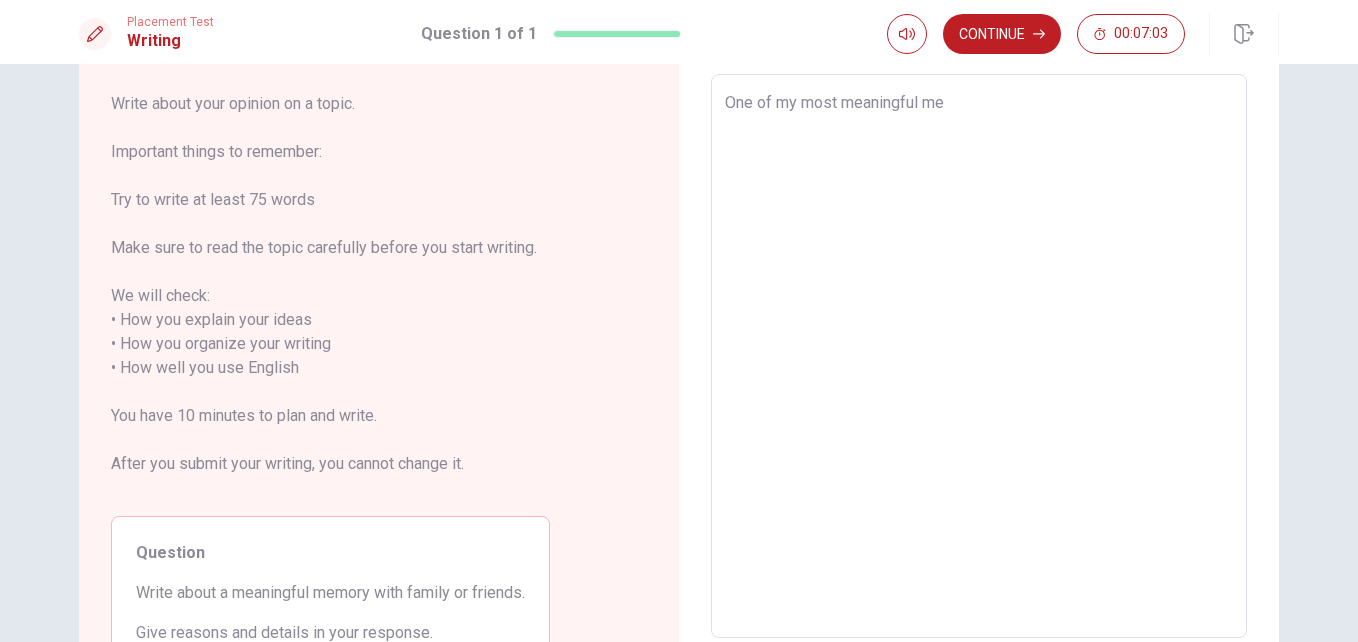 type on "x" 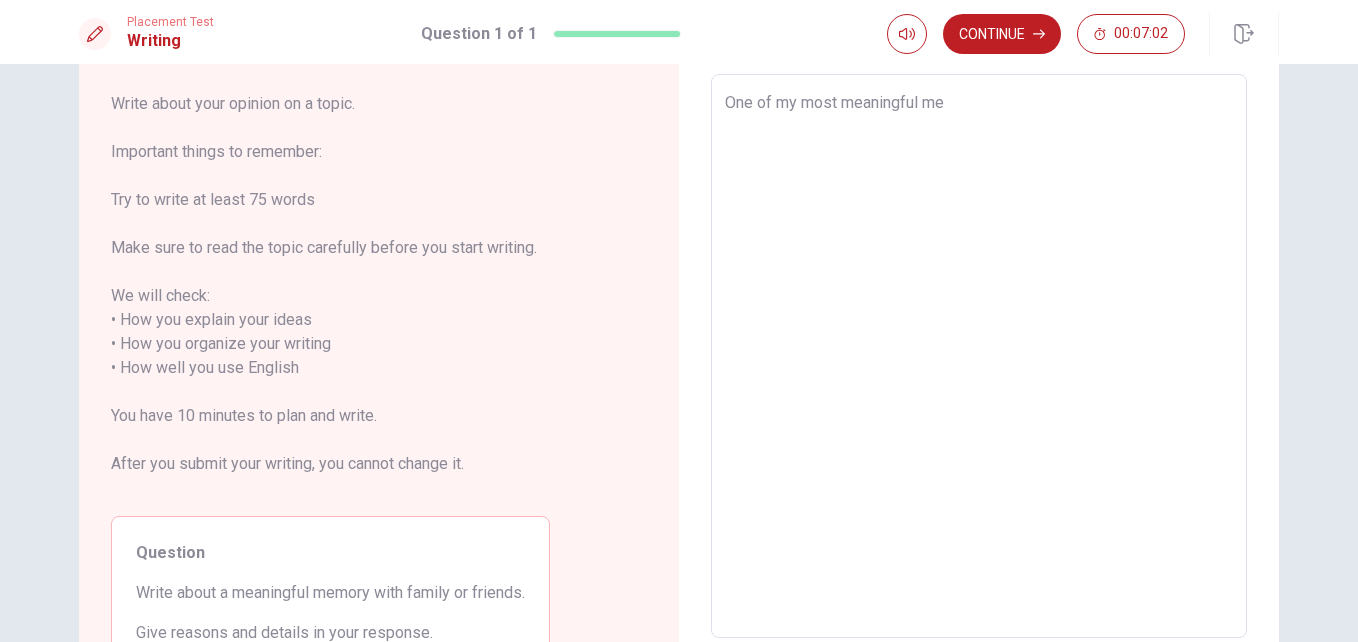 type on "One of my most meaningful mem" 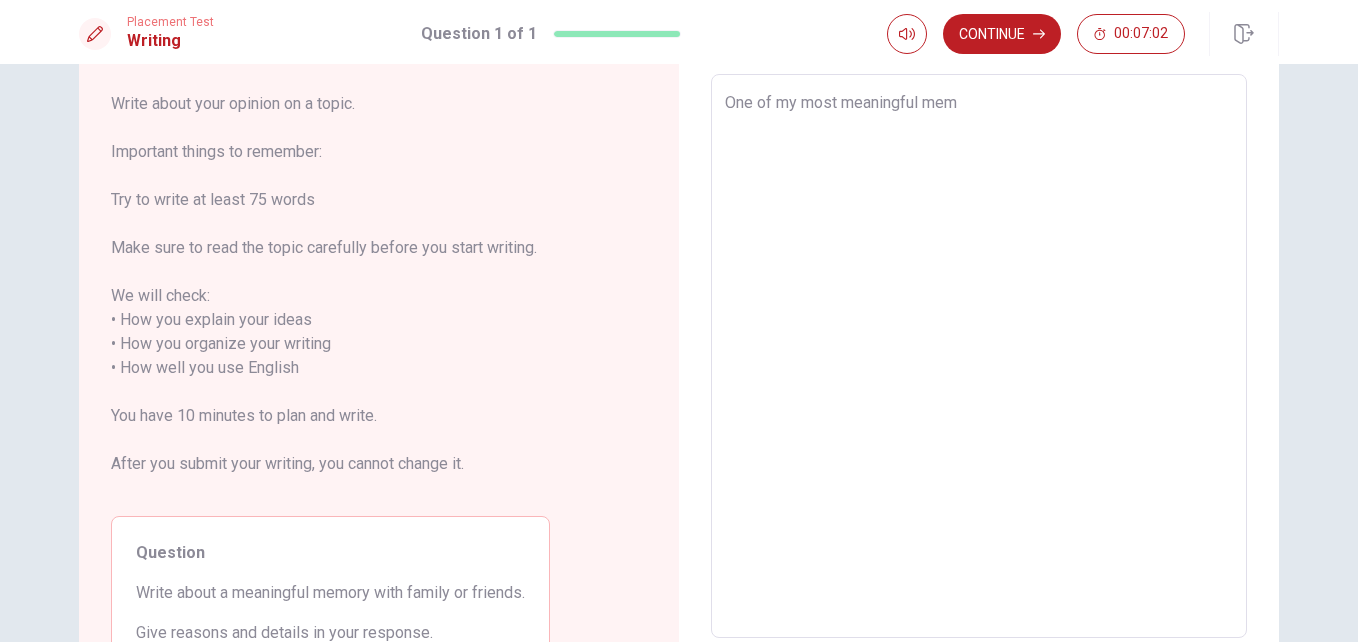 type on "x" 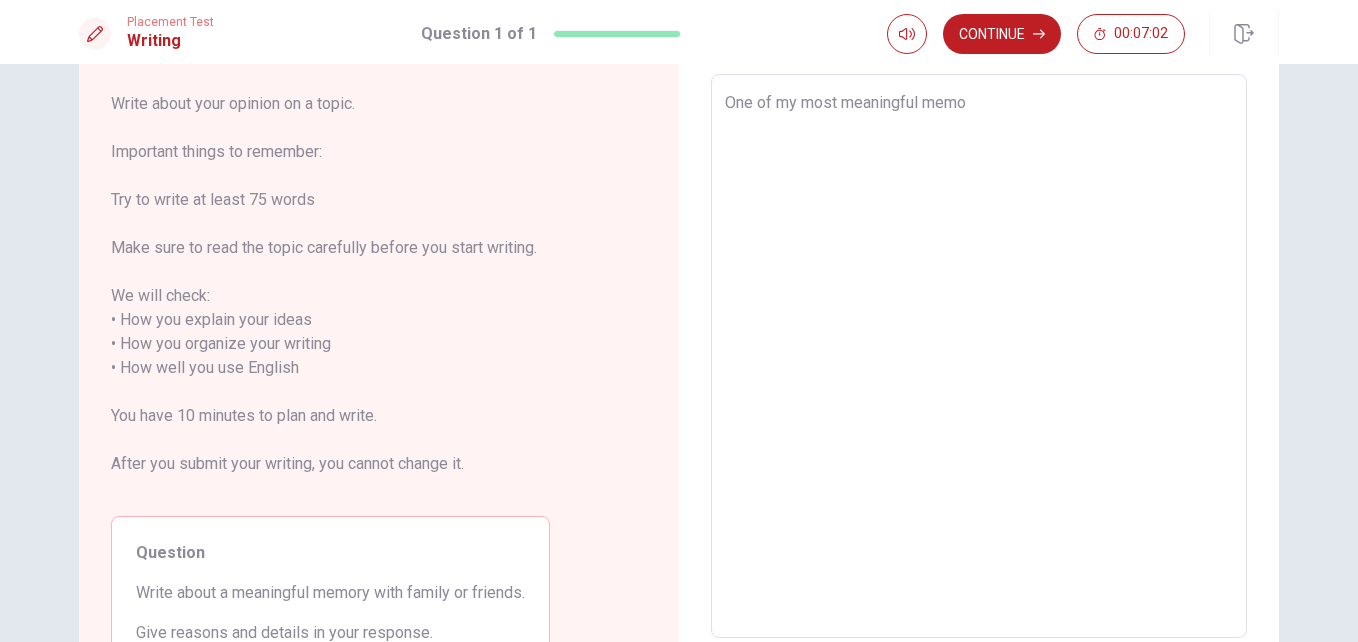type on "x" 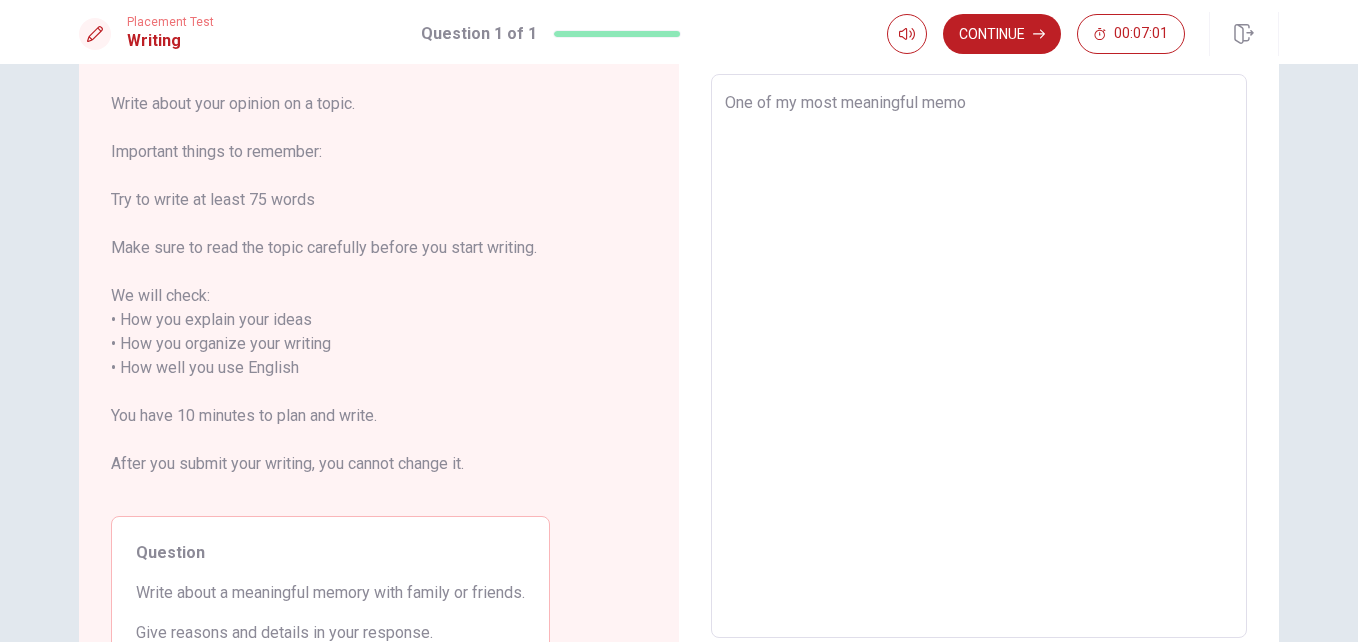 type on "One of my most meaningful memor" 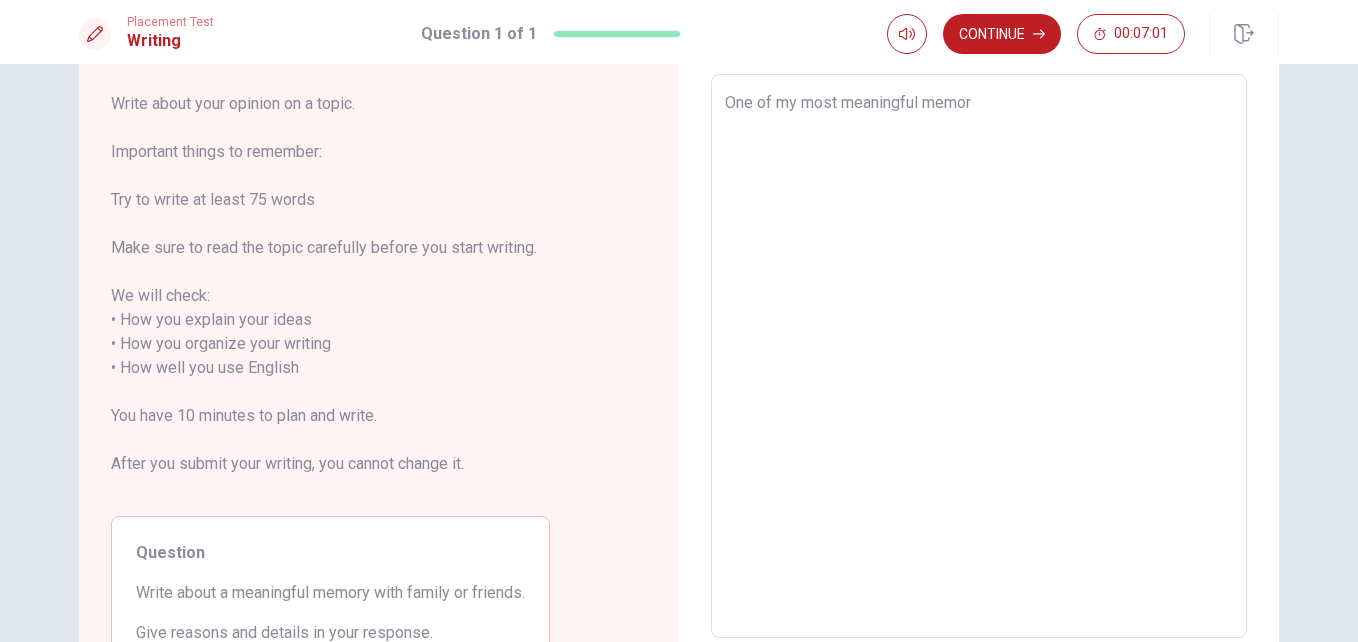 type on "x" 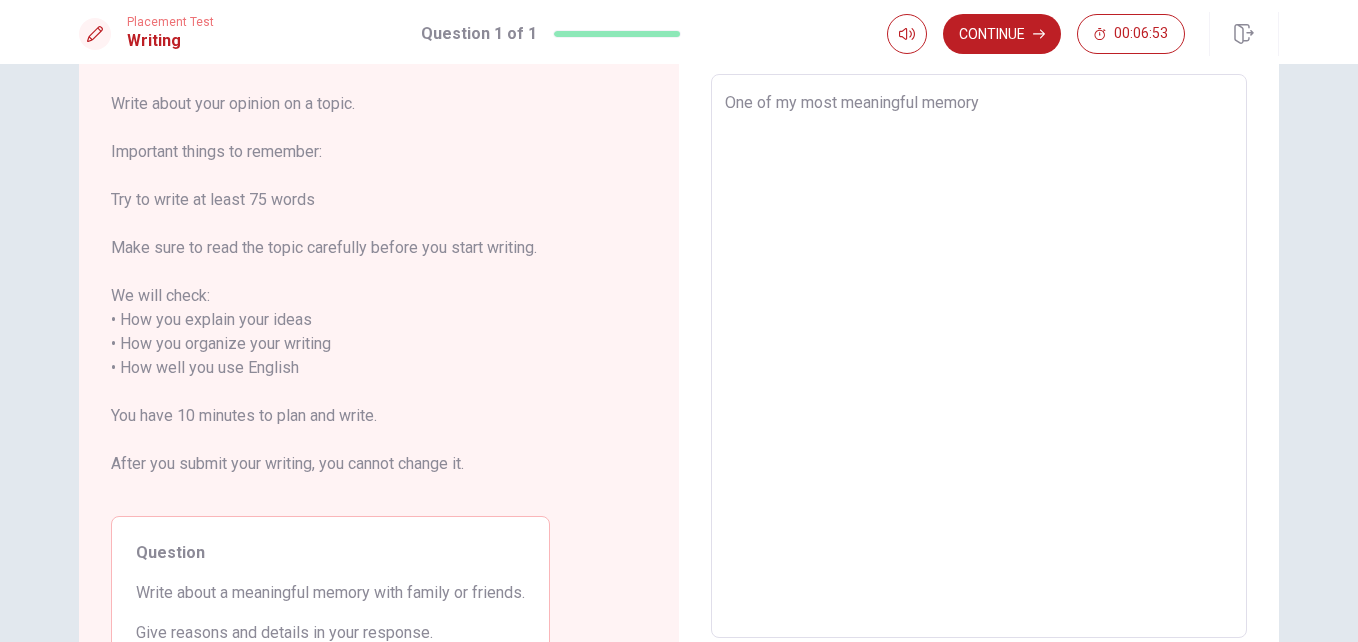 type on "x" 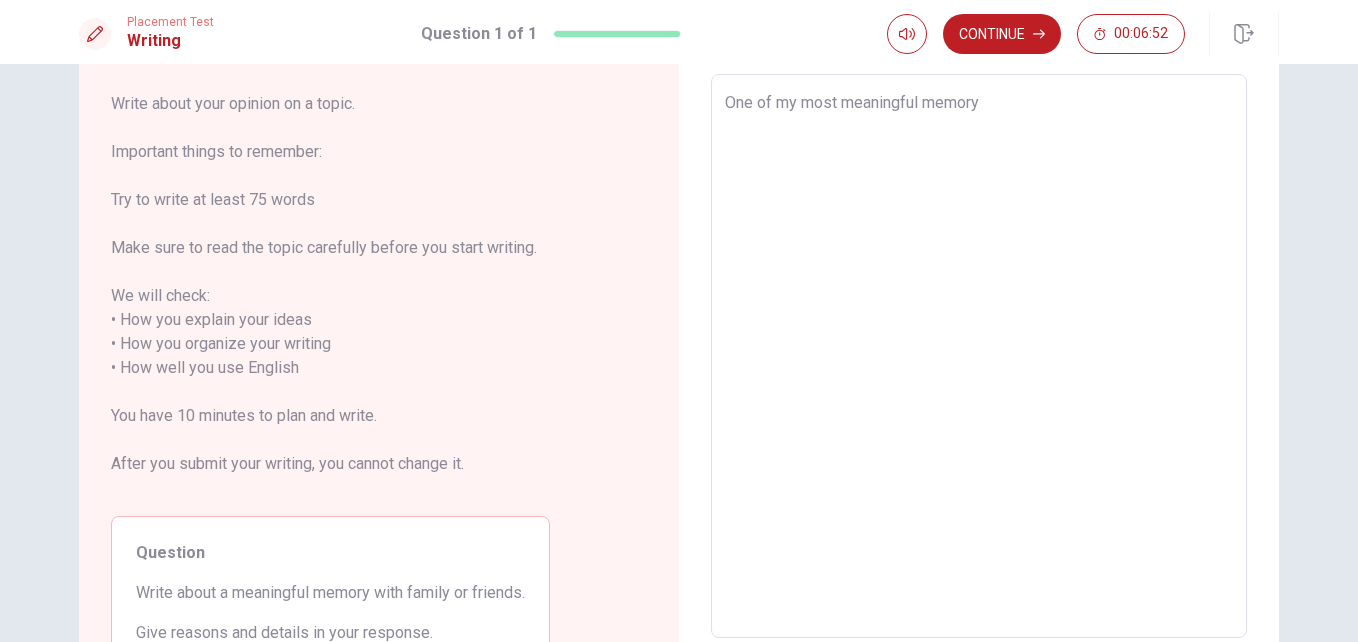 type on "One of my most meaningful memory" 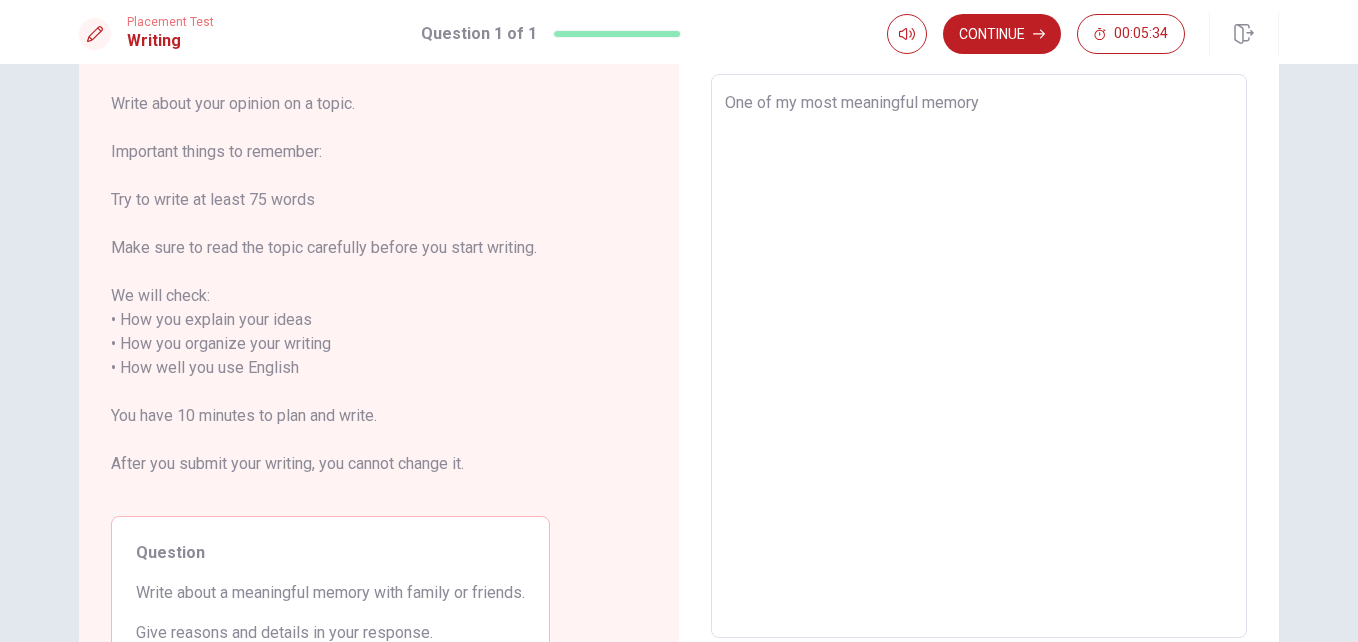 type on "x" 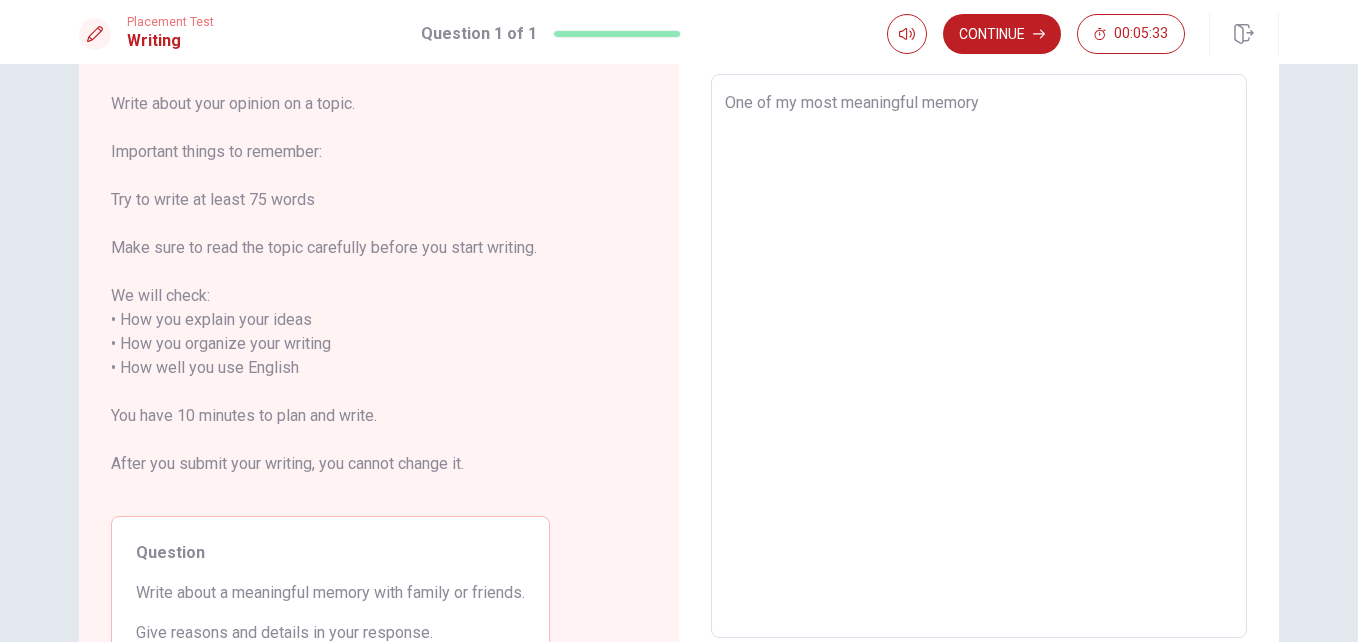 type on "One of my most meaningful memory i" 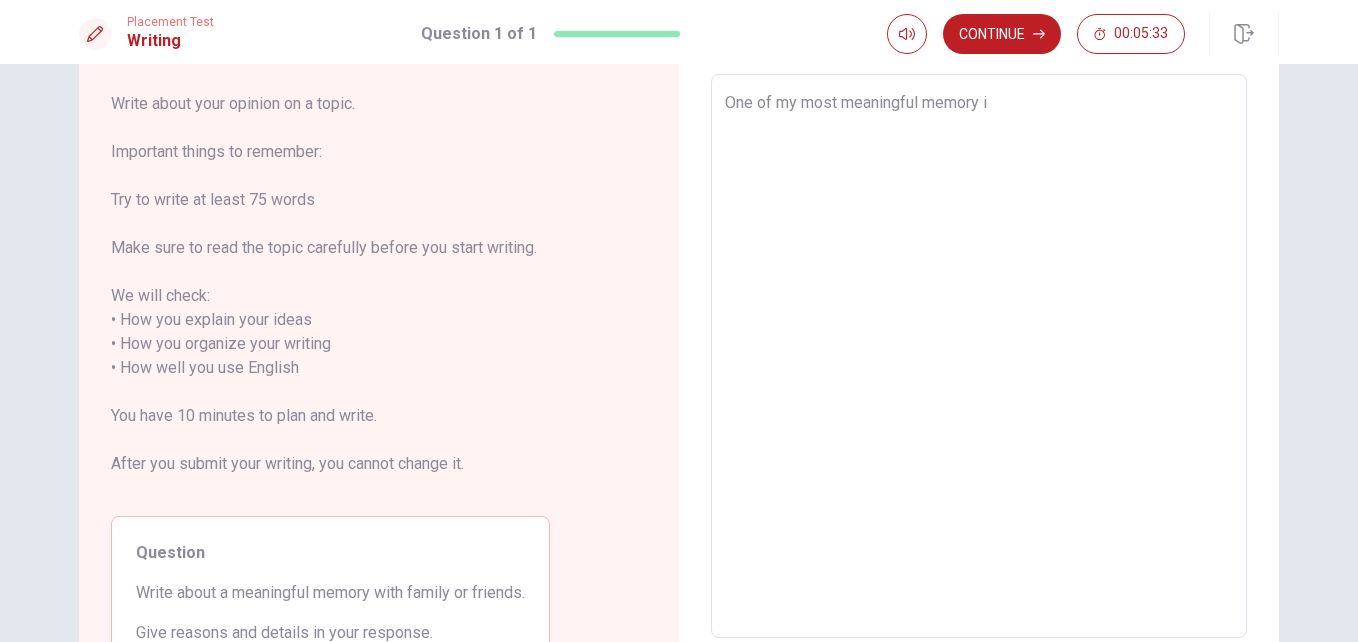 type on "x" 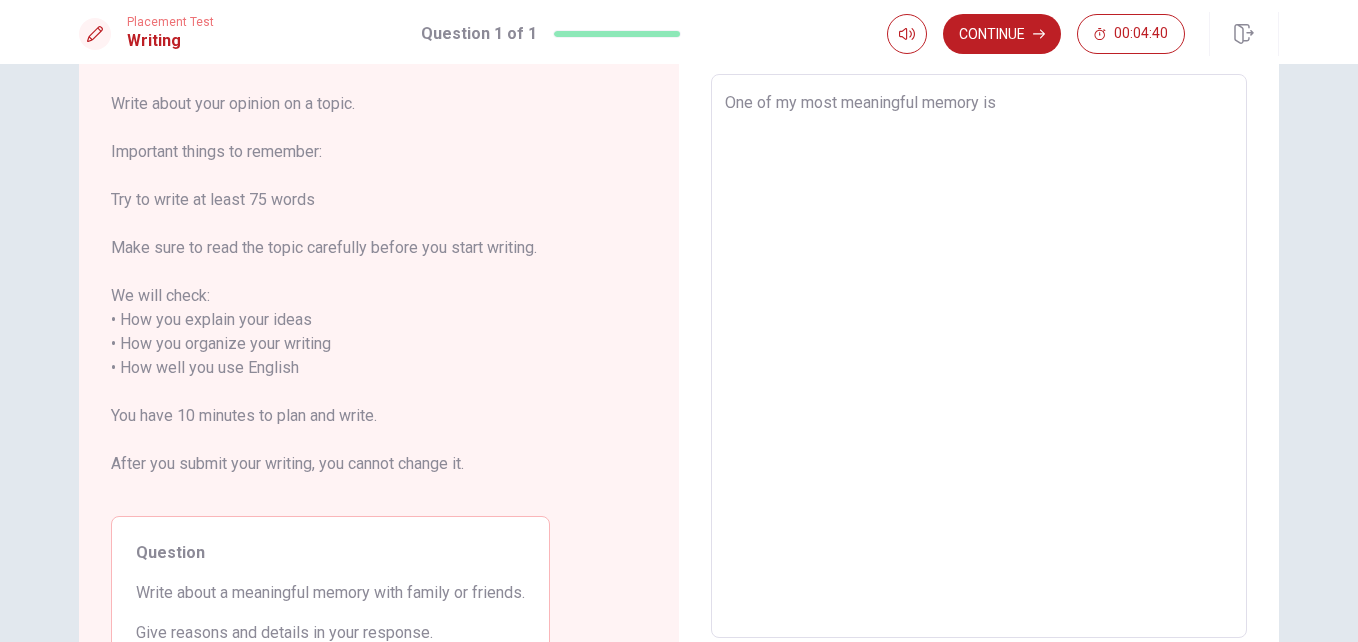 type on "x" 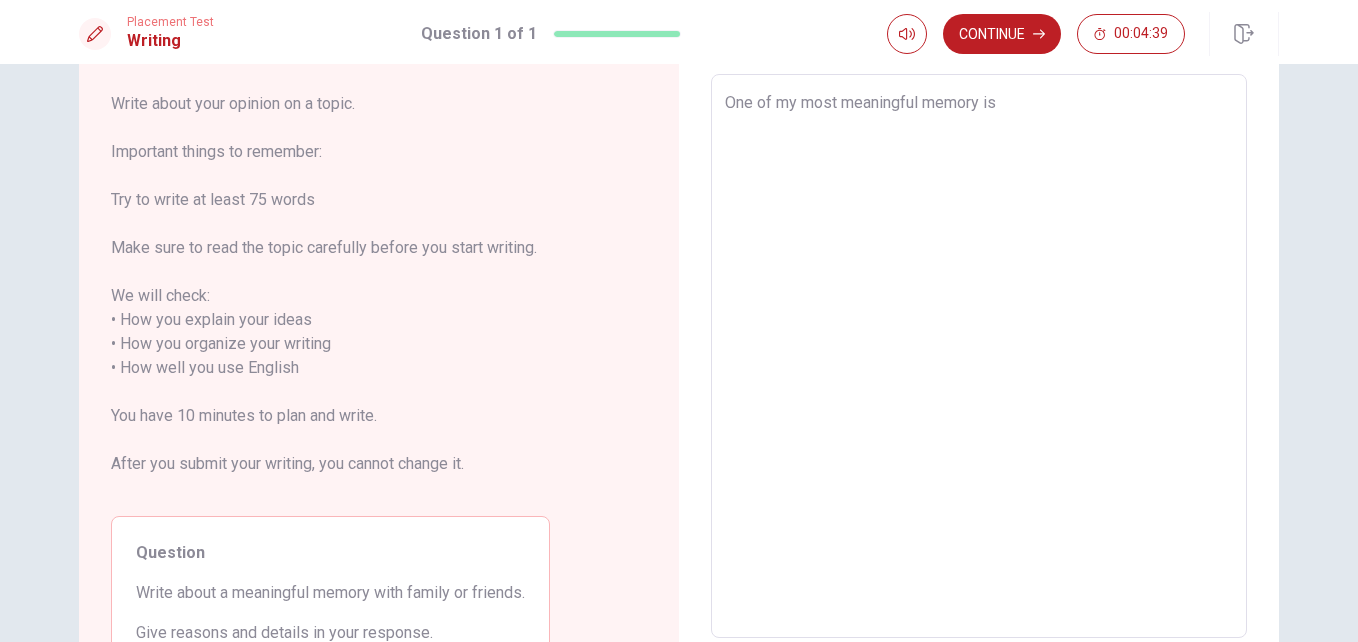 type on "One of my most meaningful memory is" 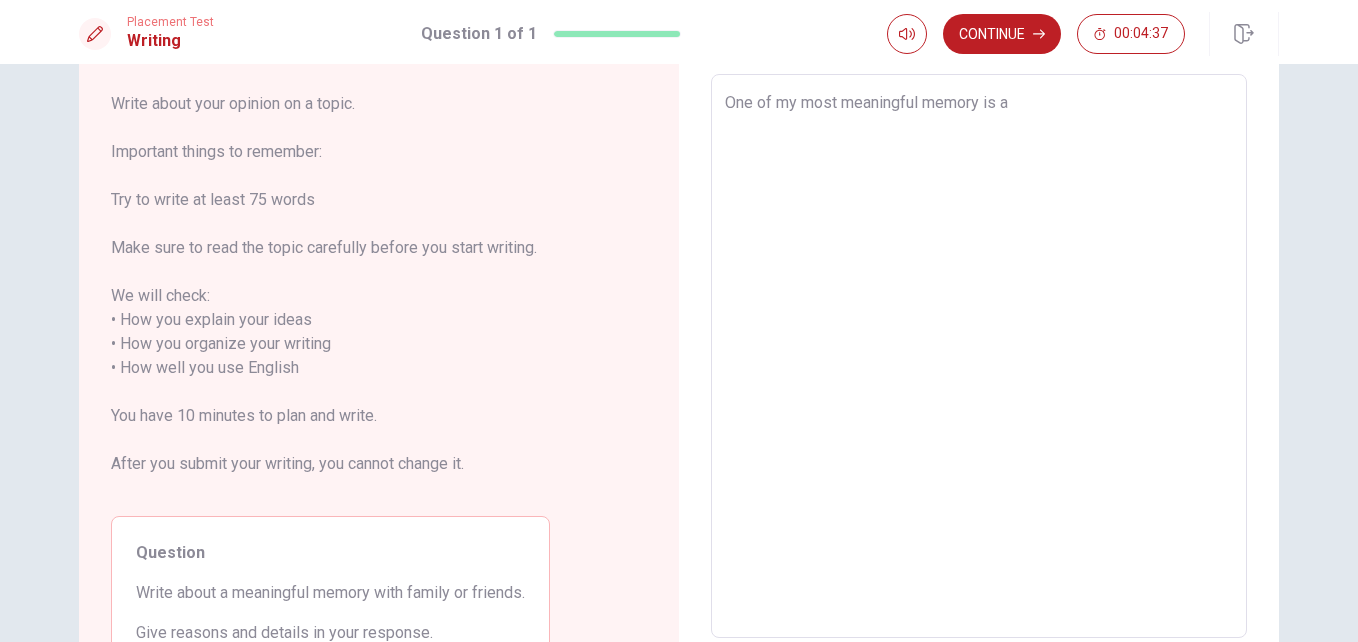 type on "x" 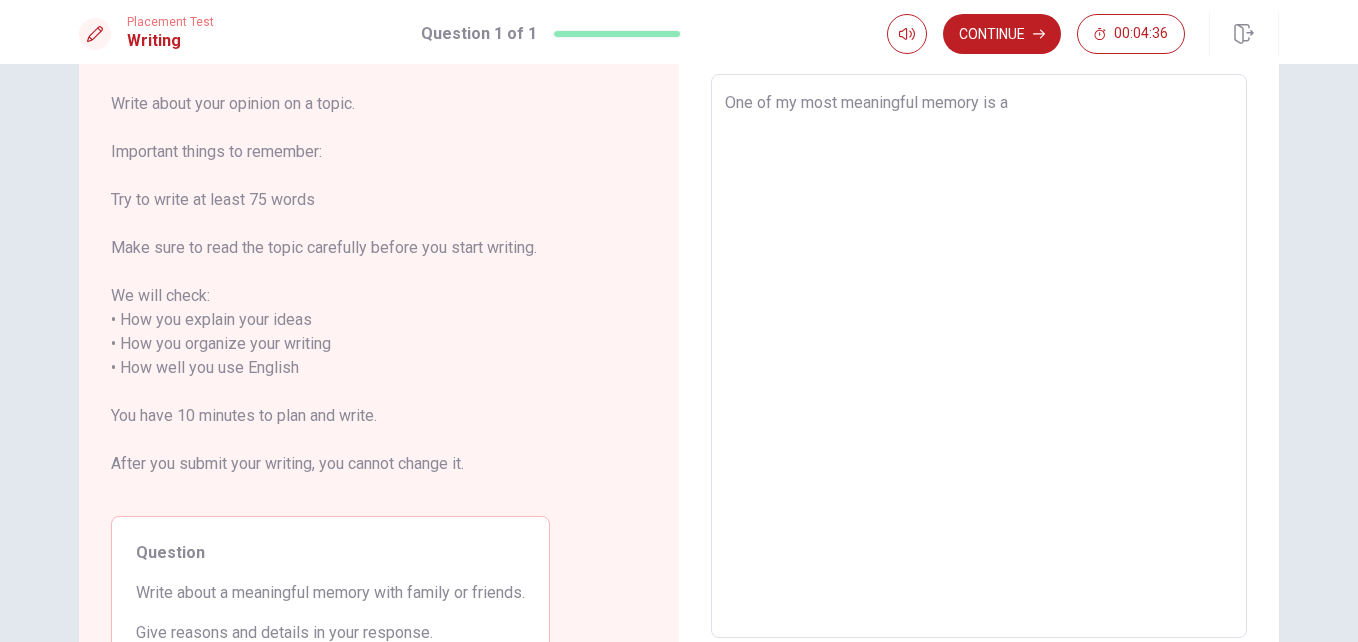 type on "One of my most meaningful memory is af" 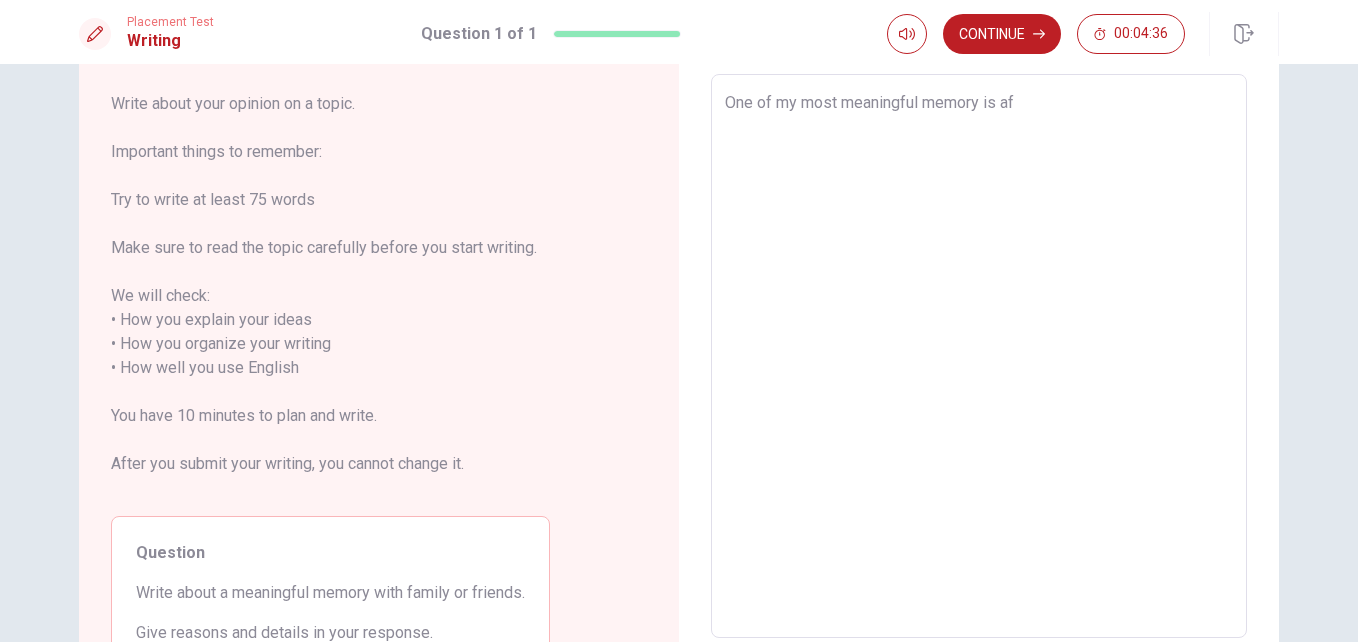 type on "x" 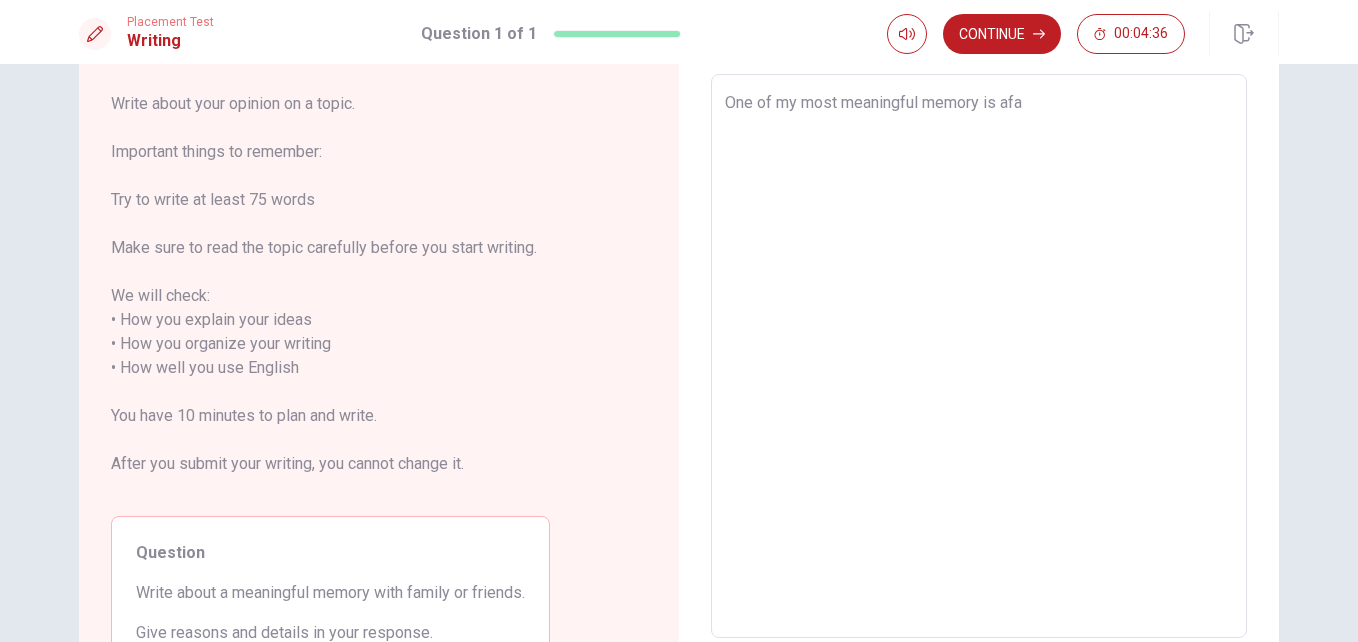 type on "x" 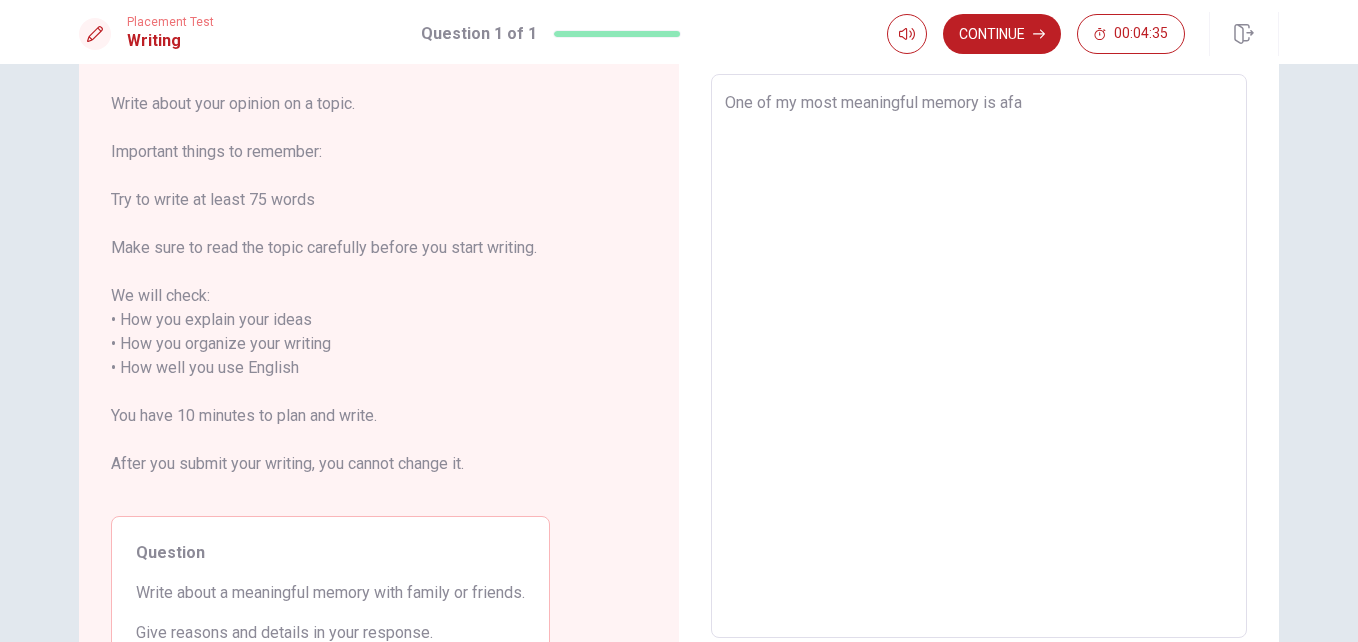 type on "One of my most meaningful memory is afam" 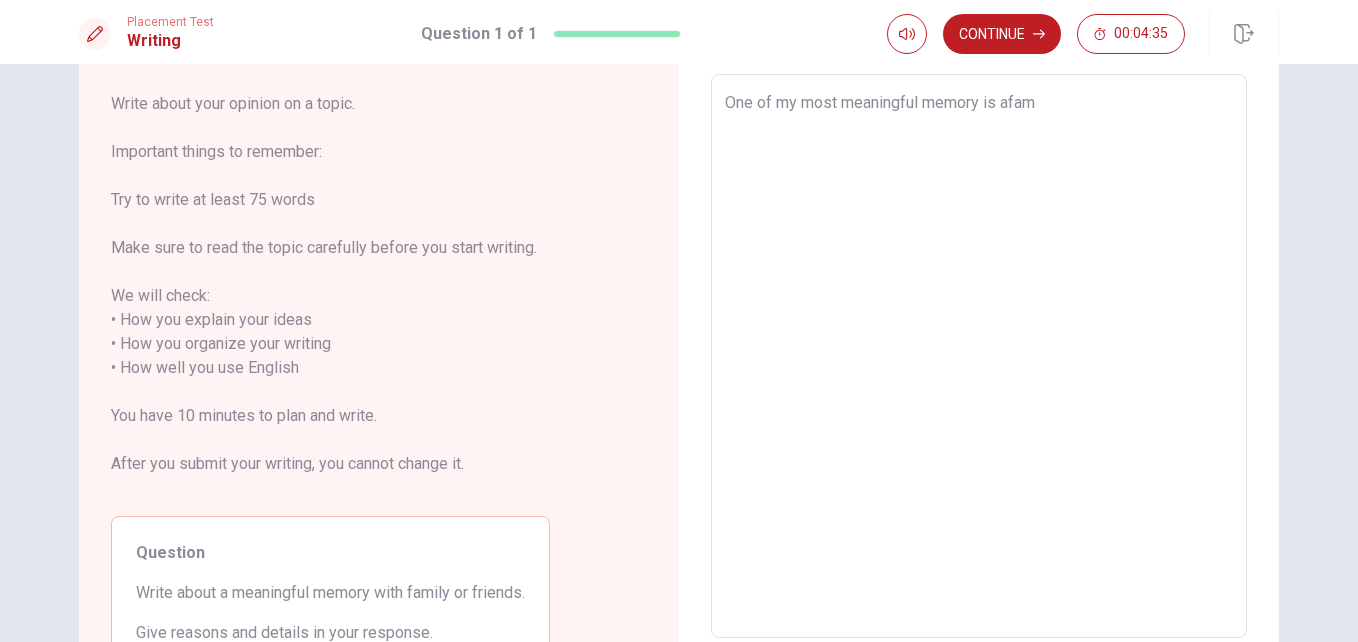 type on "x" 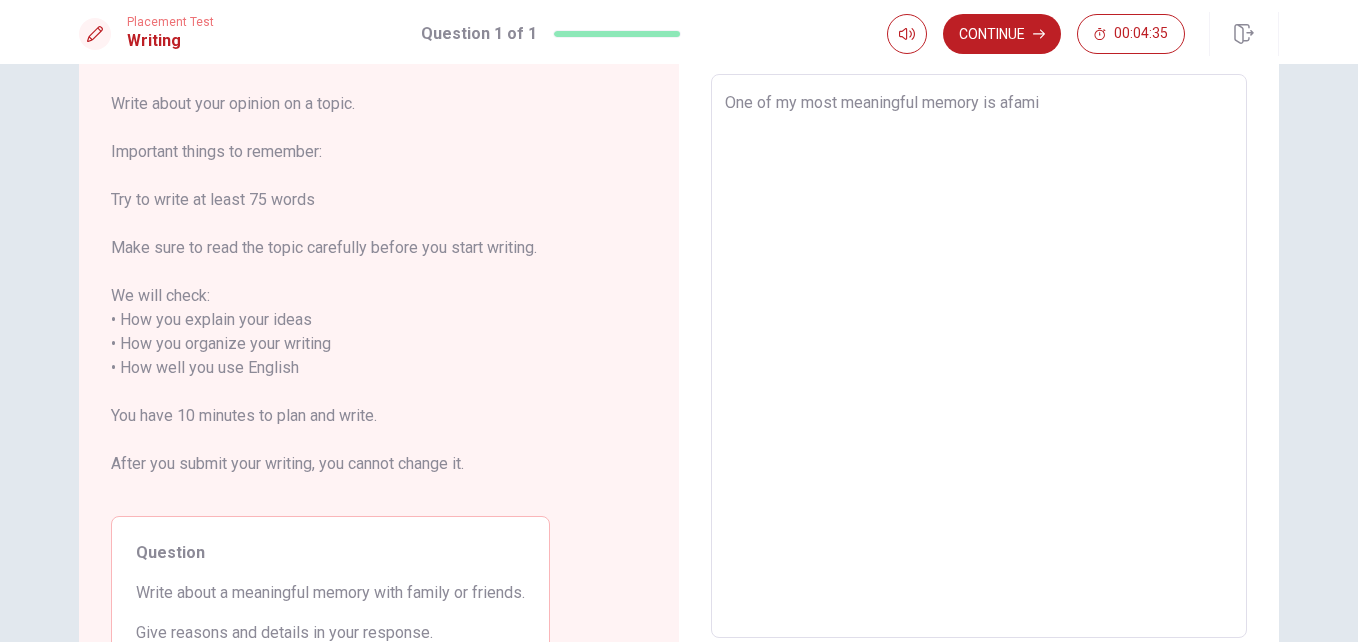 type on "x" 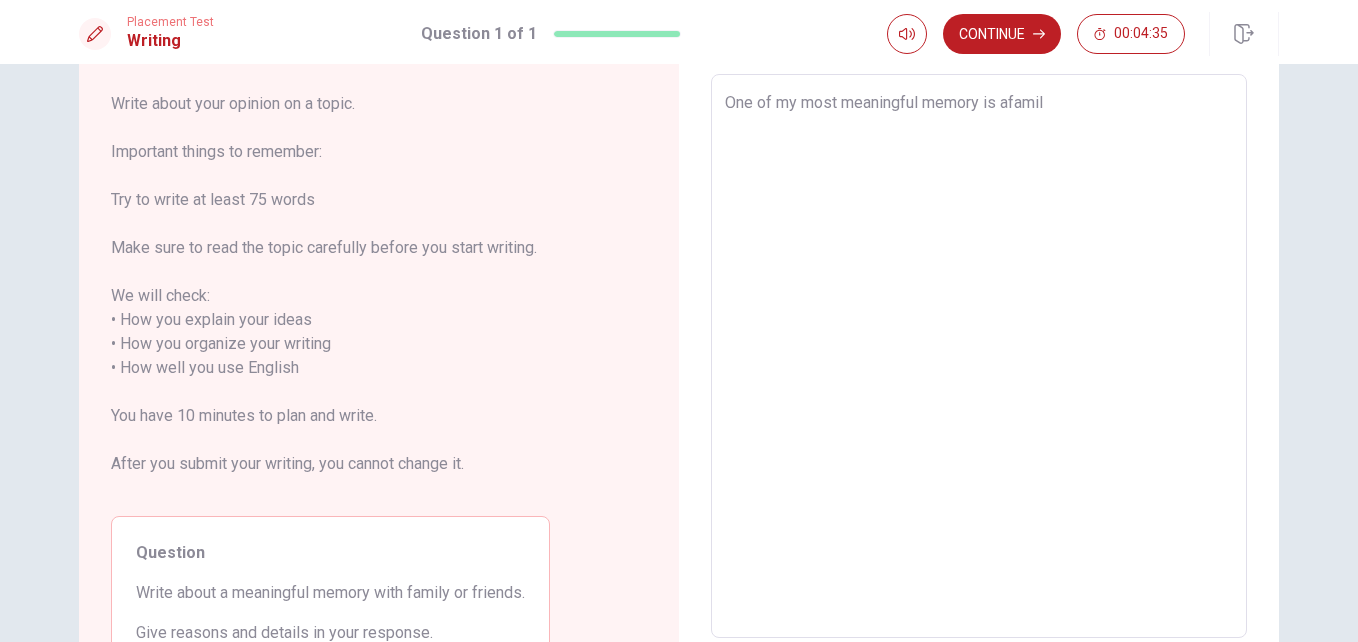 type on "x" 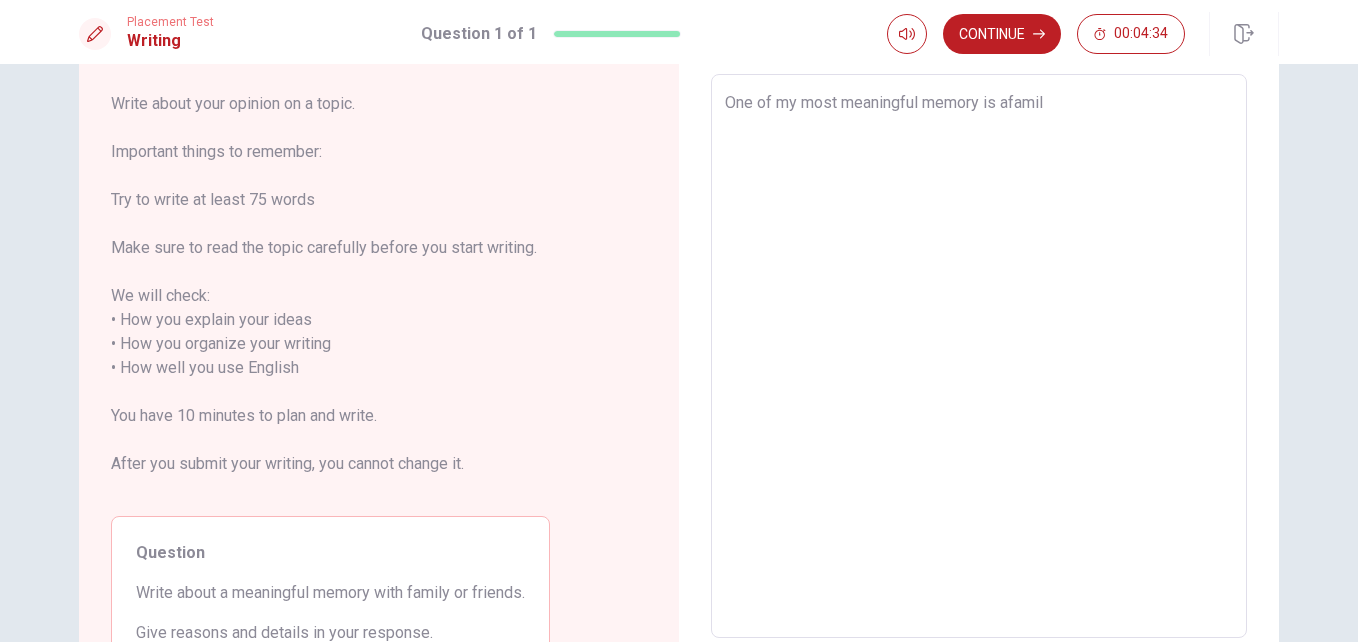 type on "One of my most meaningful memory is afamily" 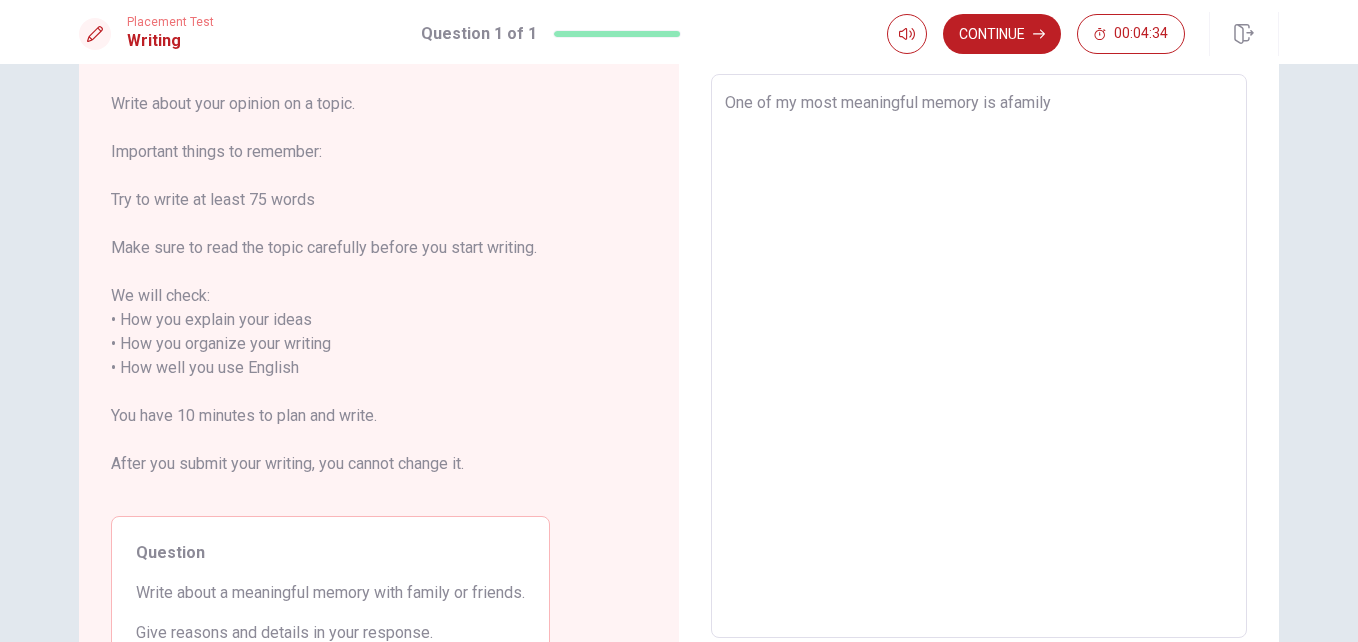 type on "x" 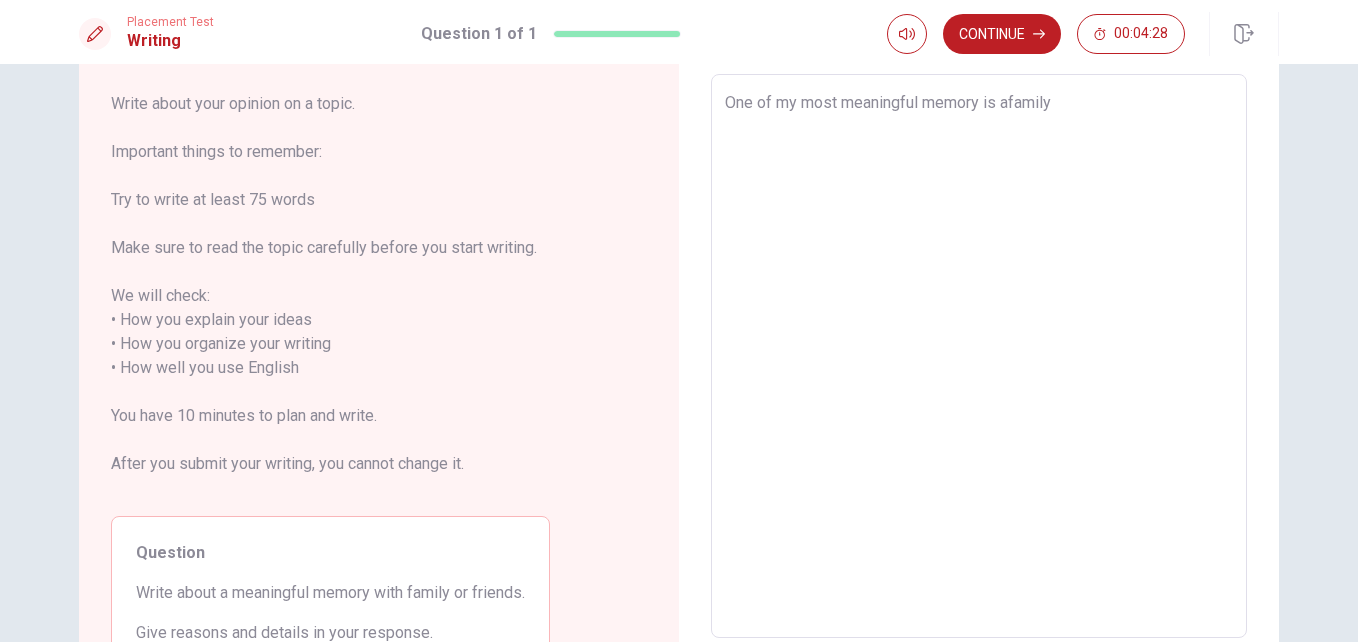 click on "One of my most meaningful memory is afamily" at bounding box center (979, 356) 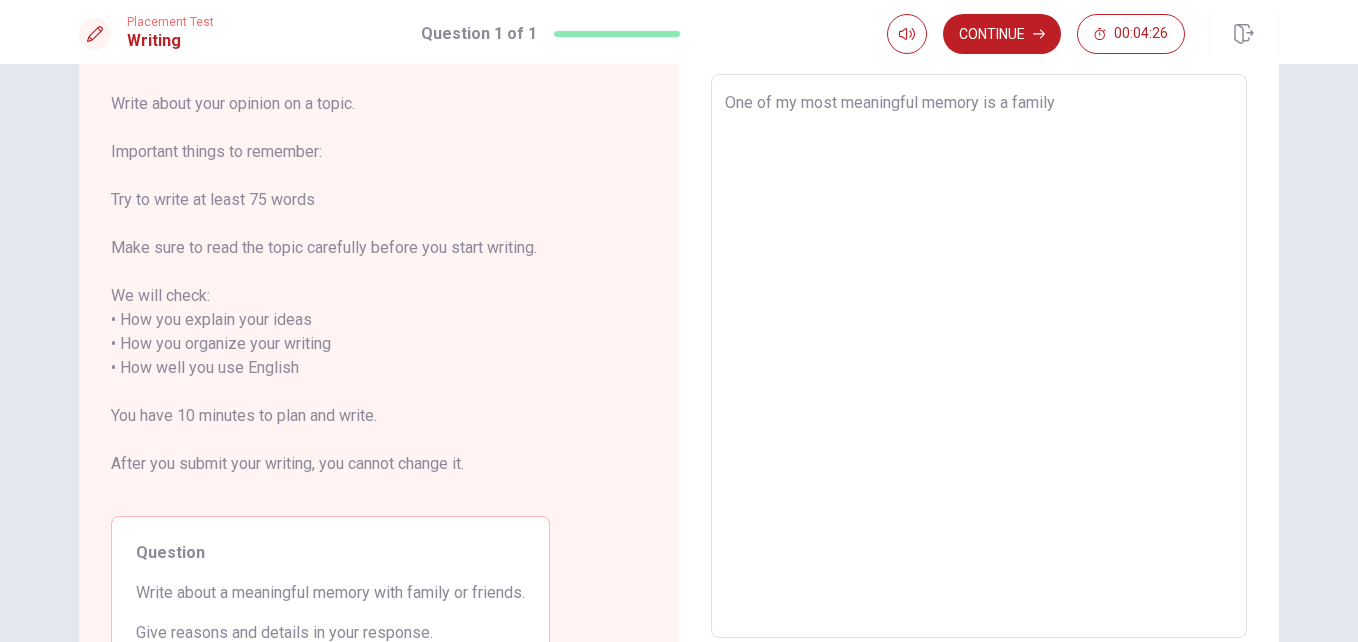 click on "One of my most meaningful memory is a family" at bounding box center (979, 356) 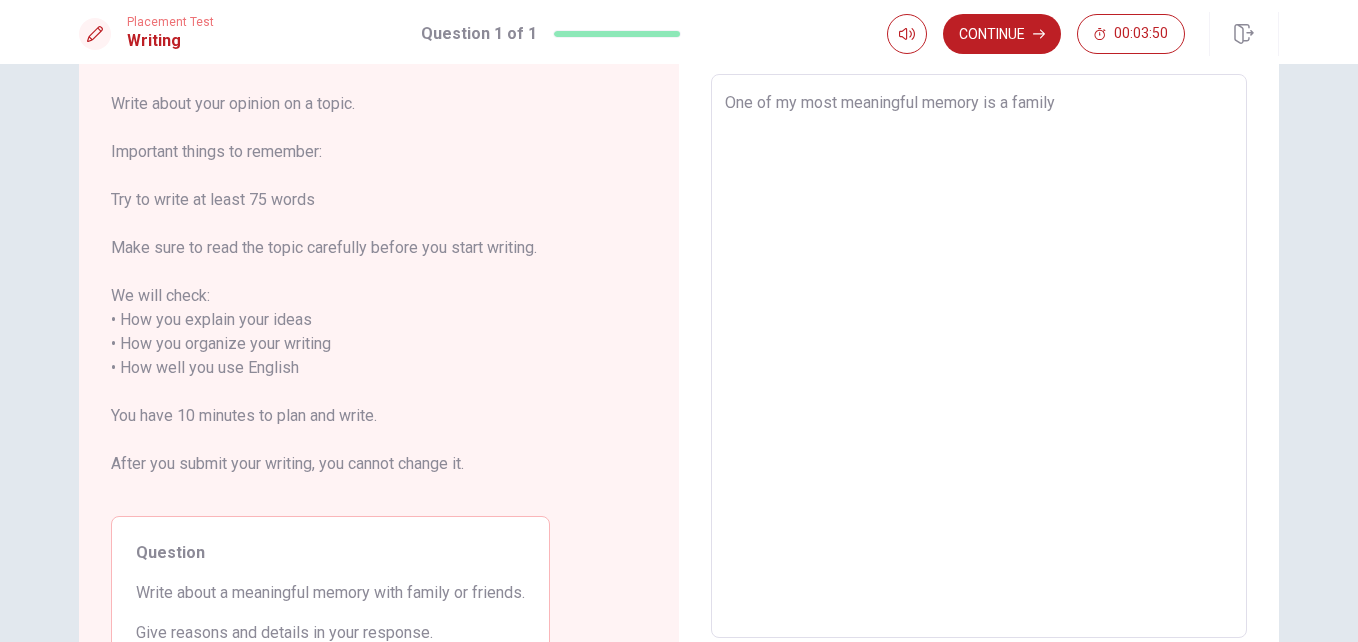 type on "x" 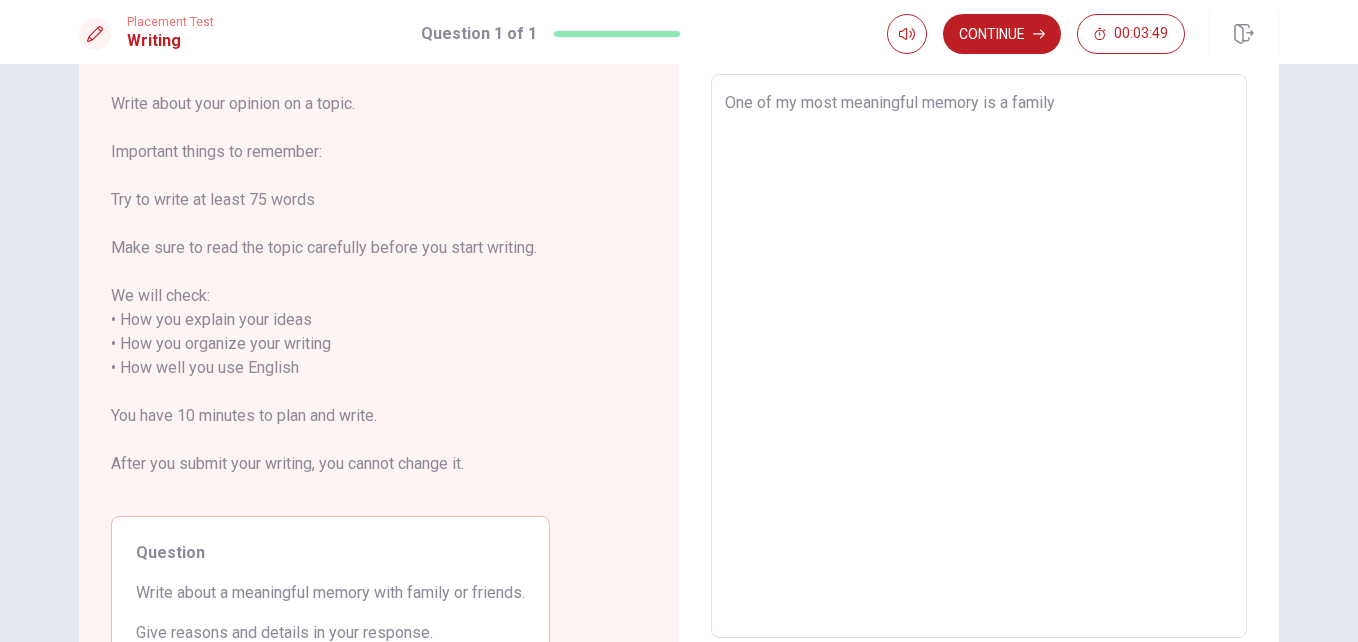 type on "One of my most meaningful memory is a family t" 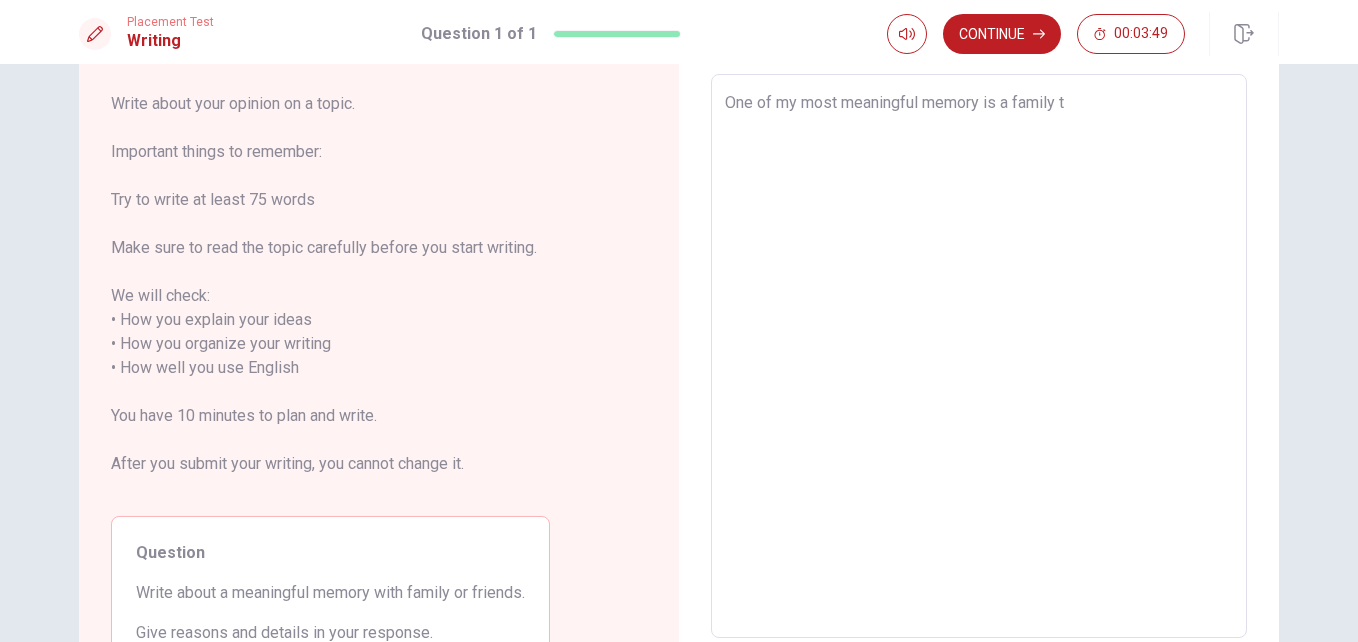 type on "x" 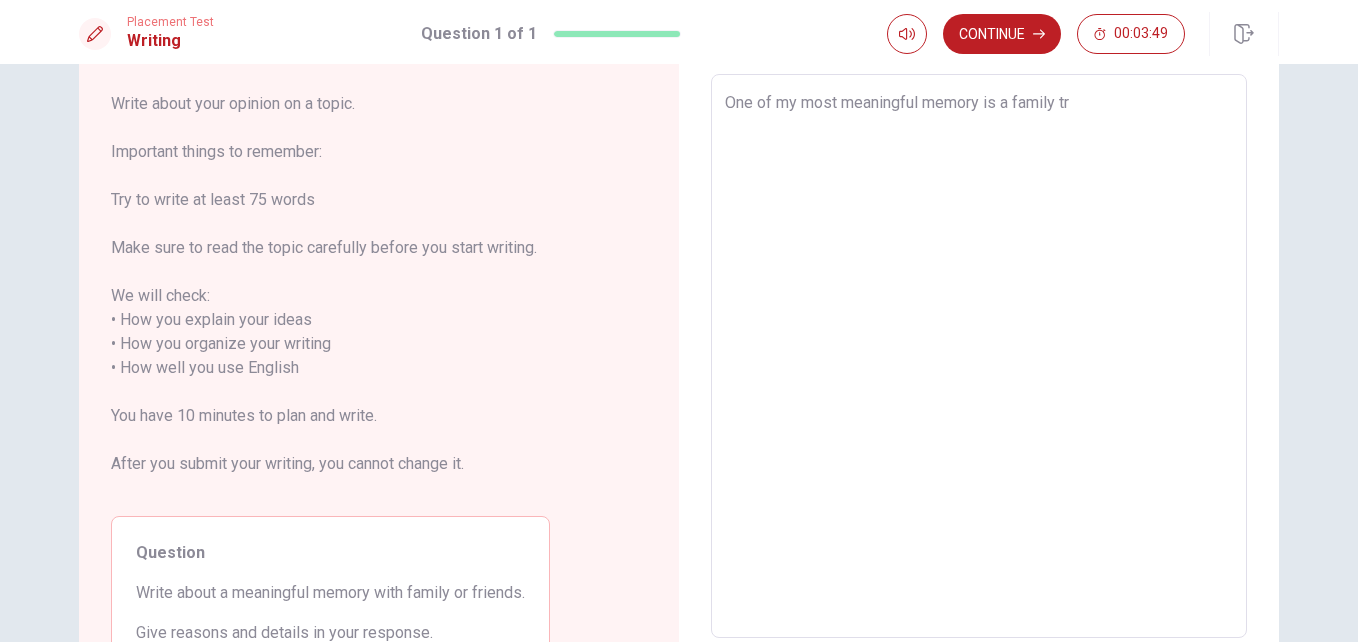 type on "x" 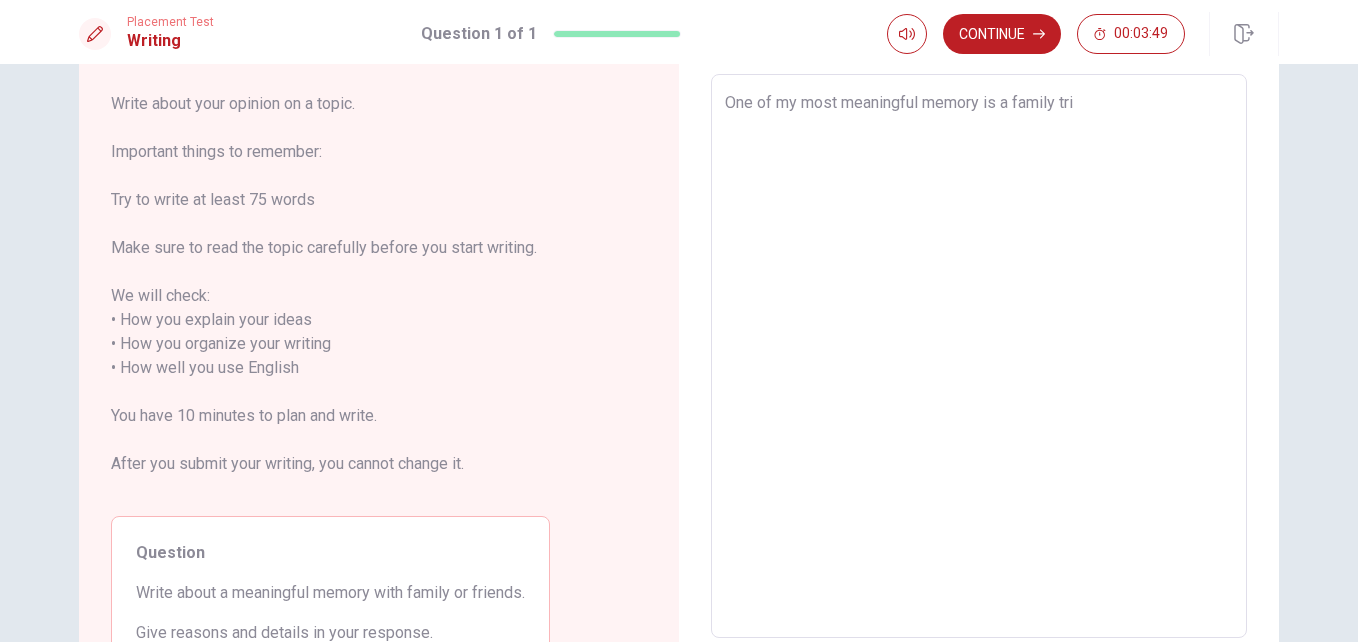 type on "x" 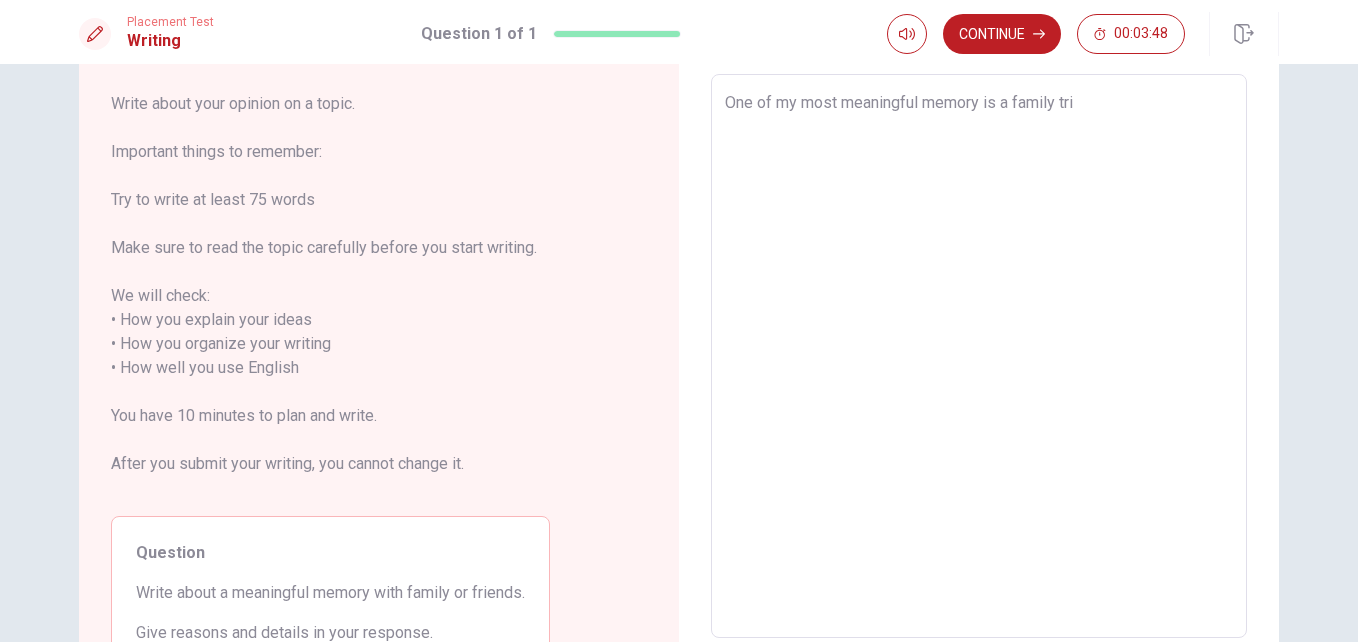 type on "One of my most meaningful memory is a family trip" 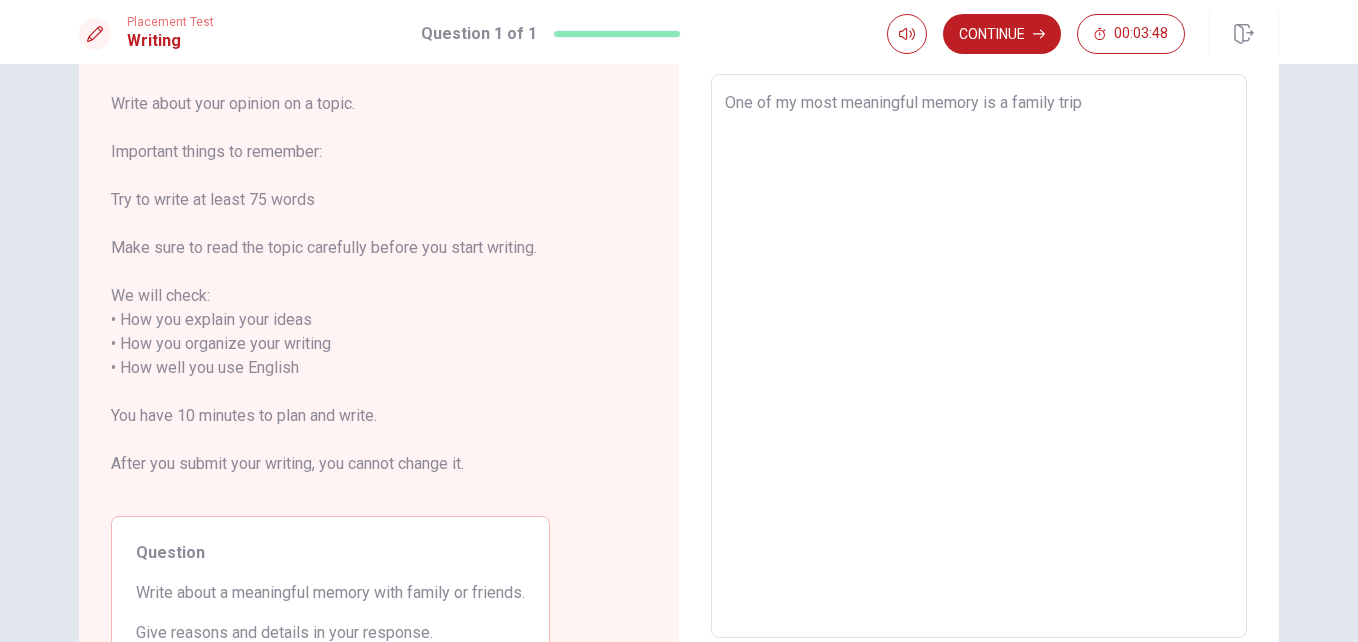 type on "x" 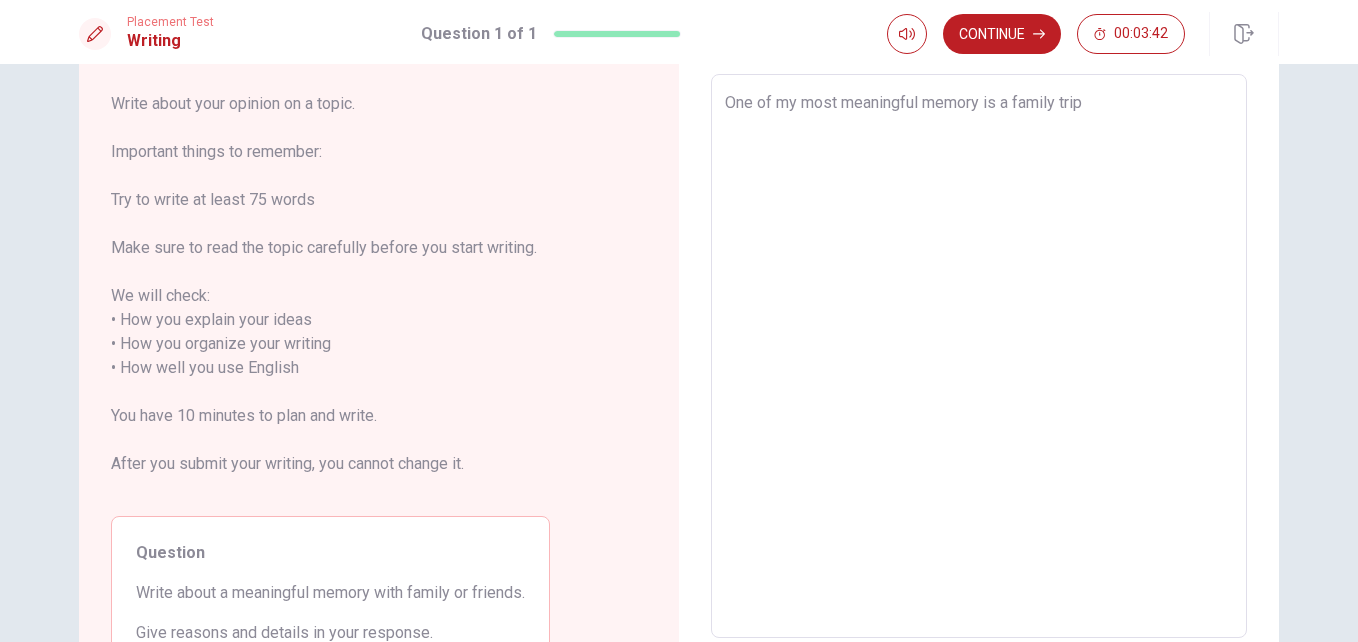type on "x" 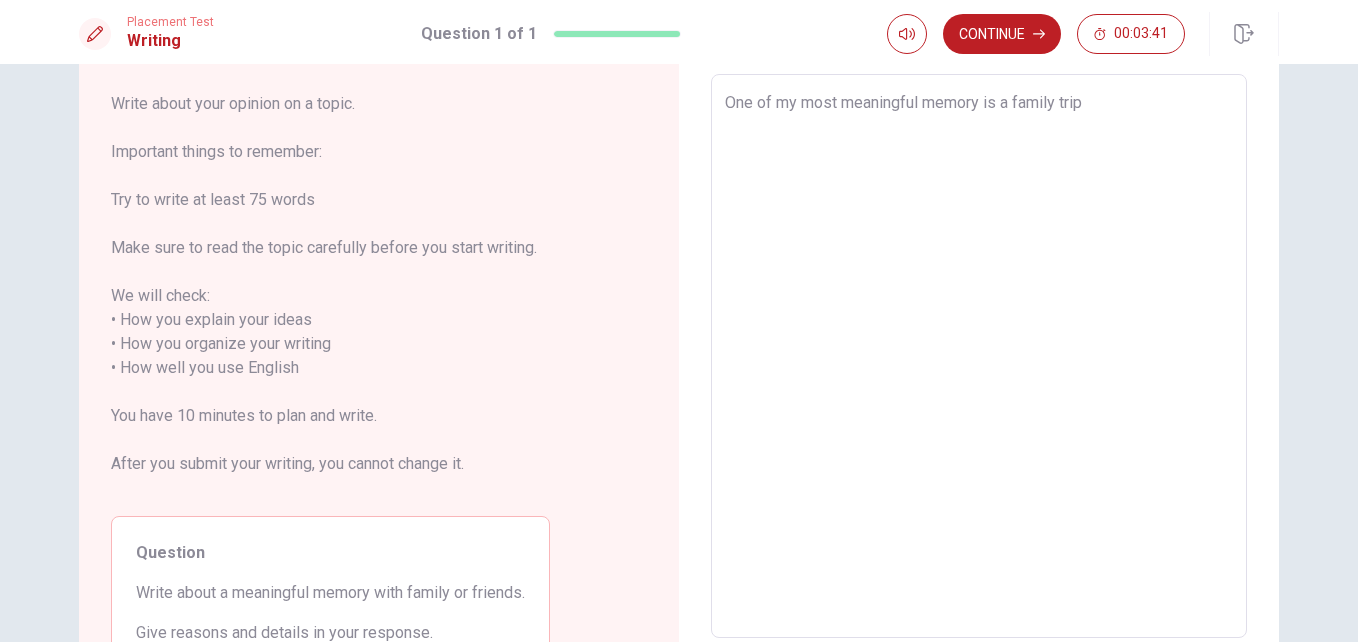 type on "One of my most meaningful memory is a family trip t" 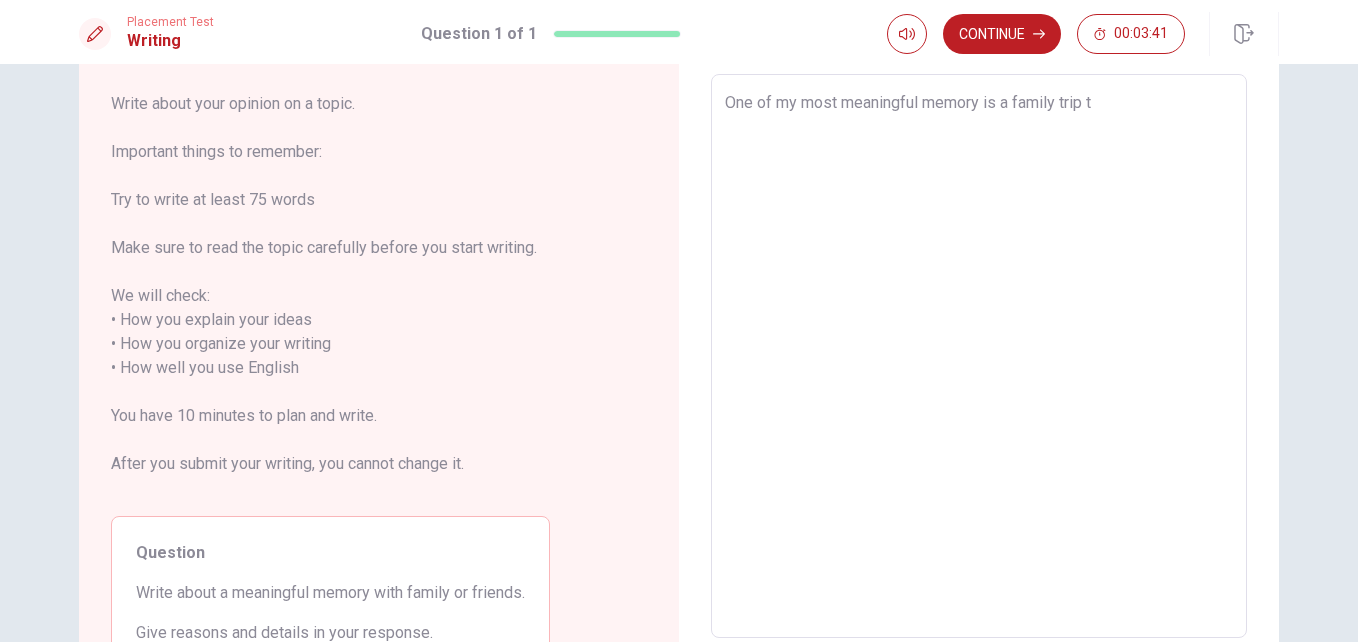 type on "x" 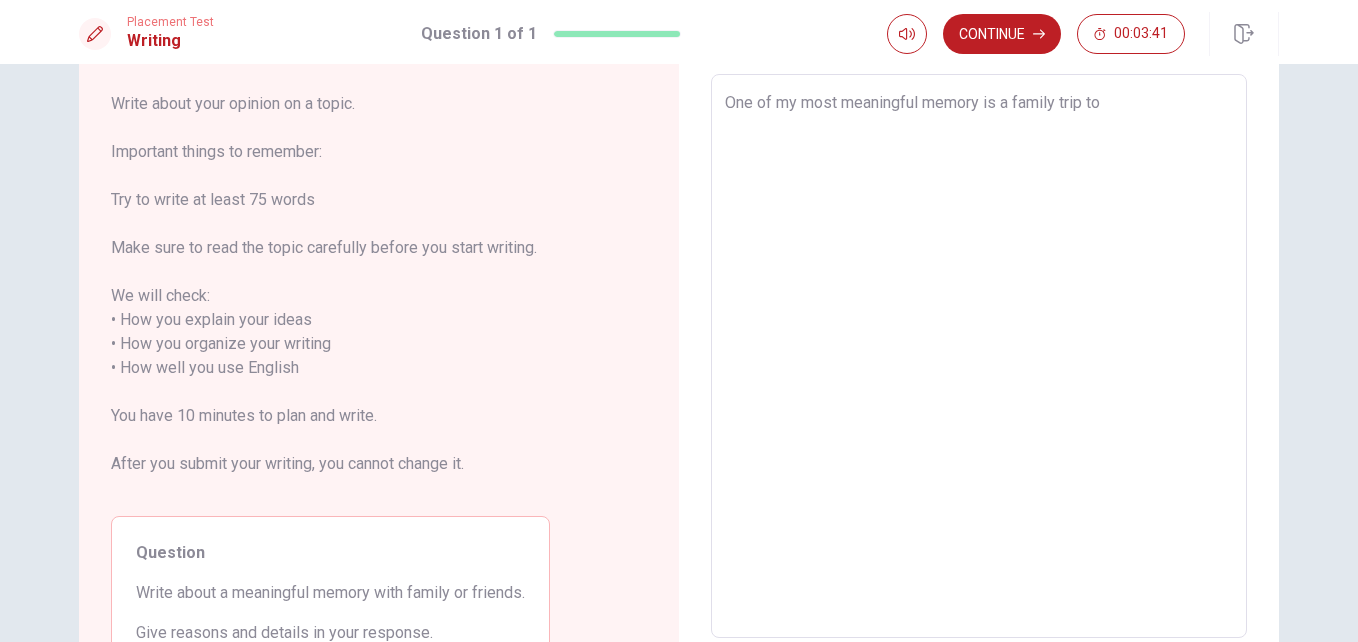 type on "x" 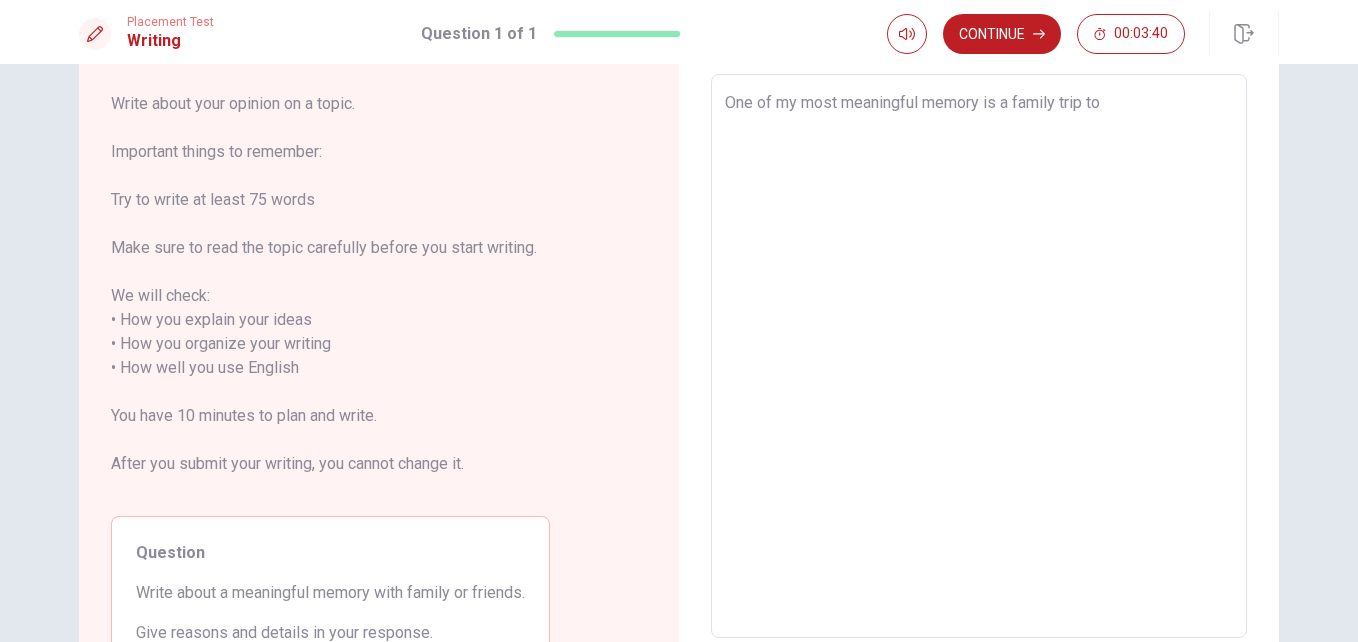 type on "One of my most meaningful memory is a family trip to" 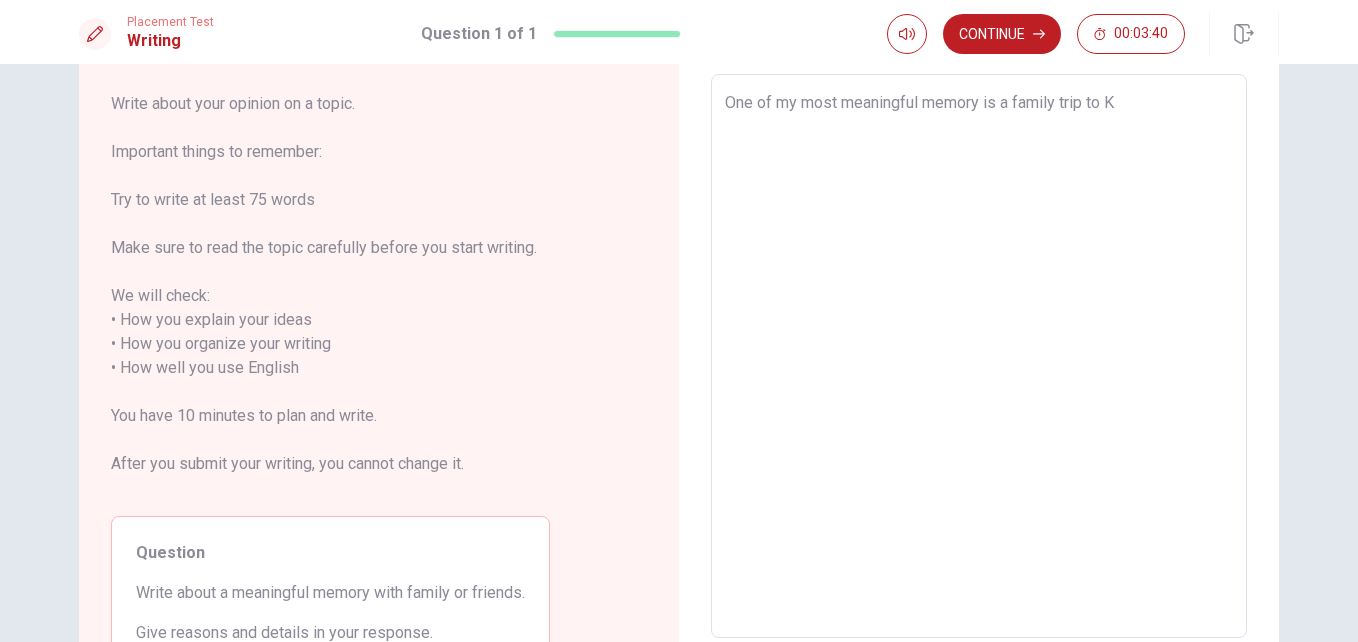 type on "x" 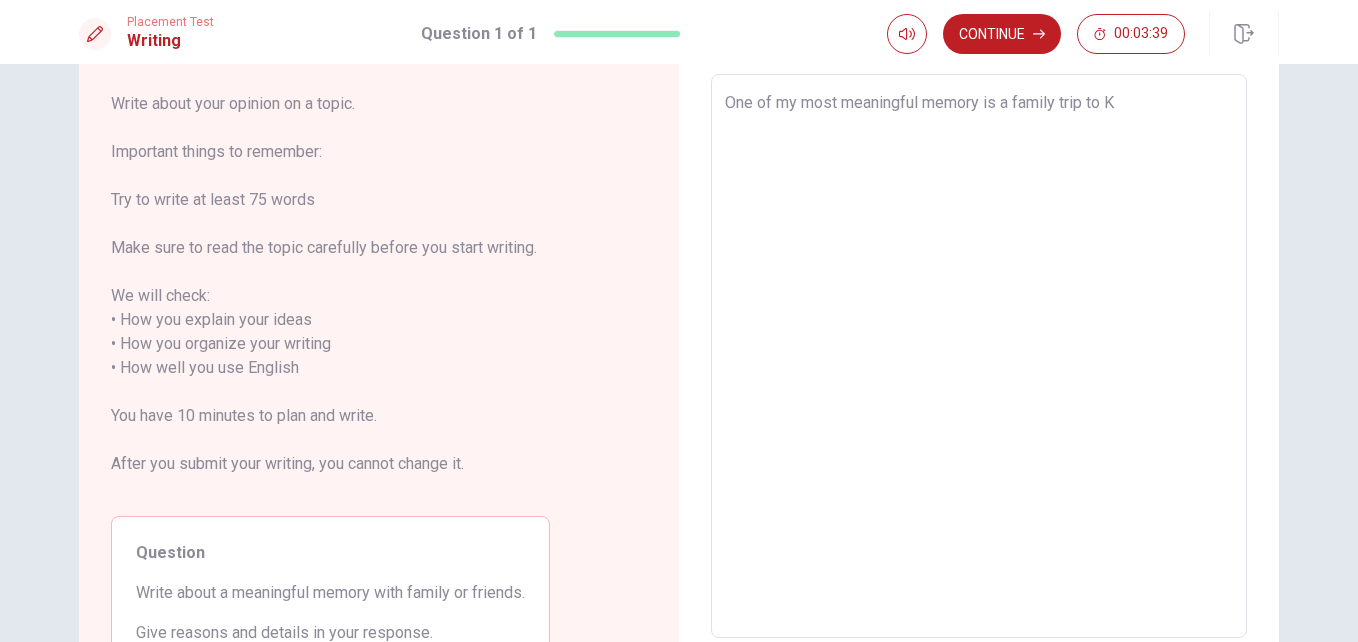 type on "One of my most meaningful memory is a family trip to [GEOGRAPHIC_DATA]" 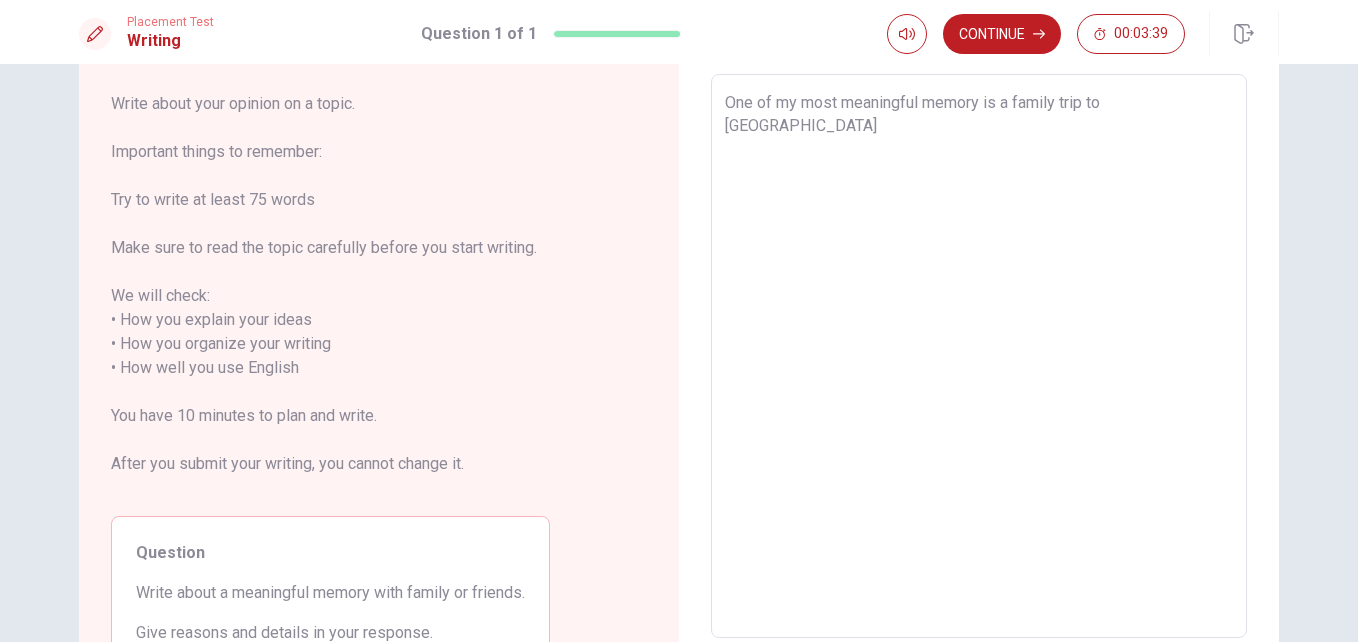 type on "x" 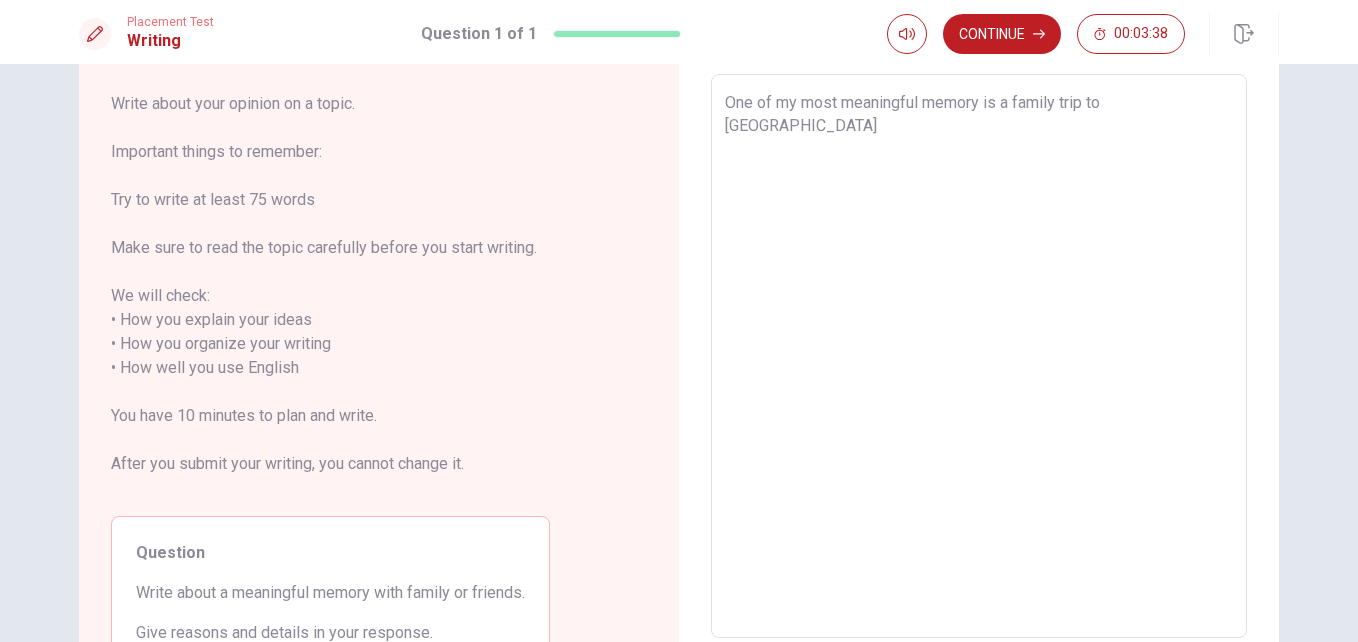 type on "One of my most meaningful memory is a family trip to [GEOGRAPHIC_DATA]" 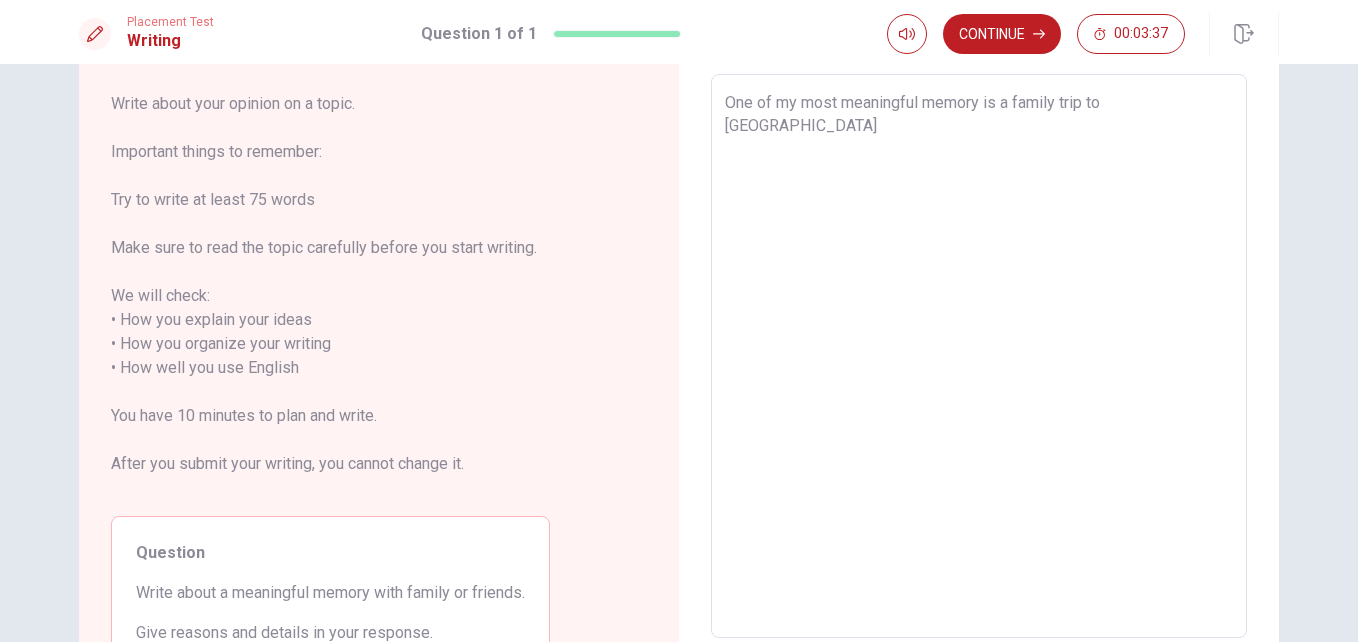 type on "x" 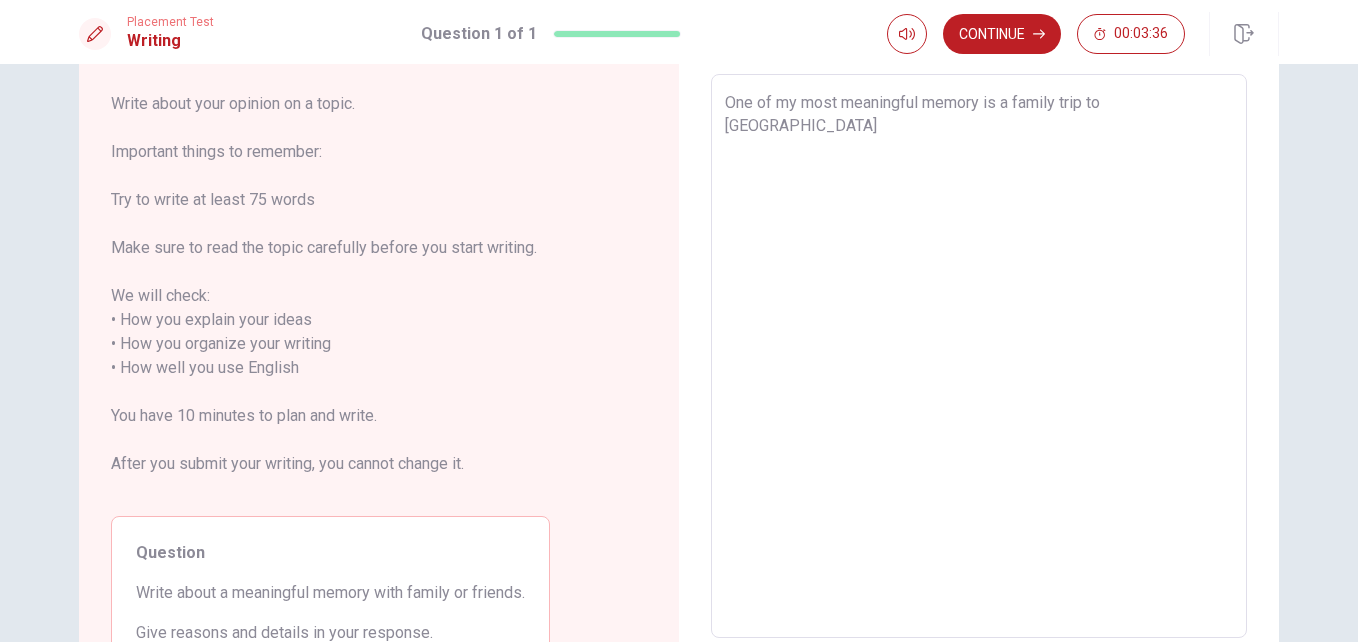 type on "One of my most meaningful memory is a family trip to [GEOGRAPHIC_DATA]" 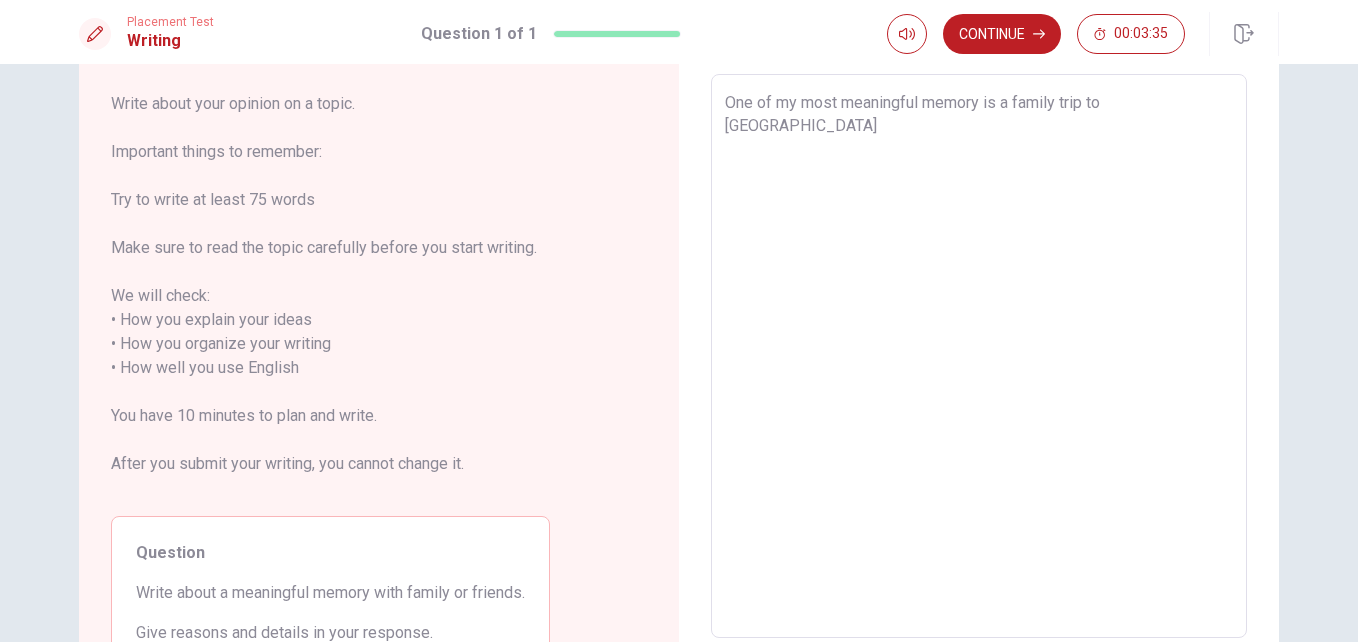 type on "One of my most meaningful memory is a family trip to [GEOGRAPHIC_DATA] l" 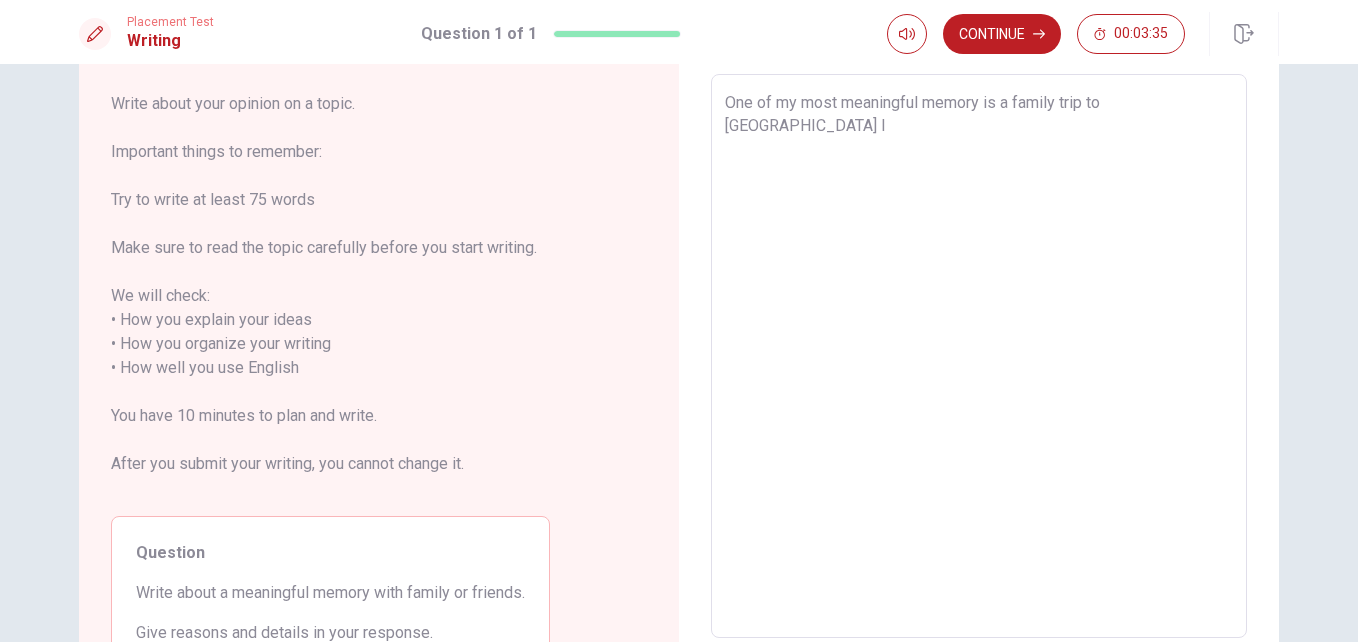 type on "x" 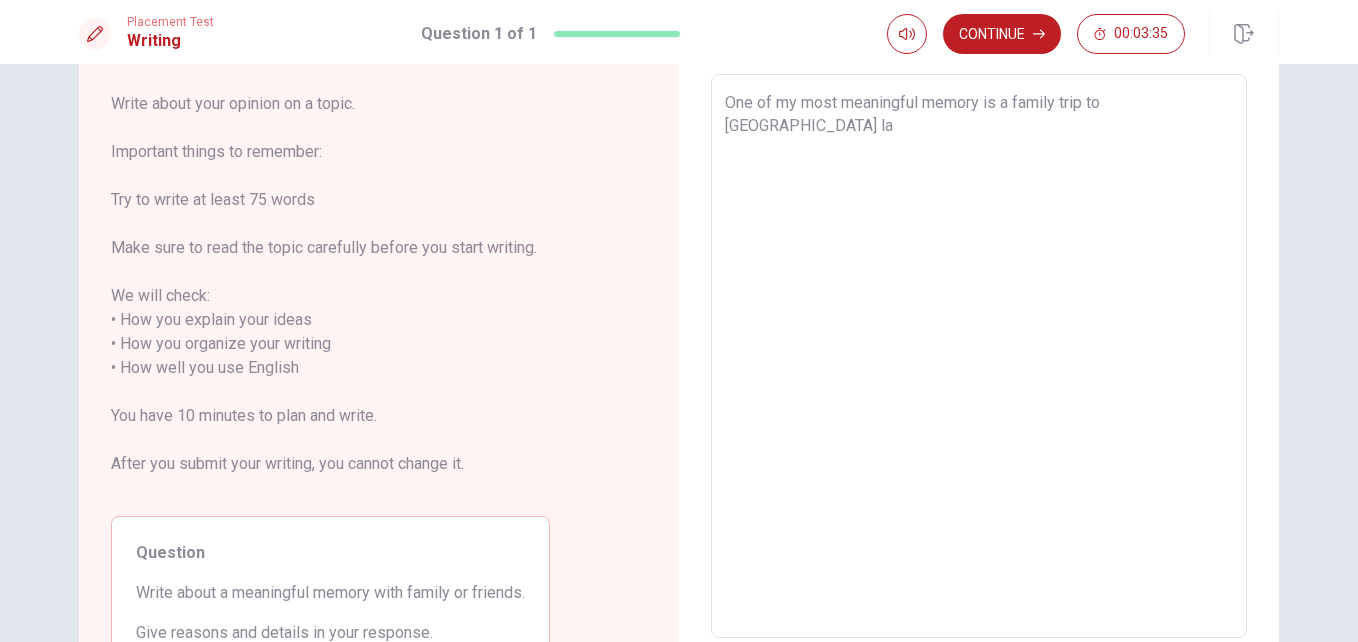 type on "x" 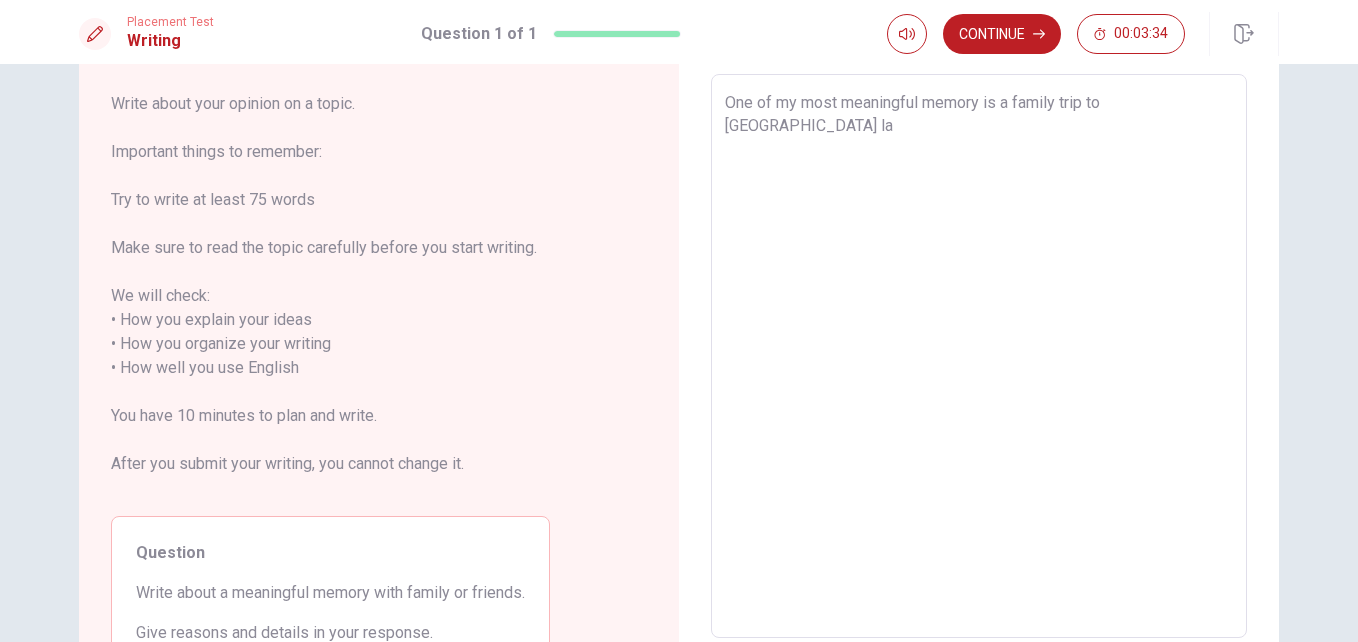 type on "One of my most meaningful memory is a family trip to [GEOGRAPHIC_DATA] las" 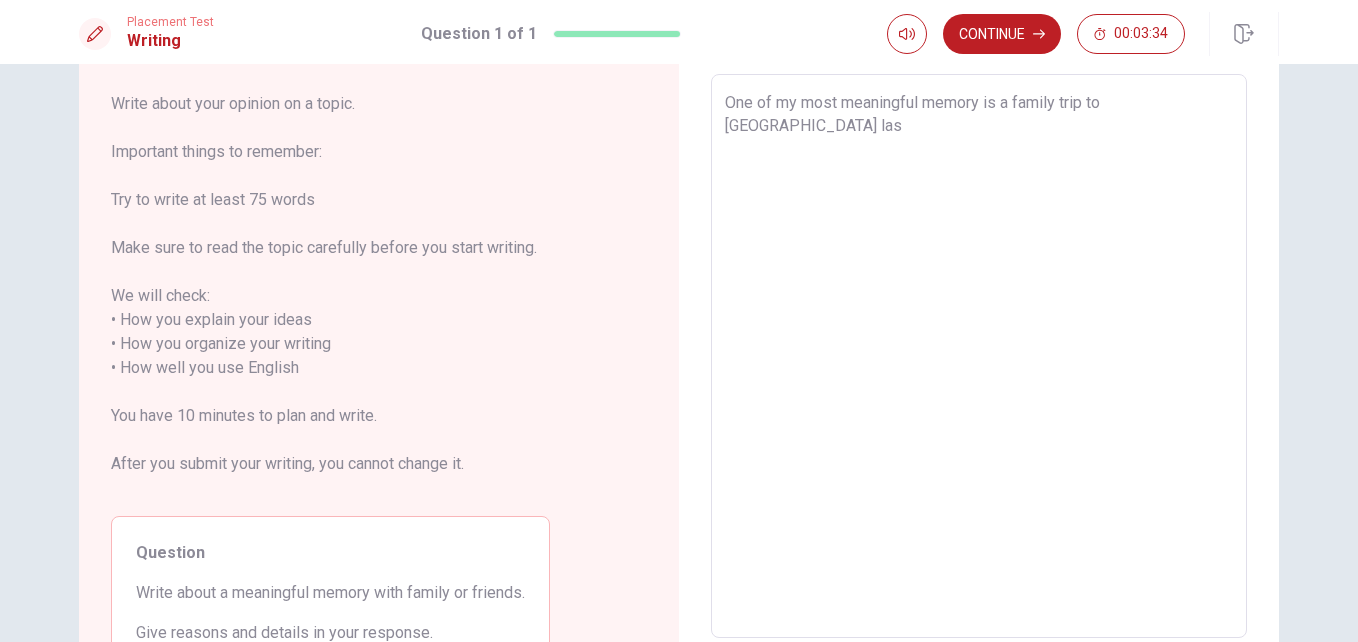 type on "x" 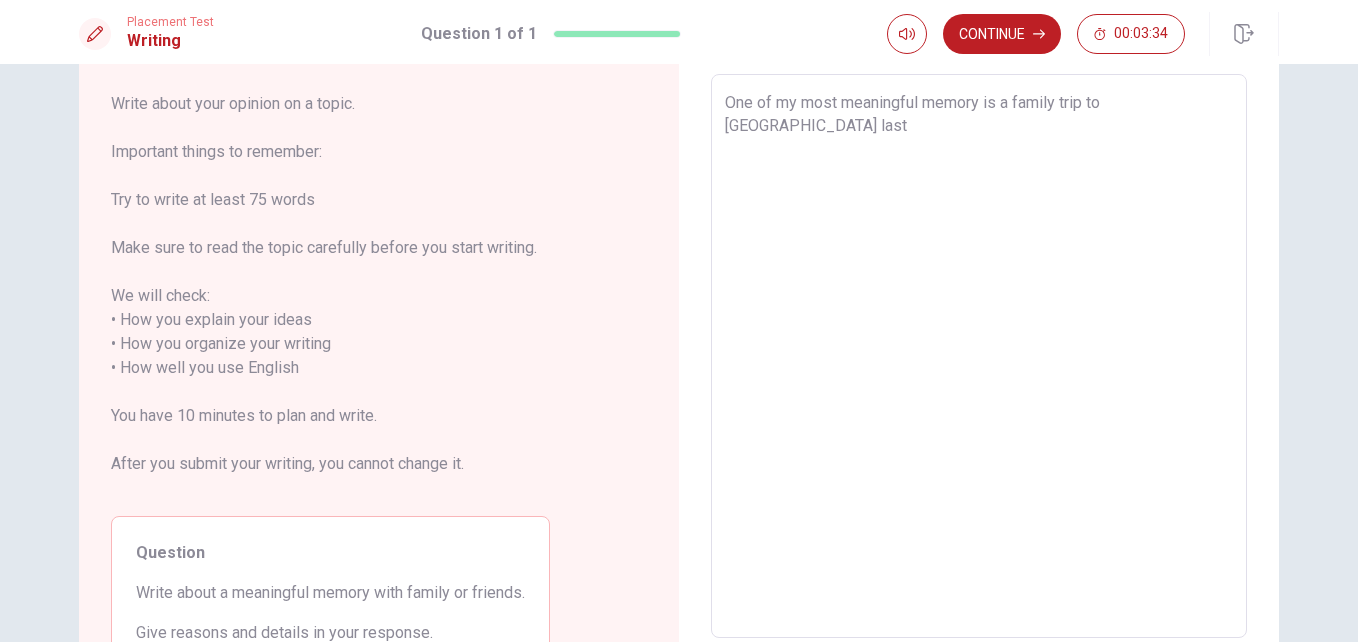 type on "x" 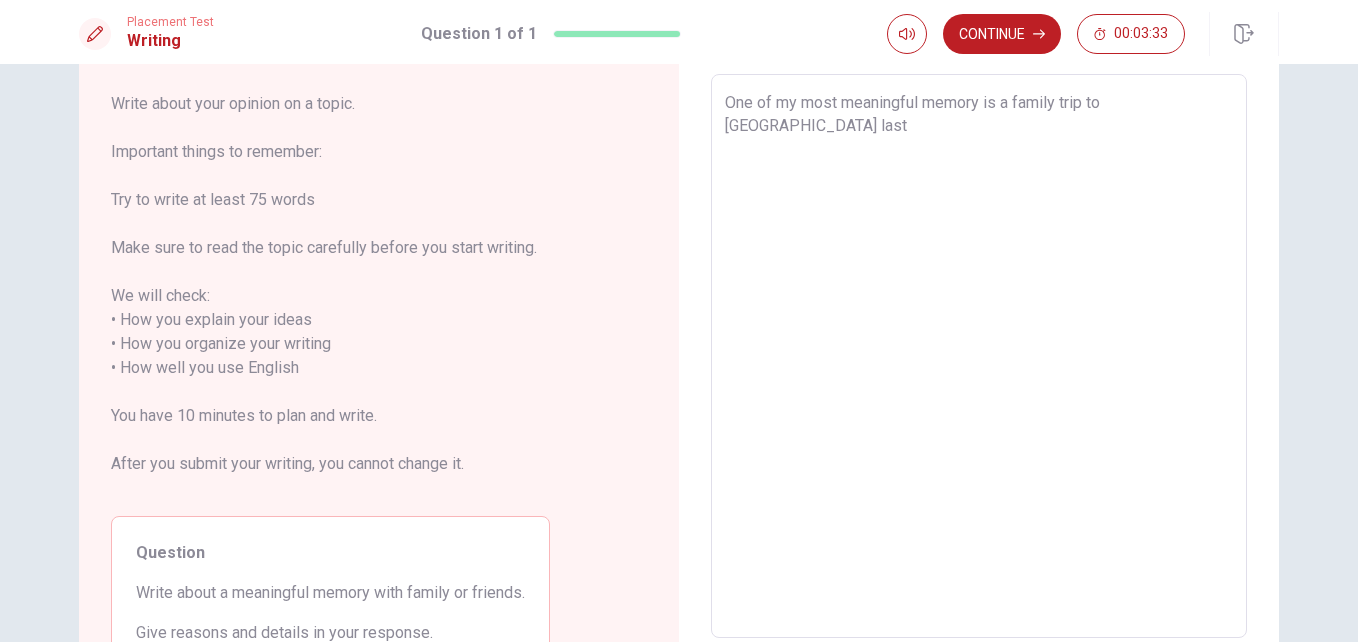type on "One of my most meaningful memory is a family trip to [GEOGRAPHIC_DATA] last" 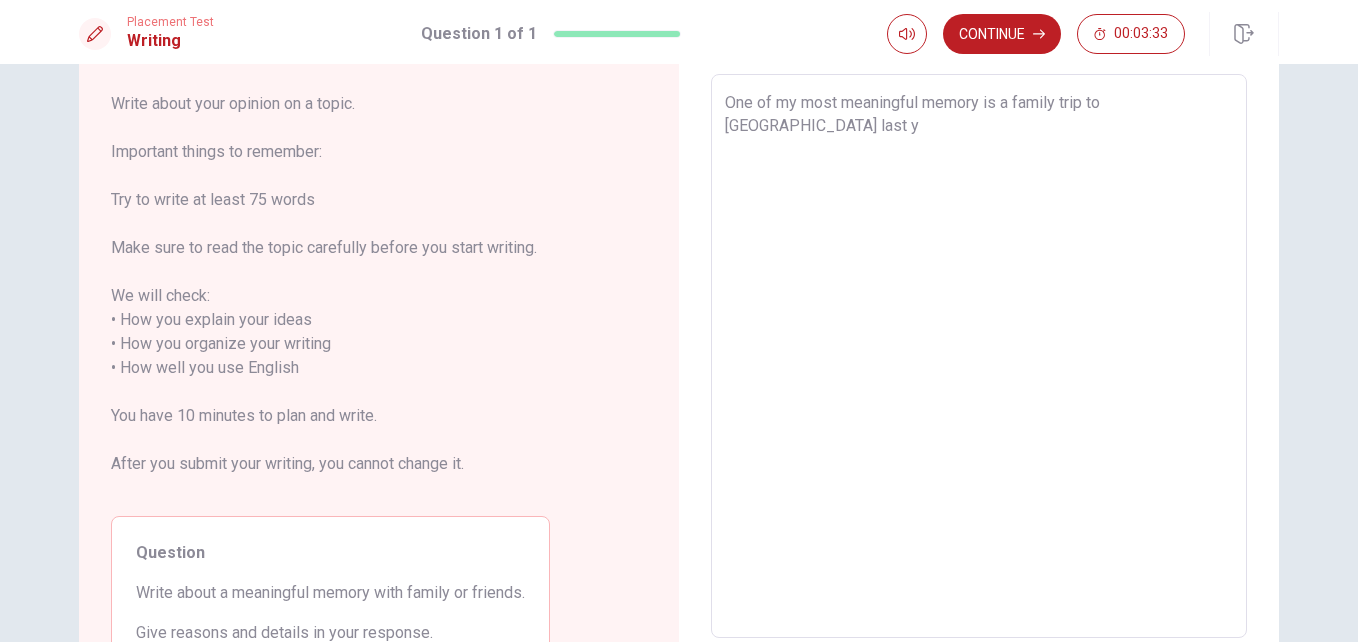 type on "x" 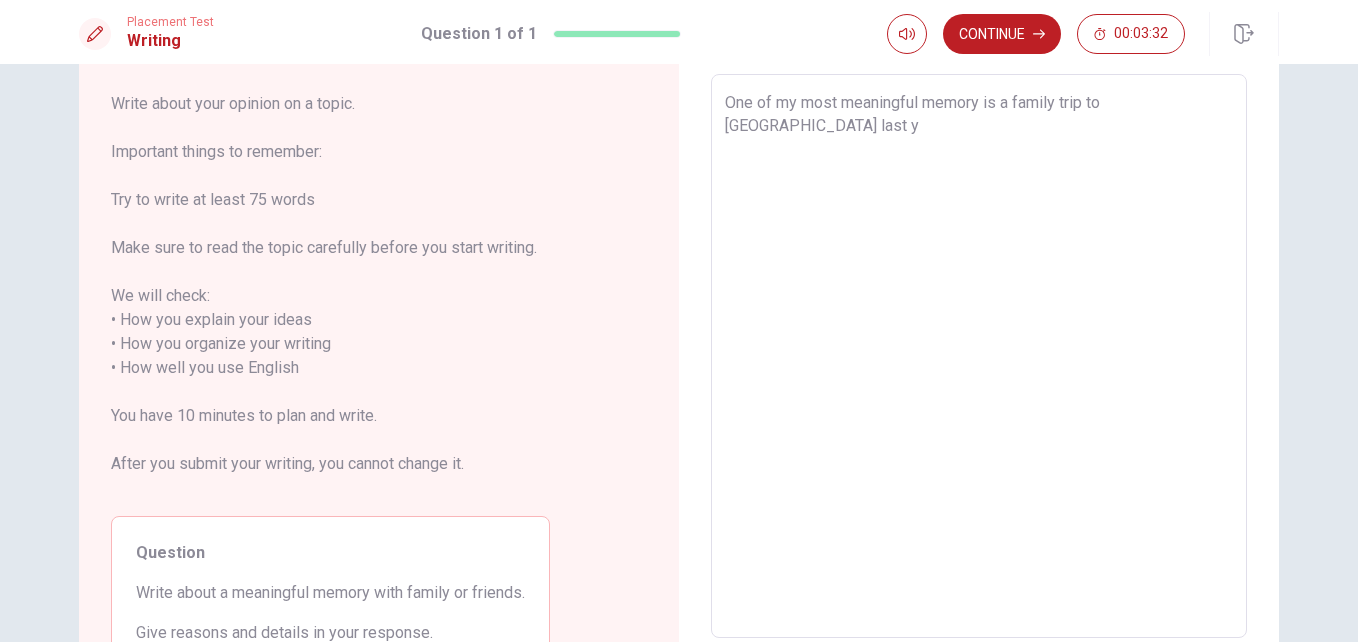 type on "One of my most meaningful memory is a family trip to [GEOGRAPHIC_DATA] last ye" 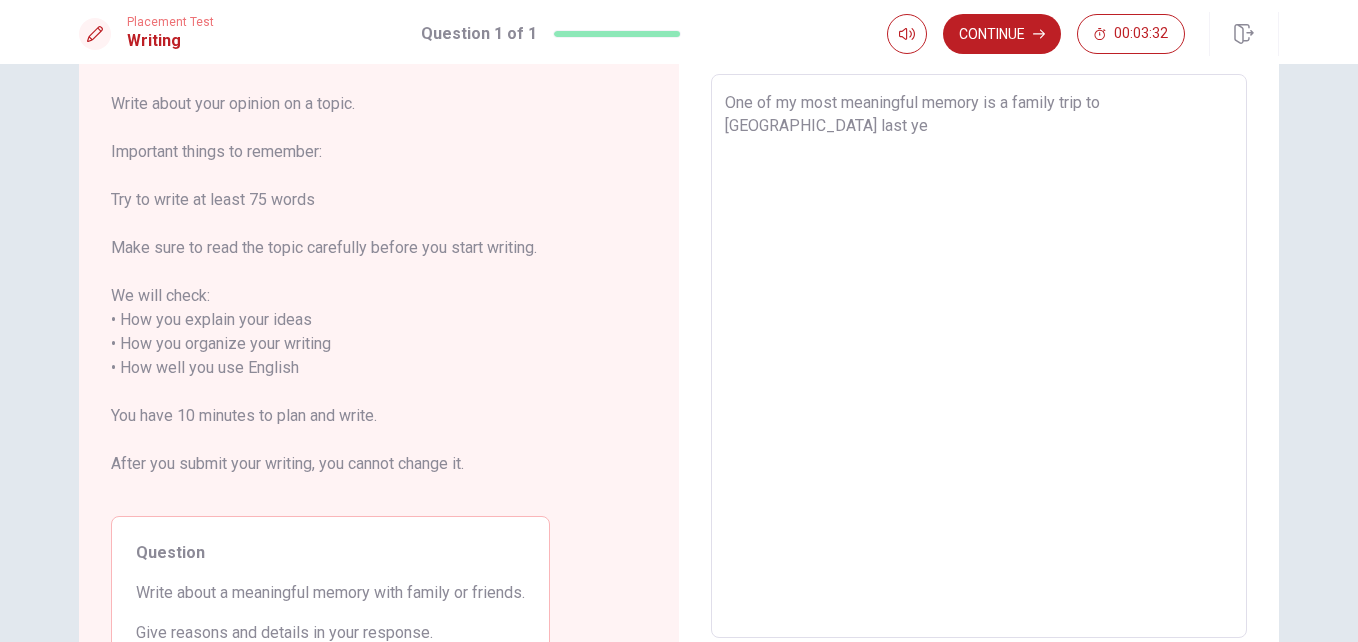 type on "x" 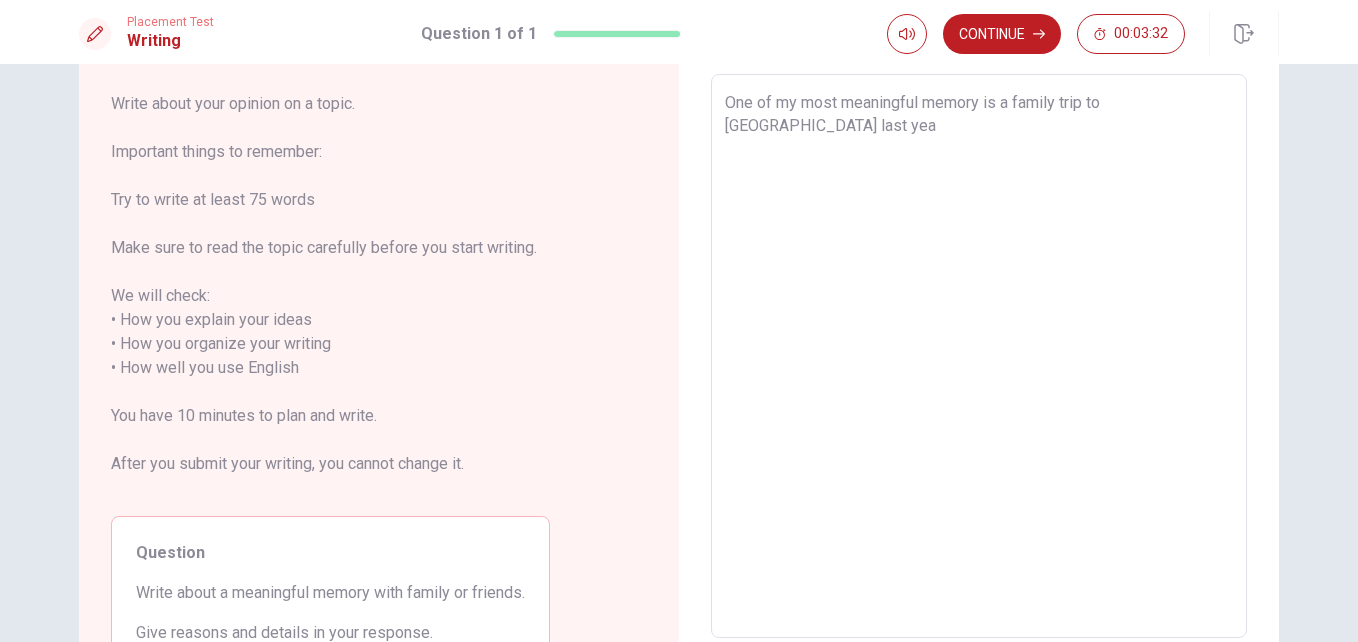 type on "One of my most meaningful memory is a family trip to [GEOGRAPHIC_DATA] last year" 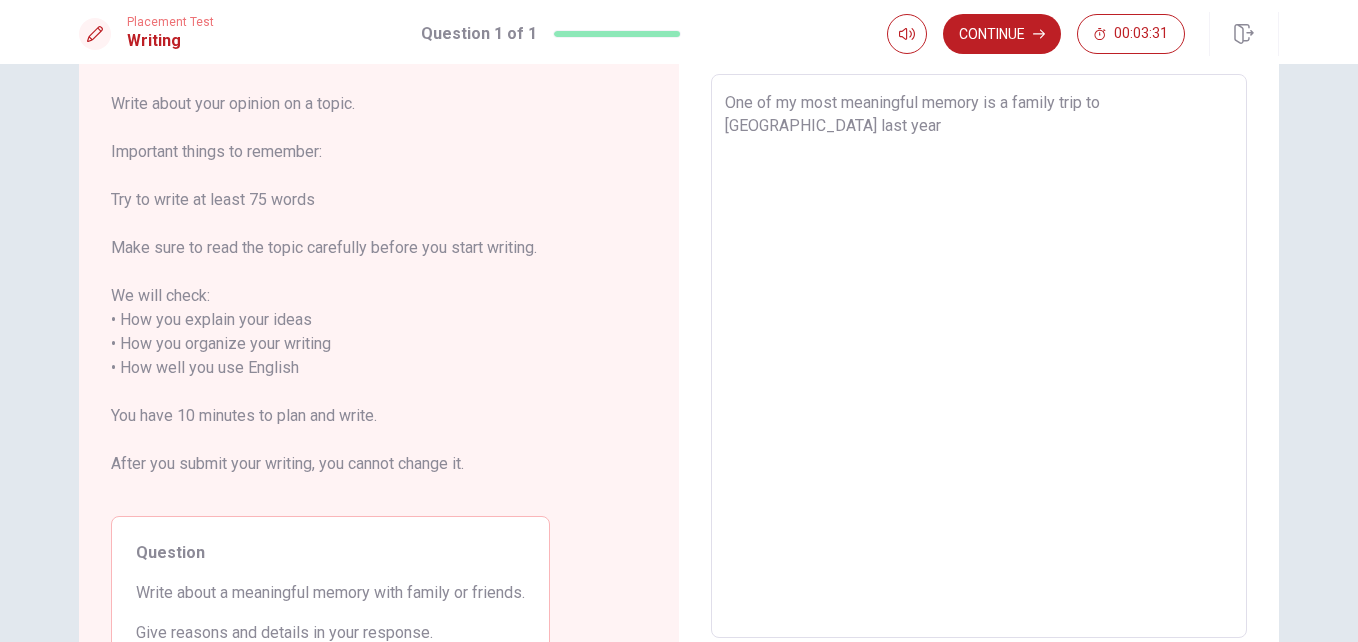 type on "x" 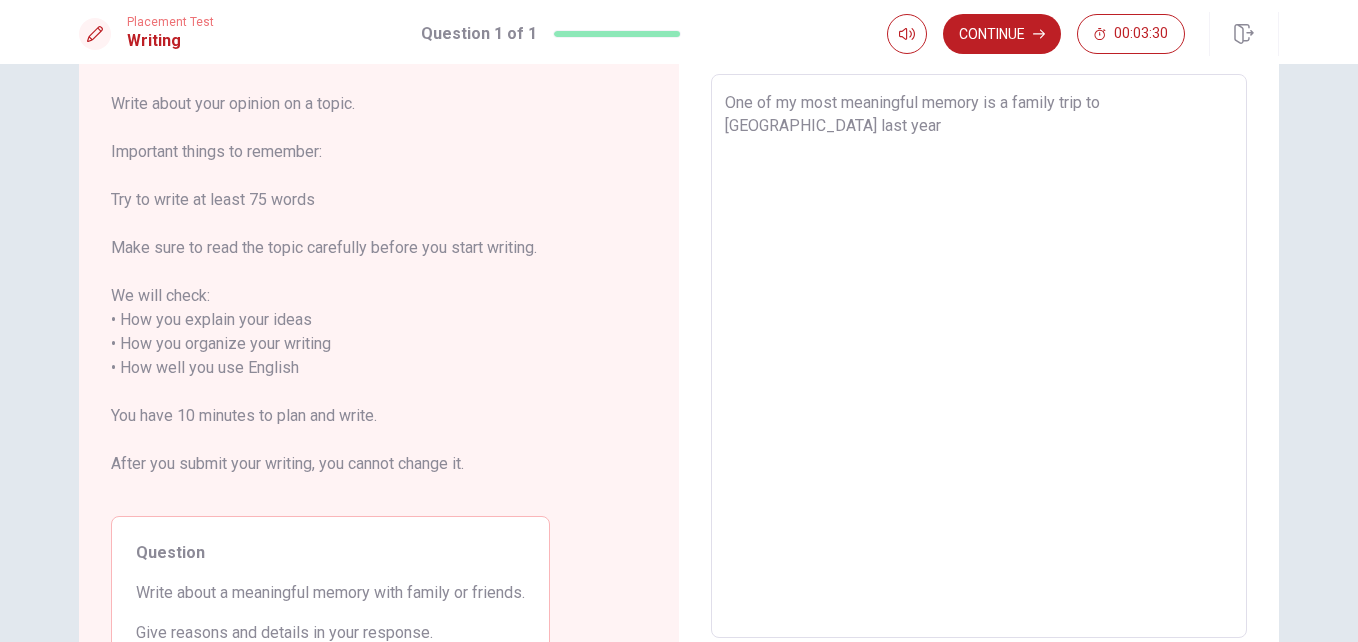 type on "One of my most meaningful memory is a family trip to [GEOGRAPHIC_DATA] last year." 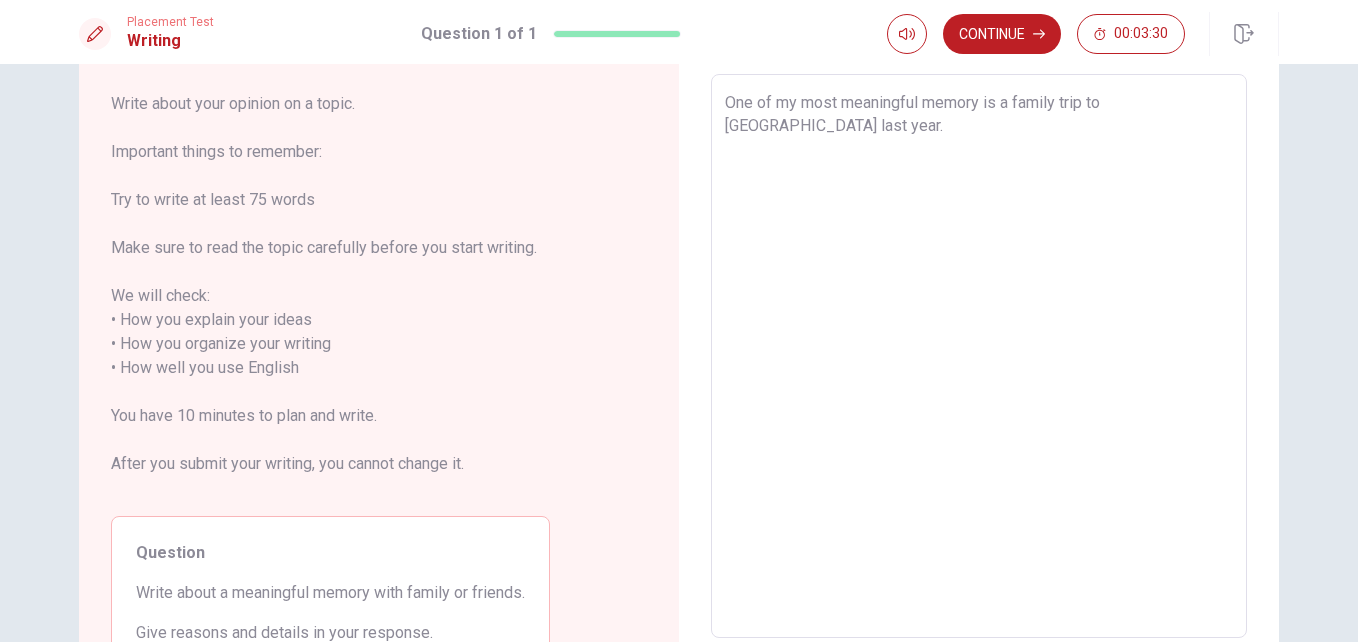 type on "x" 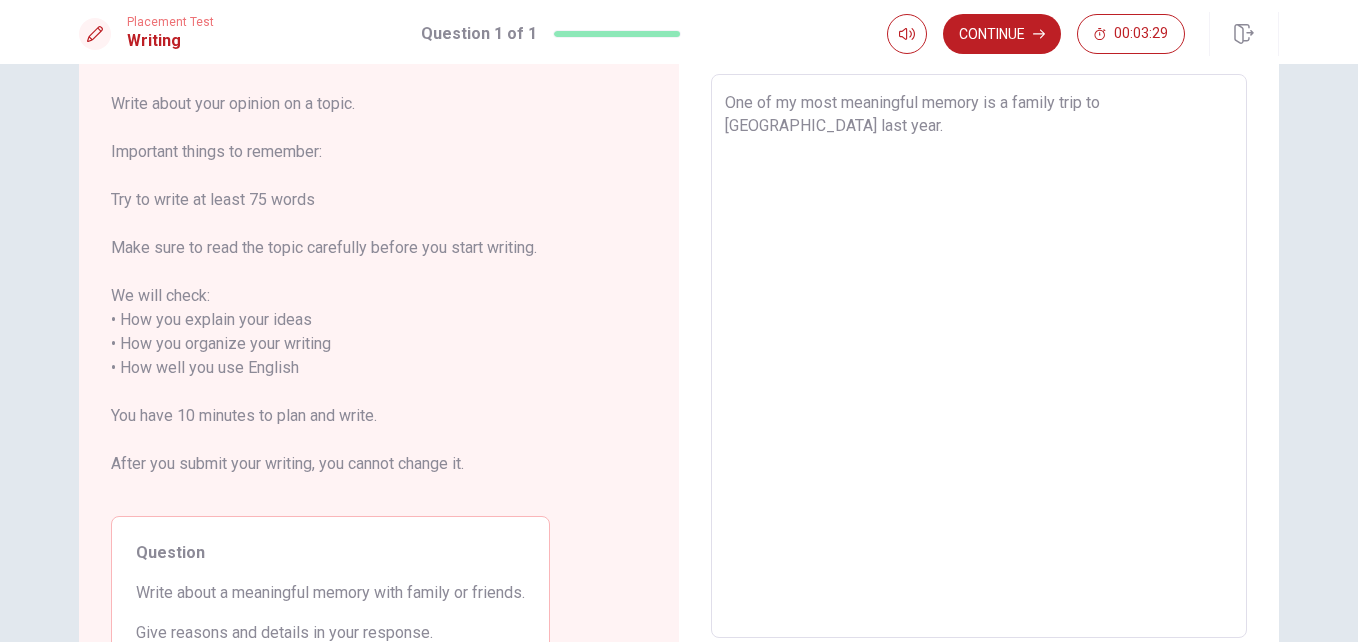 type on "One of my most meaningful memory is a family trip to [GEOGRAPHIC_DATA] last year." 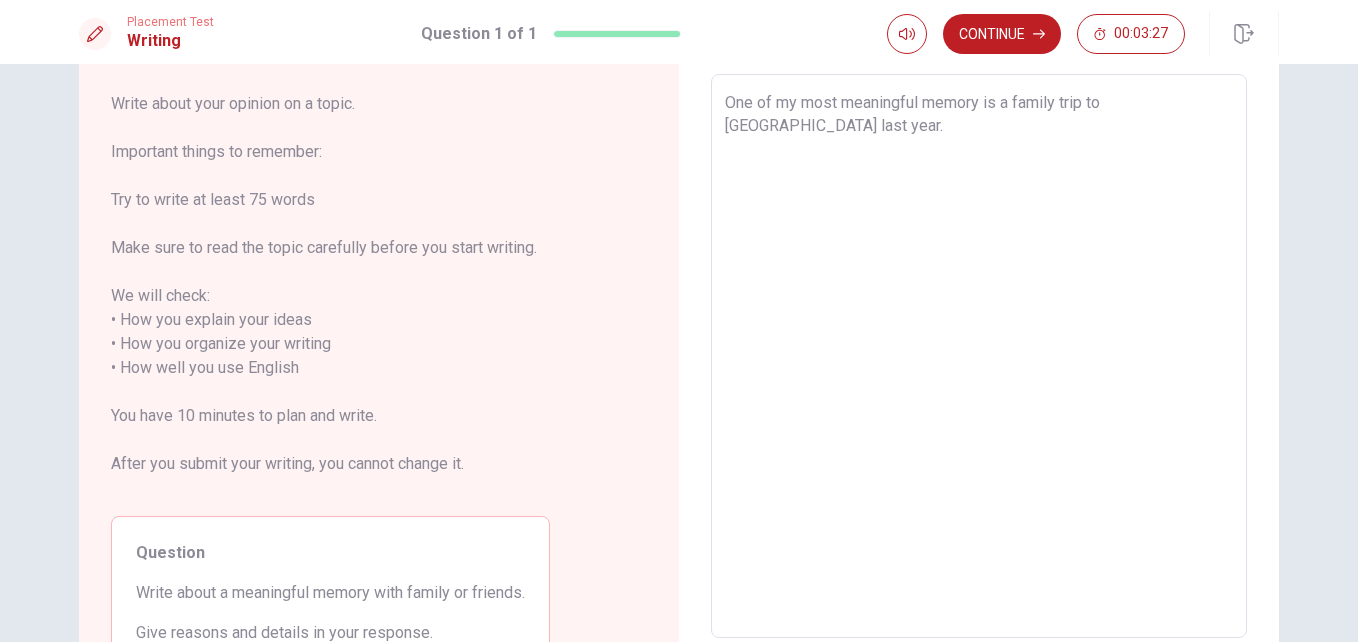 type on "x" 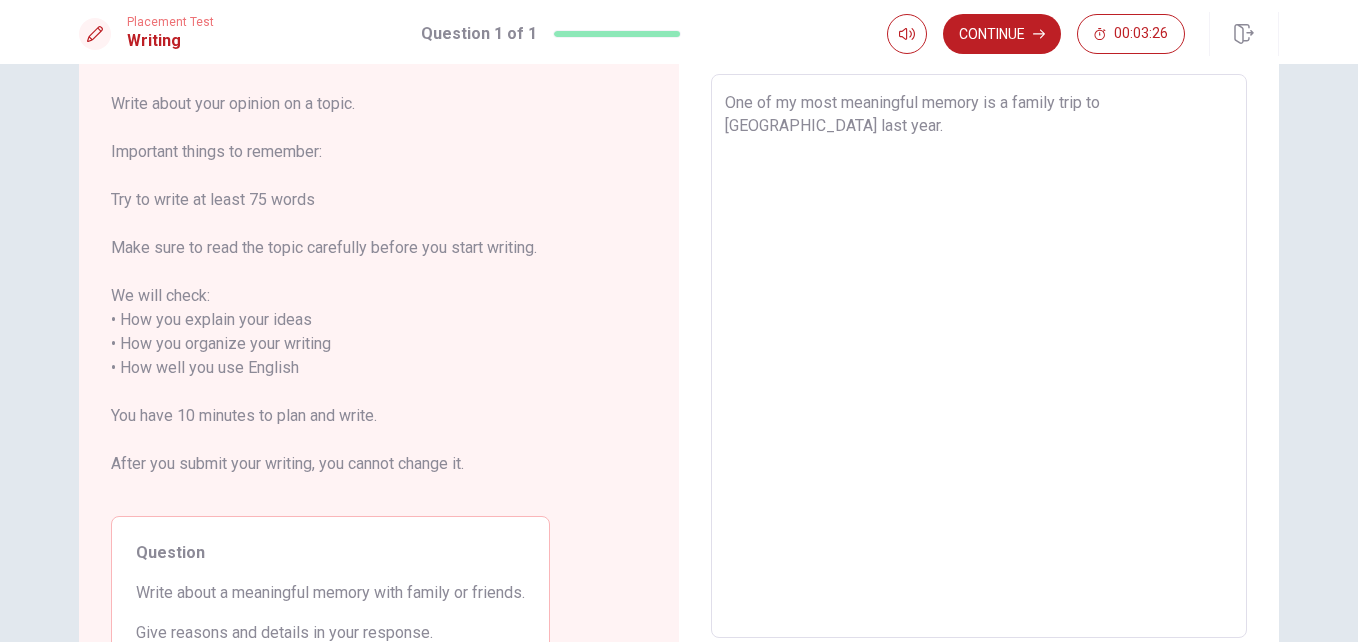 type on "One of my most meaningful memory is a family trip to [GEOGRAPHIC_DATA] last year. W" 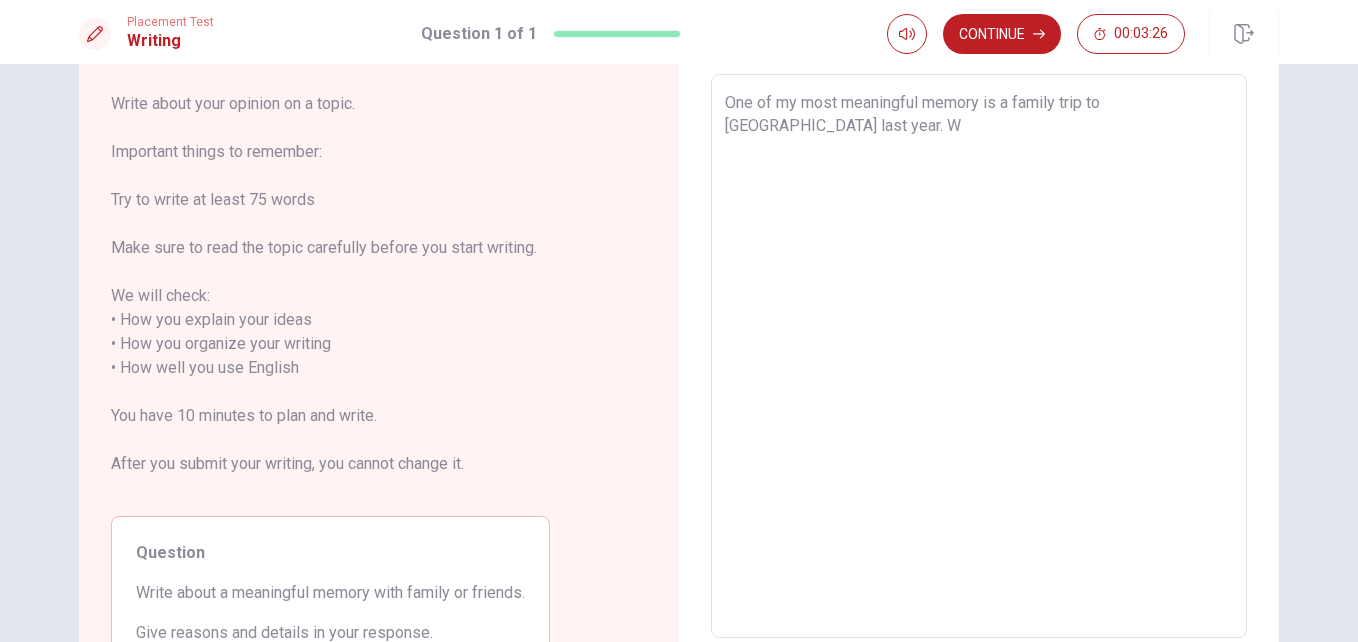 type on "x" 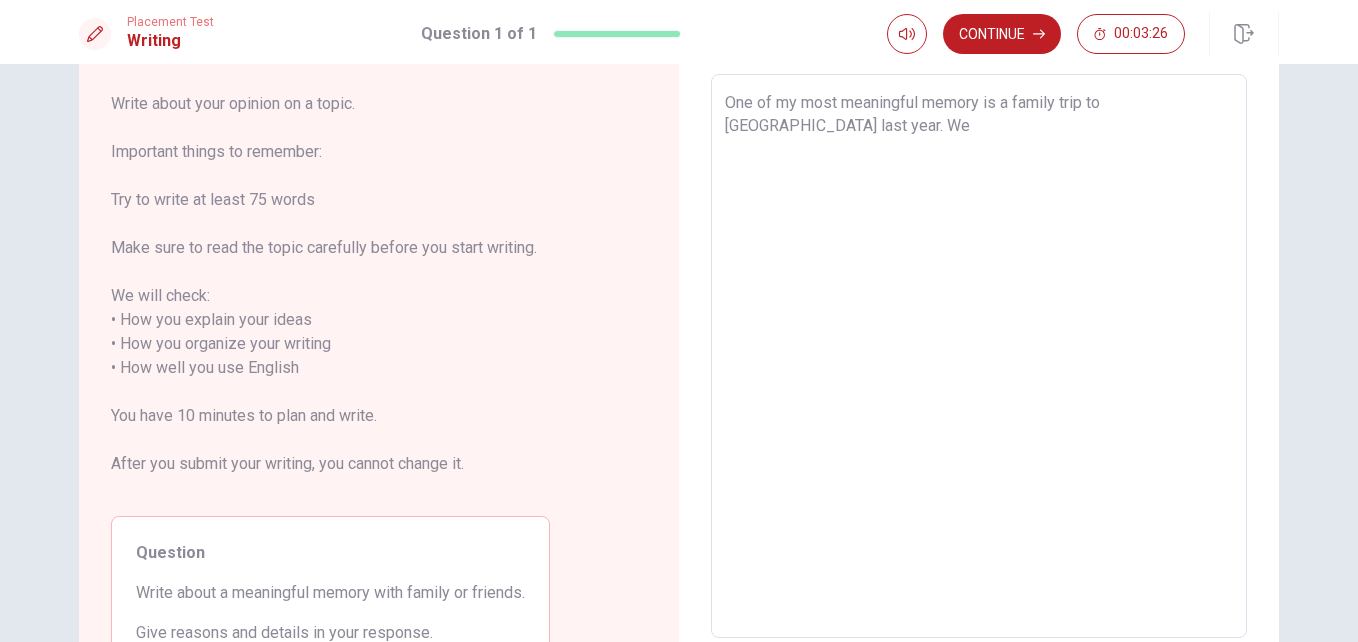 type on "x" 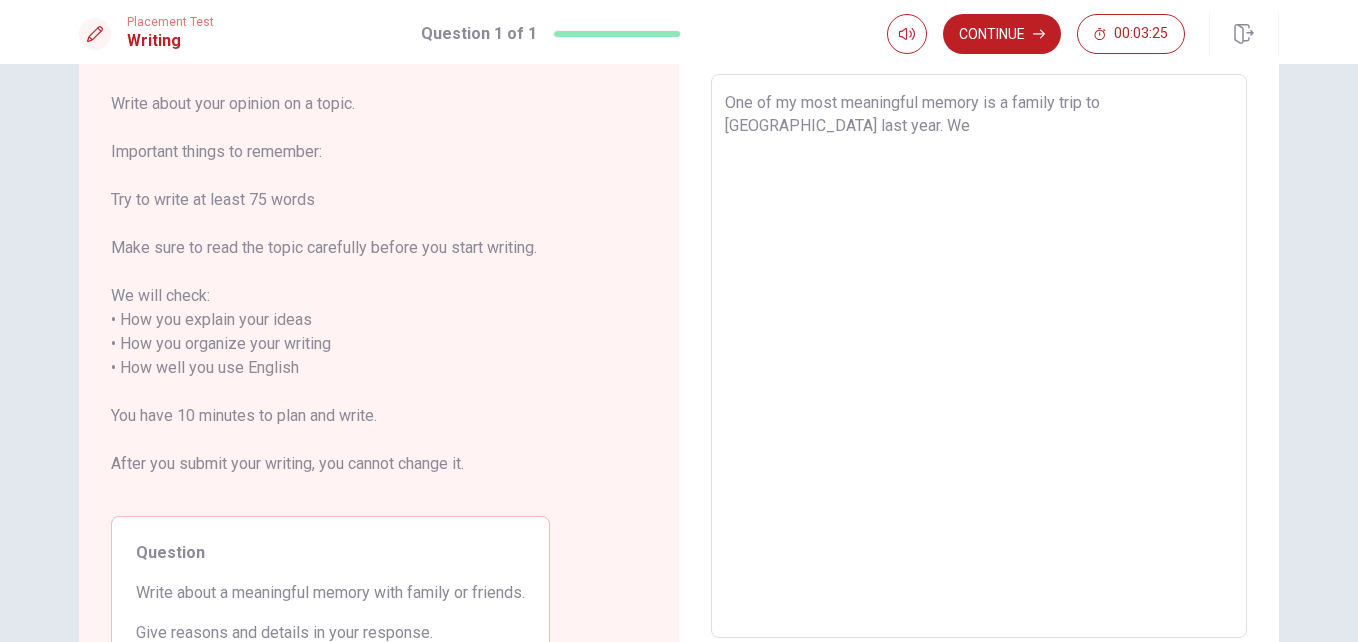 type on "One of my most meaningful memory is a family trip to [GEOGRAPHIC_DATA] last year. We" 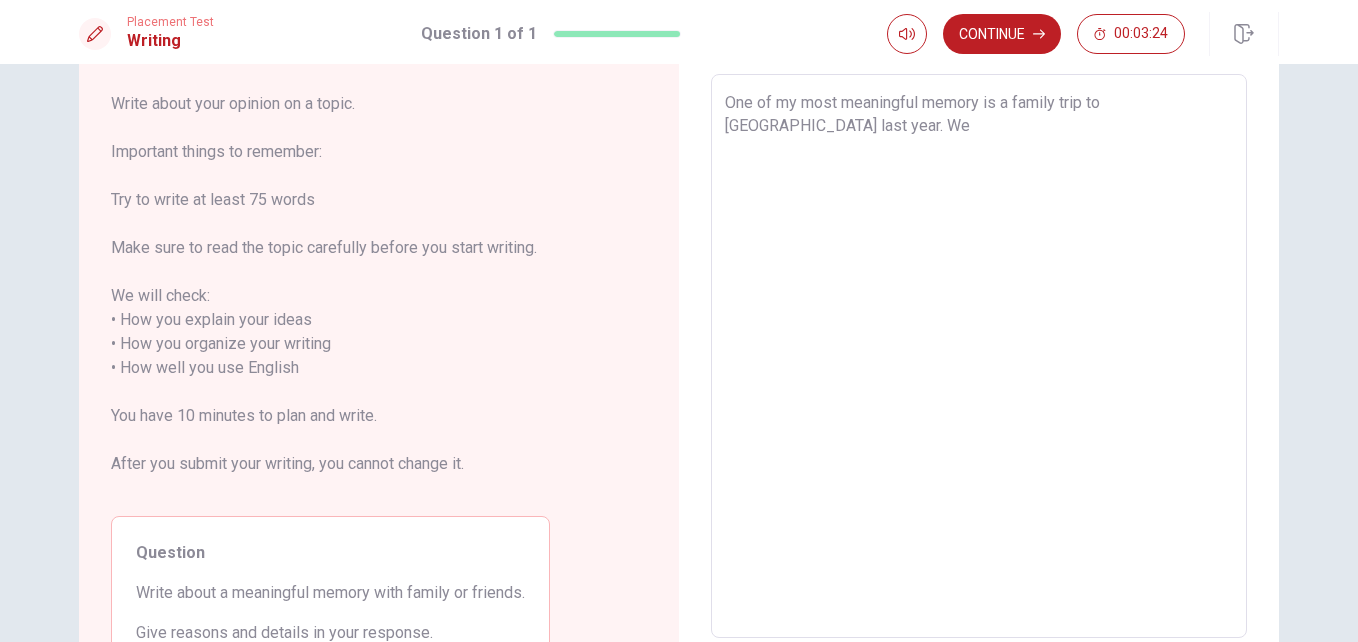 type on "One of my most meaningful memory is a family trip to [GEOGRAPHIC_DATA] last year. We v" 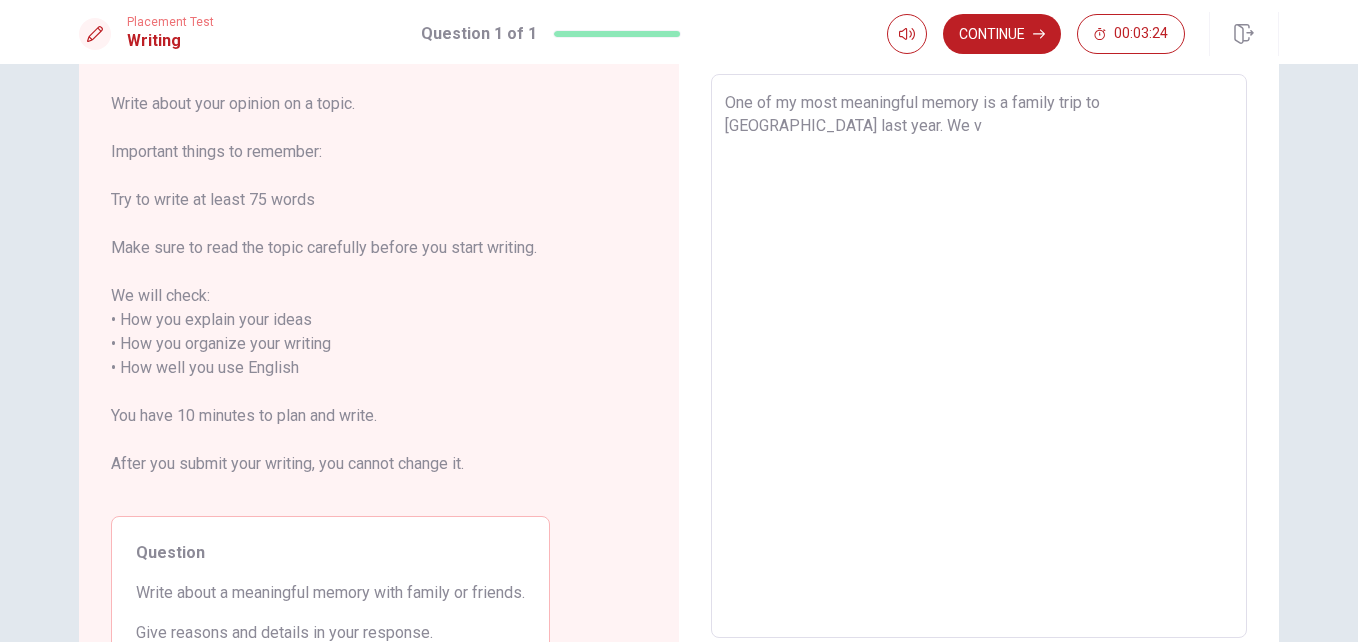 type on "x" 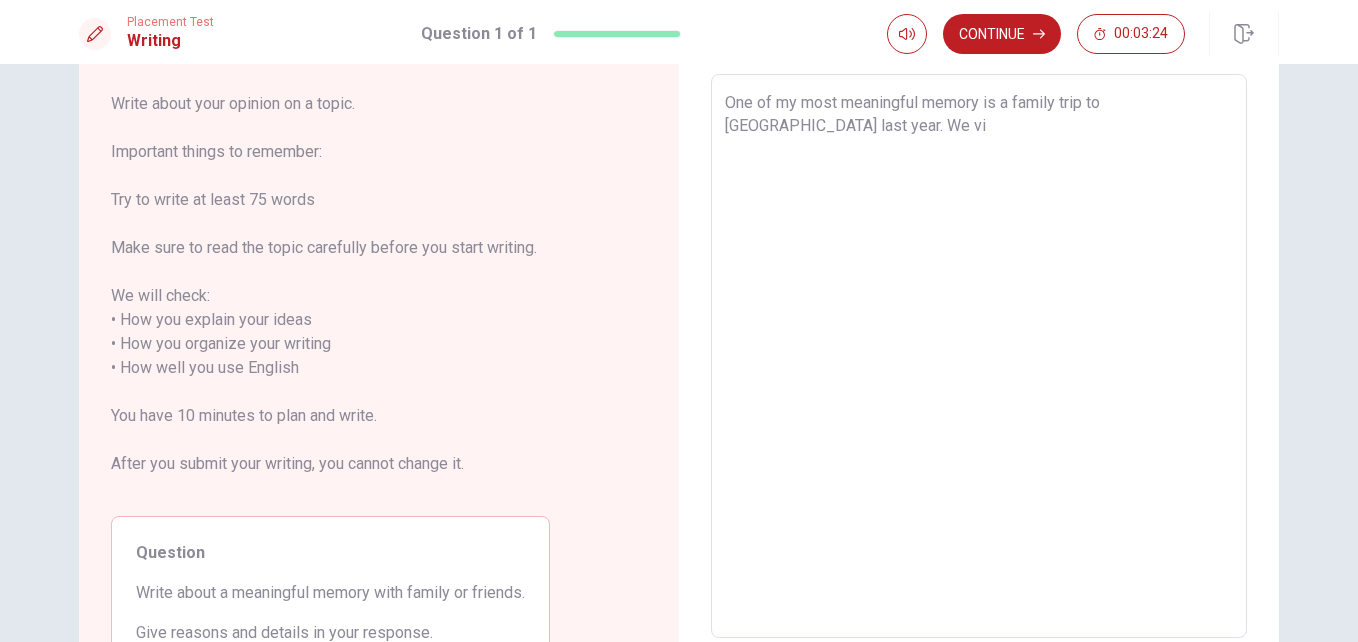 type on "x" 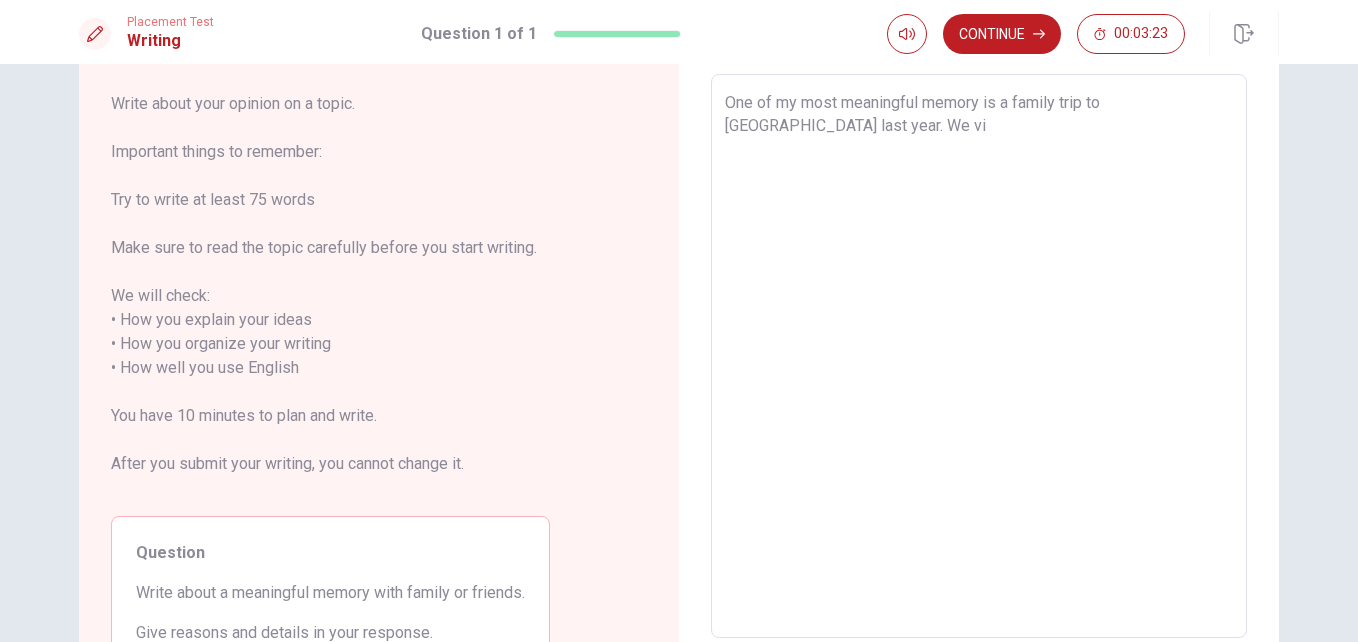 type on "One of my most meaningful memory is a family trip to [GEOGRAPHIC_DATA] last year. We vis" 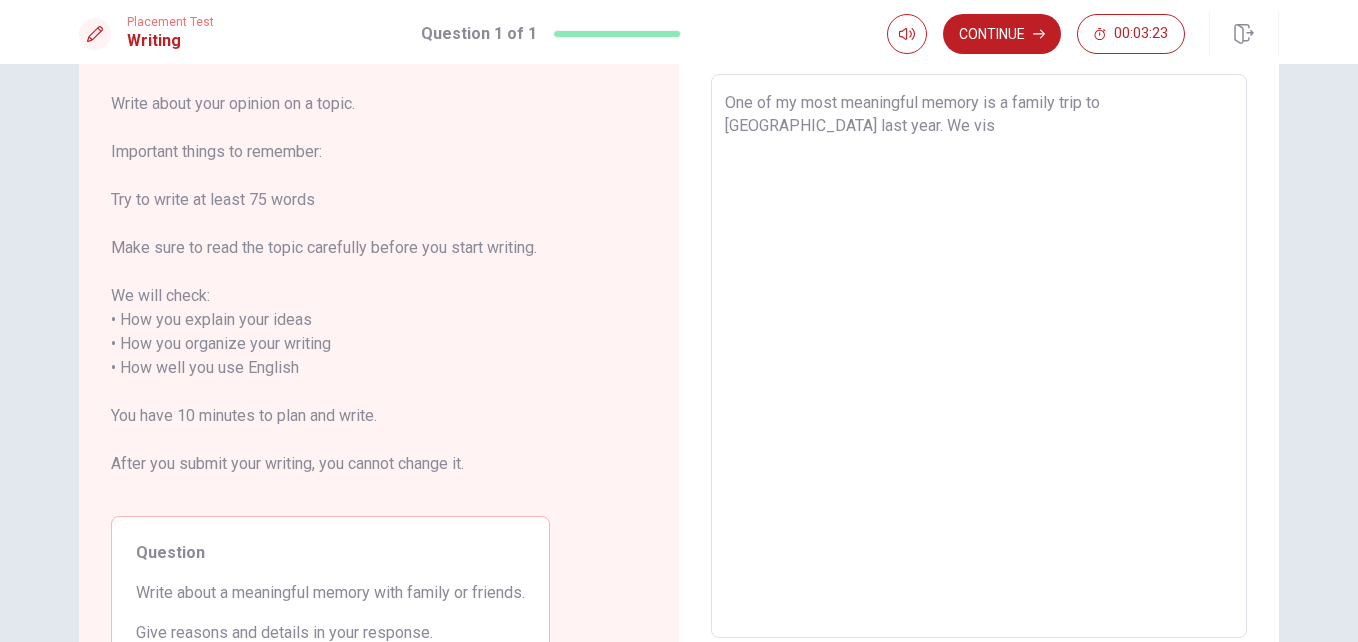 type on "x" 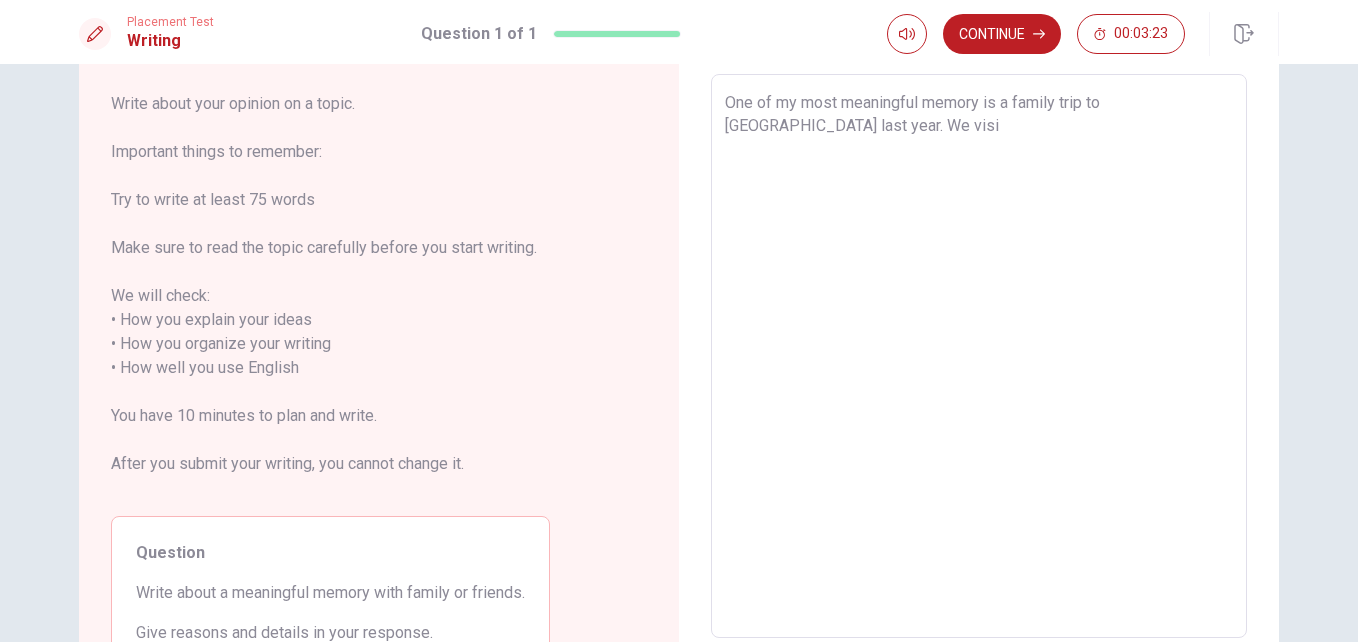 type on "x" 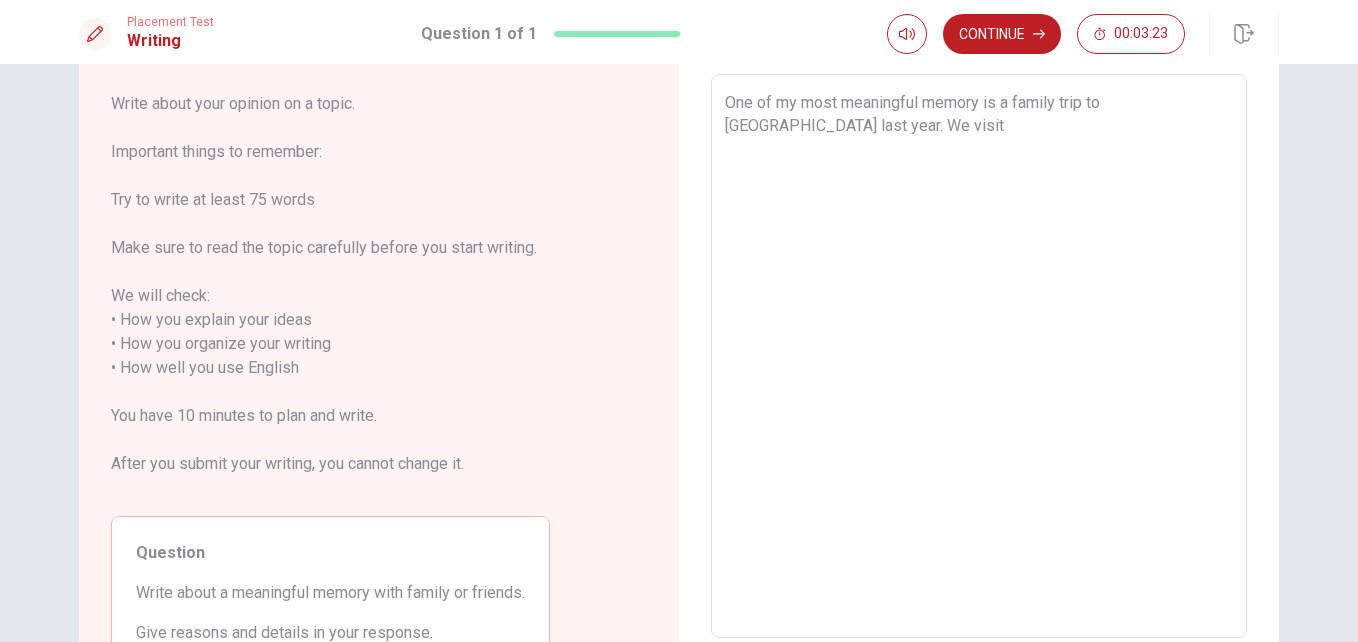 type on "x" 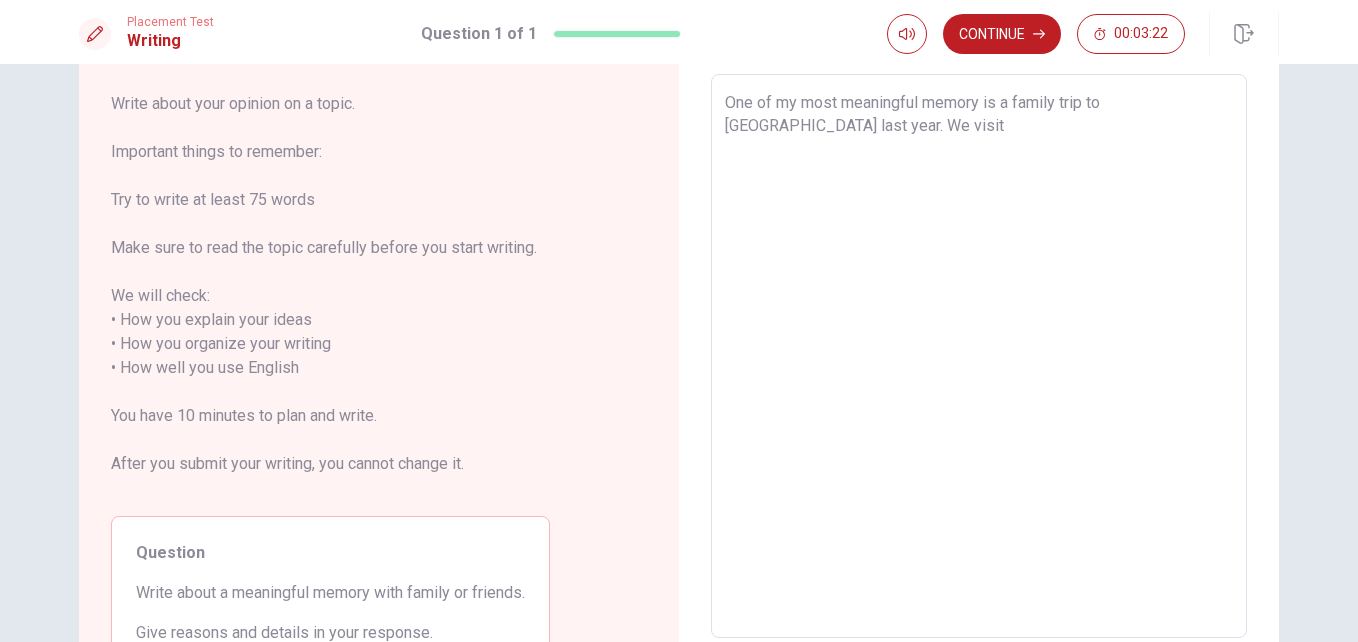 type on "One of my most meaningful memory is a family trip to [GEOGRAPHIC_DATA] last year. We visit" 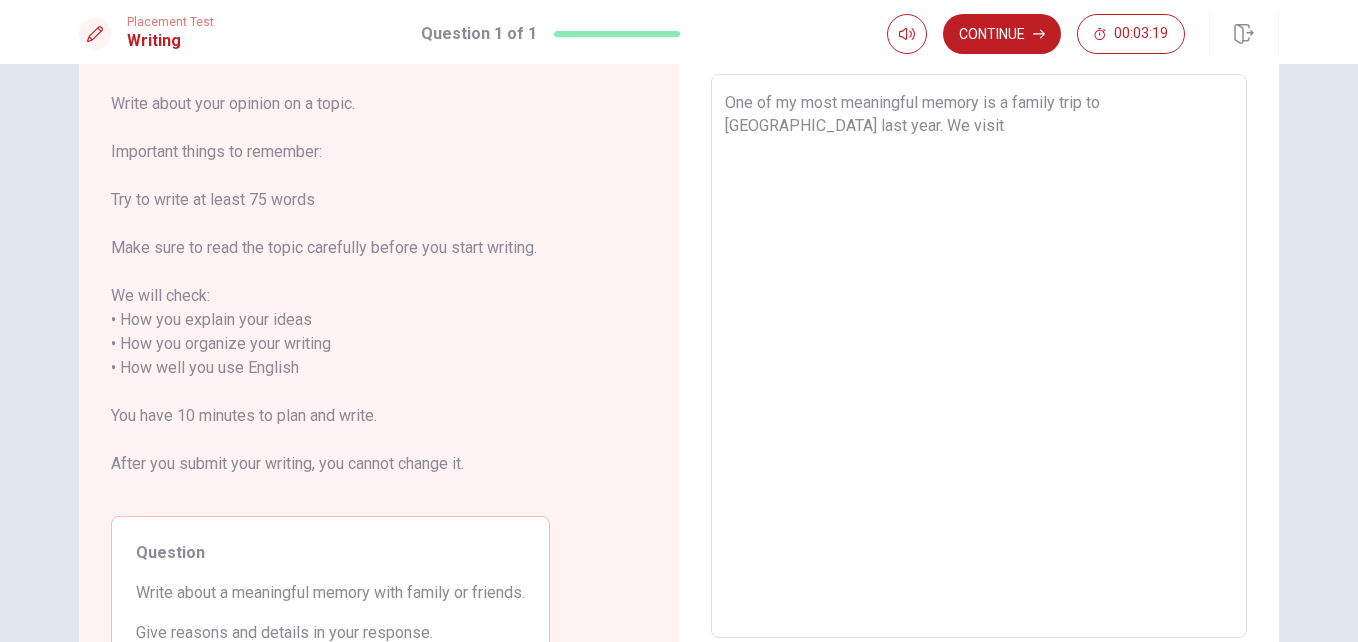 type on "x" 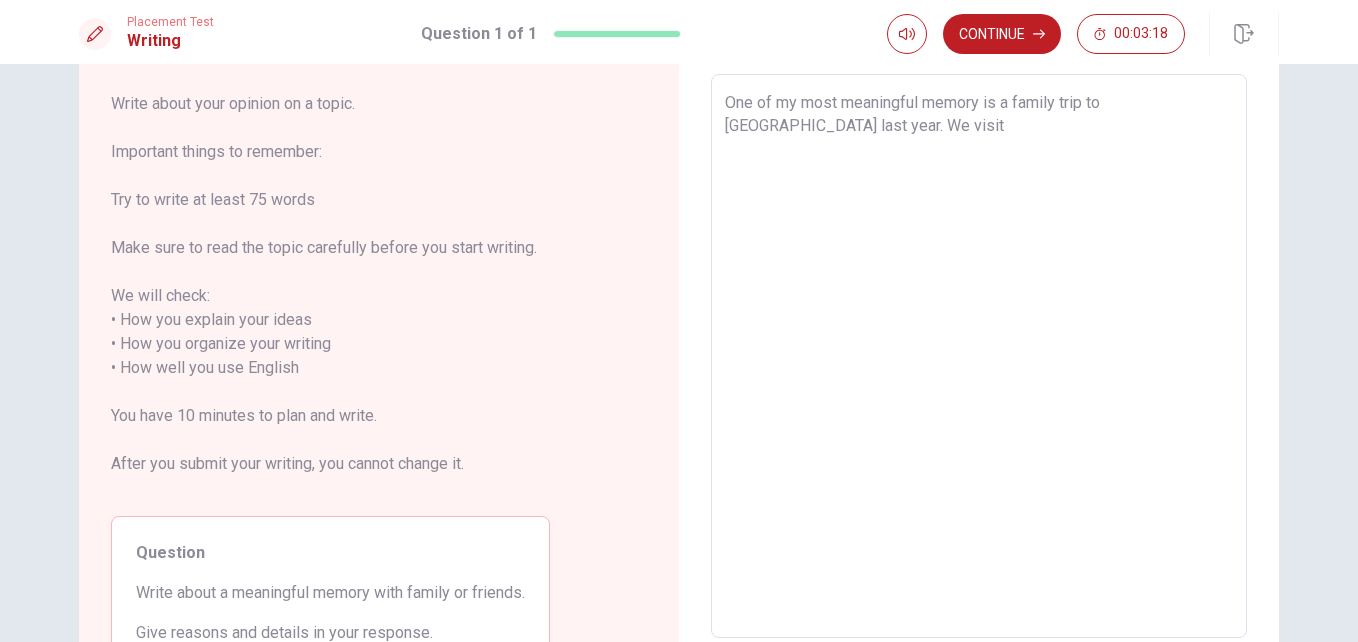 type on "One of my most meaningful memory is a family trip to [GEOGRAPHIC_DATA] last year. We visit" 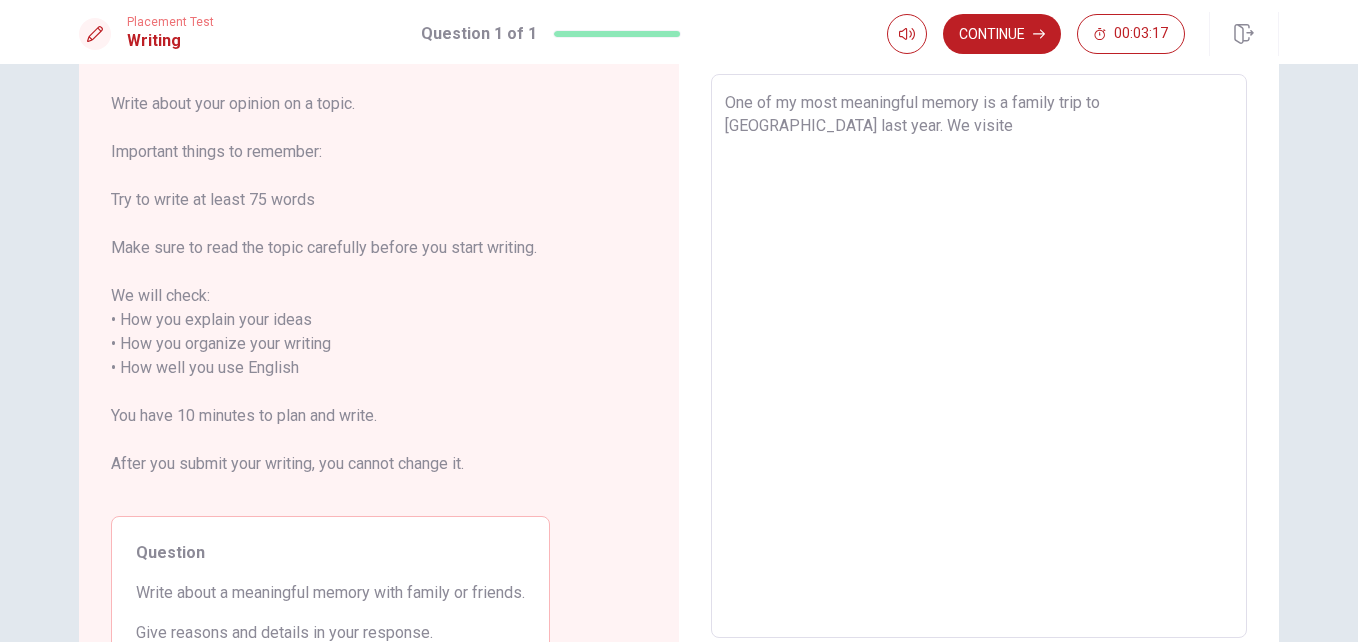 type on "x" 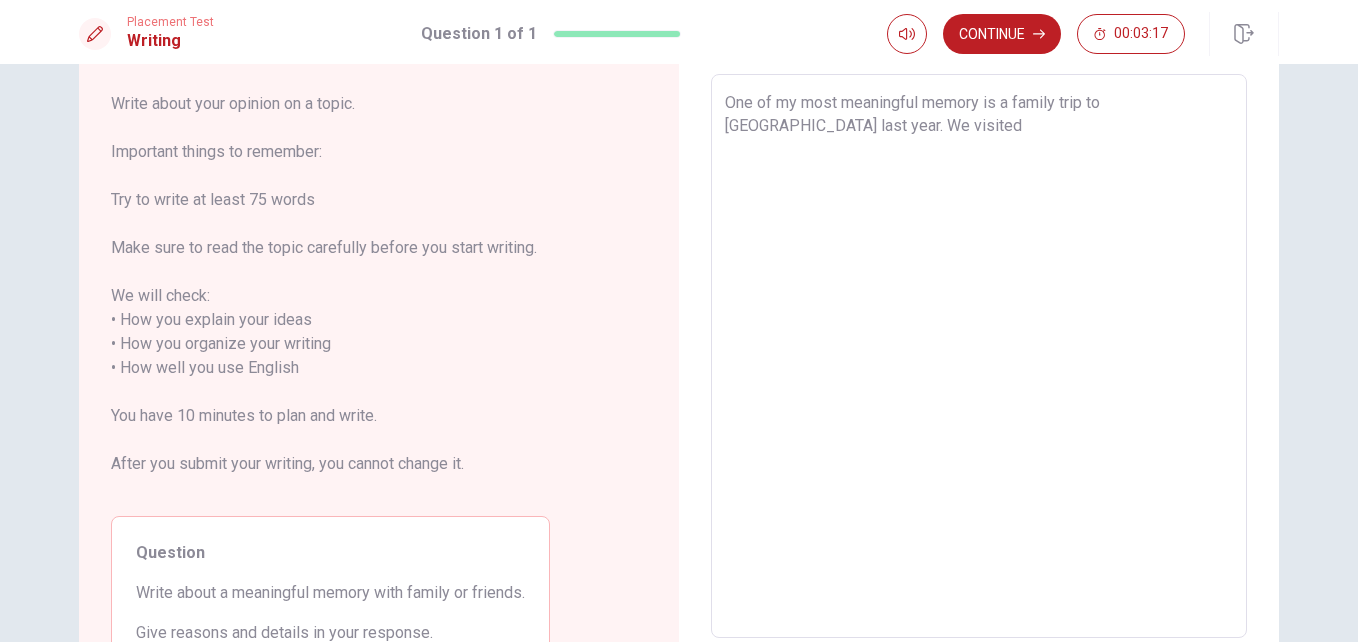 type on "x" 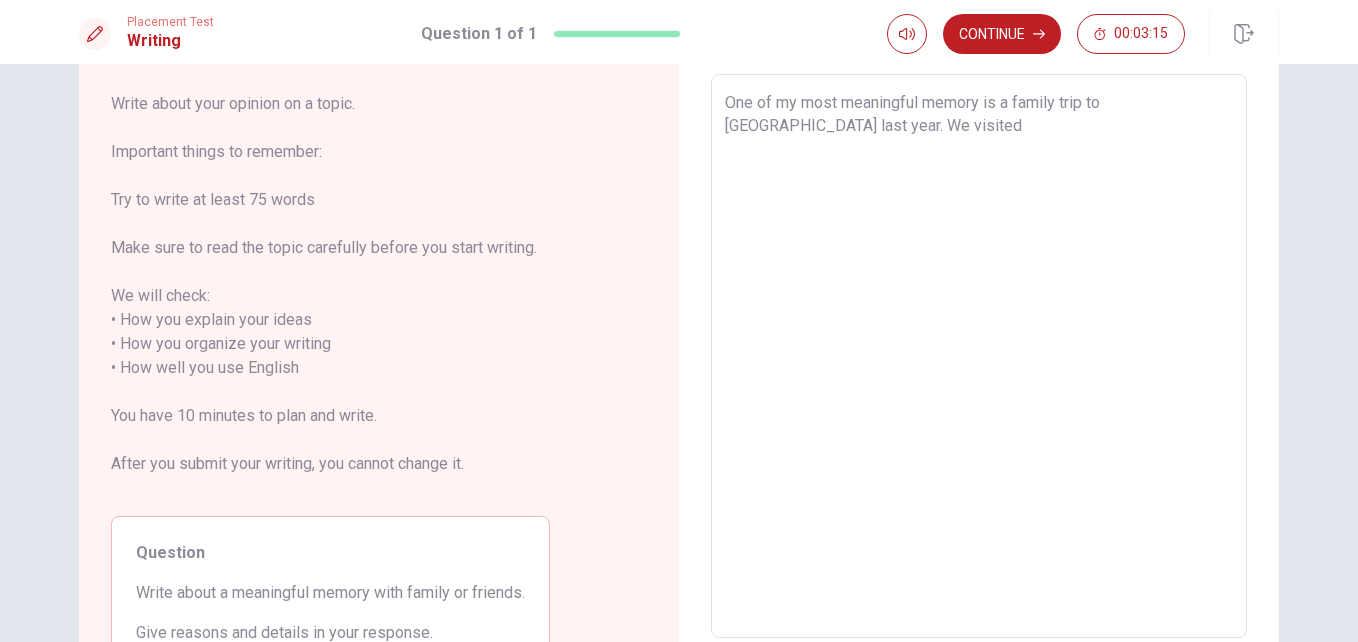 type on "x" 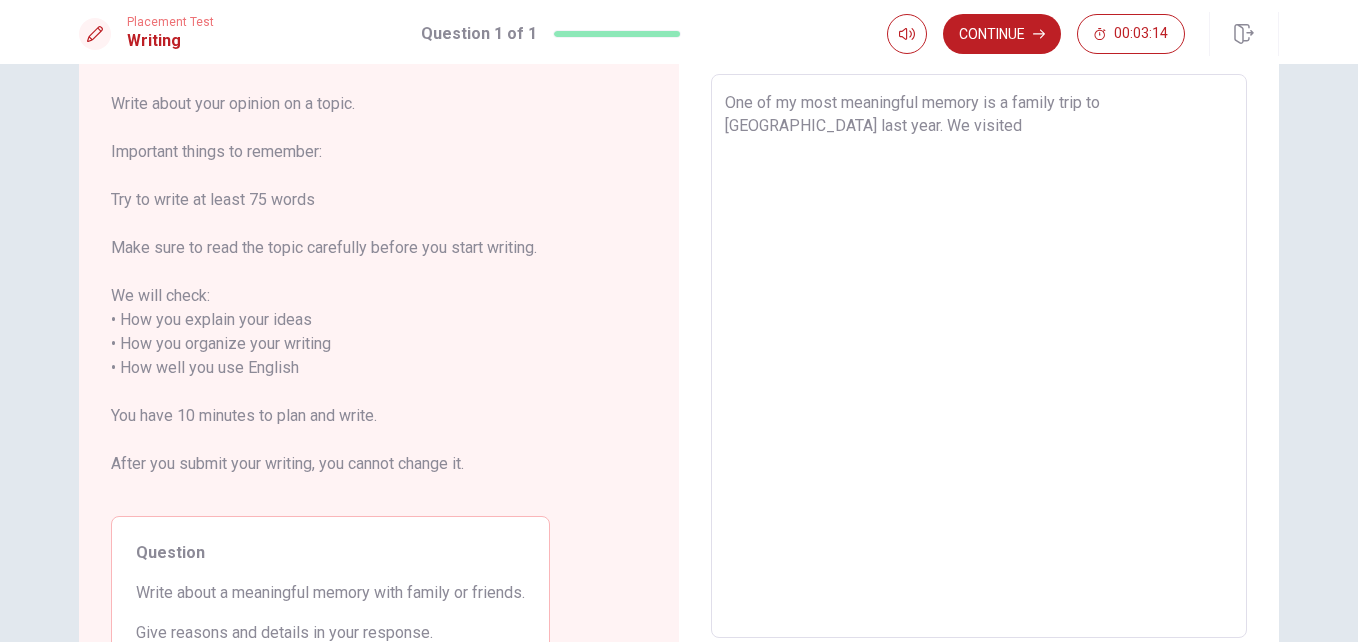 type on "One of my most meaningful memory is a family trip to [GEOGRAPHIC_DATA] last year. We visited m" 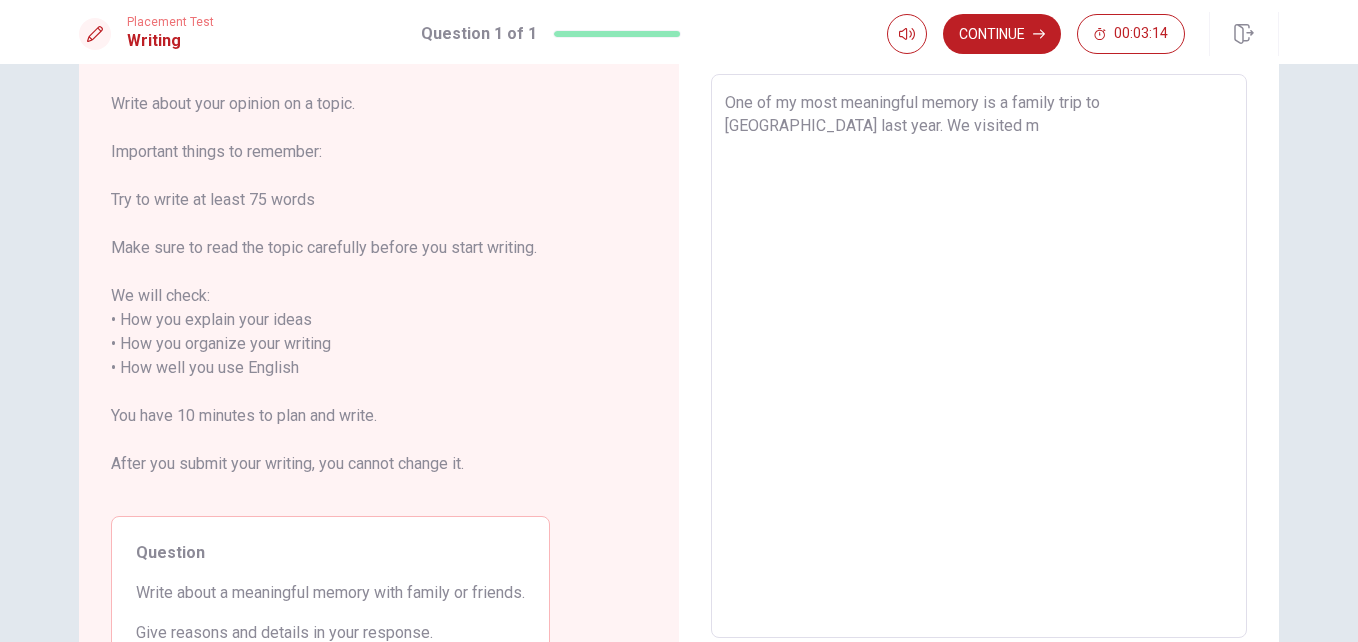 type on "x" 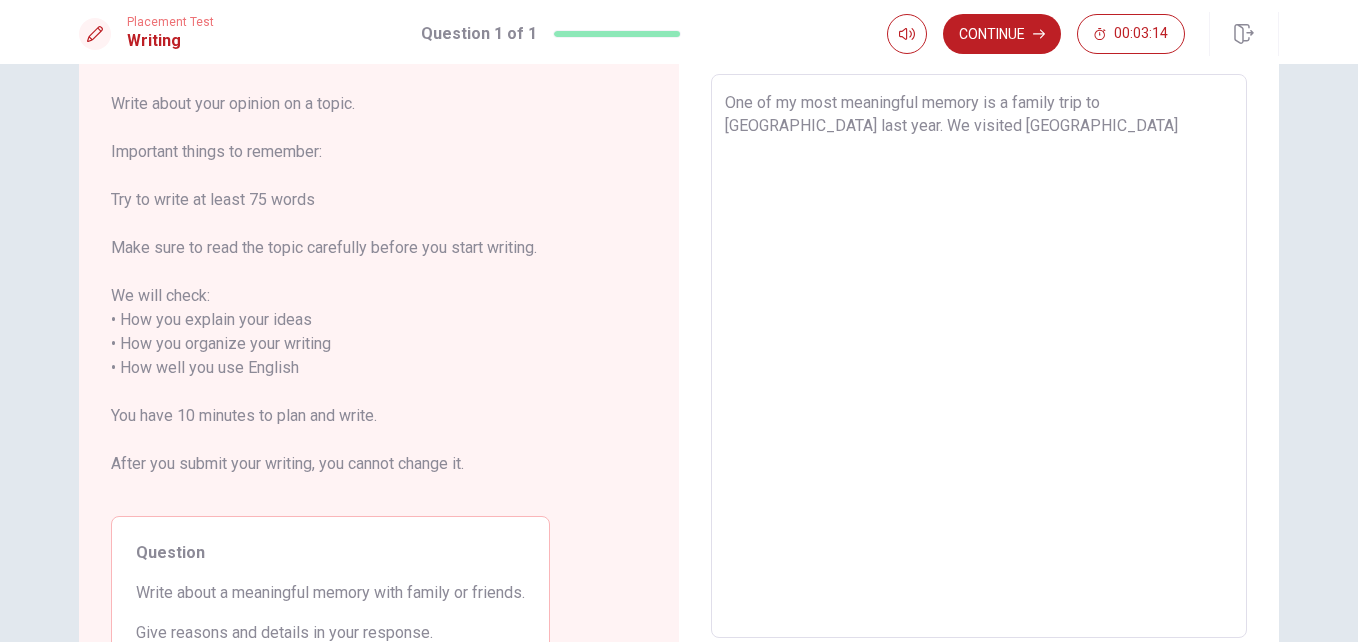 type on "x" 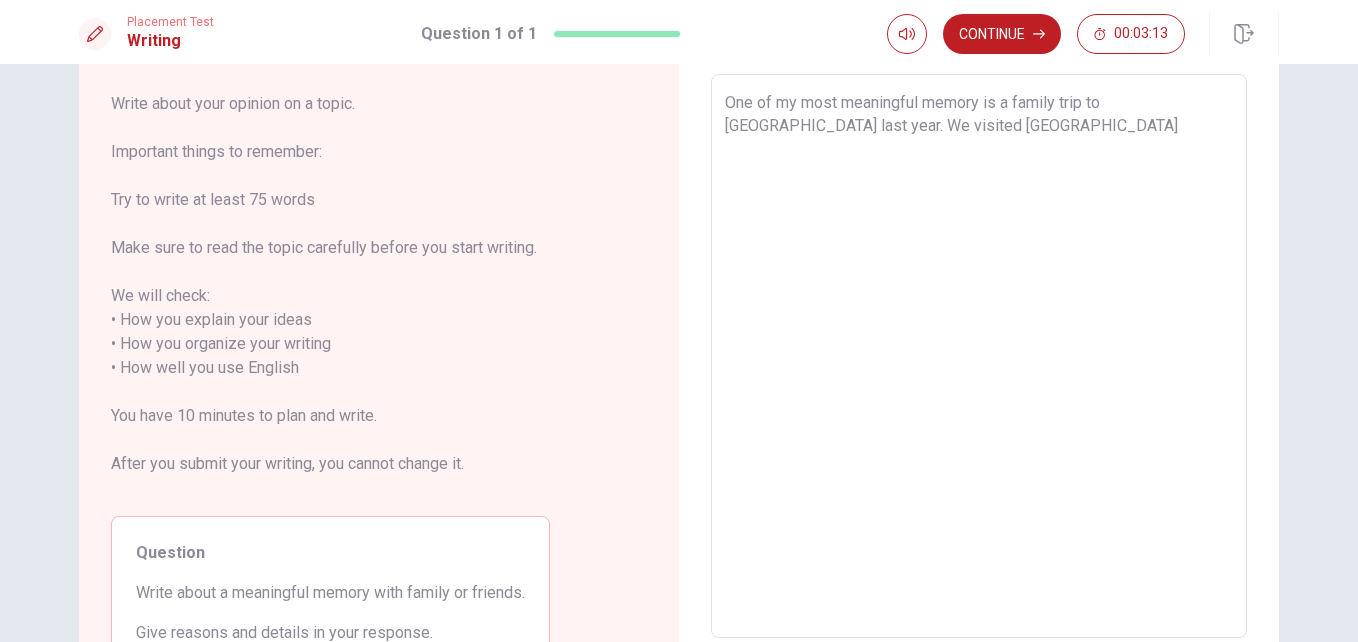 type on "One of my most meaningful memory is a family trip to [GEOGRAPHIC_DATA] last year. We visited man" 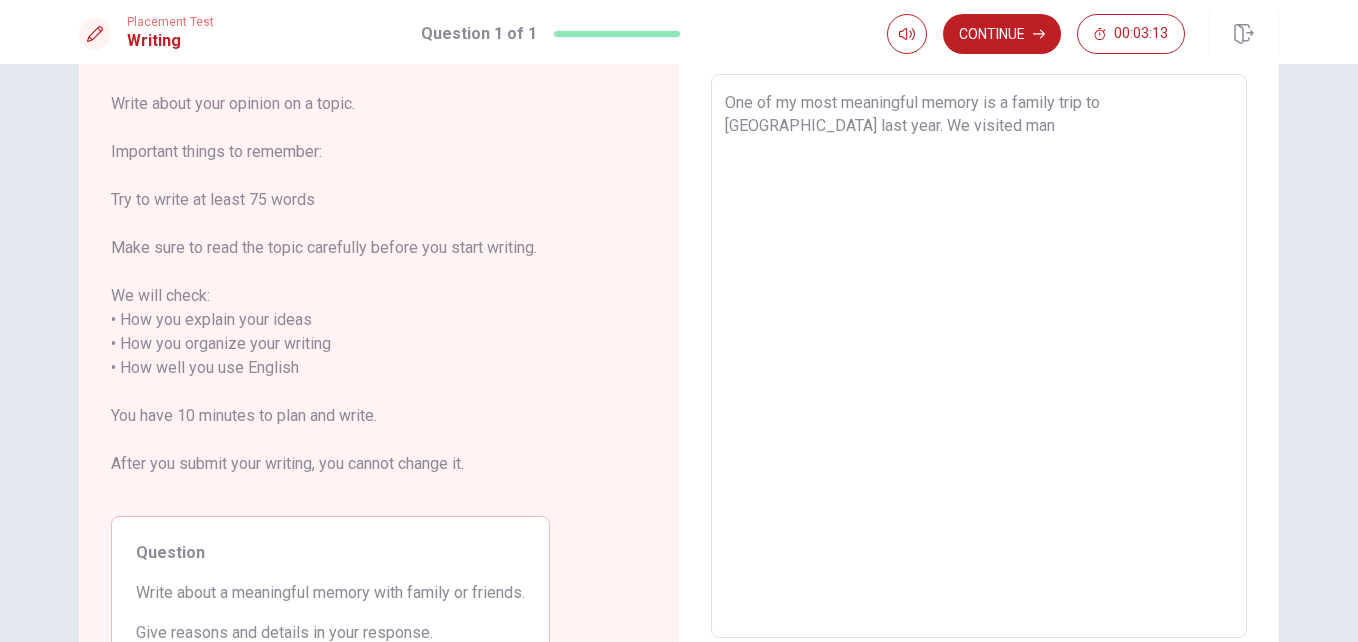 type on "x" 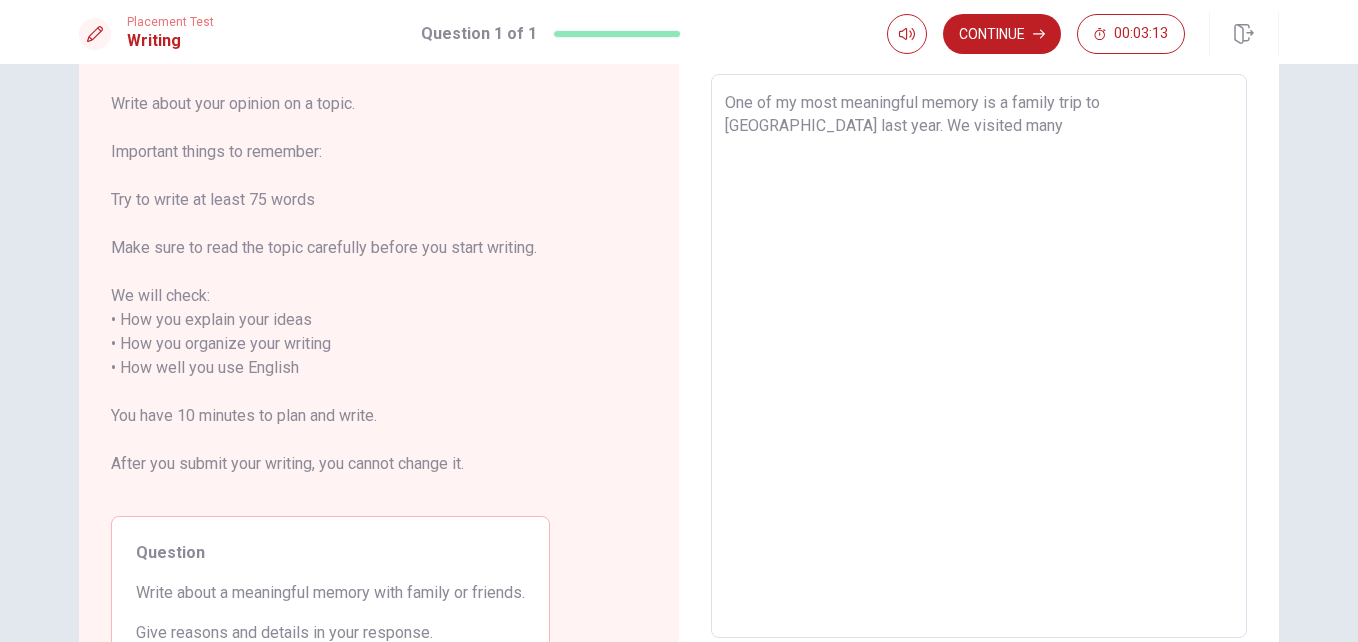 type on "x" 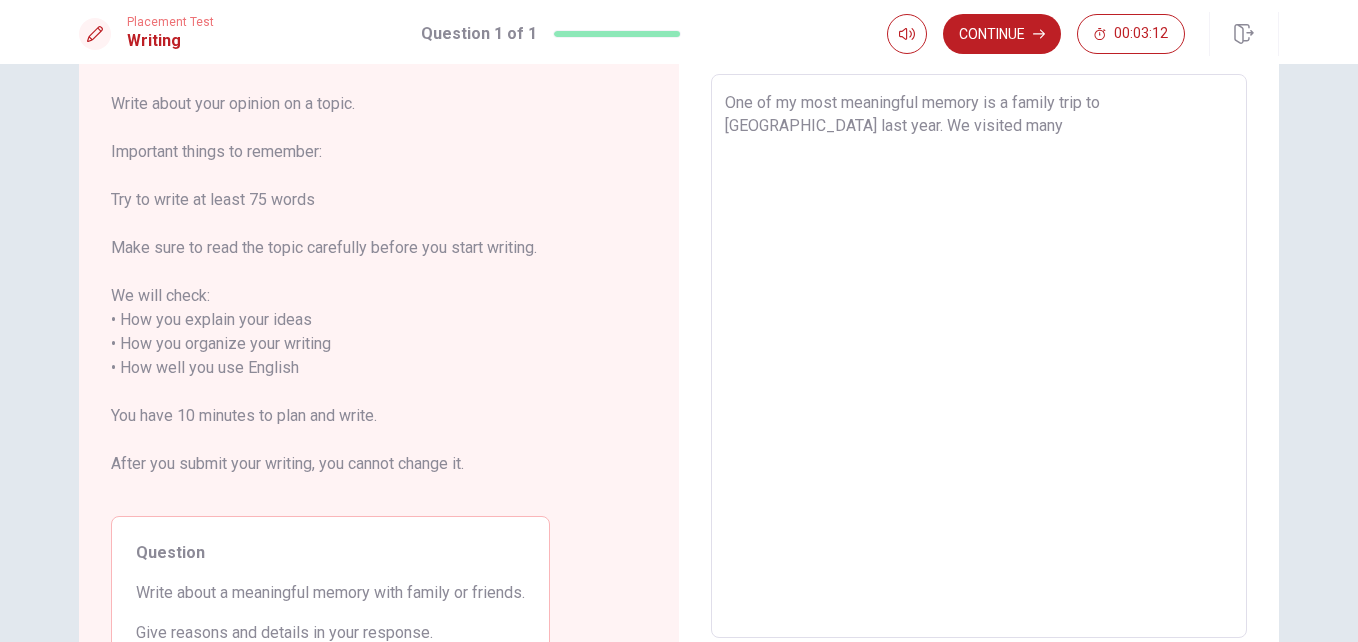 type on "One of my most meaningful memory is a family trip to [GEOGRAPHIC_DATA] last year. We visited many" 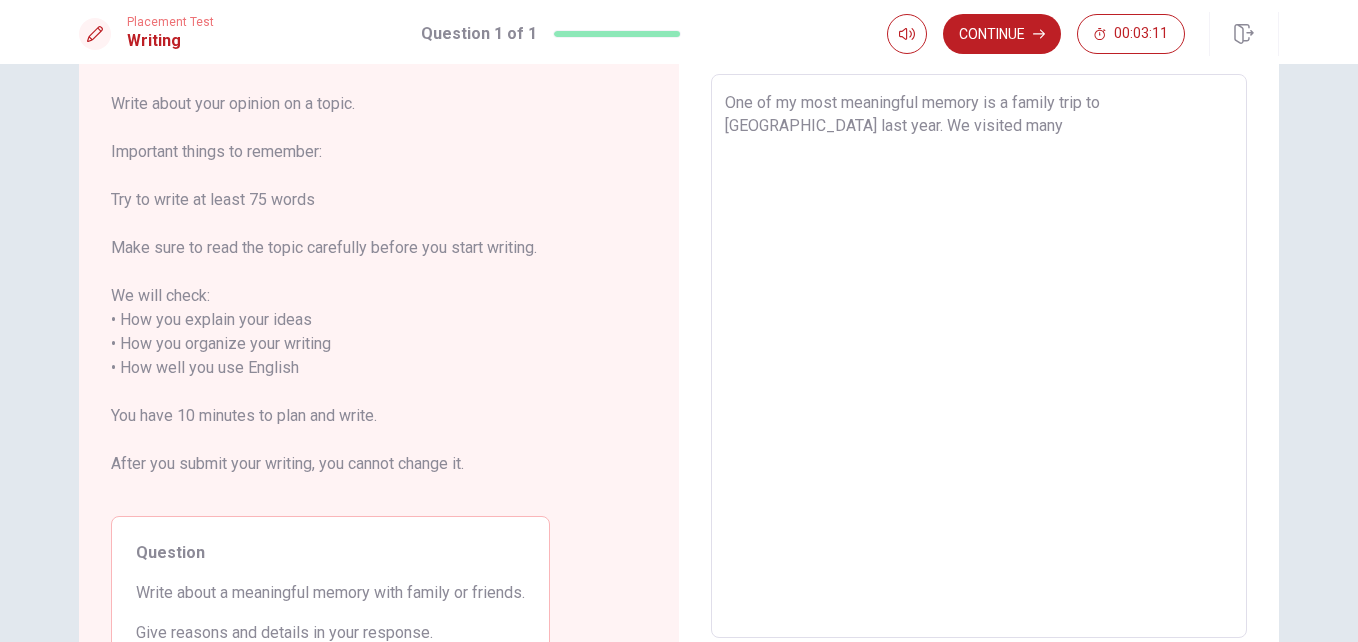 type on "x" 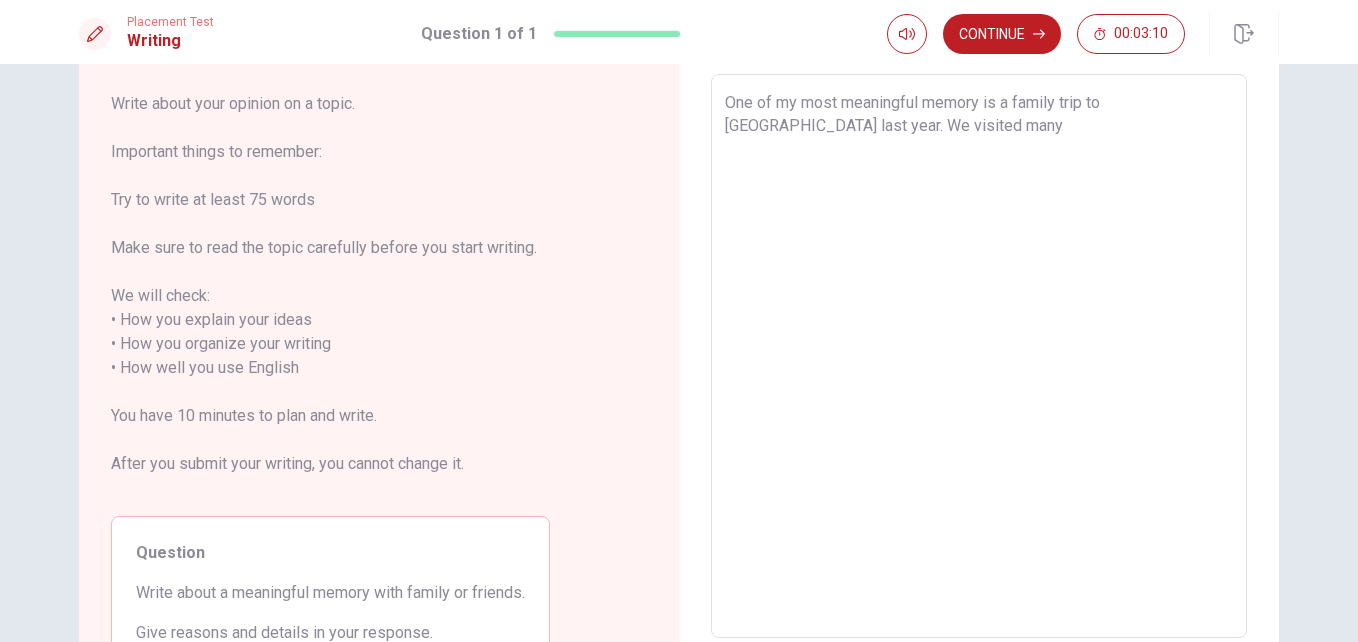type on "One of my most meaningful memory is a family trip to [GEOGRAPHIC_DATA] last year. We visited many b" 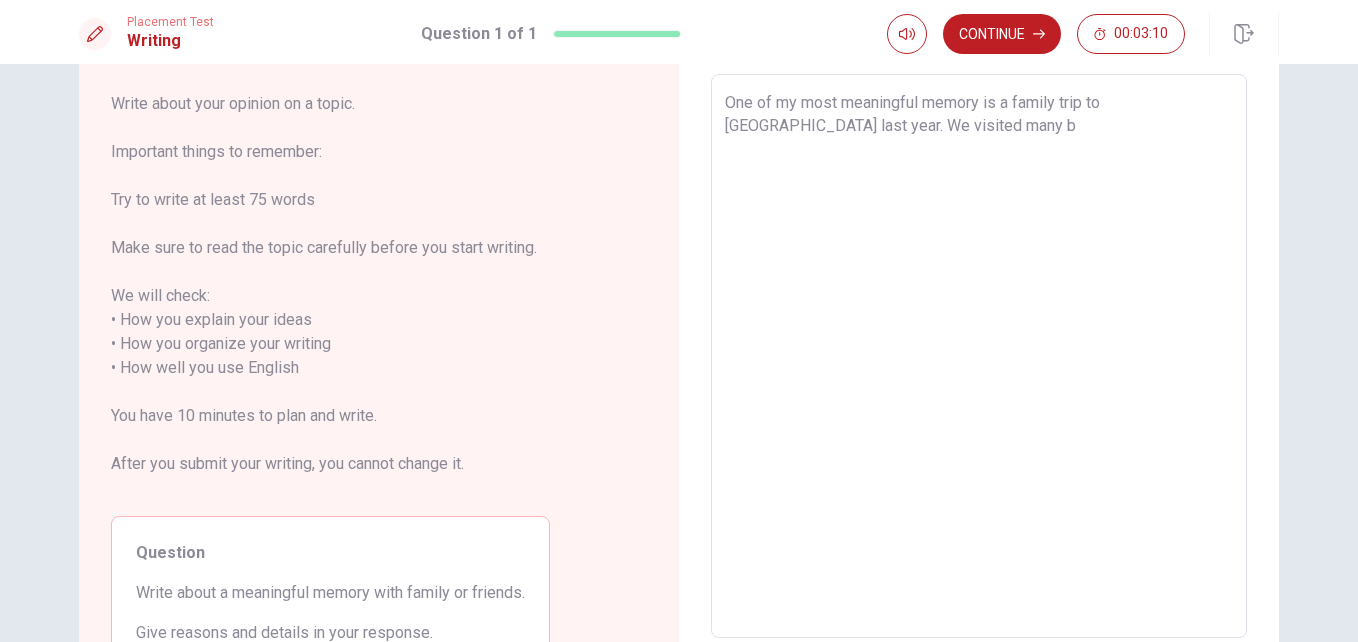 type on "x" 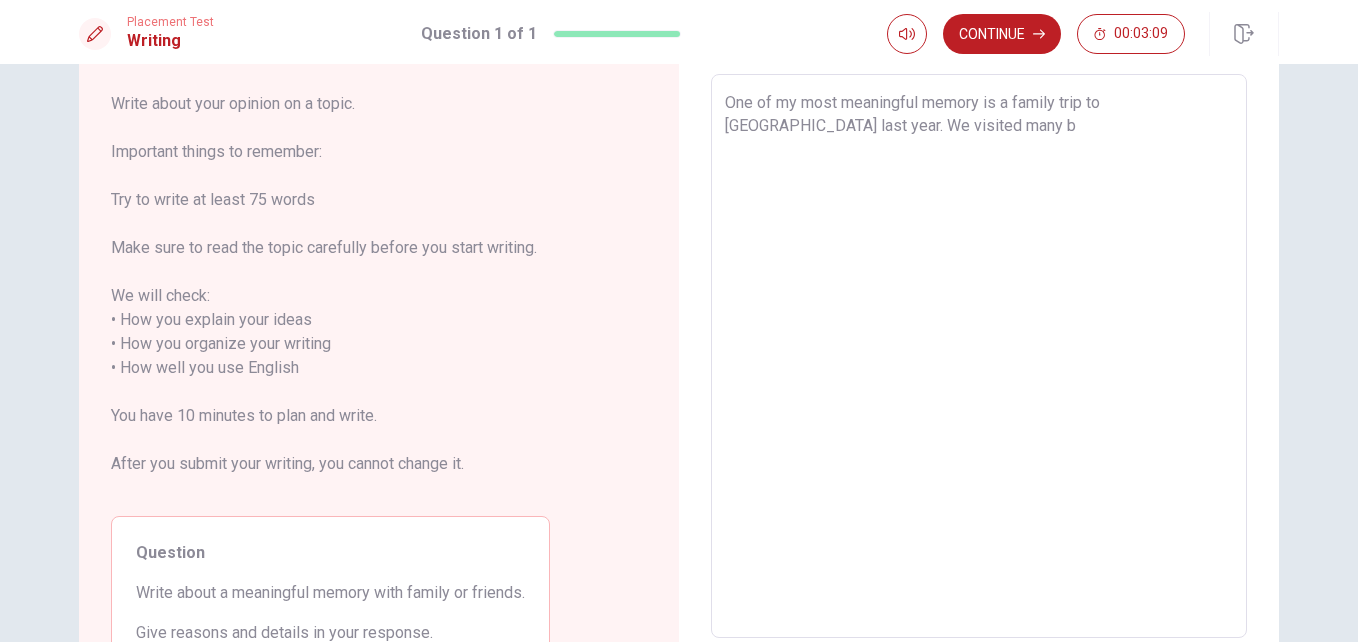 type on "One of my most meaningful memory is a family trip to [GEOGRAPHIC_DATA] last year. We visited many be" 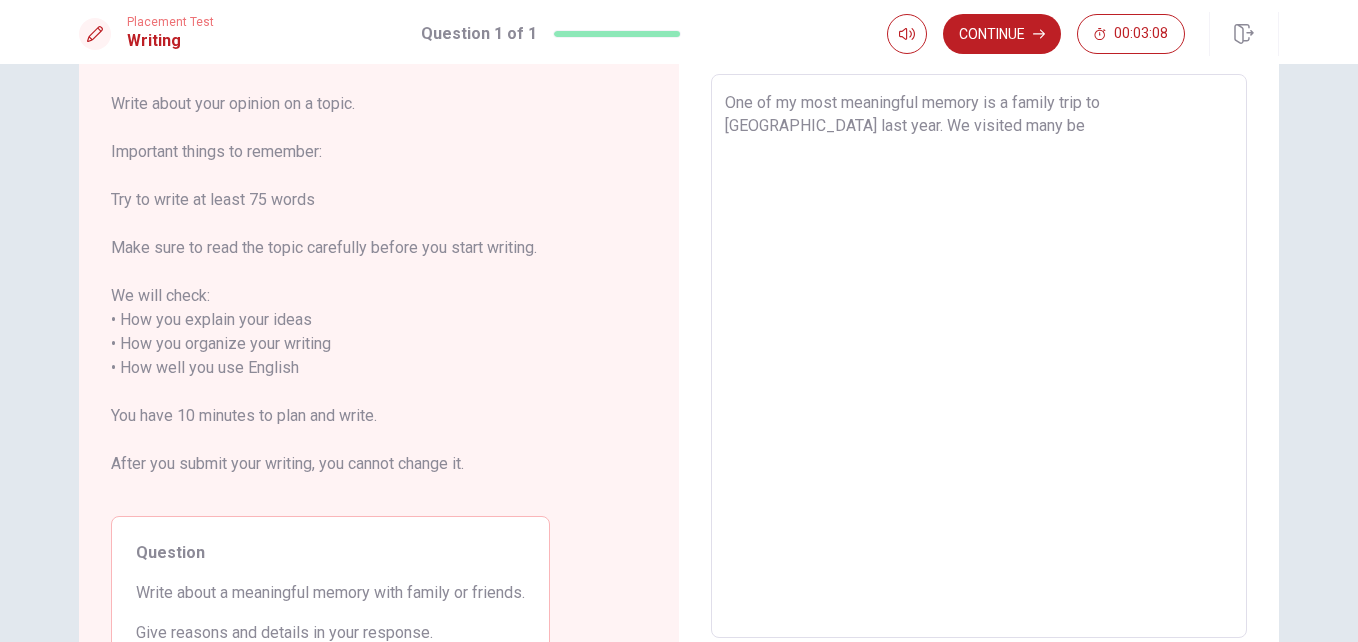 type on "x" 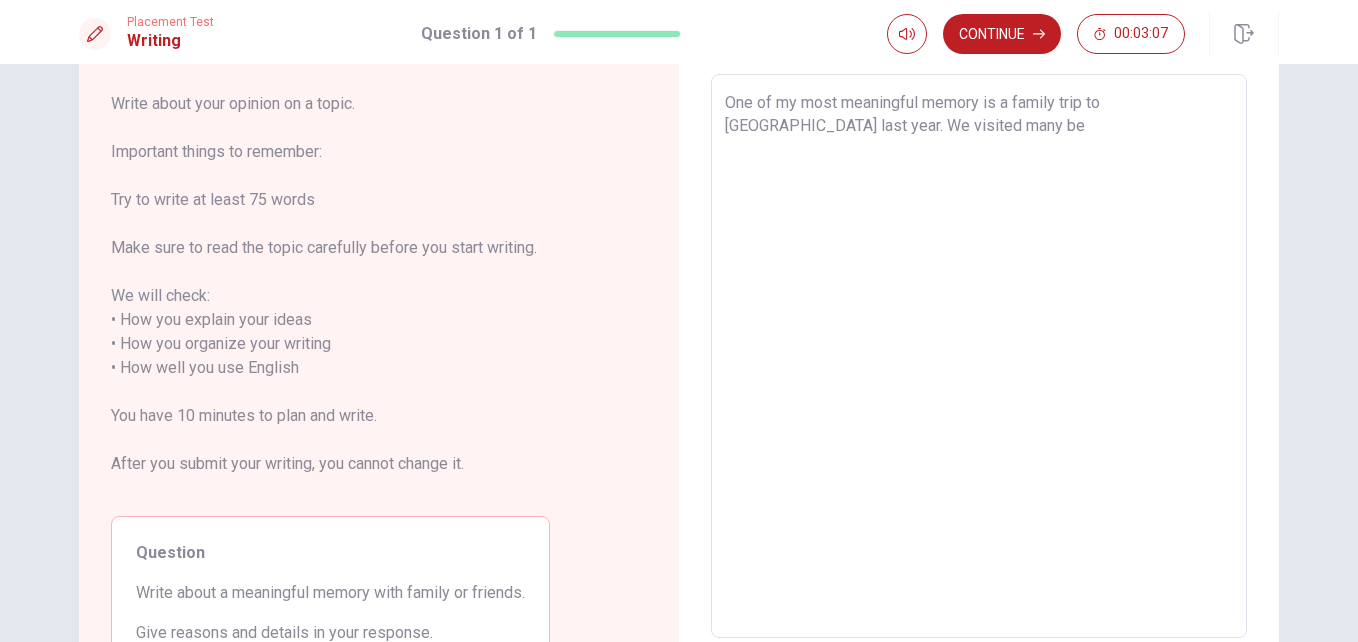 type on "One of my most meaningful memory is a family trip to [GEOGRAPHIC_DATA] last year. We visited many bea" 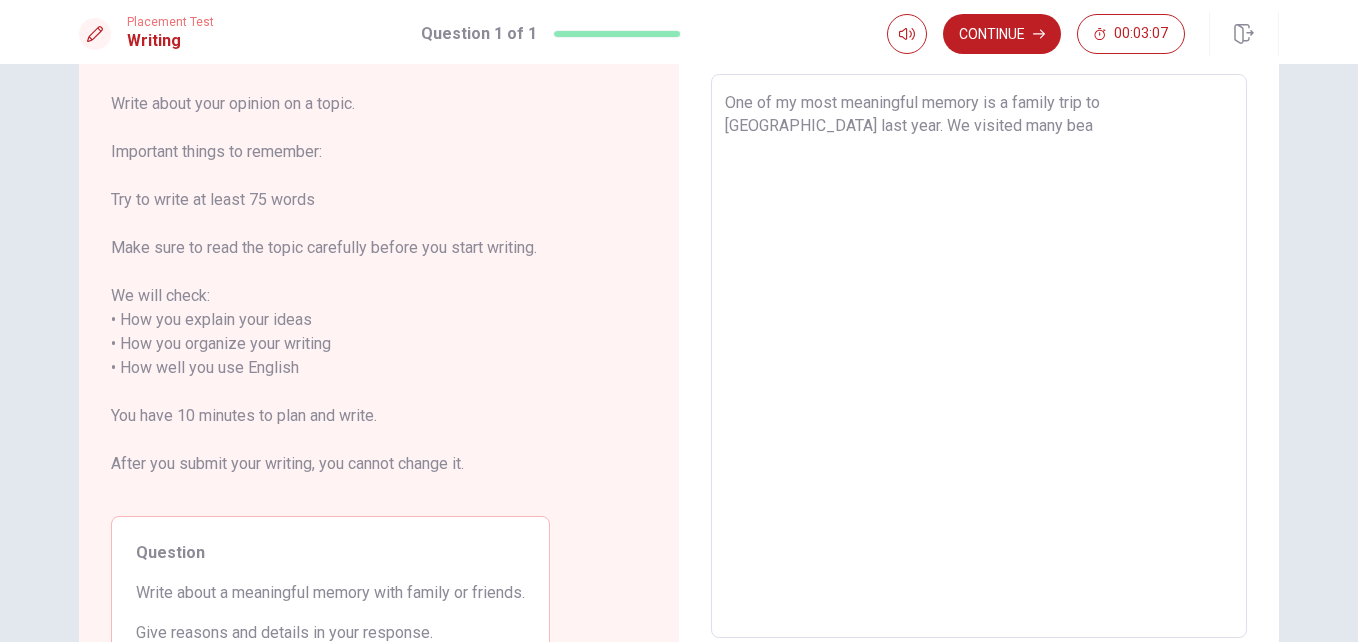 type on "x" 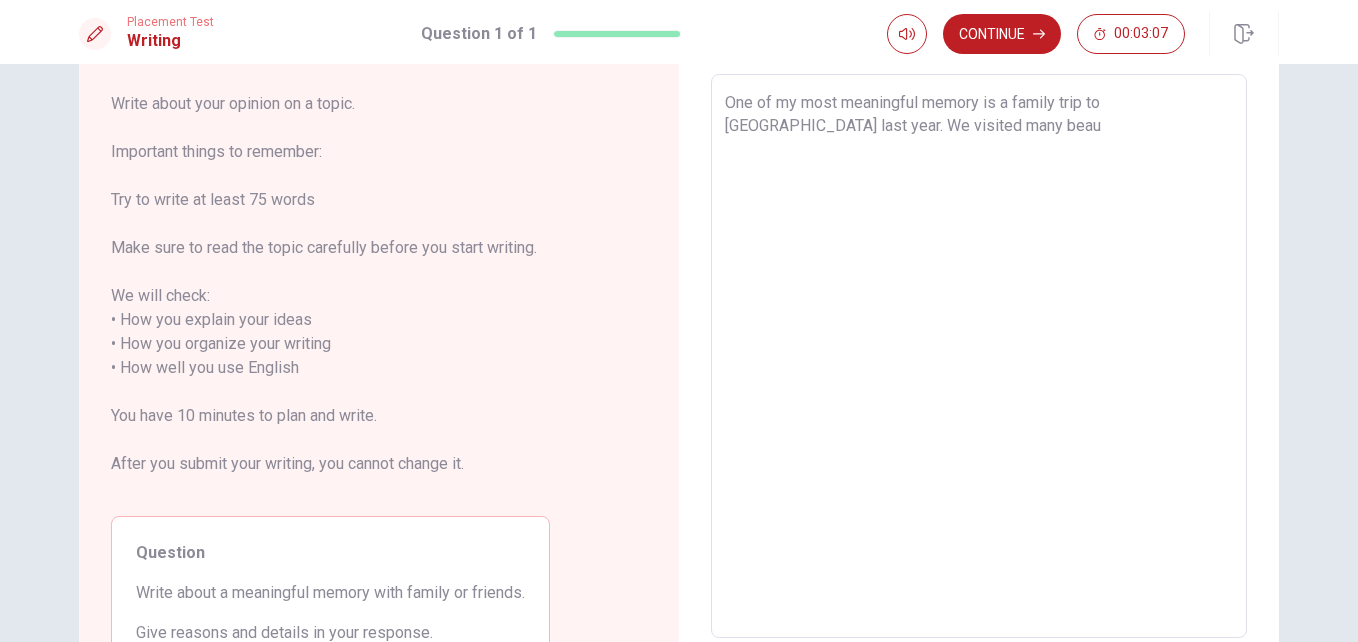 type 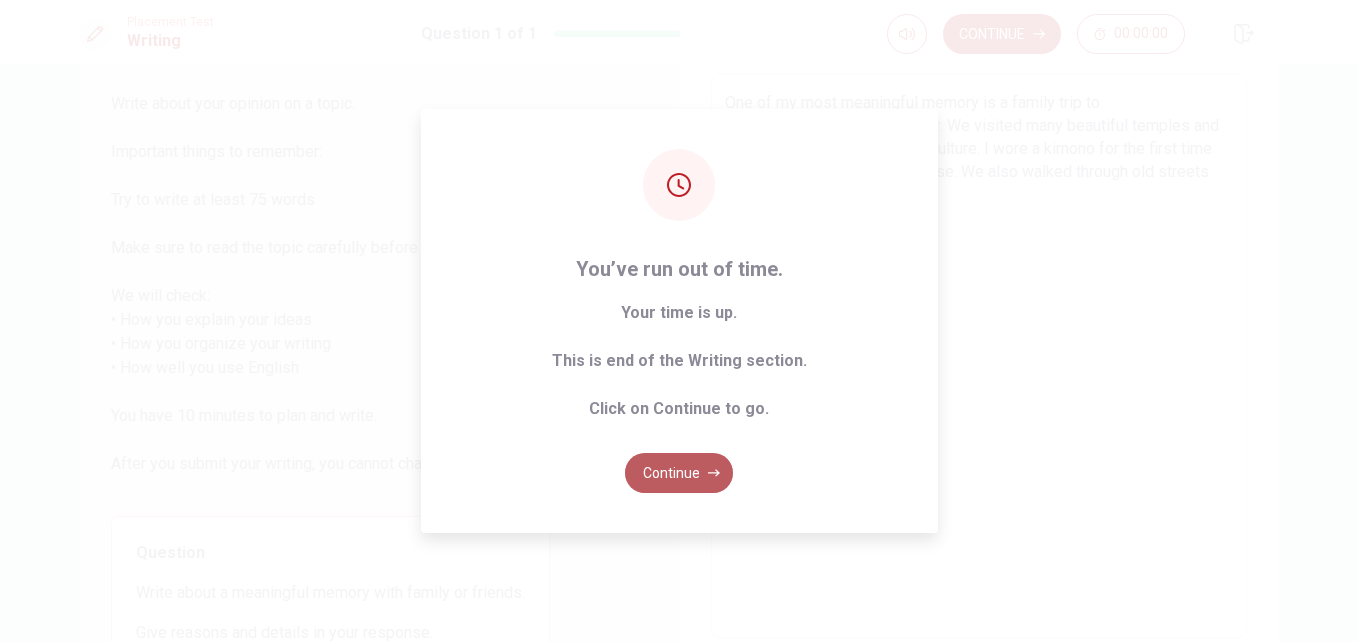 click on "Continue" at bounding box center (679, 473) 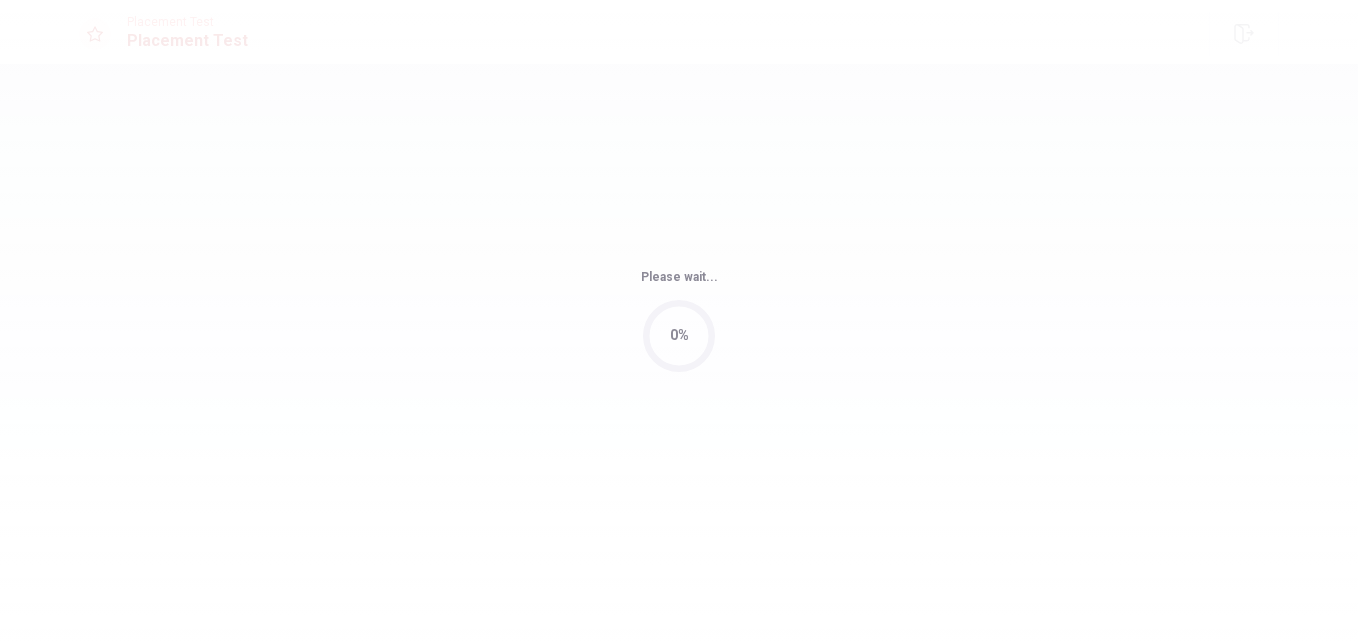scroll, scrollTop: 0, scrollLeft: 0, axis: both 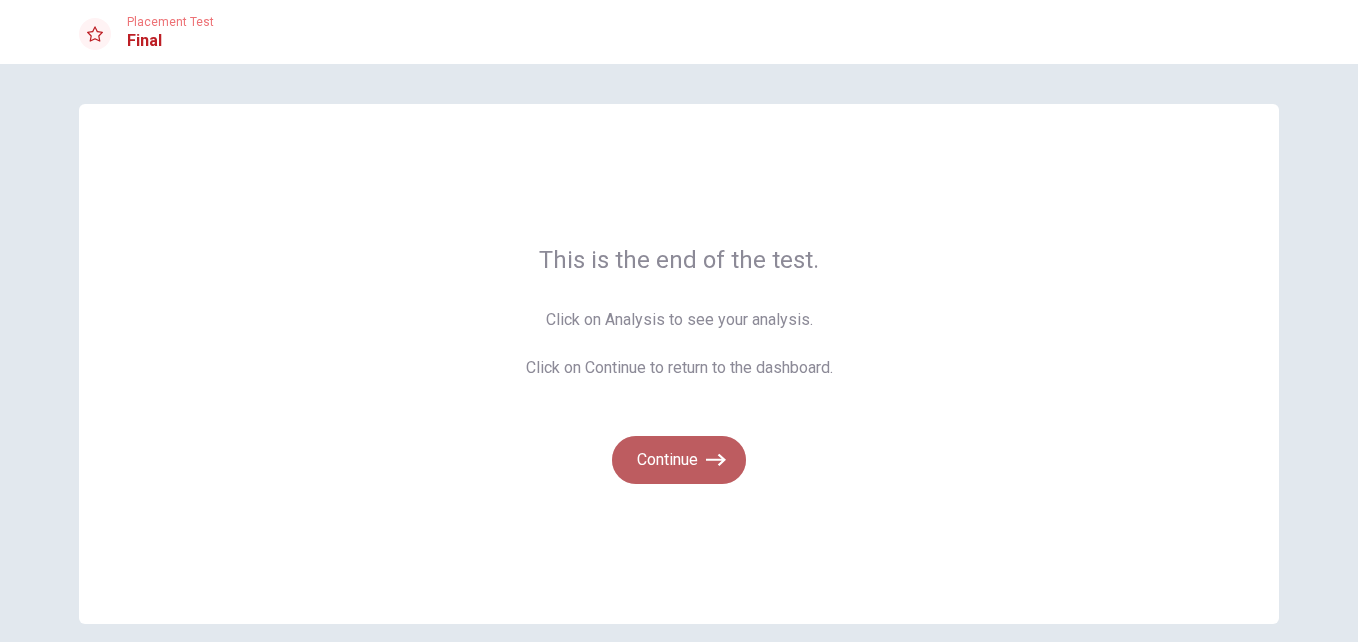 click on "Continue" at bounding box center (679, 460) 